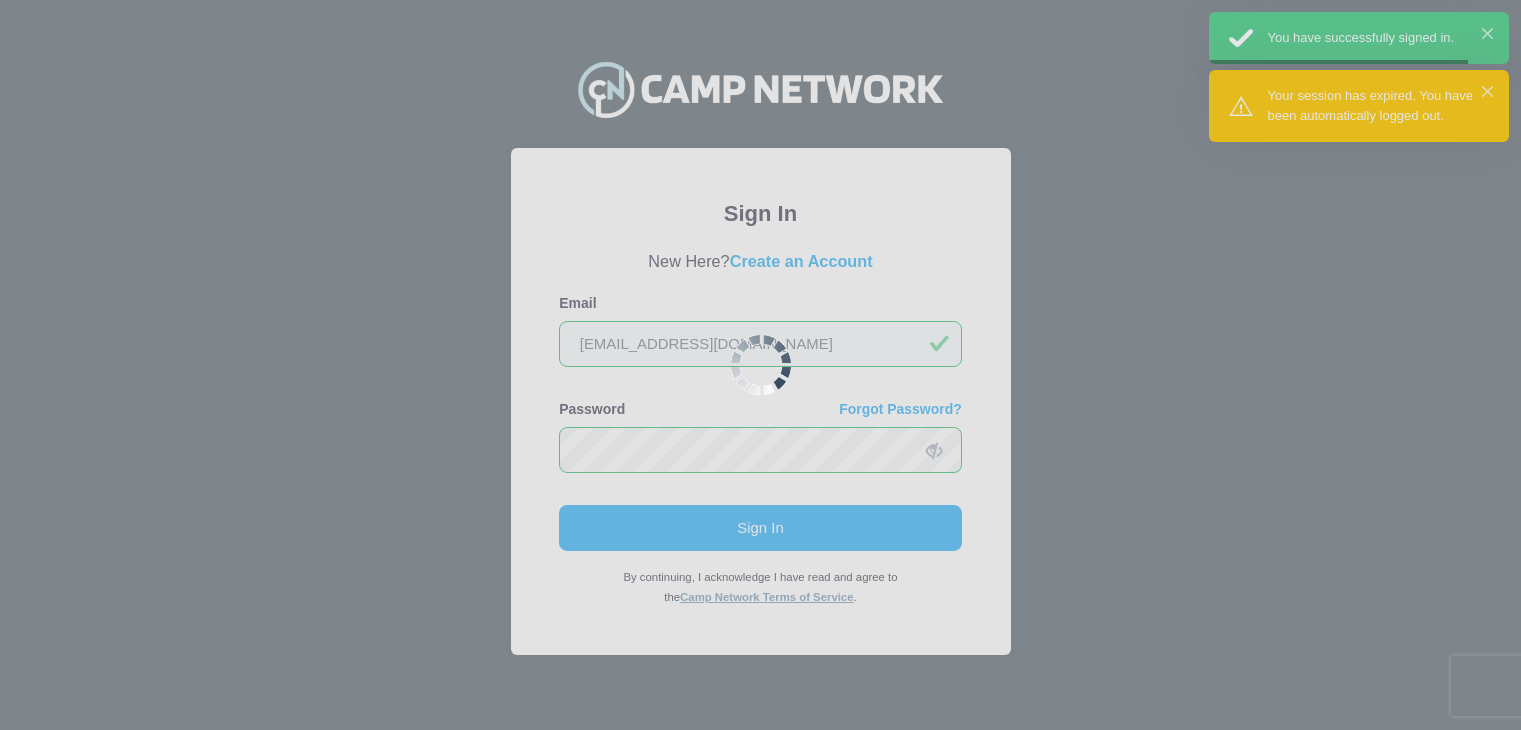 scroll, scrollTop: 0, scrollLeft: 0, axis: both 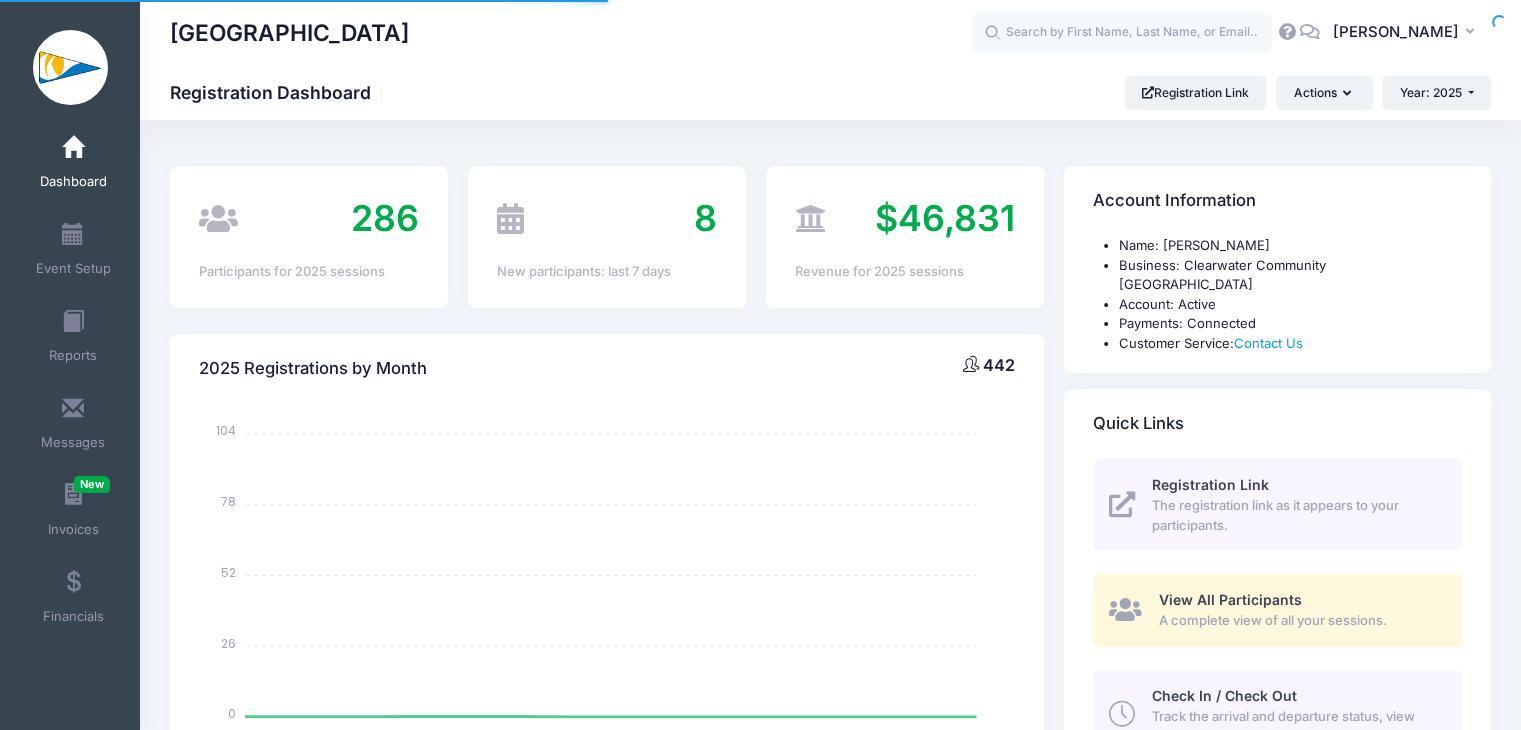 select 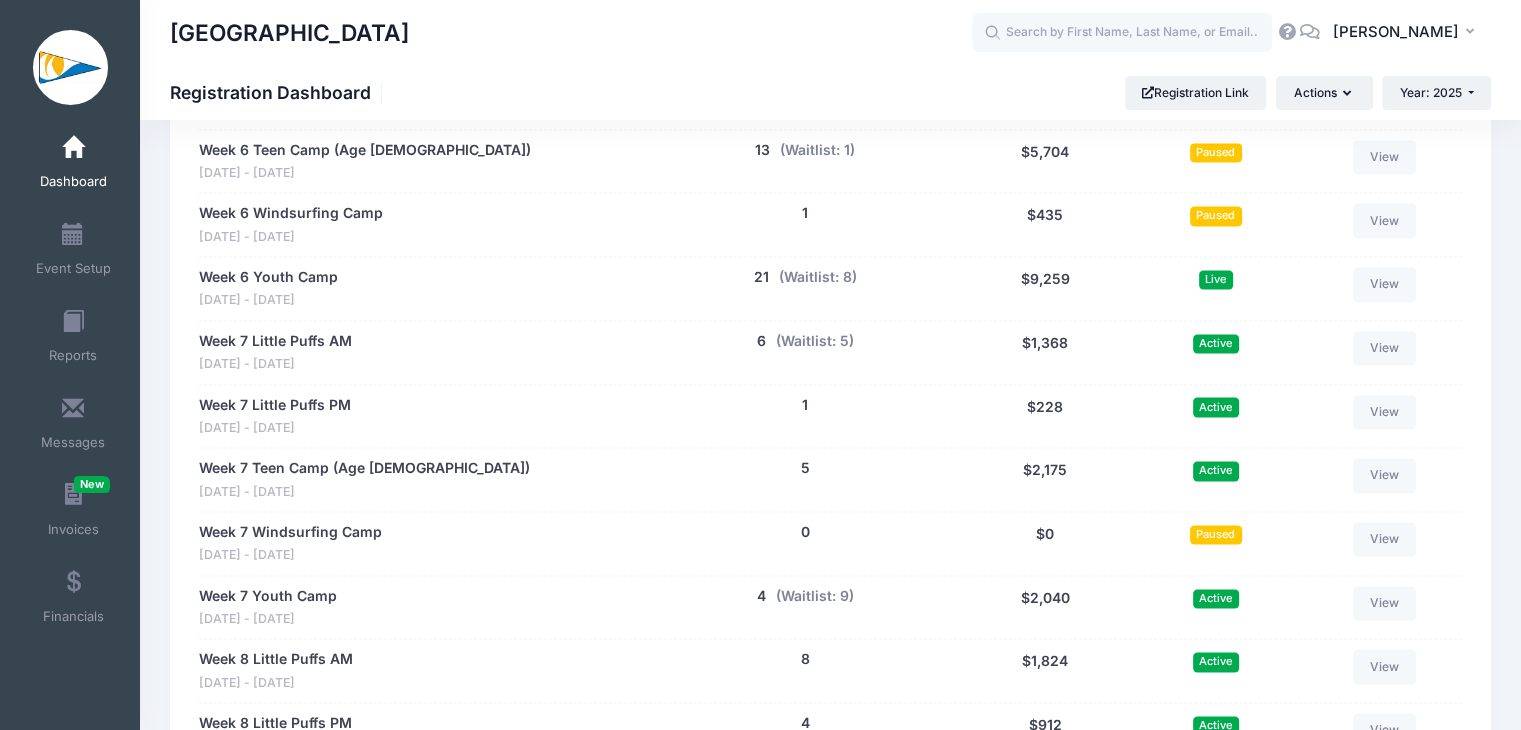 scroll, scrollTop: 2900, scrollLeft: 0, axis: vertical 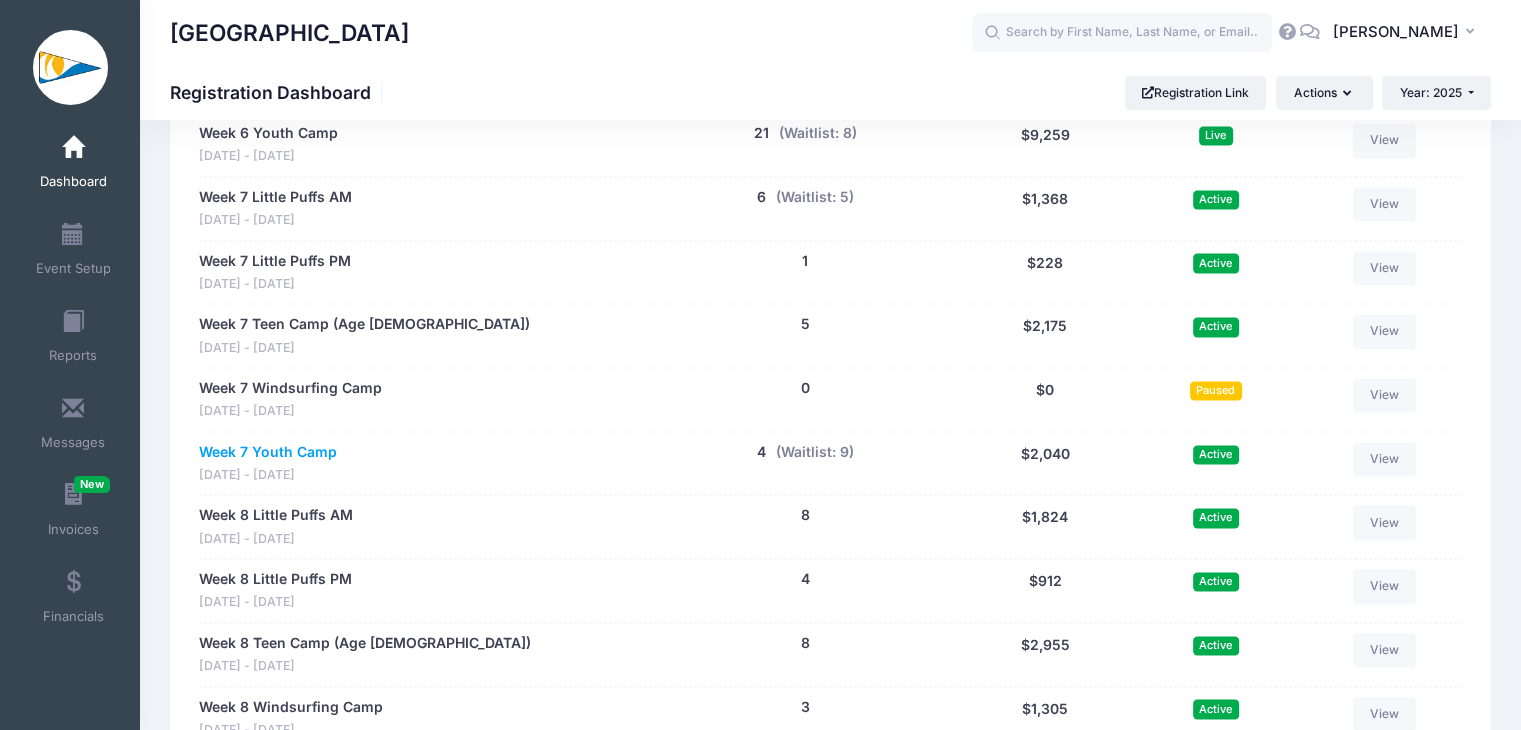 click on "Week 7 Youth Camp" at bounding box center (268, 452) 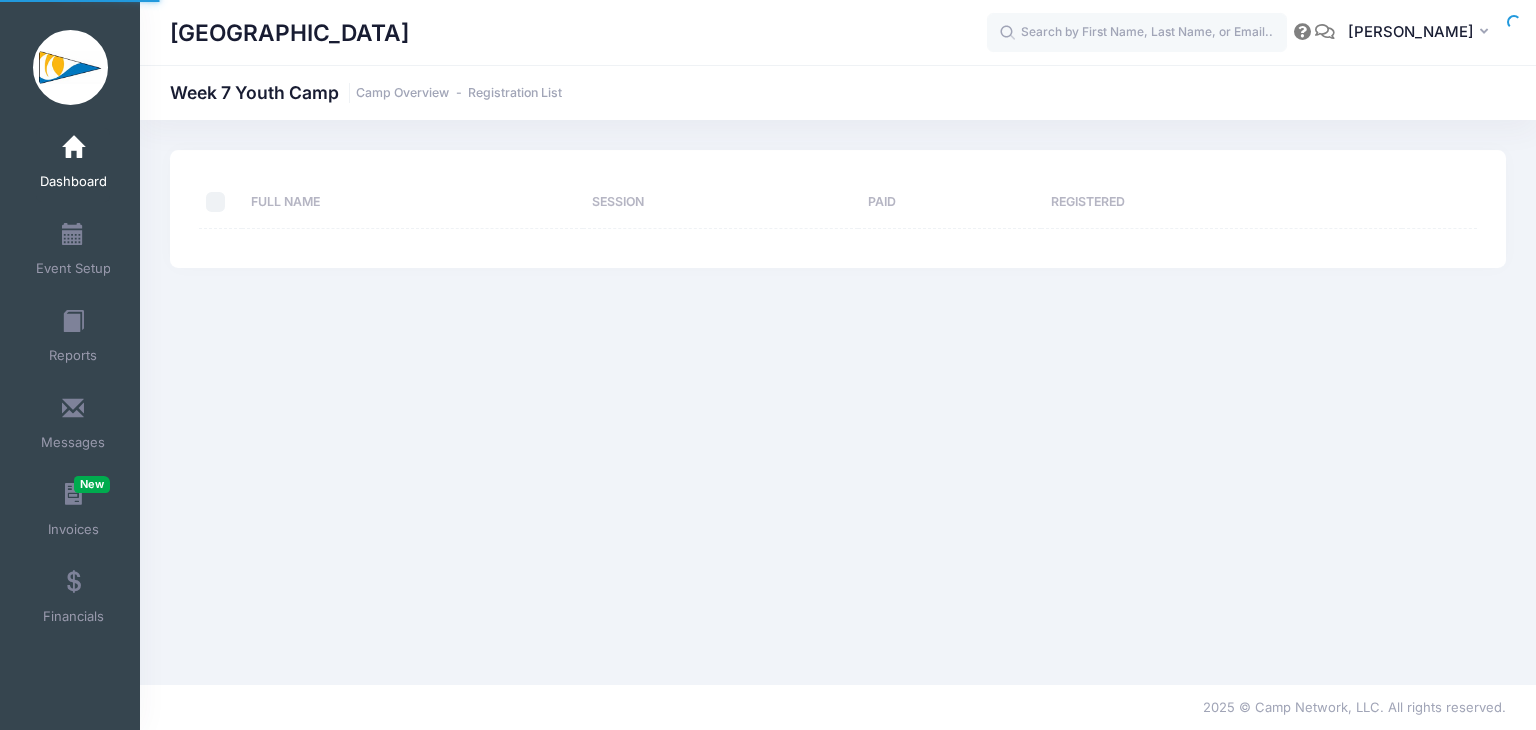 scroll, scrollTop: 0, scrollLeft: 0, axis: both 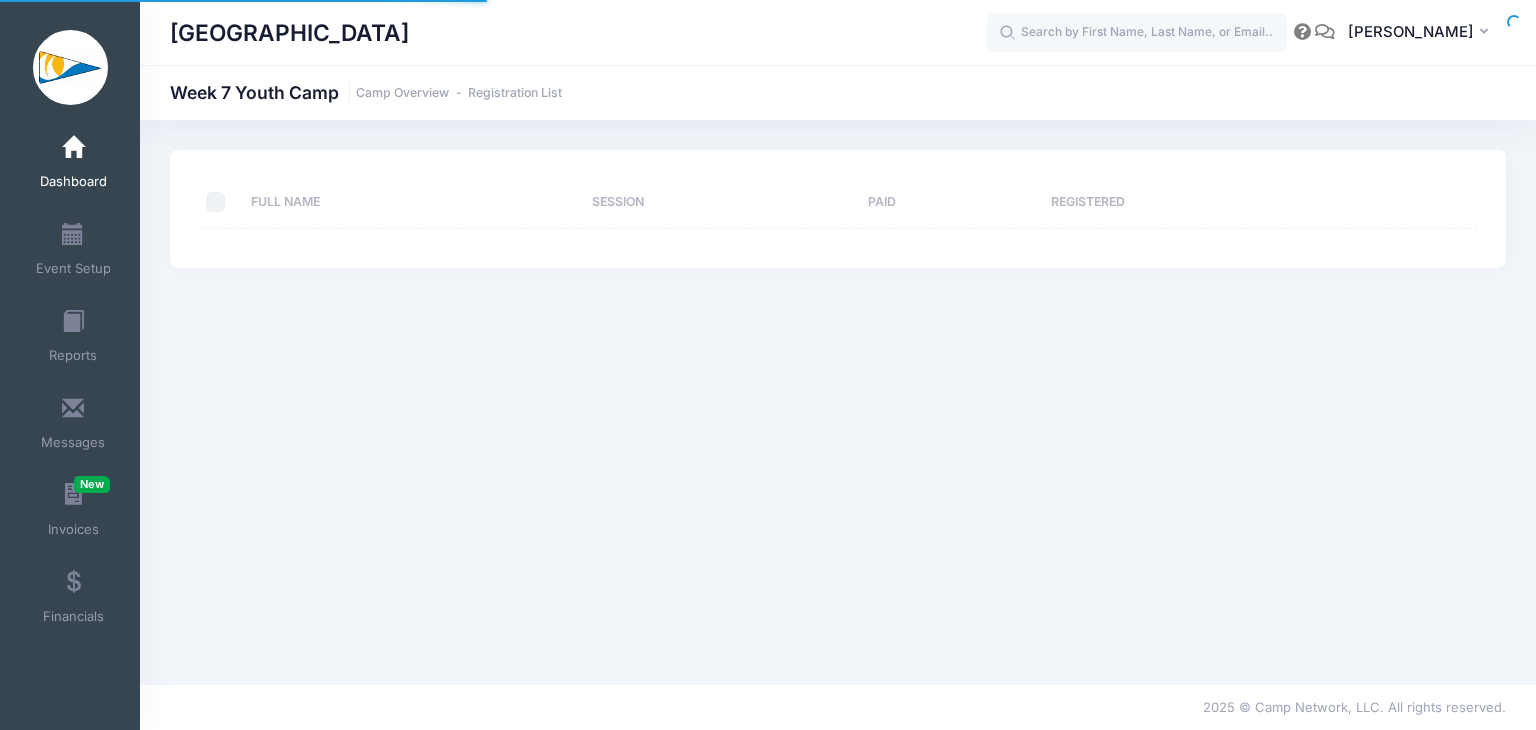 select on "10" 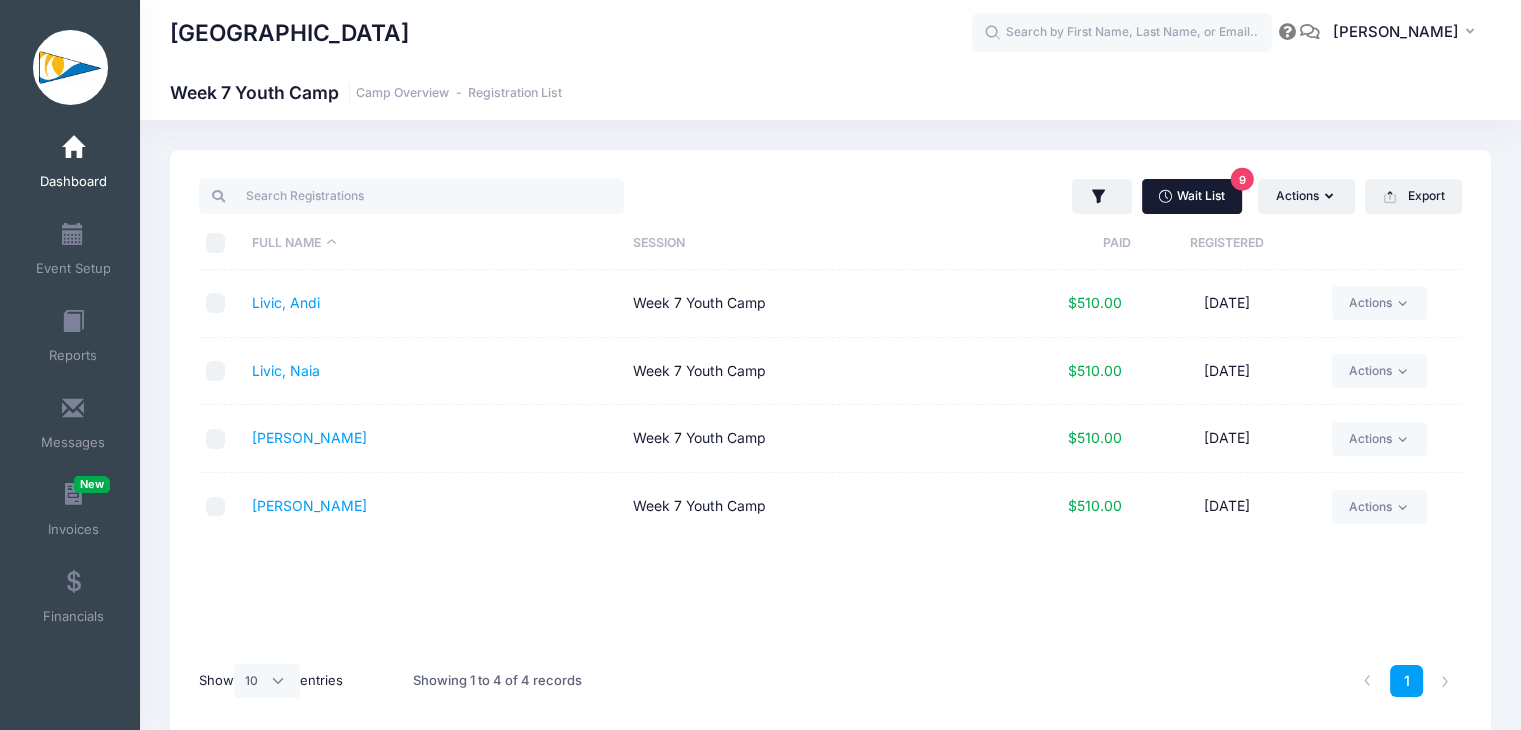 click on "Wait List
9" at bounding box center [1192, 196] 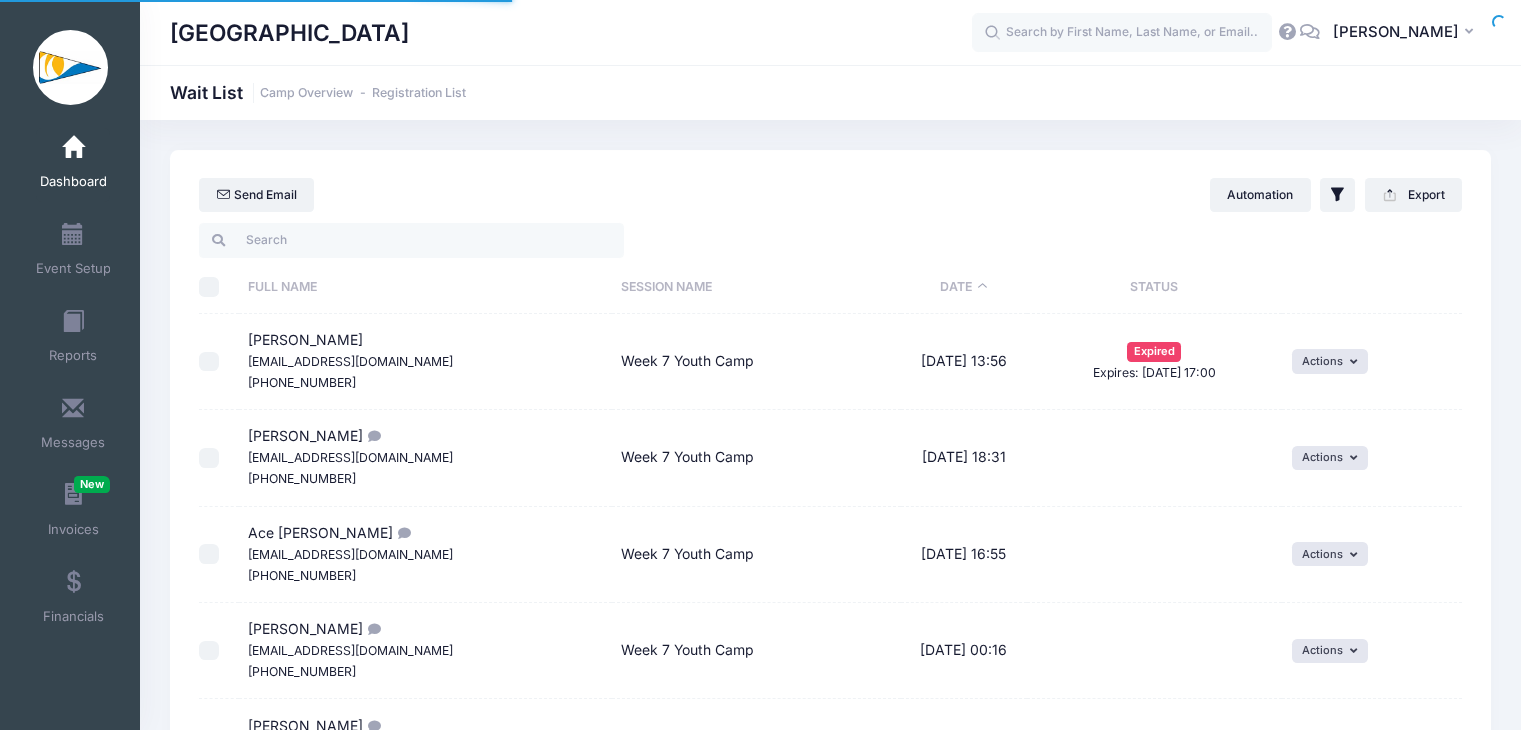select on "50" 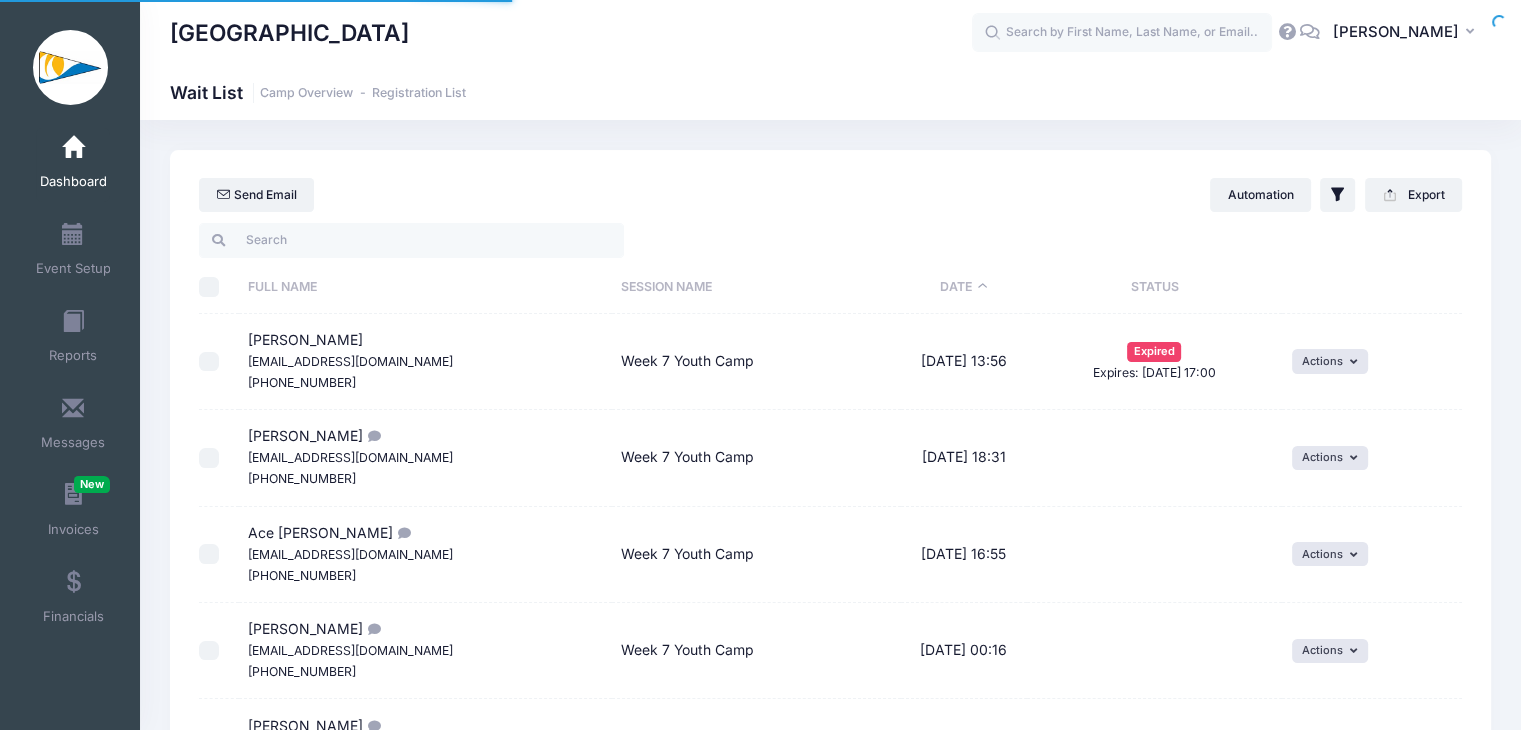 scroll, scrollTop: 0, scrollLeft: 0, axis: both 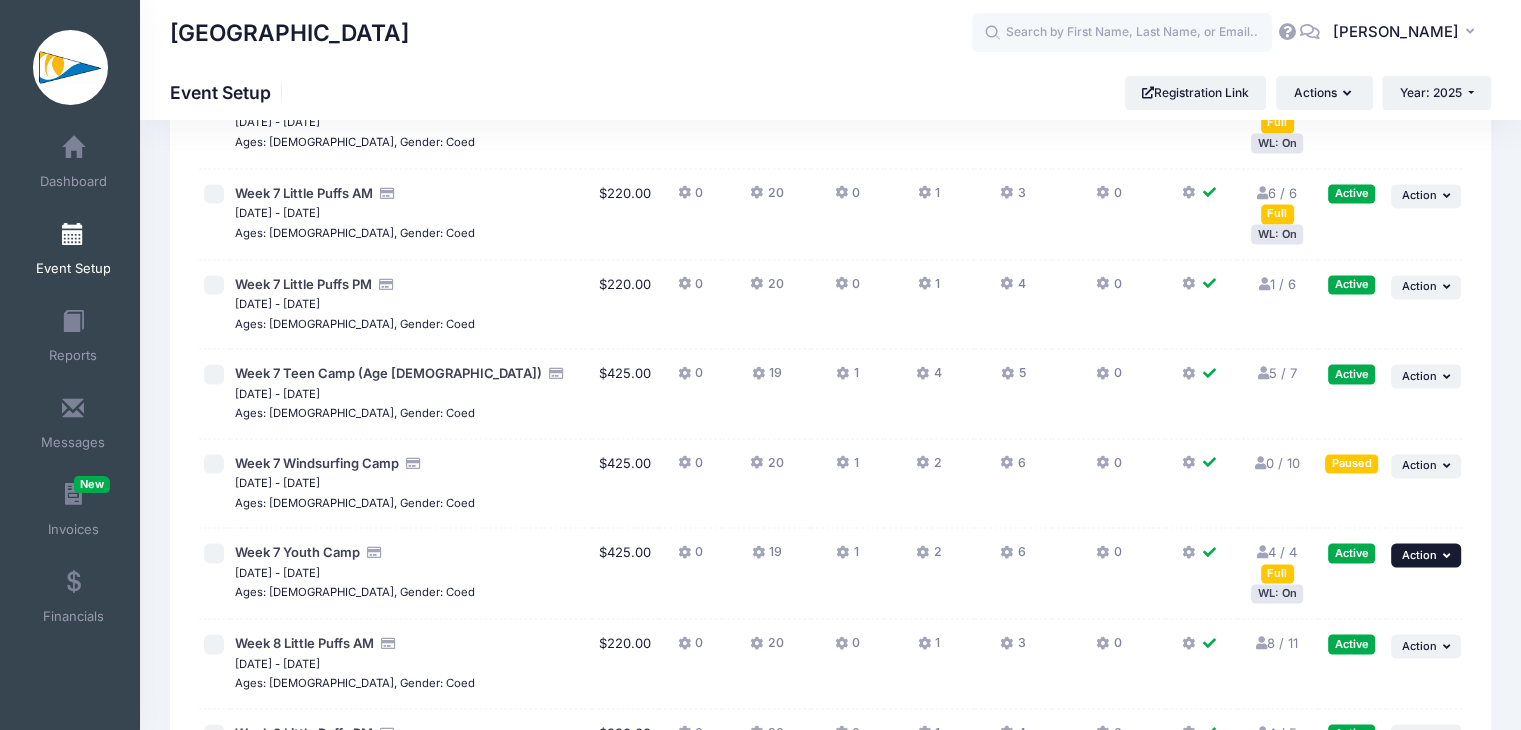 click at bounding box center (1449, 555) 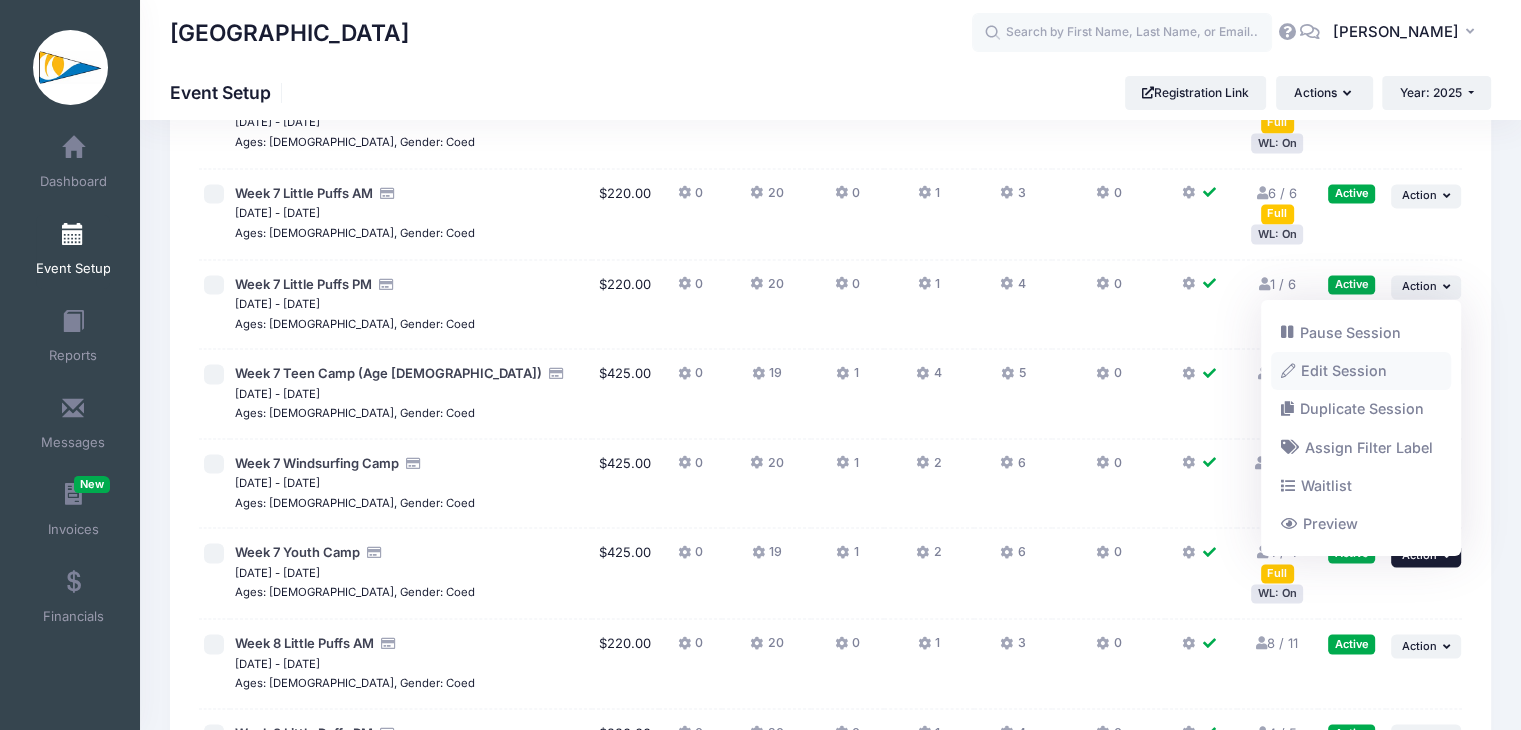 click on "Edit Session" at bounding box center (1361, 370) 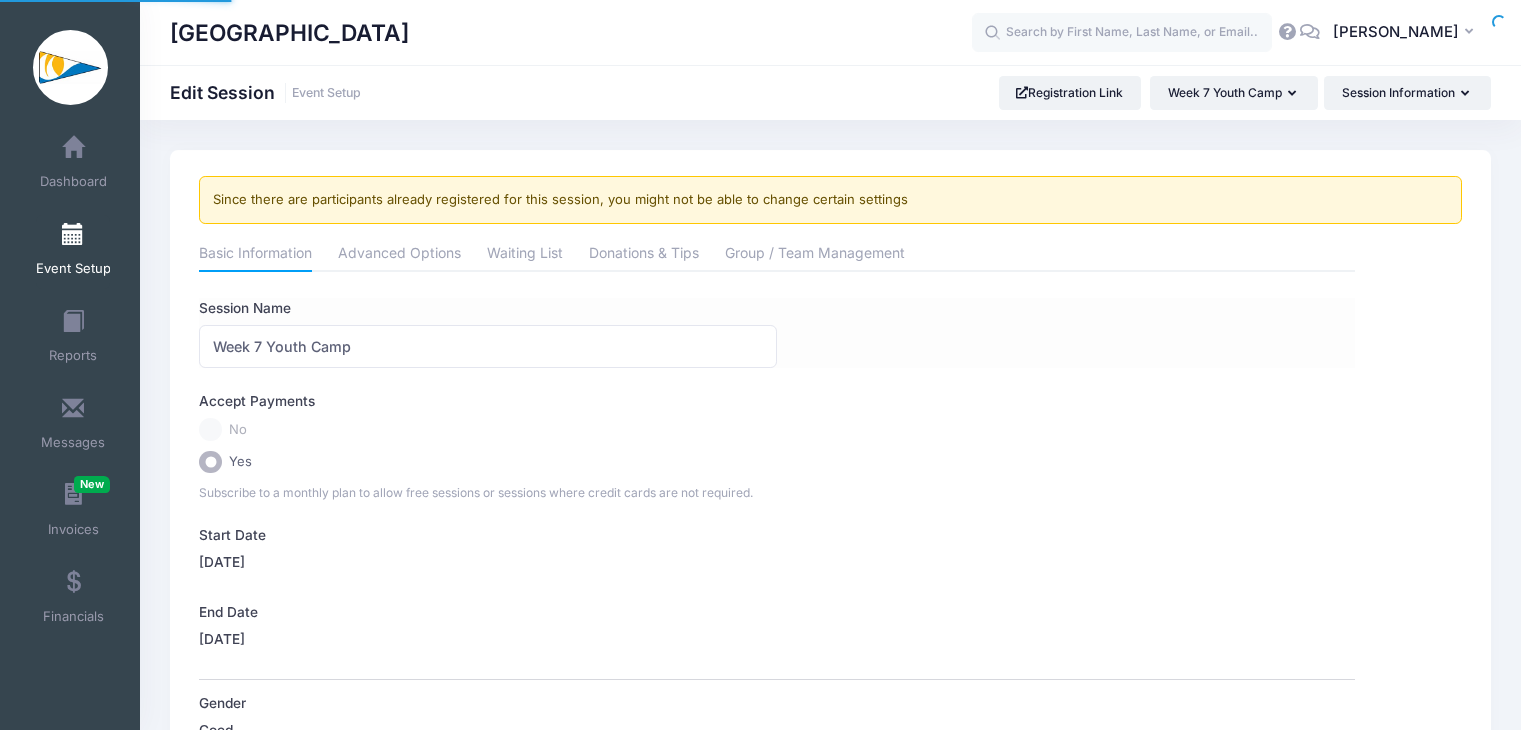 scroll, scrollTop: 0, scrollLeft: 0, axis: both 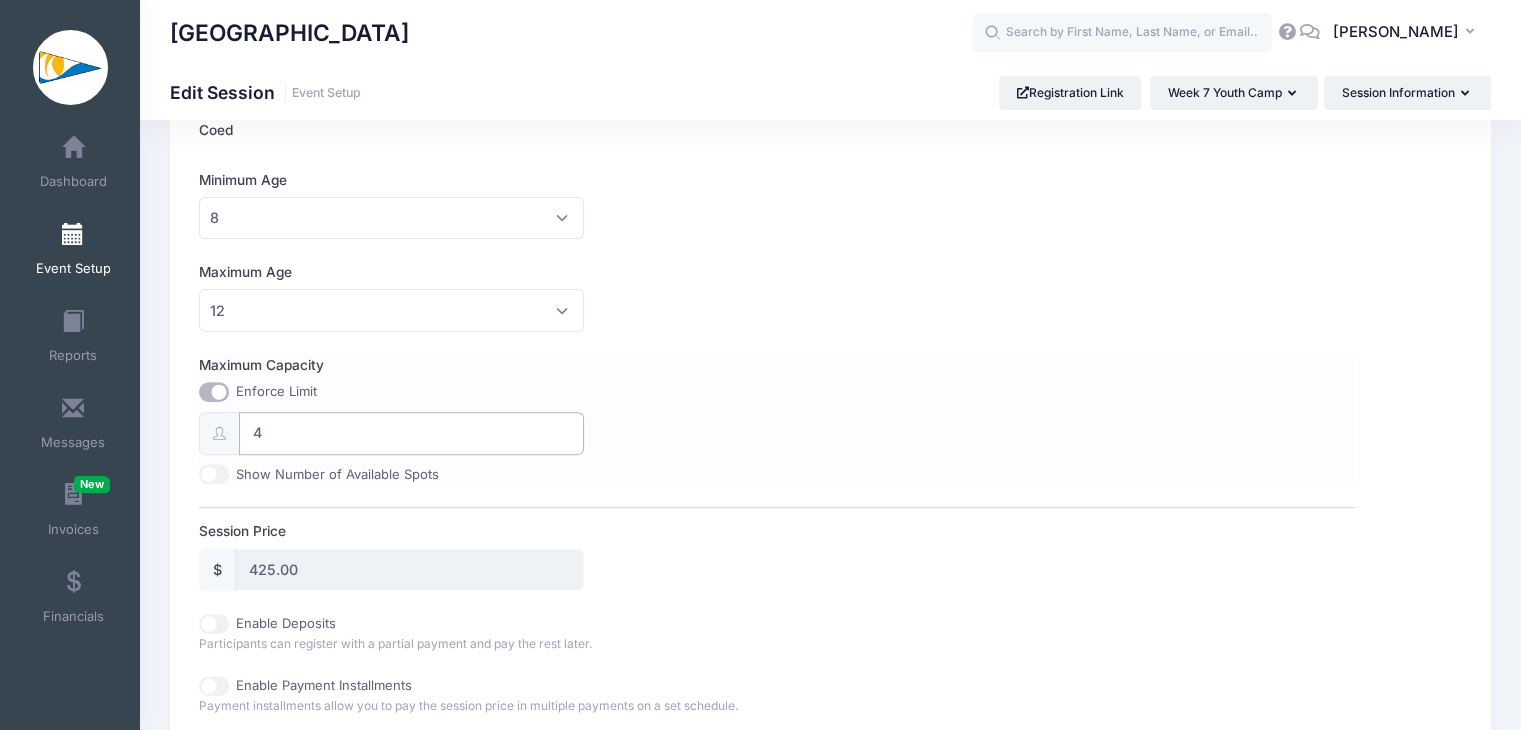 click on "4" at bounding box center [411, 433] 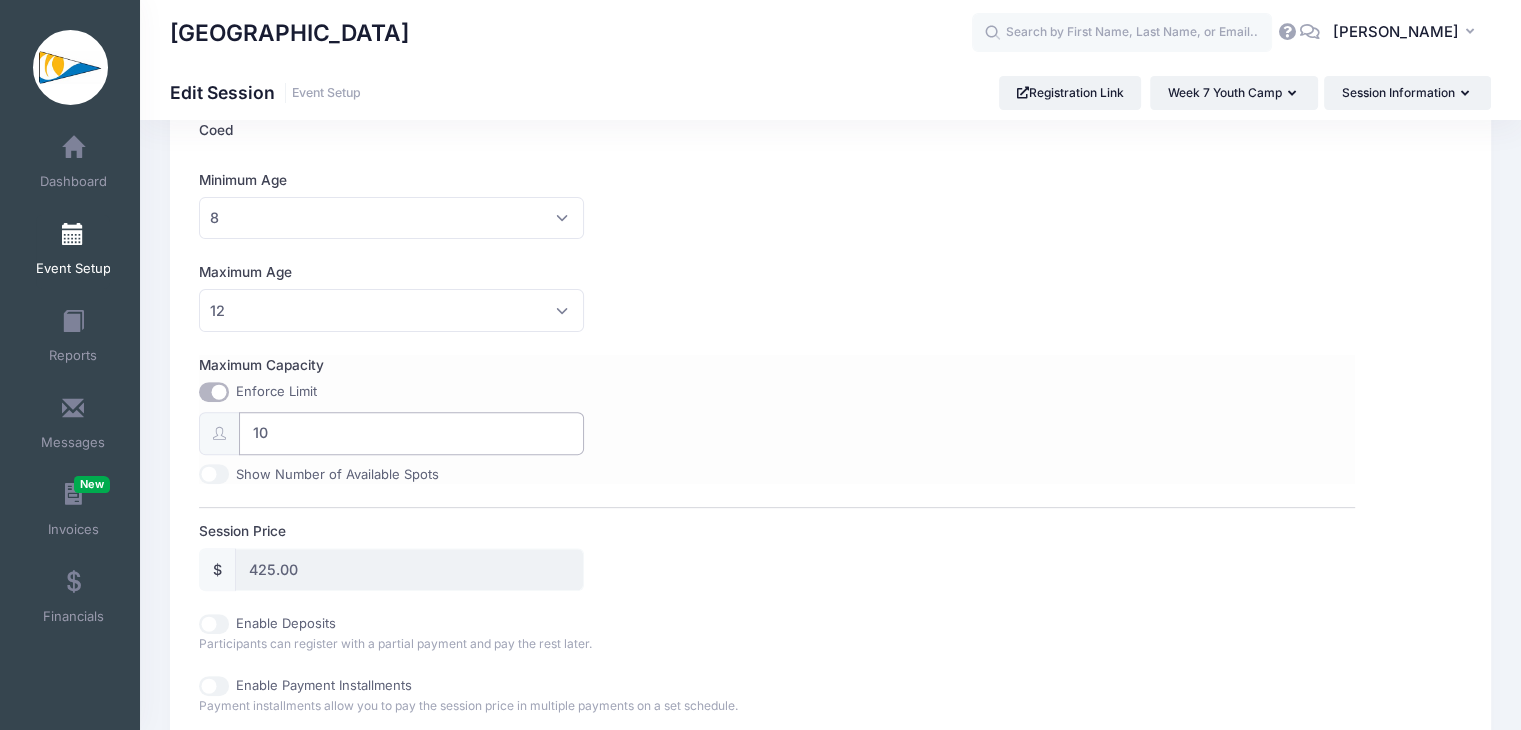 type on "1" 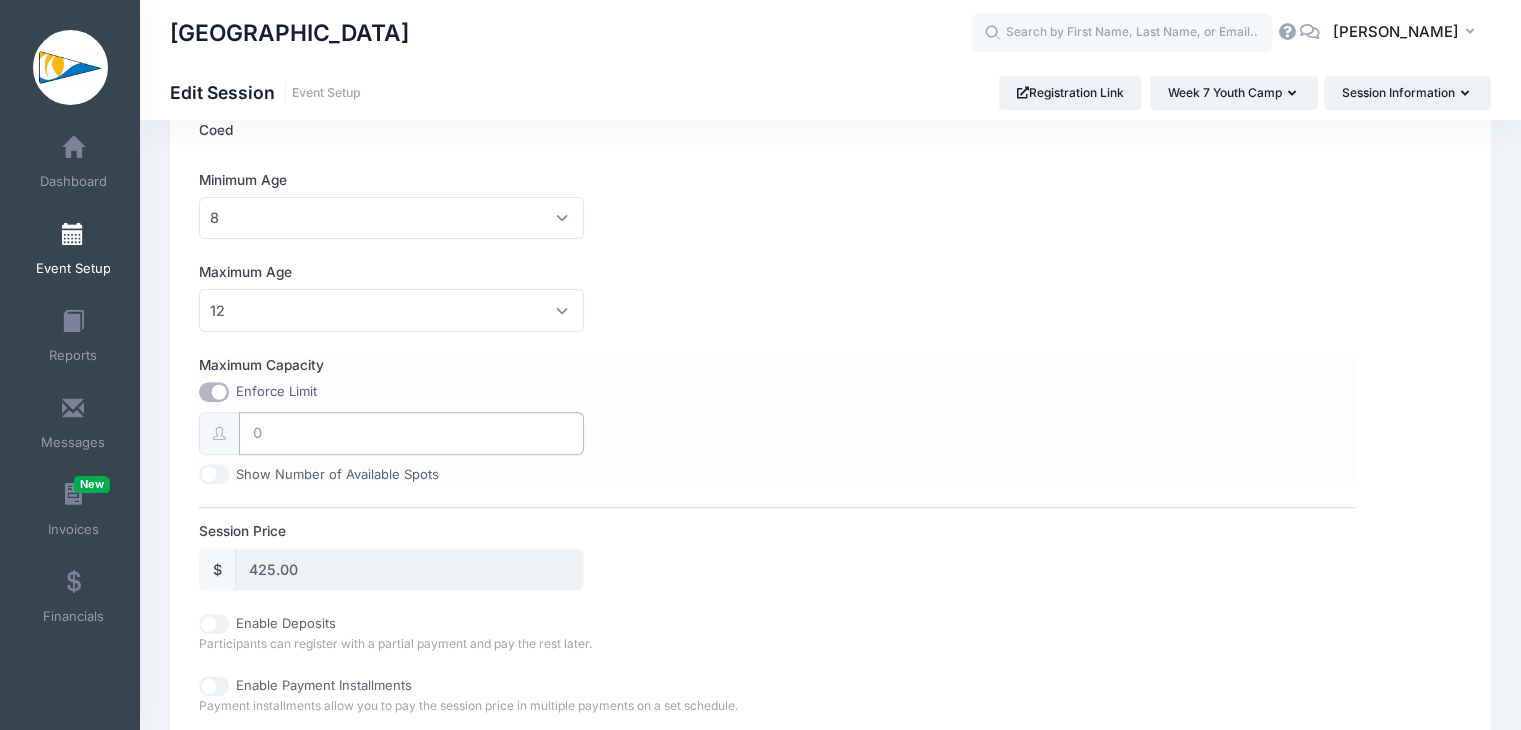 type on "4" 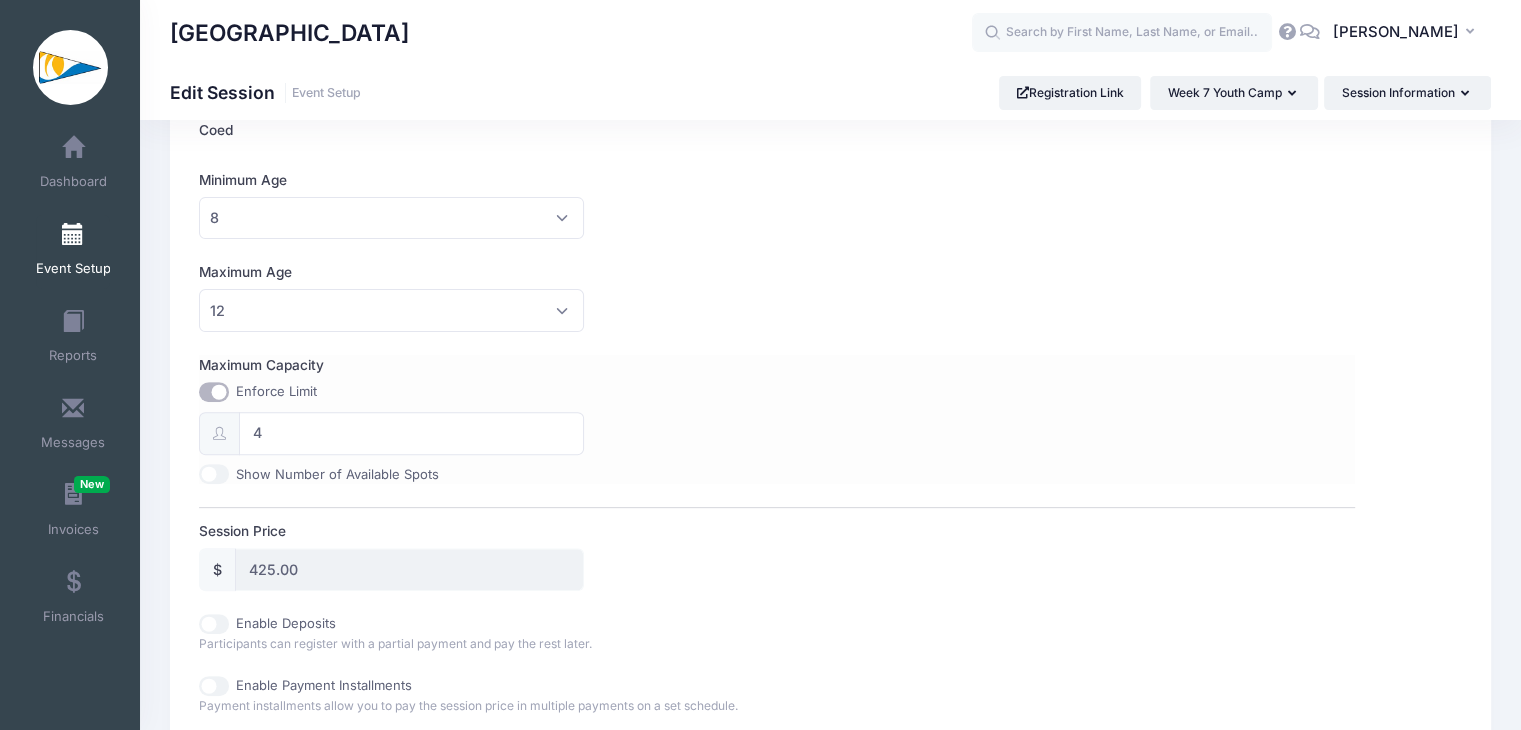 click on "Maximum Capacity
Enforce Limit
4
Show Number of Available Spots" at bounding box center (777, 419) 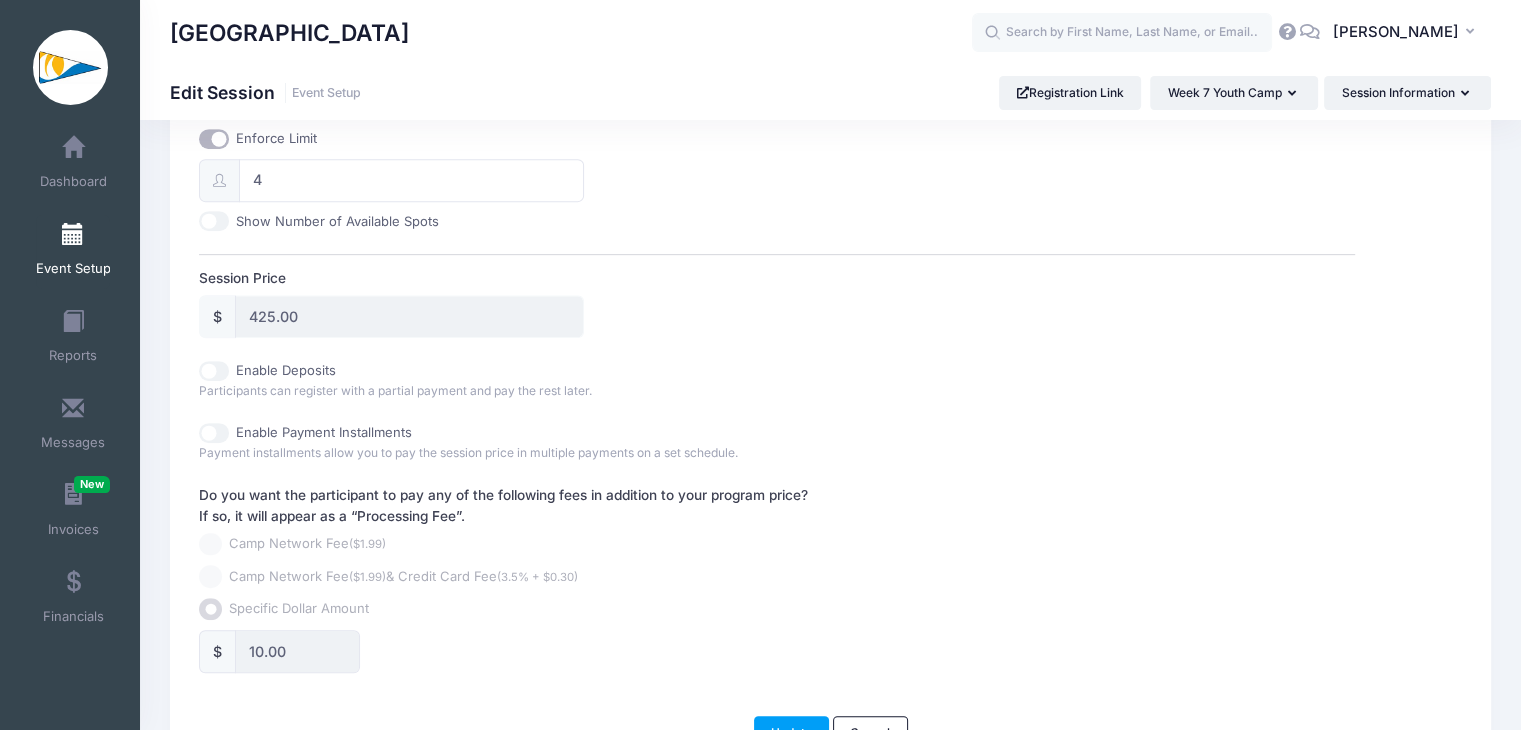 scroll, scrollTop: 972, scrollLeft: 0, axis: vertical 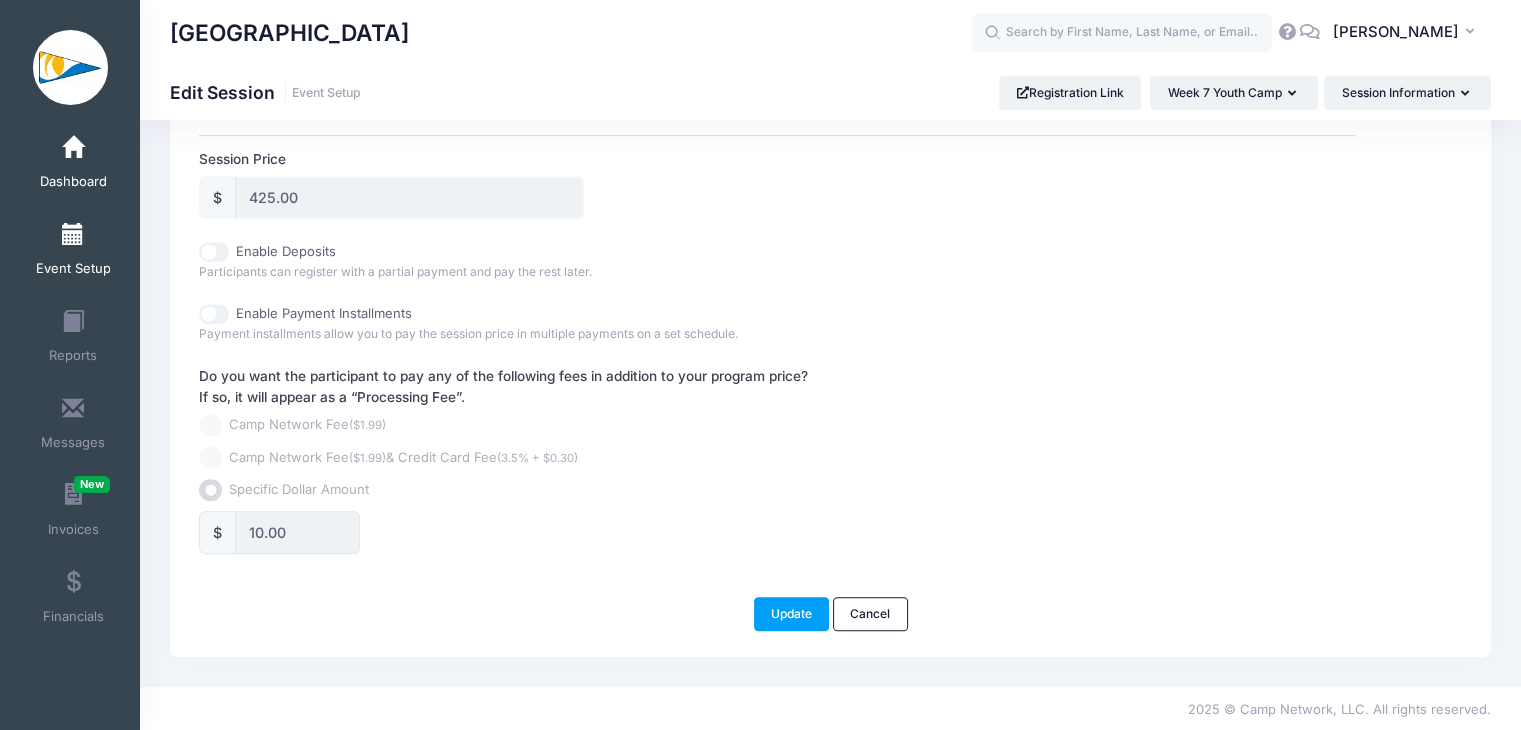 click on "Dashboard" at bounding box center (73, 165) 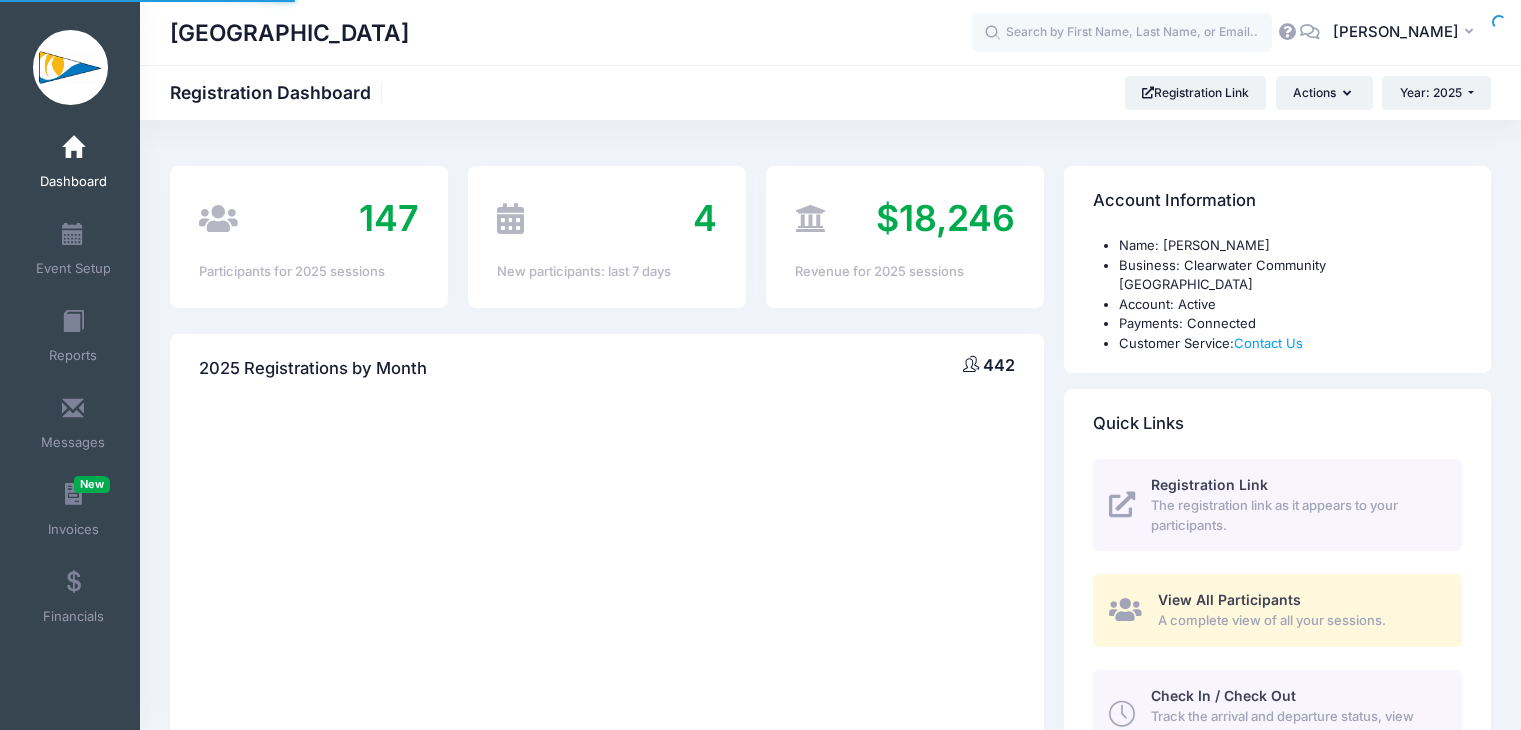 scroll, scrollTop: 0, scrollLeft: 0, axis: both 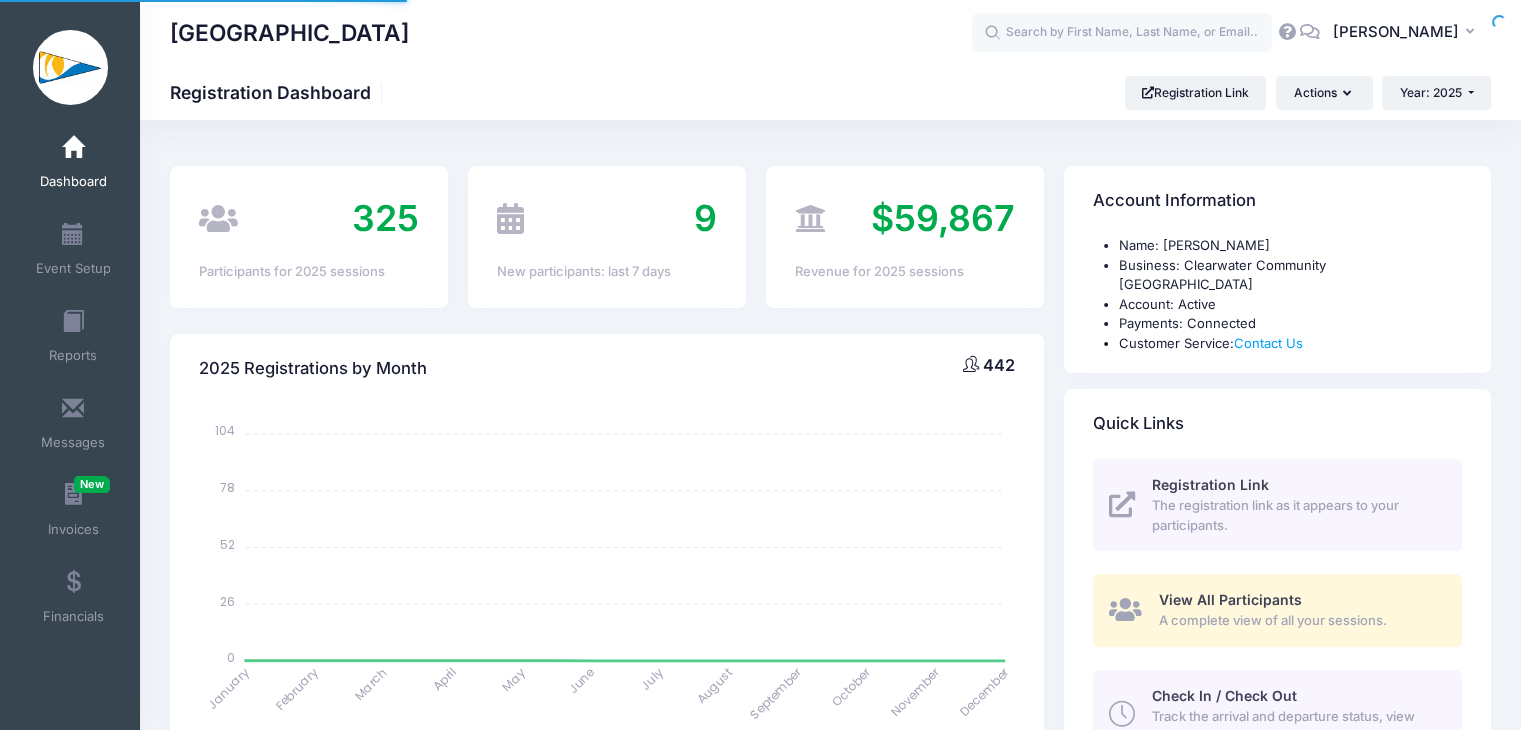select 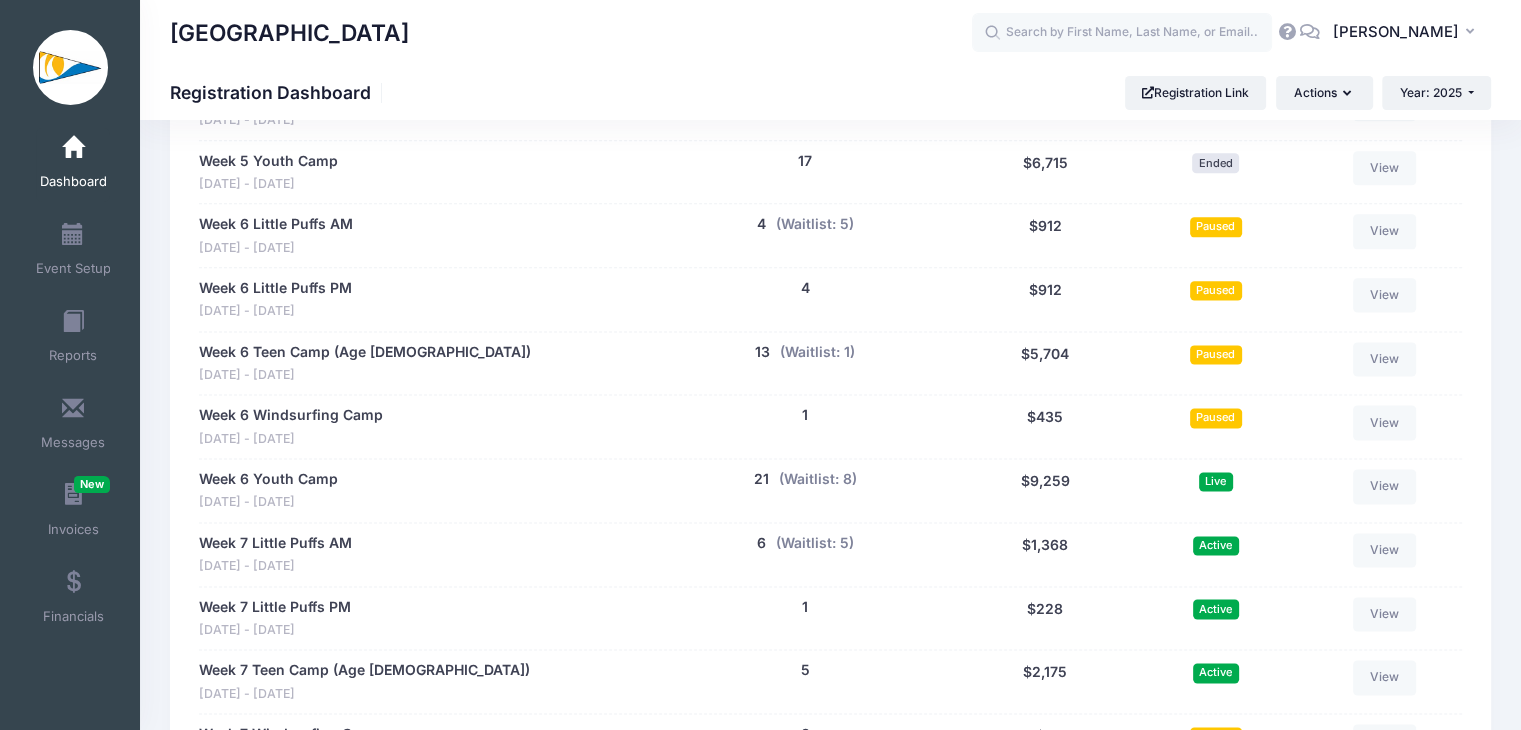 scroll, scrollTop: 2800, scrollLeft: 0, axis: vertical 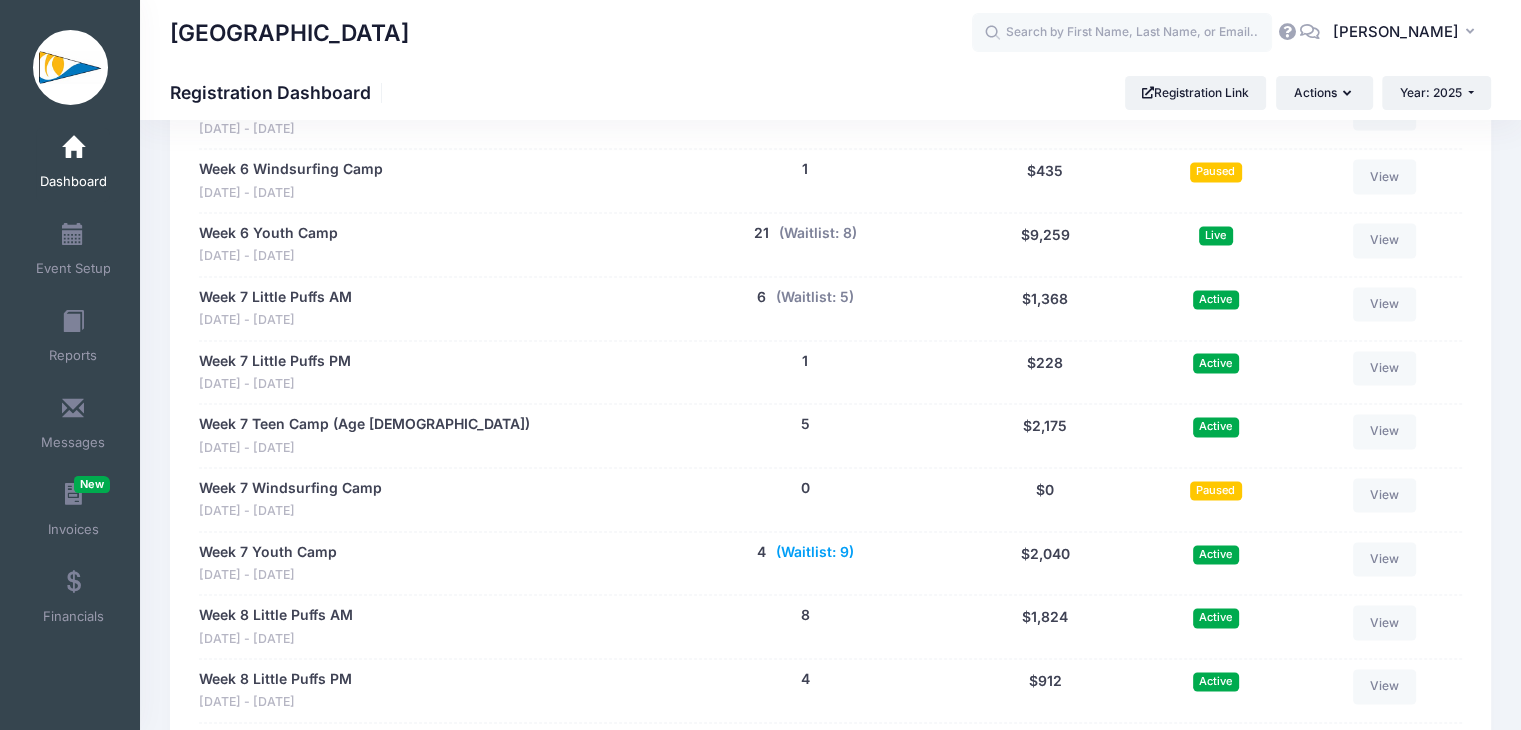 click on "(Waitlist: 9)" at bounding box center (815, 552) 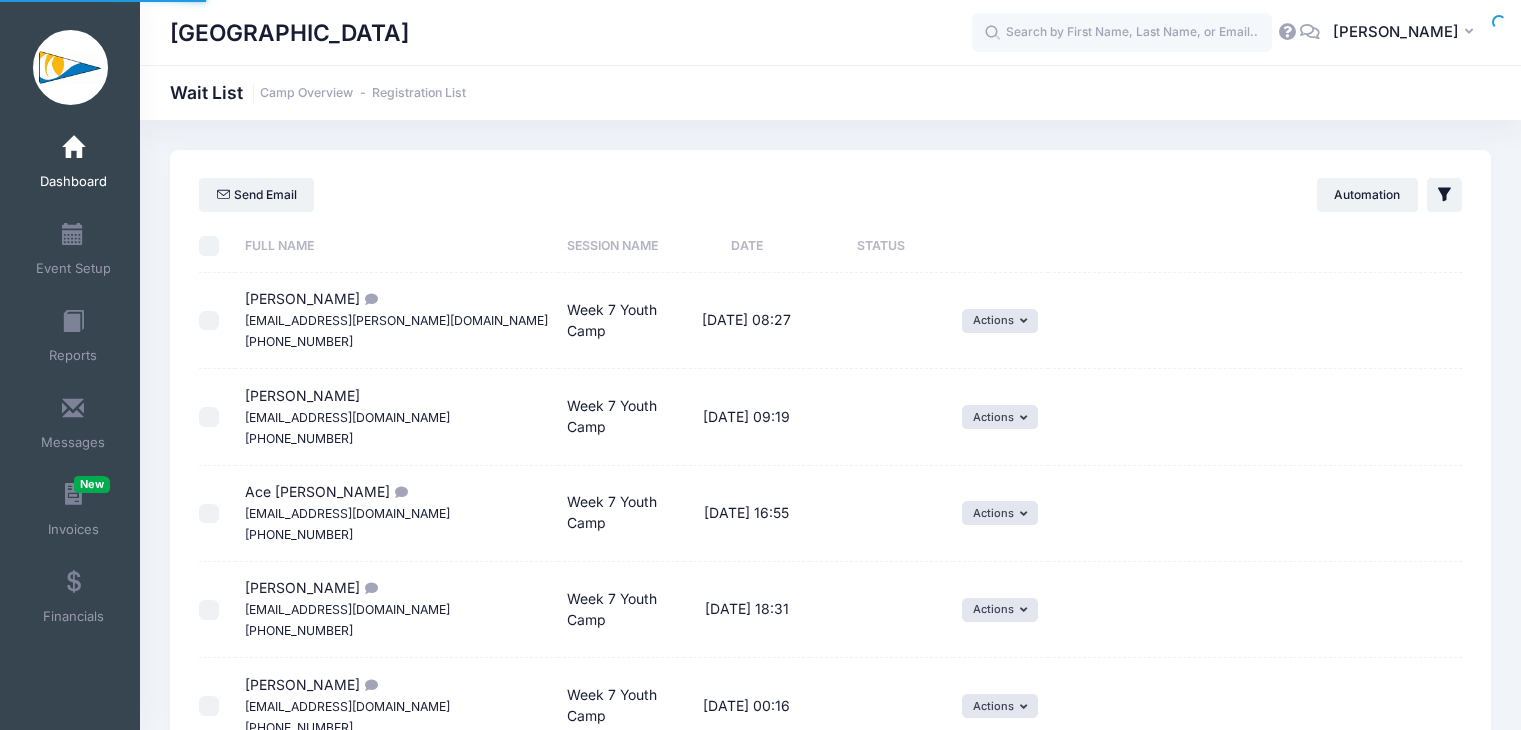 scroll, scrollTop: 0, scrollLeft: 0, axis: both 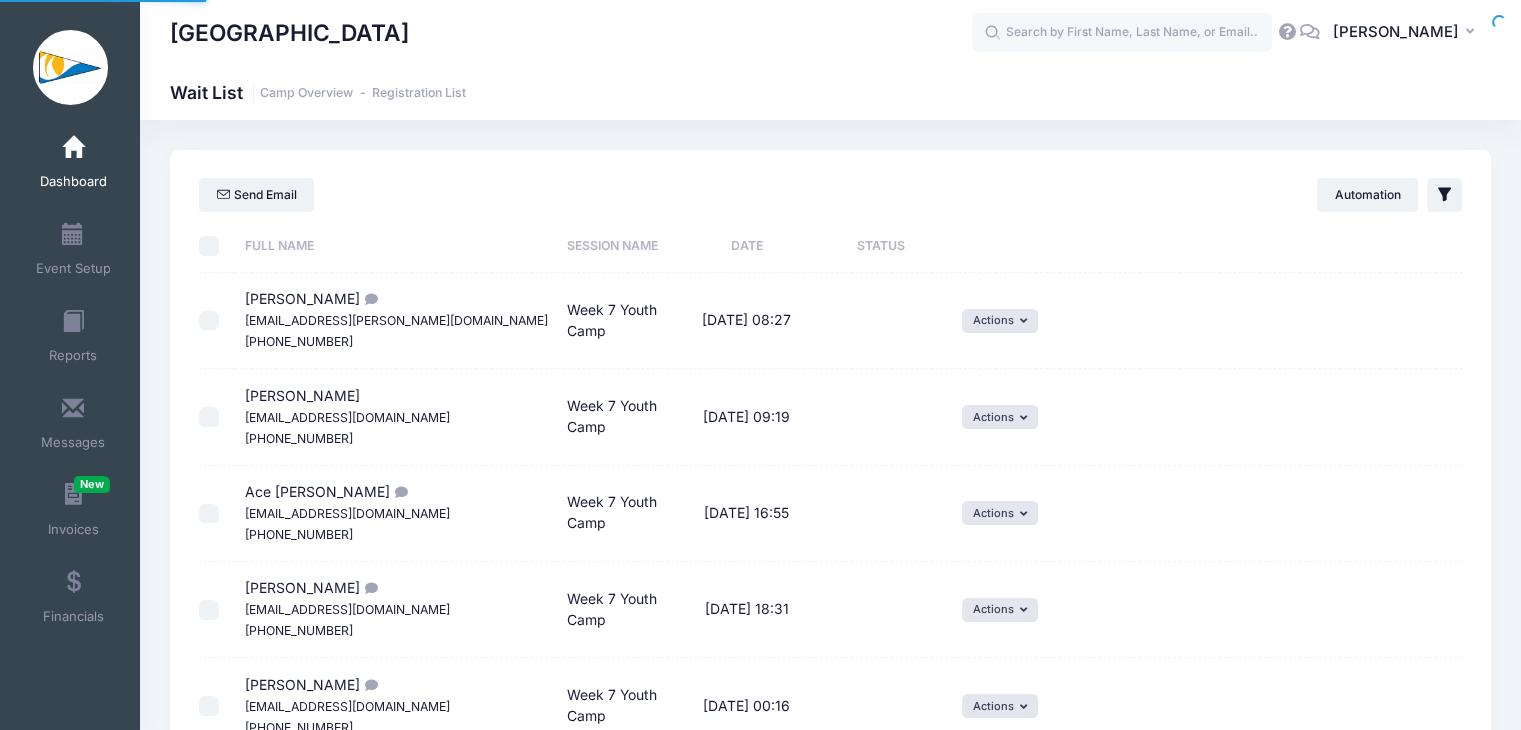 select on "50" 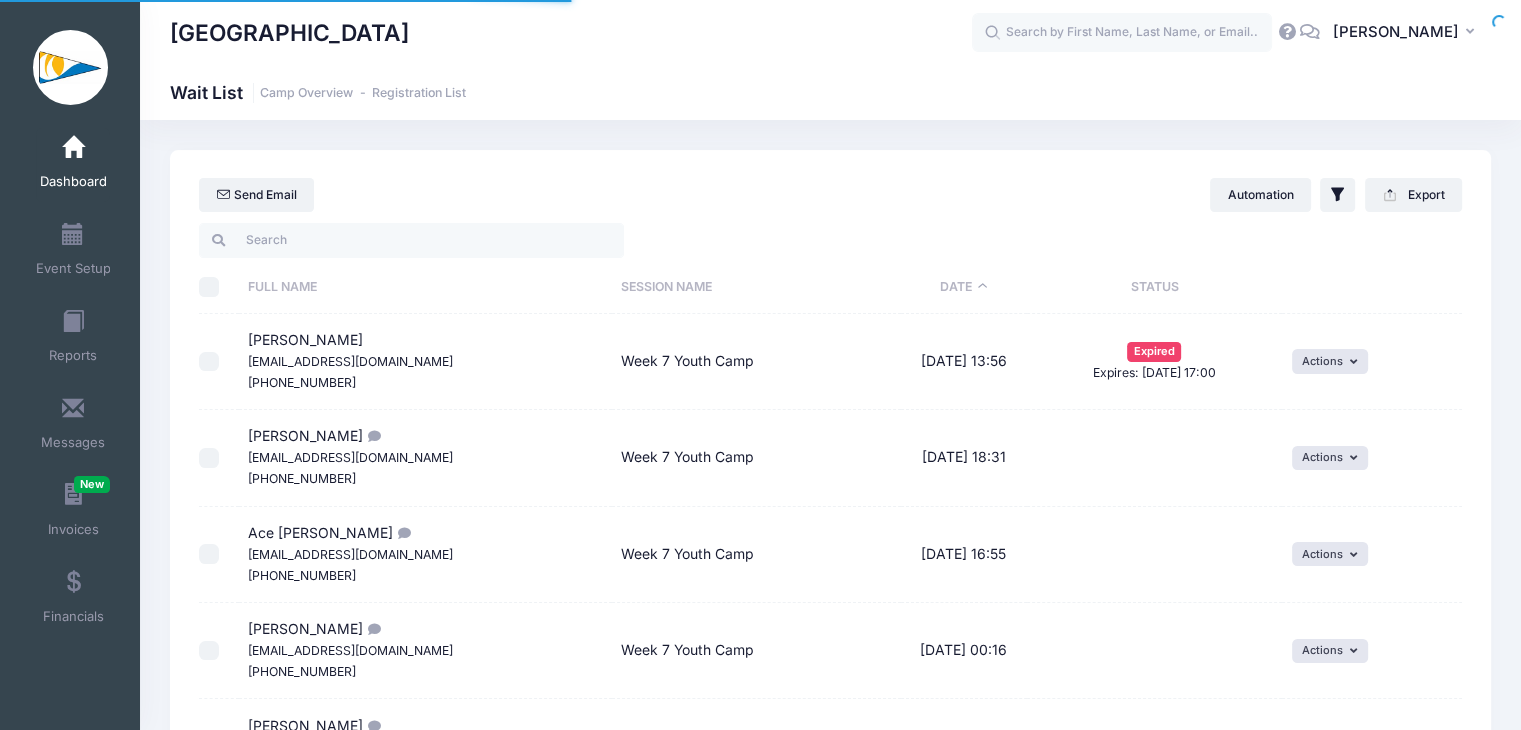 scroll, scrollTop: 0, scrollLeft: 0, axis: both 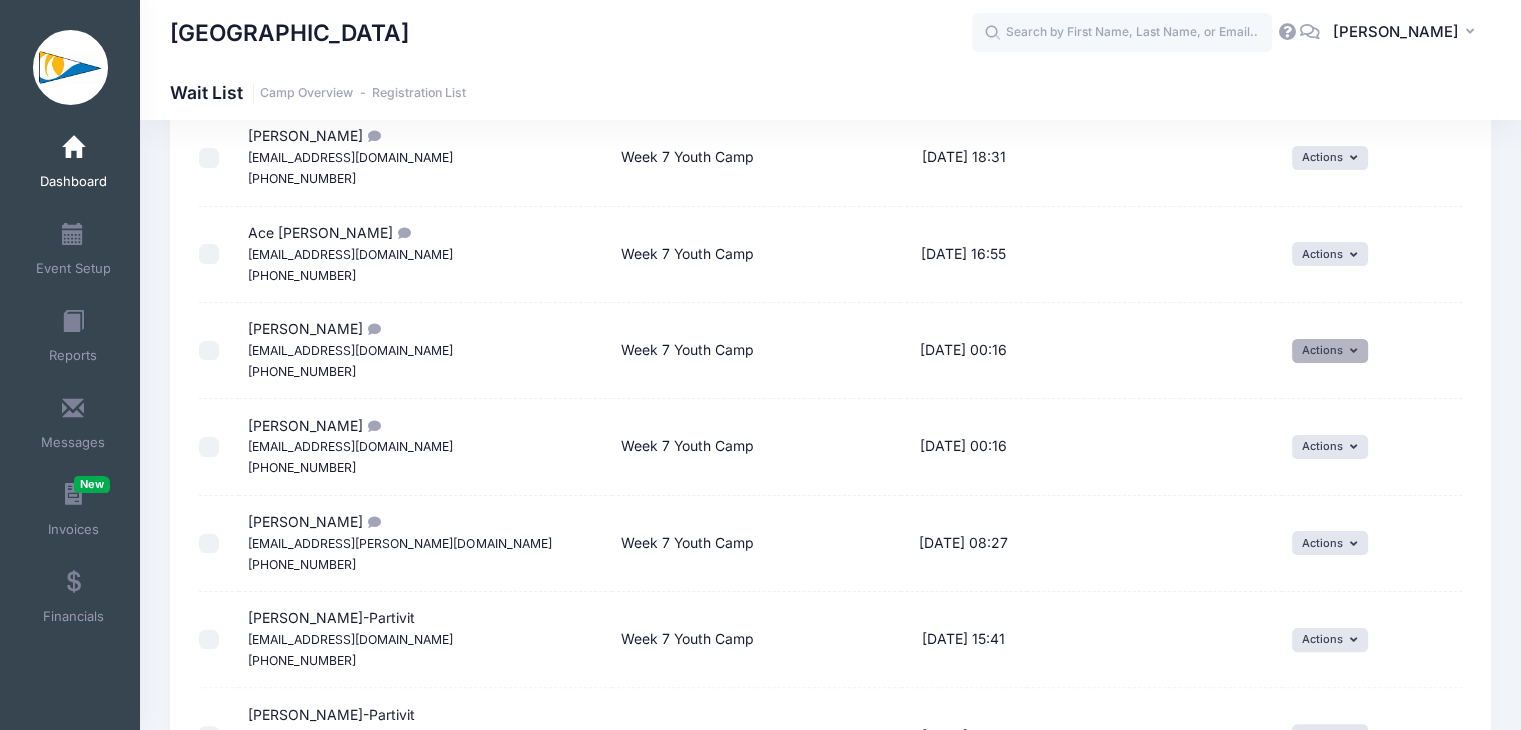 click on "Actions" at bounding box center [1330, 351] 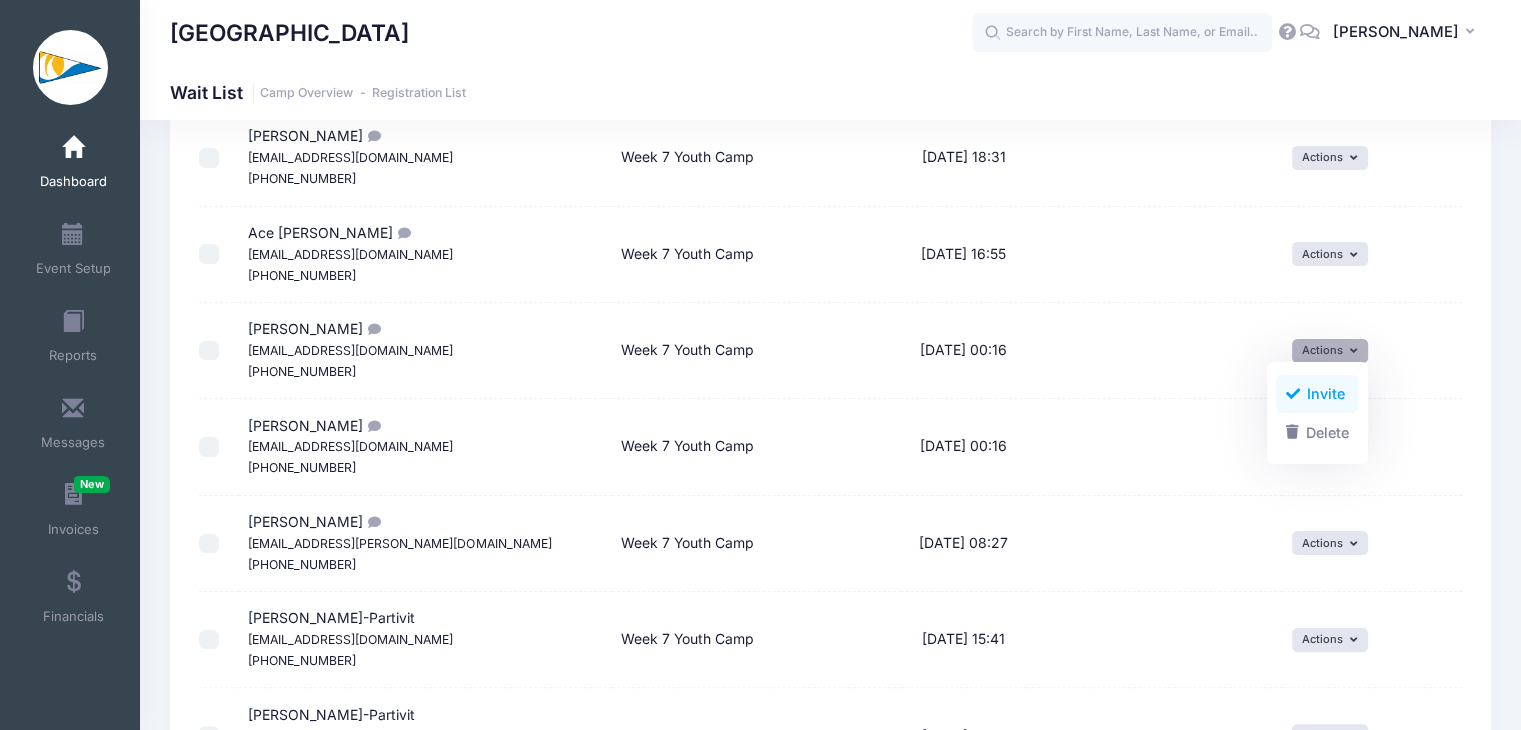 click on "Invite" at bounding box center [1317, 394] 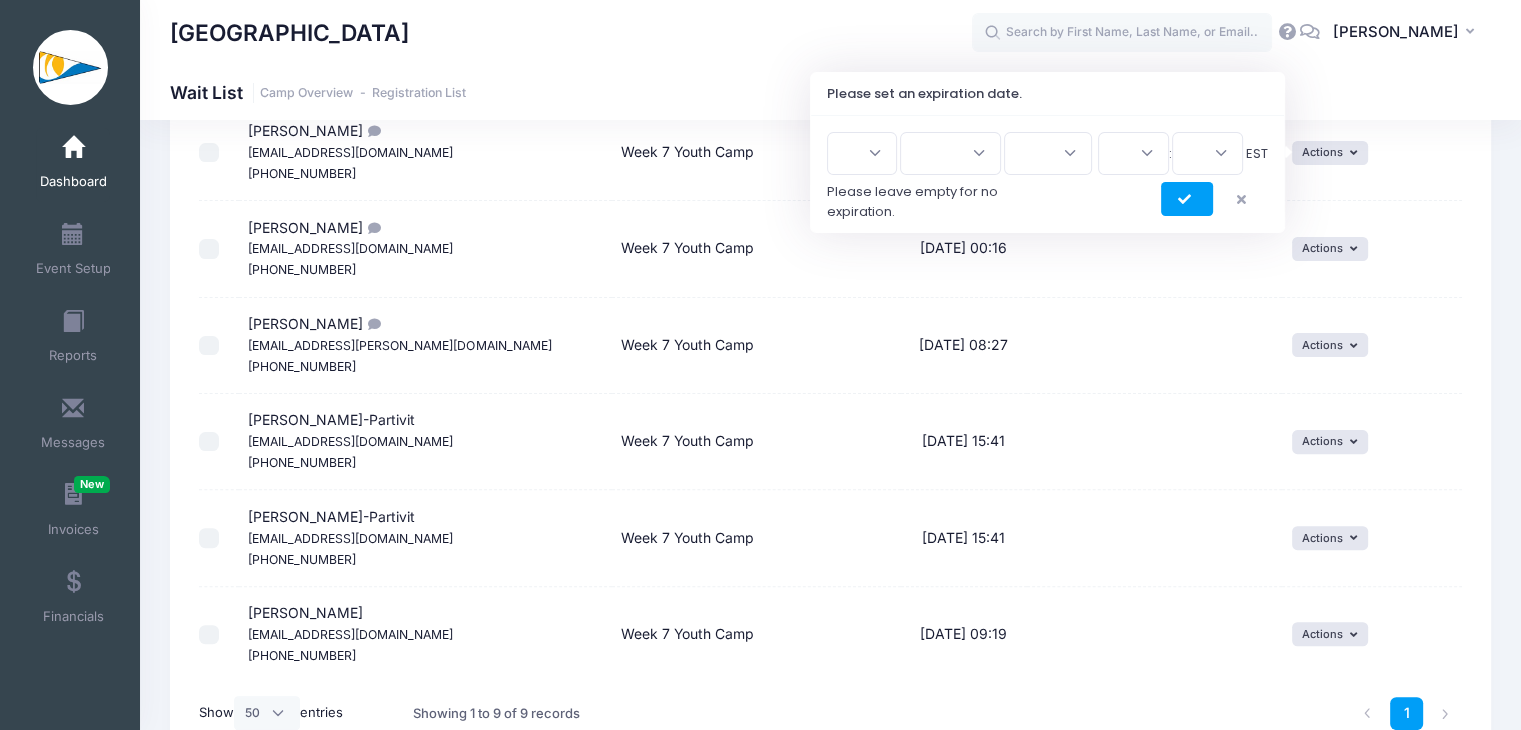scroll, scrollTop: 500, scrollLeft: 0, axis: vertical 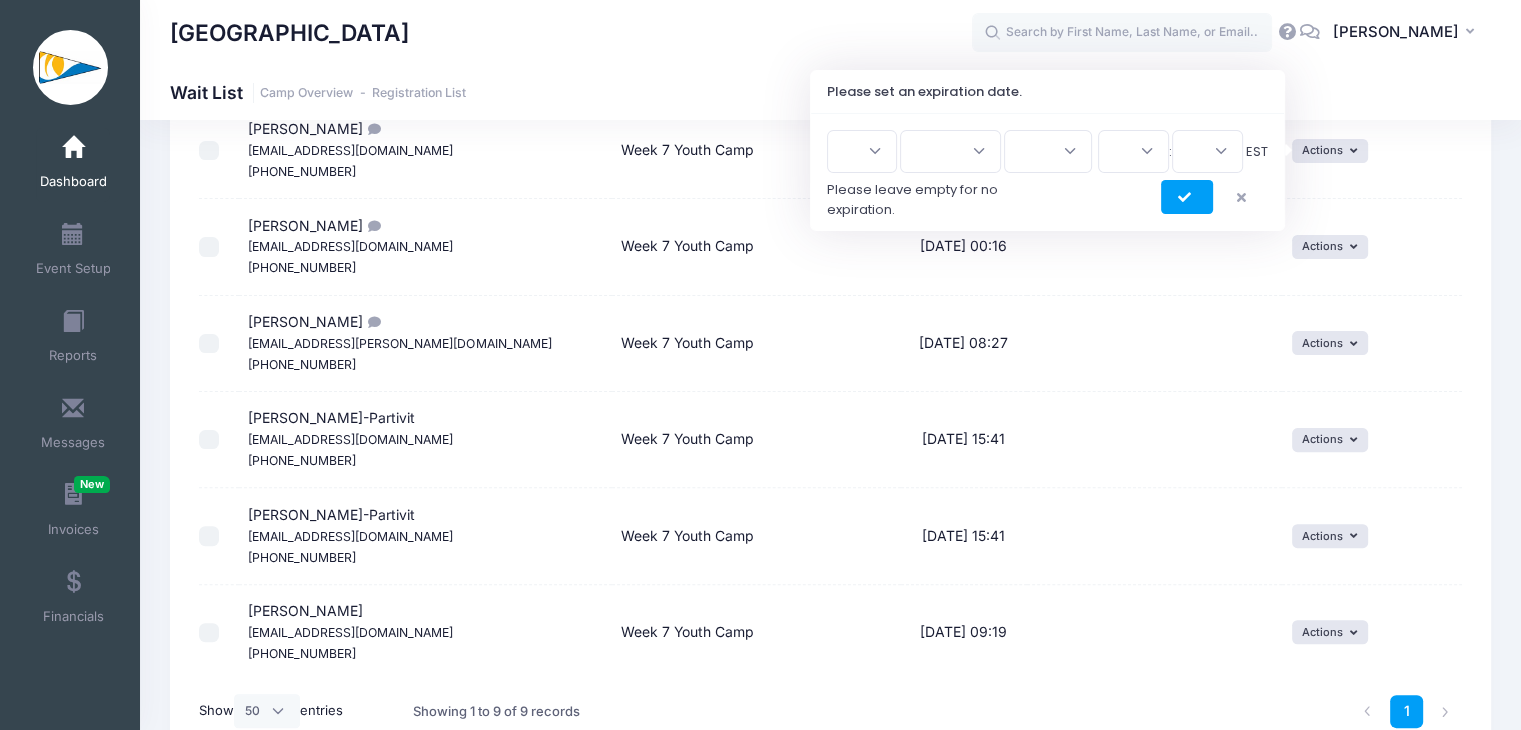 click on "1 2 3 4 5 6 7 8 9 10 11 12 13 14 15 16 17 18 19 20 21 22 23 24 25 26 27 28 29 30 31" at bounding box center (862, 151) 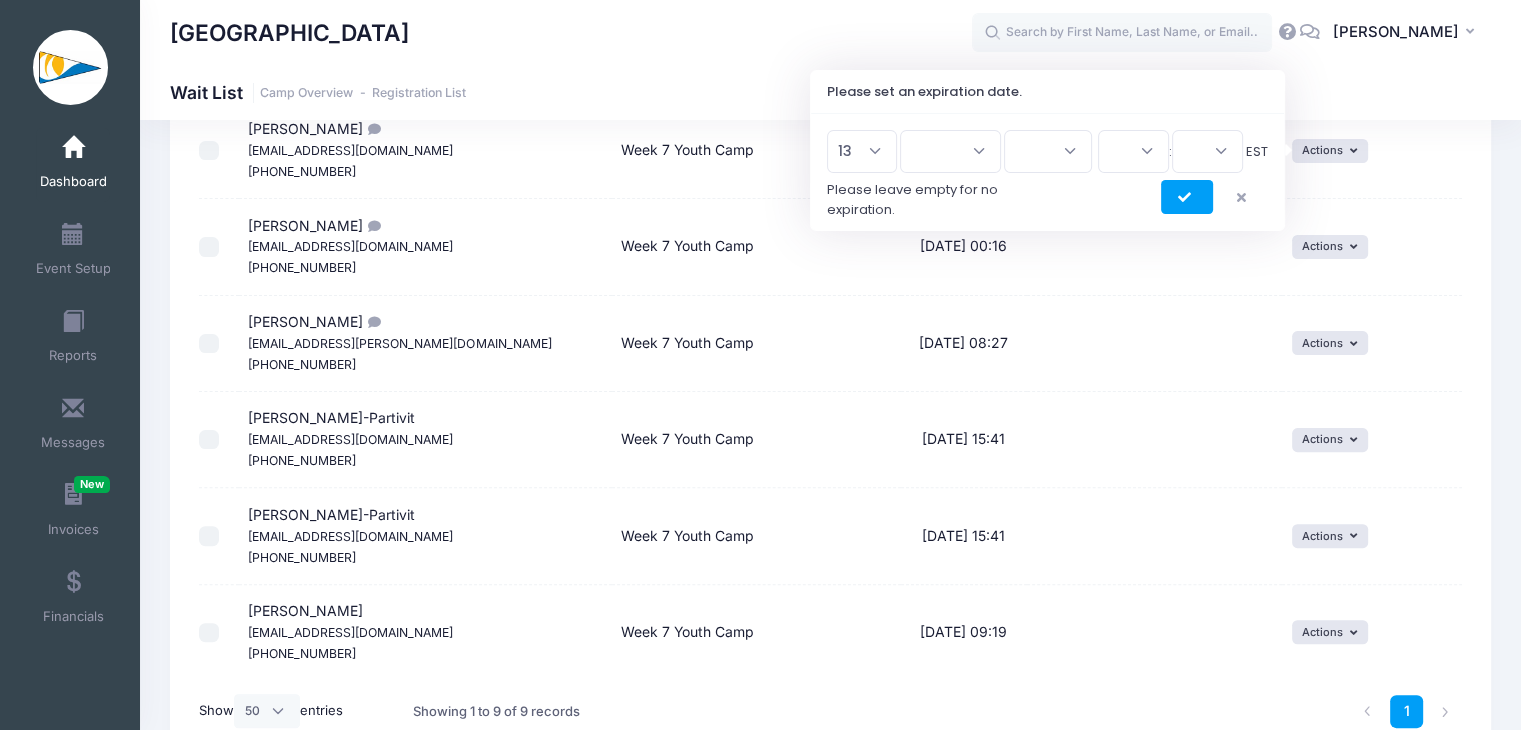 click on "1 2 3 4 5 6 7 8 9 10 11 12 13 14 15 16 17 18 19 20 21 22 23 24 25 26 27 28 29 30 31" at bounding box center (862, 151) 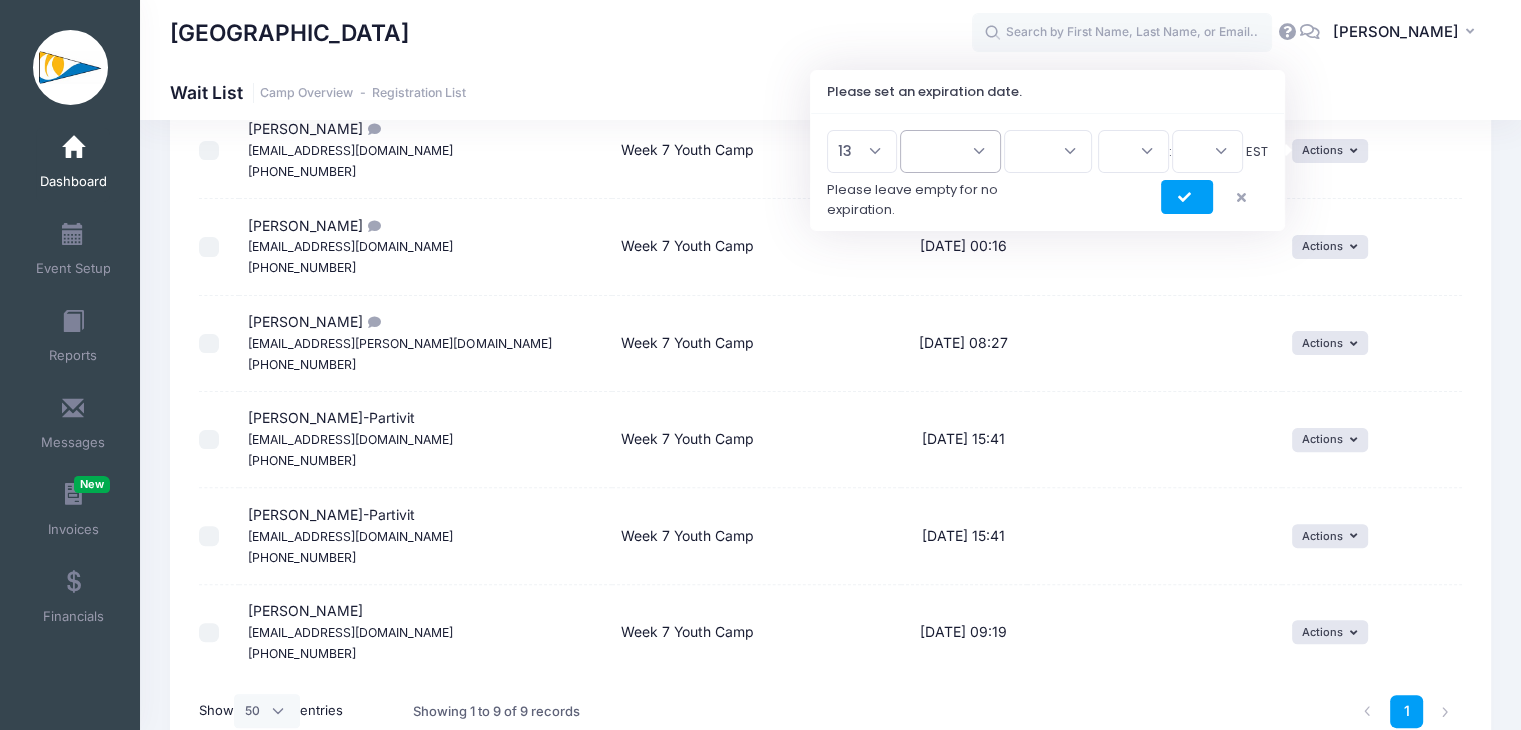 click on "Jan Feb Mar Apr May Jun Jul Aug Sep Oct Nov Dec" at bounding box center [950, 151] 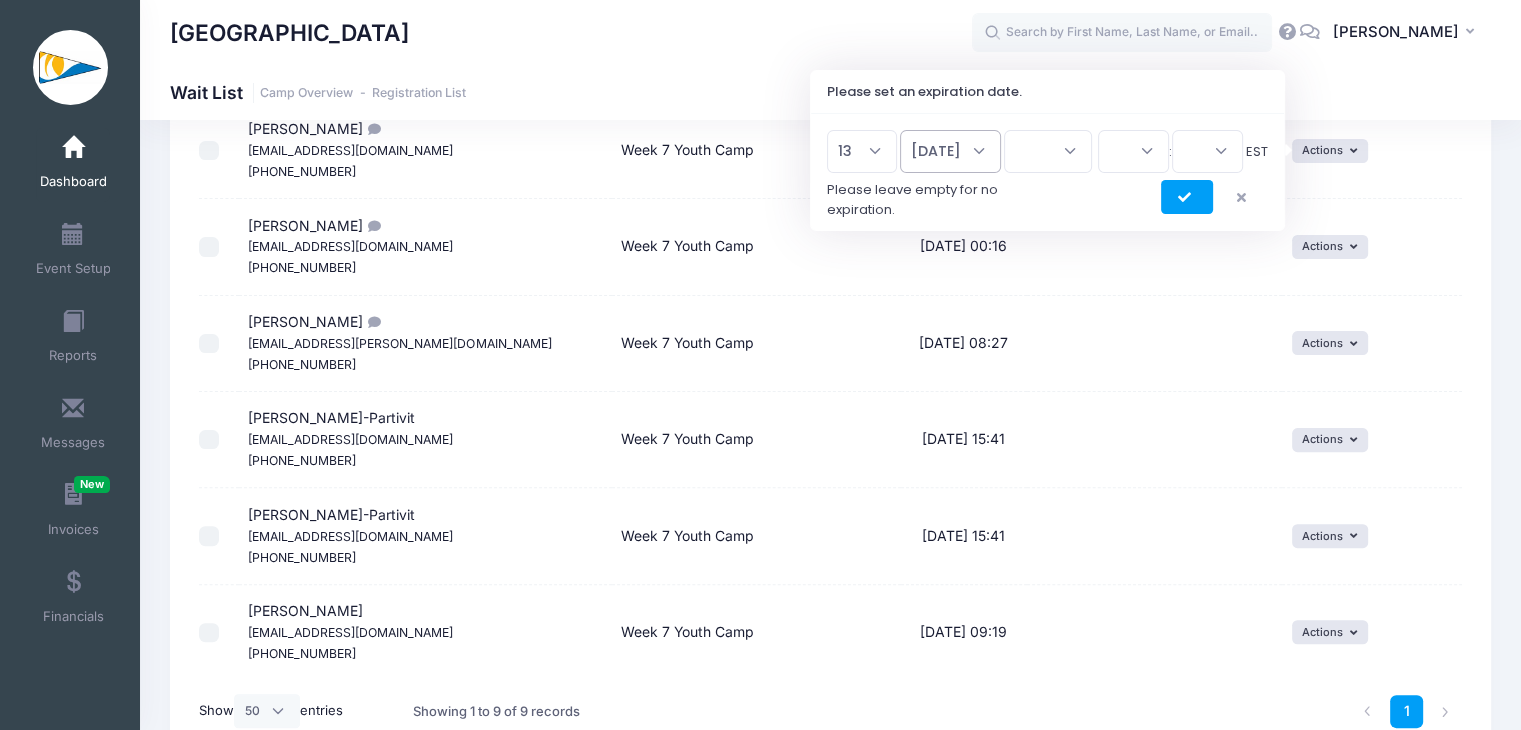 click on "Jan Feb Mar Apr May Jun Jul Aug Sep Oct Nov Dec" at bounding box center [950, 151] 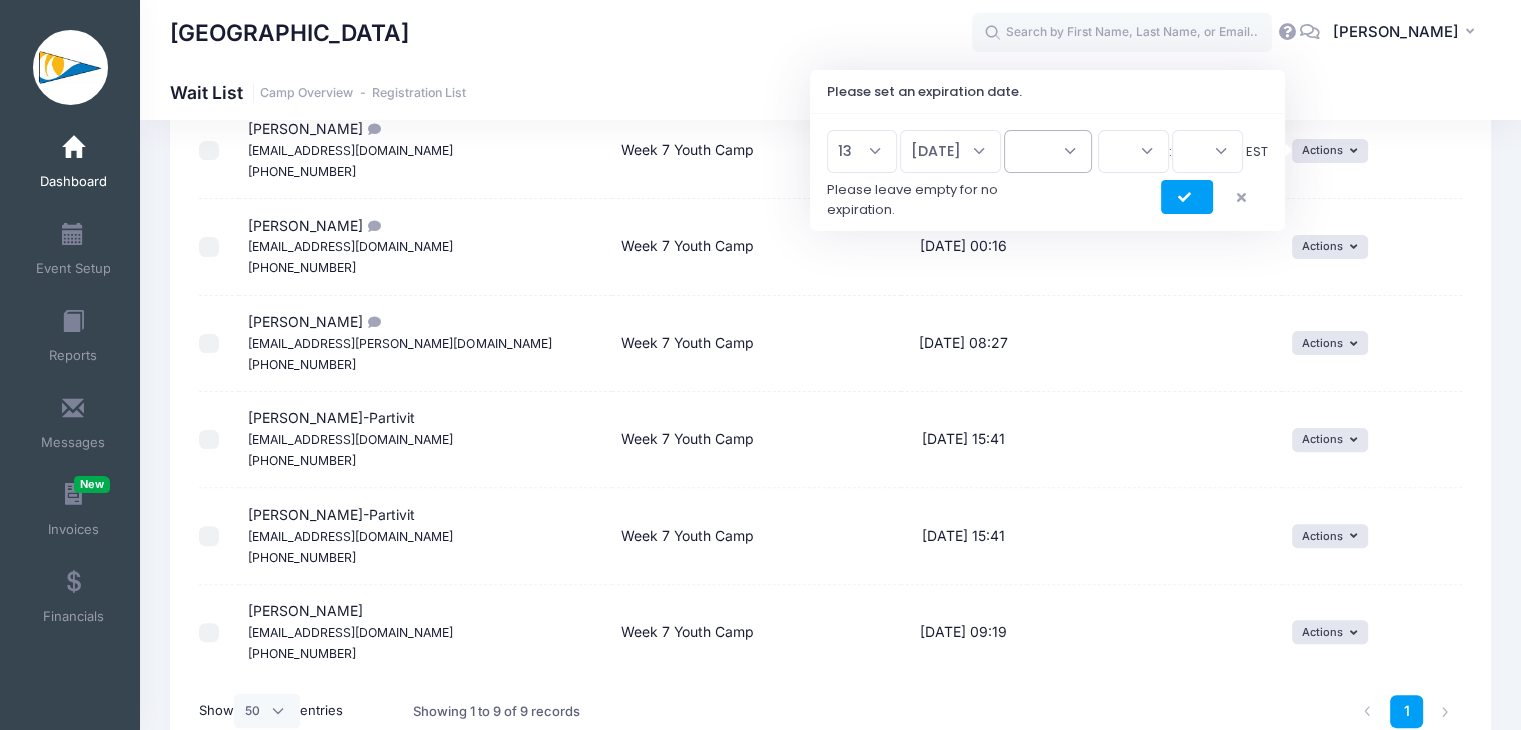click on "2026 2025" at bounding box center (1048, 151) 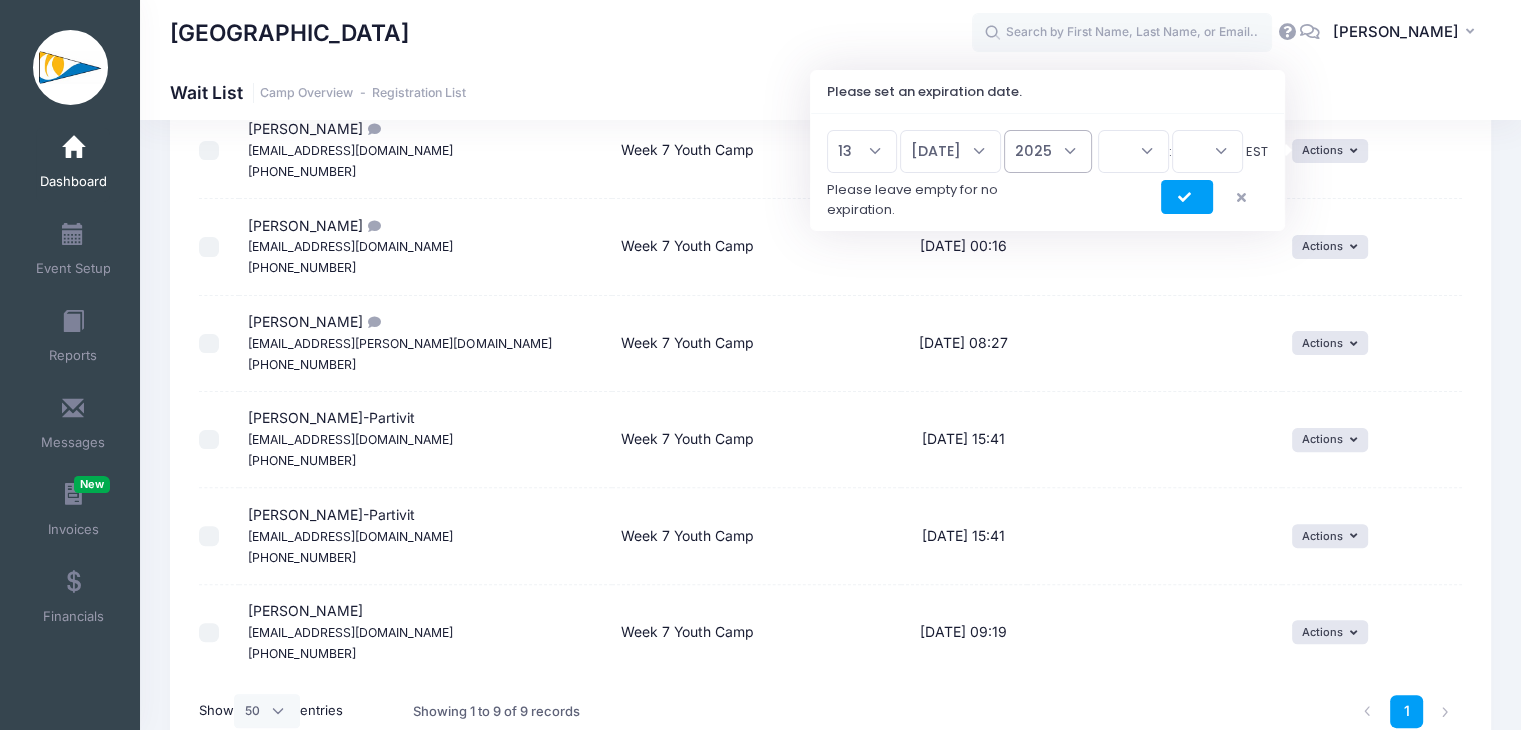 click on "2026 2025" at bounding box center [1048, 151] 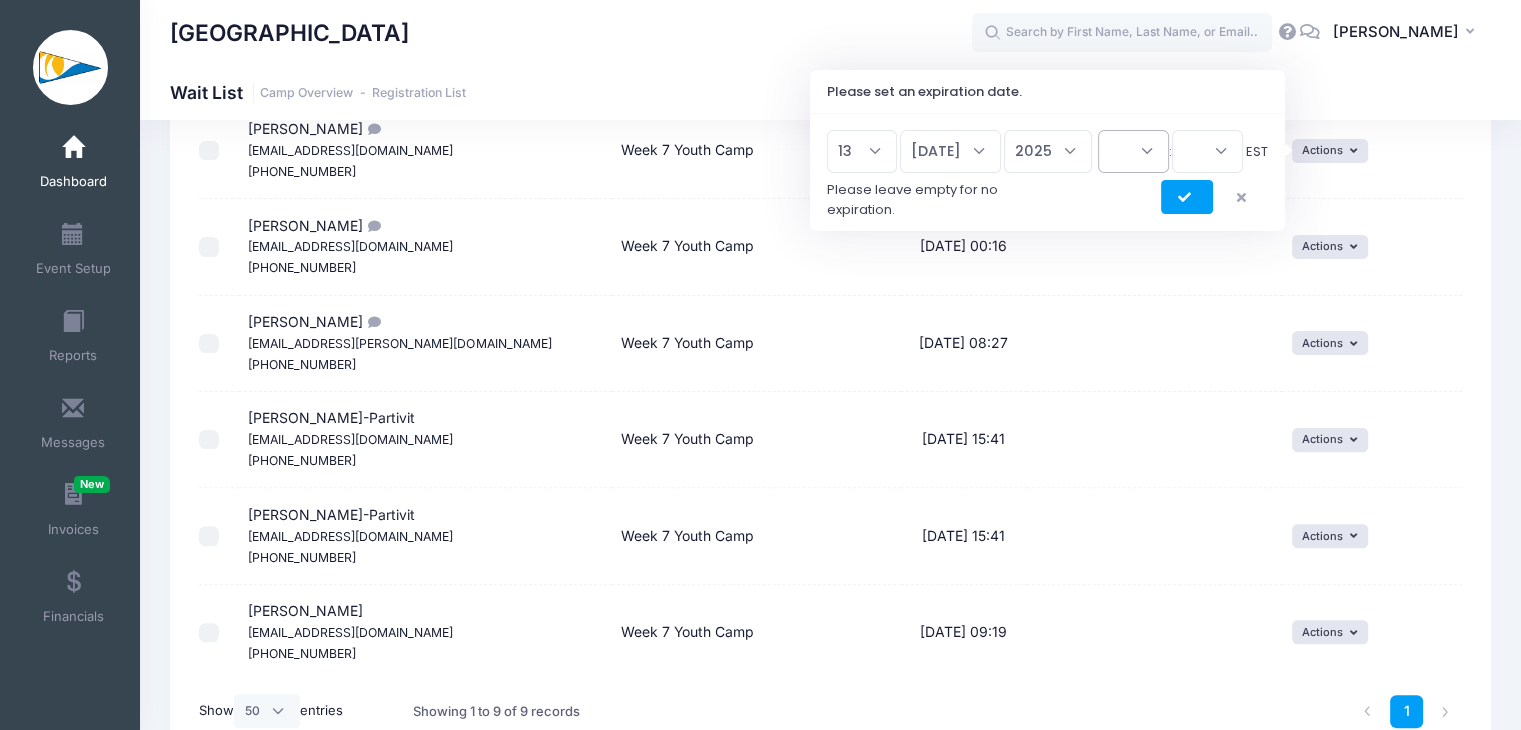 click on "00 01 02 03 04 05 06 07 08 09 10 11 12 13 14 15 16 17 18 19 20 21 22 23" at bounding box center (1133, 151) 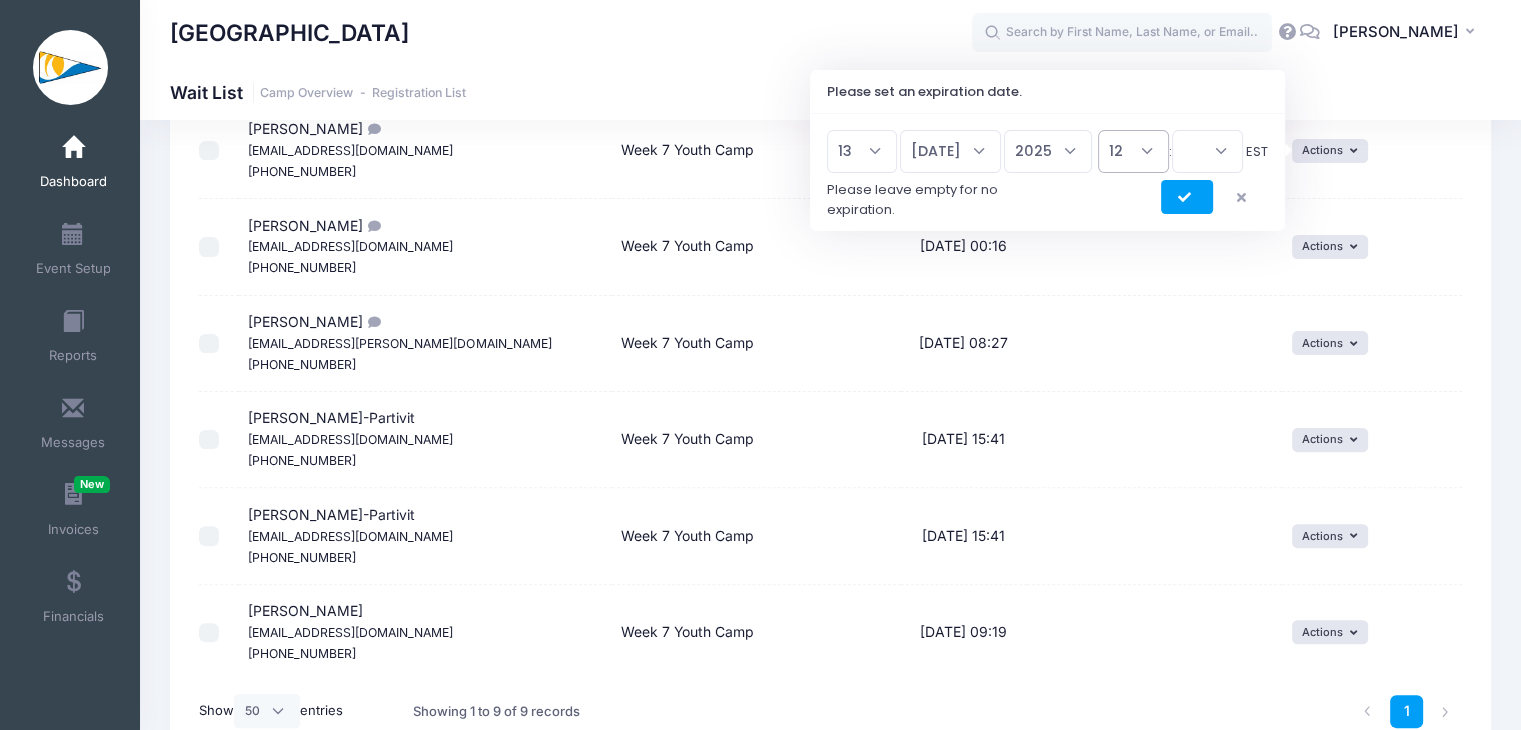 click on "00 01 02 03 04 05 06 07 08 09 10 11 12 13 14 15 16 17 18 19 20 21 22 23" at bounding box center (1133, 151) 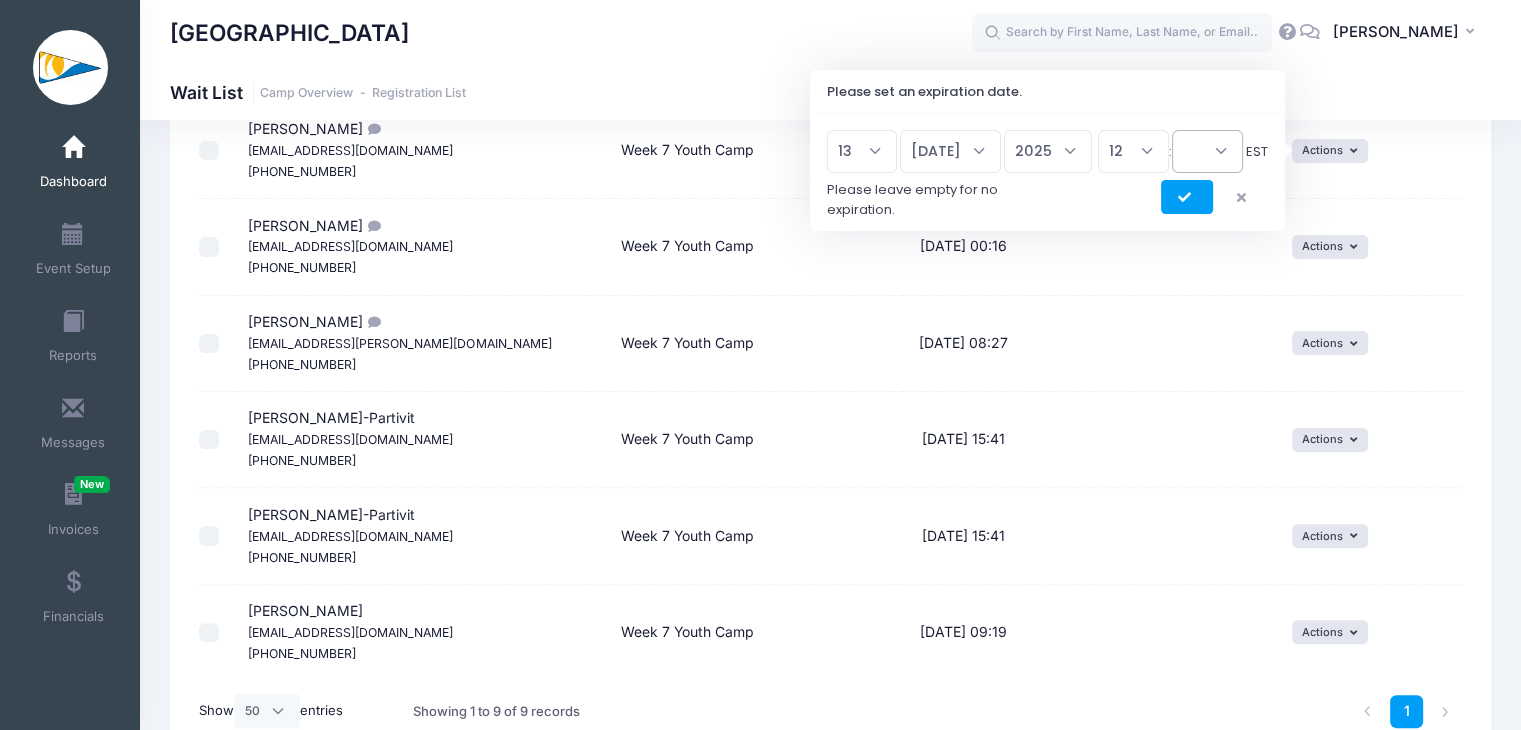 click on "00 15 30 45" at bounding box center [1207, 151] 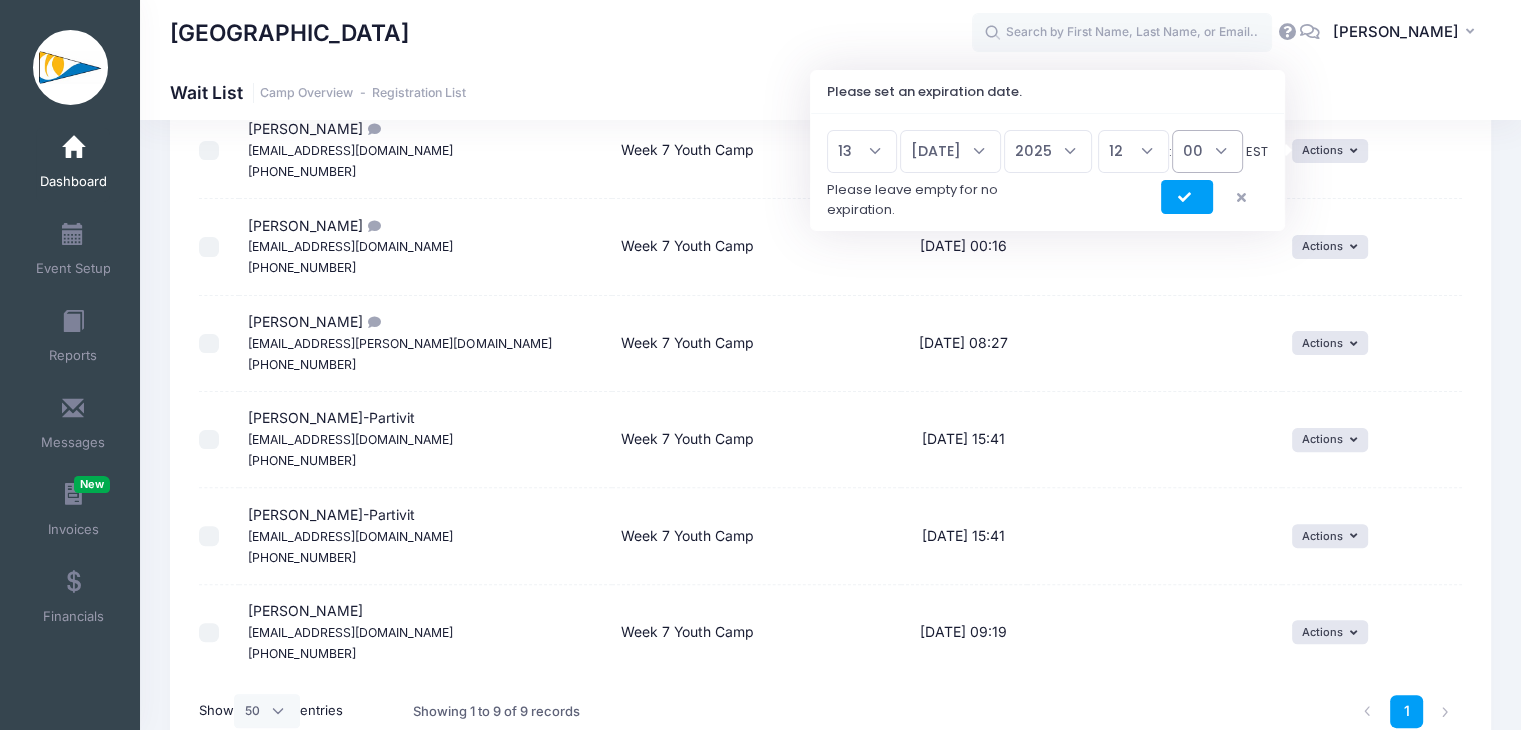 click on "00 15 30 45" at bounding box center [1207, 151] 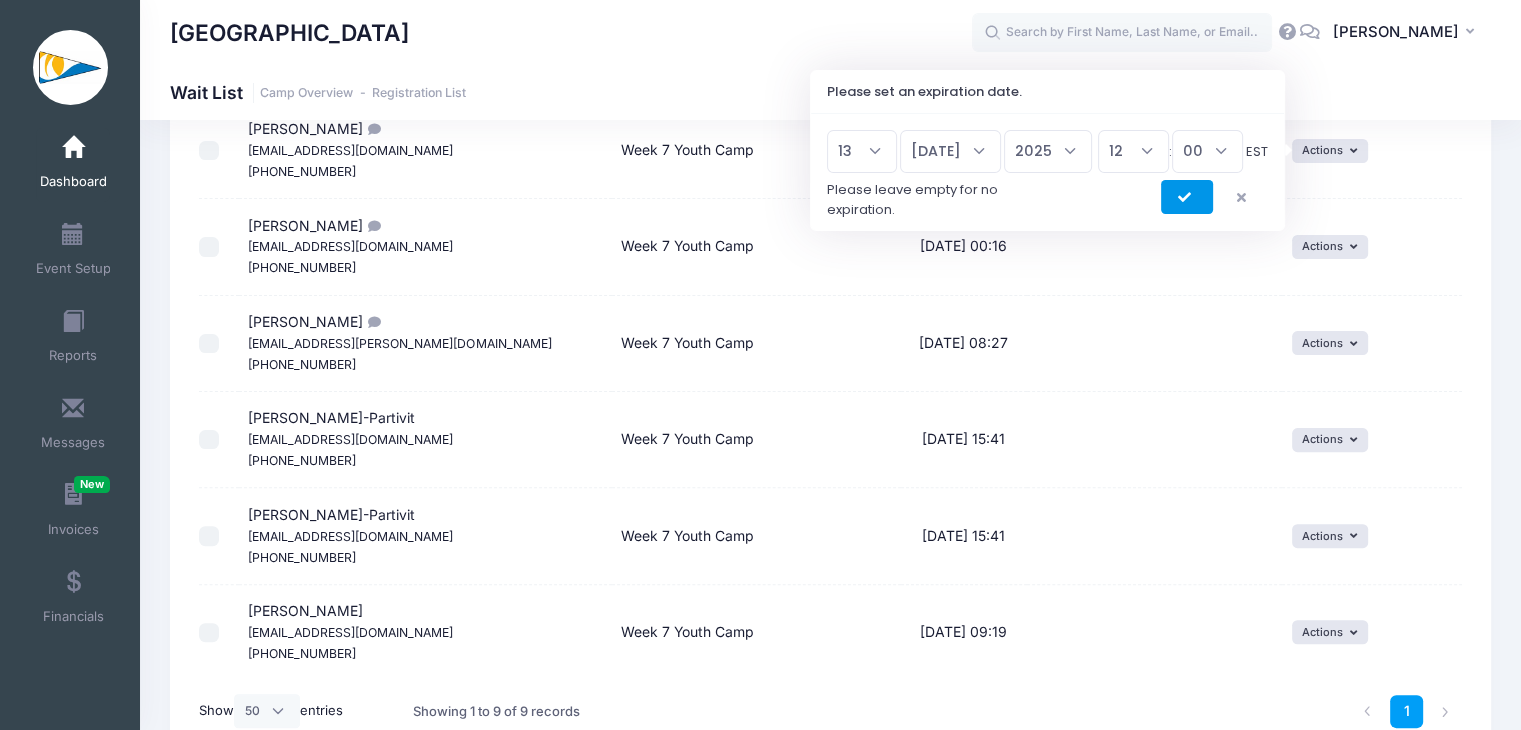 click at bounding box center [1187, 198] 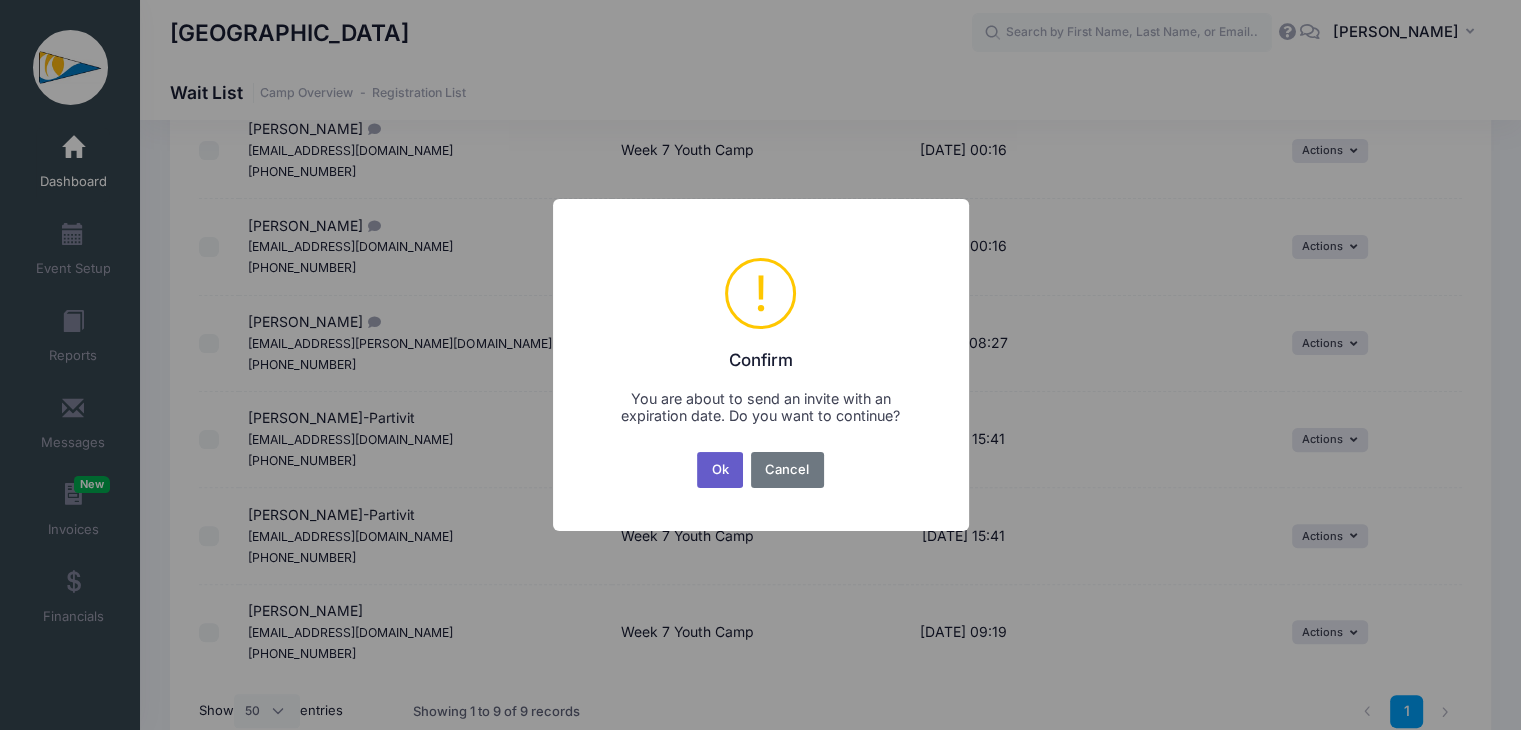 click on "Ok" at bounding box center [720, 470] 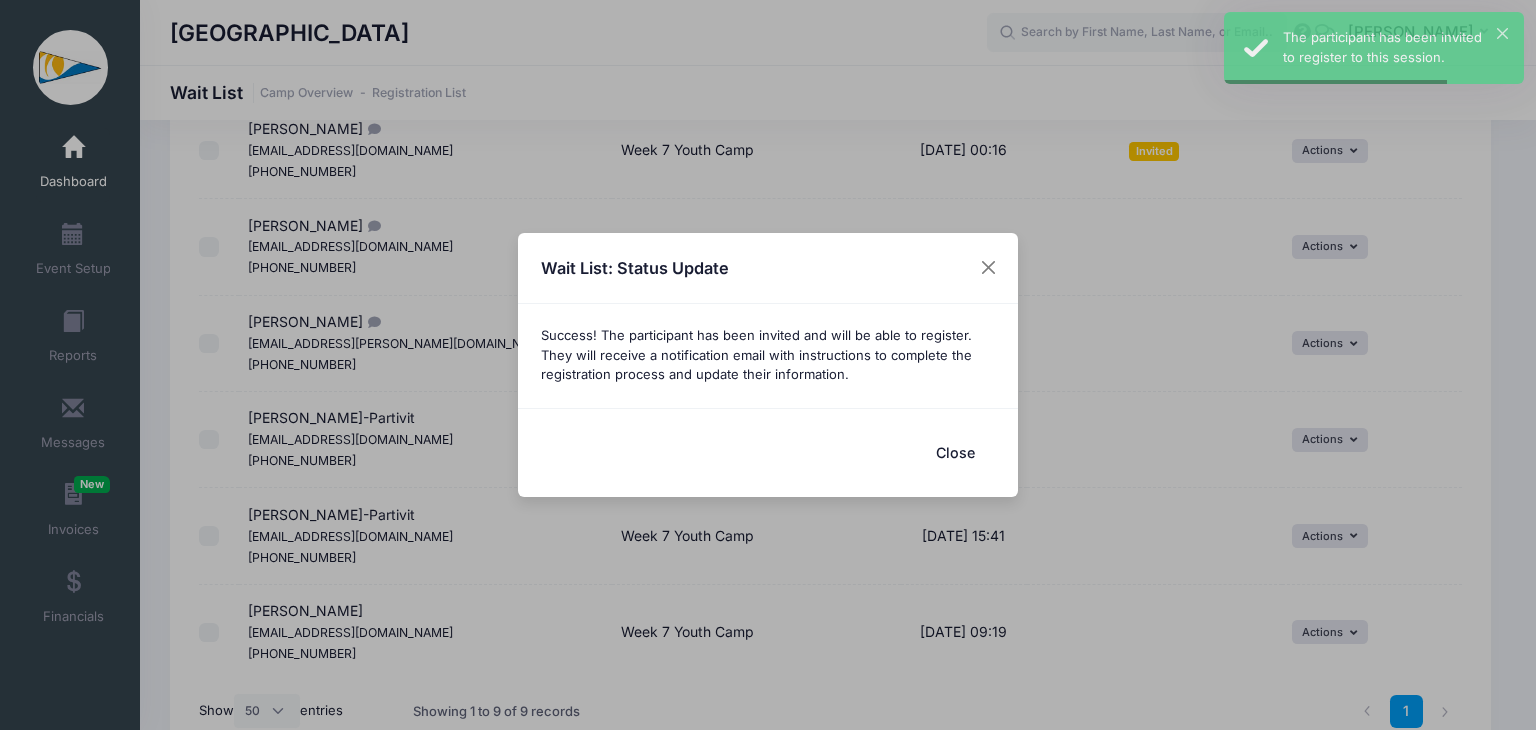 click on "Close" at bounding box center (955, 452) 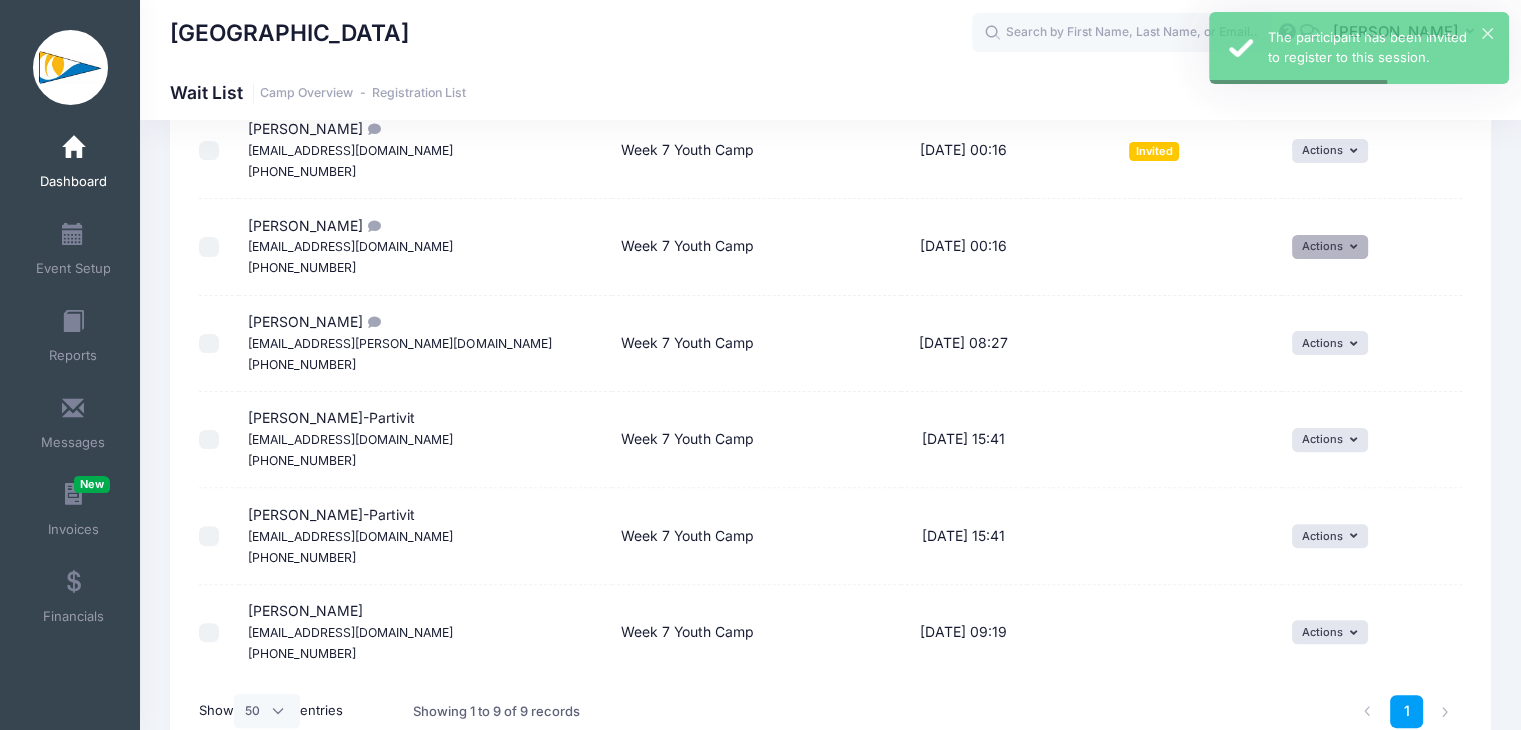 click on "Actions" at bounding box center [1330, 247] 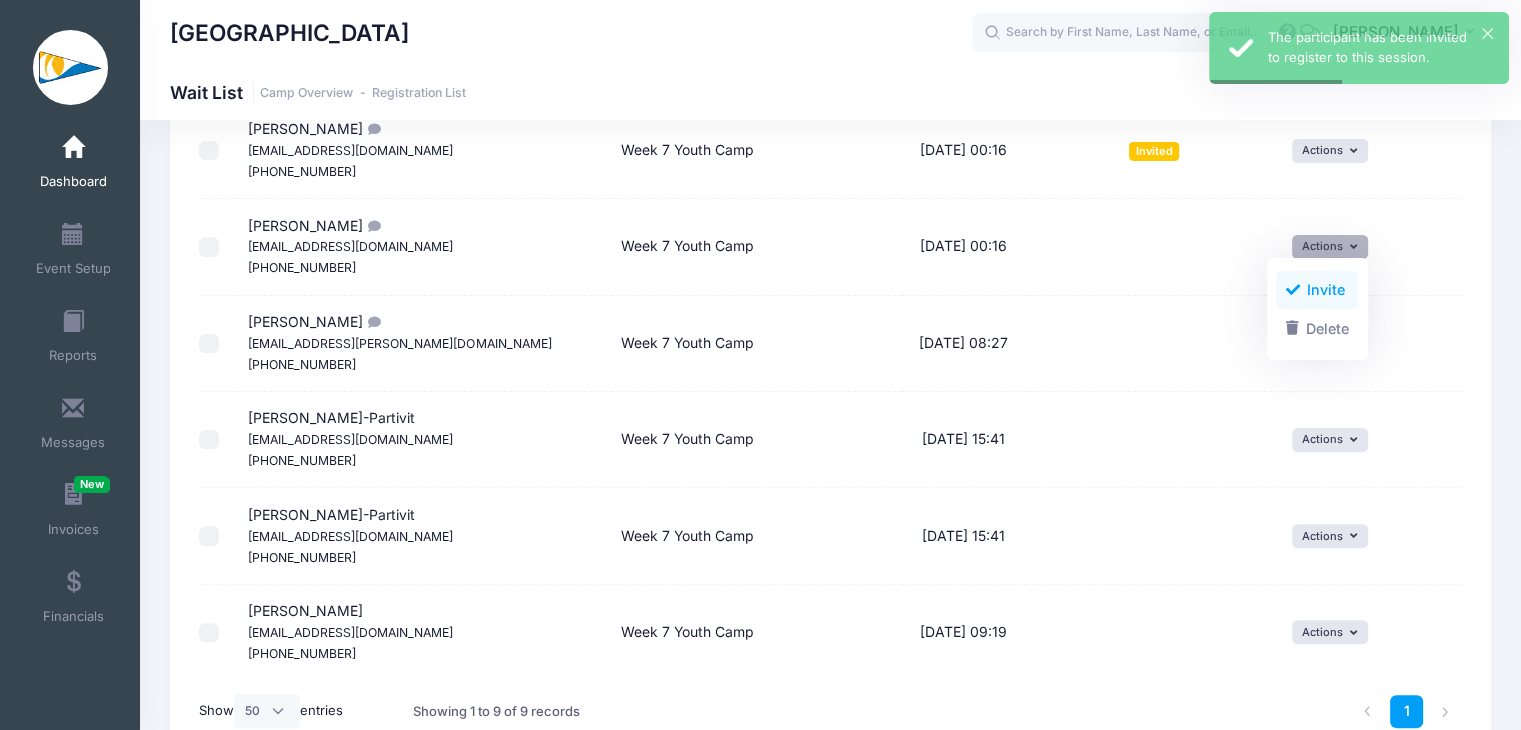 click on "Invite" at bounding box center [1317, 290] 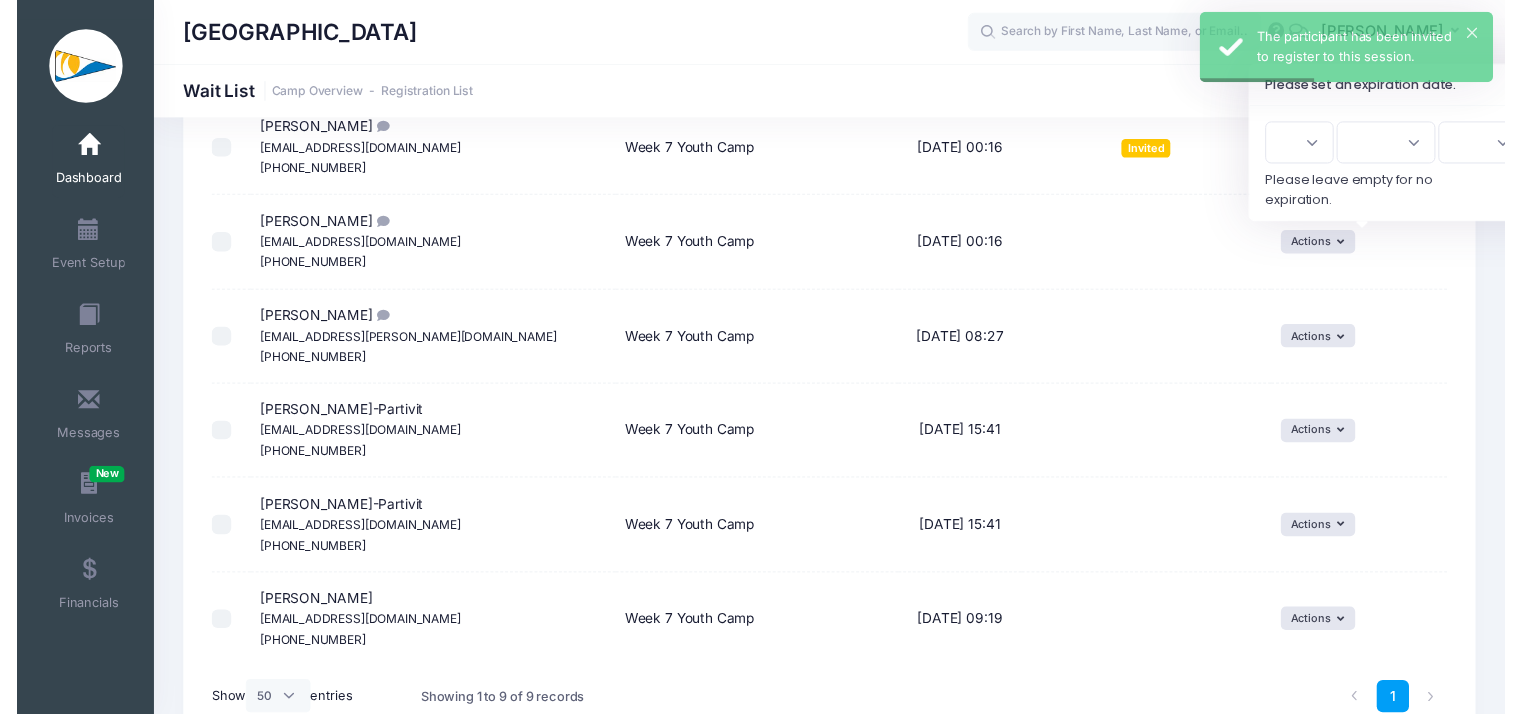 scroll, scrollTop: 0, scrollLeft: 0, axis: both 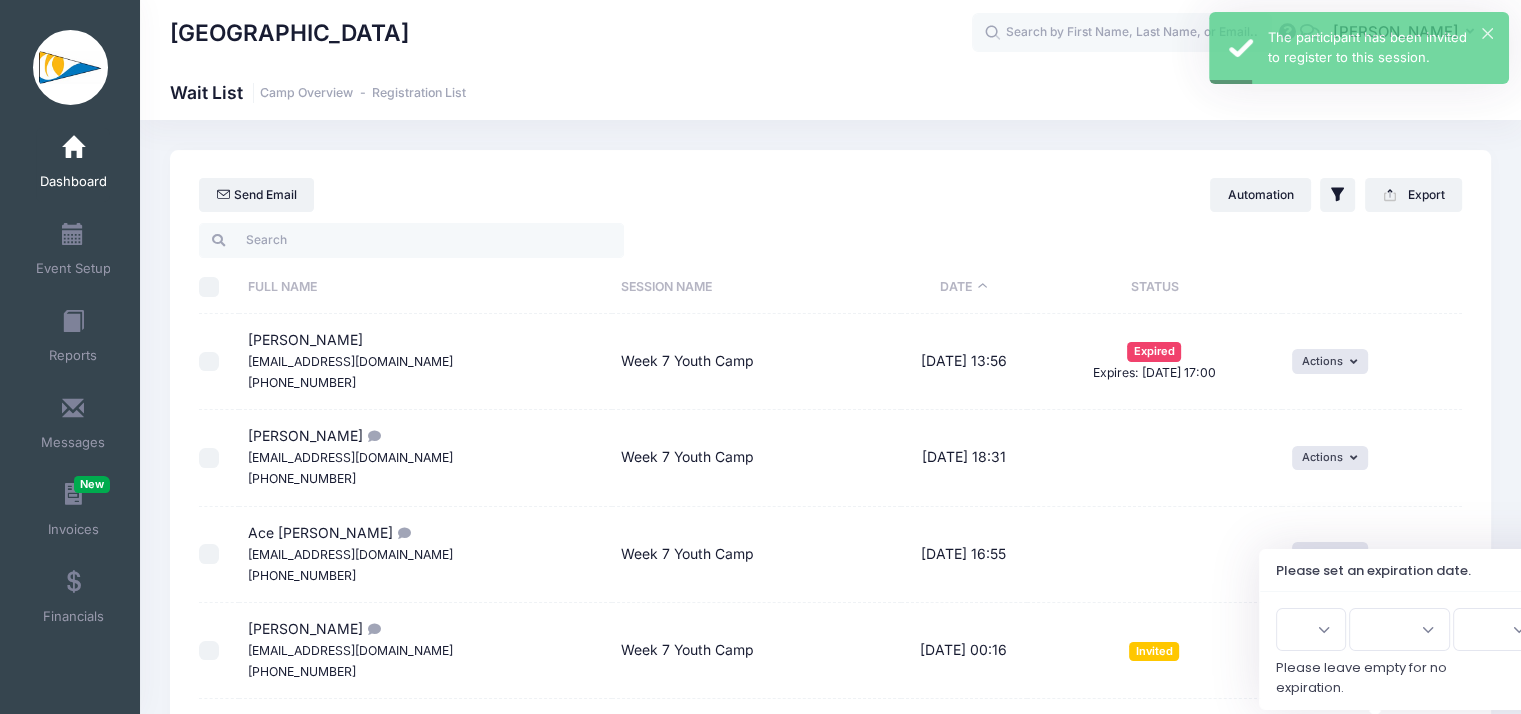 click on "1 2 3 4 5 6 7 8 9 10 11 12 13 14 15 16 17 18 19 20 21 22 23 24 25 26 27 28 29 30 31" at bounding box center (1311, 629) 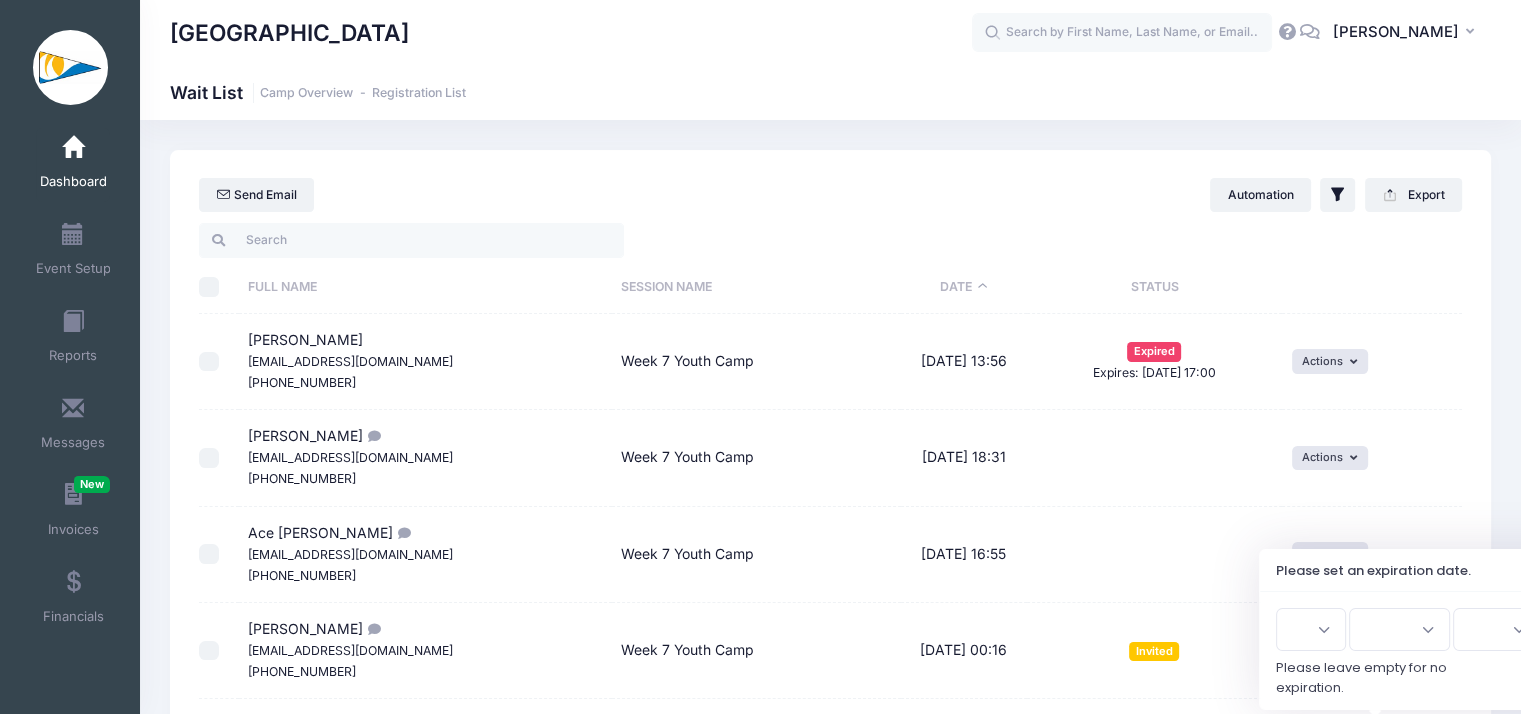select on "13" 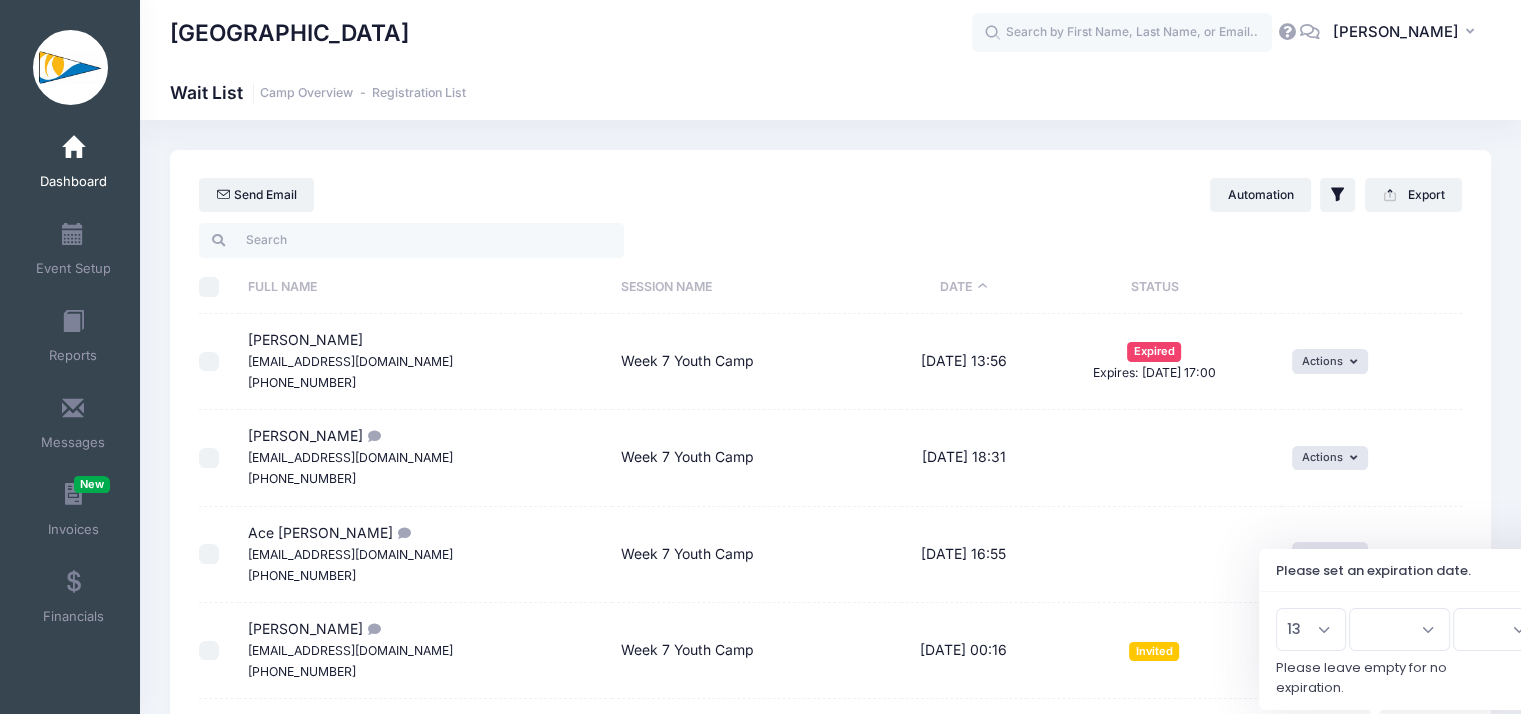 click on "1 2 3 4 5 6 7 8 9 10 11 12 13 14 15 16 17 18 19 20 21 22 23 24 25 26 27 28 29 30 31" at bounding box center (1311, 629) 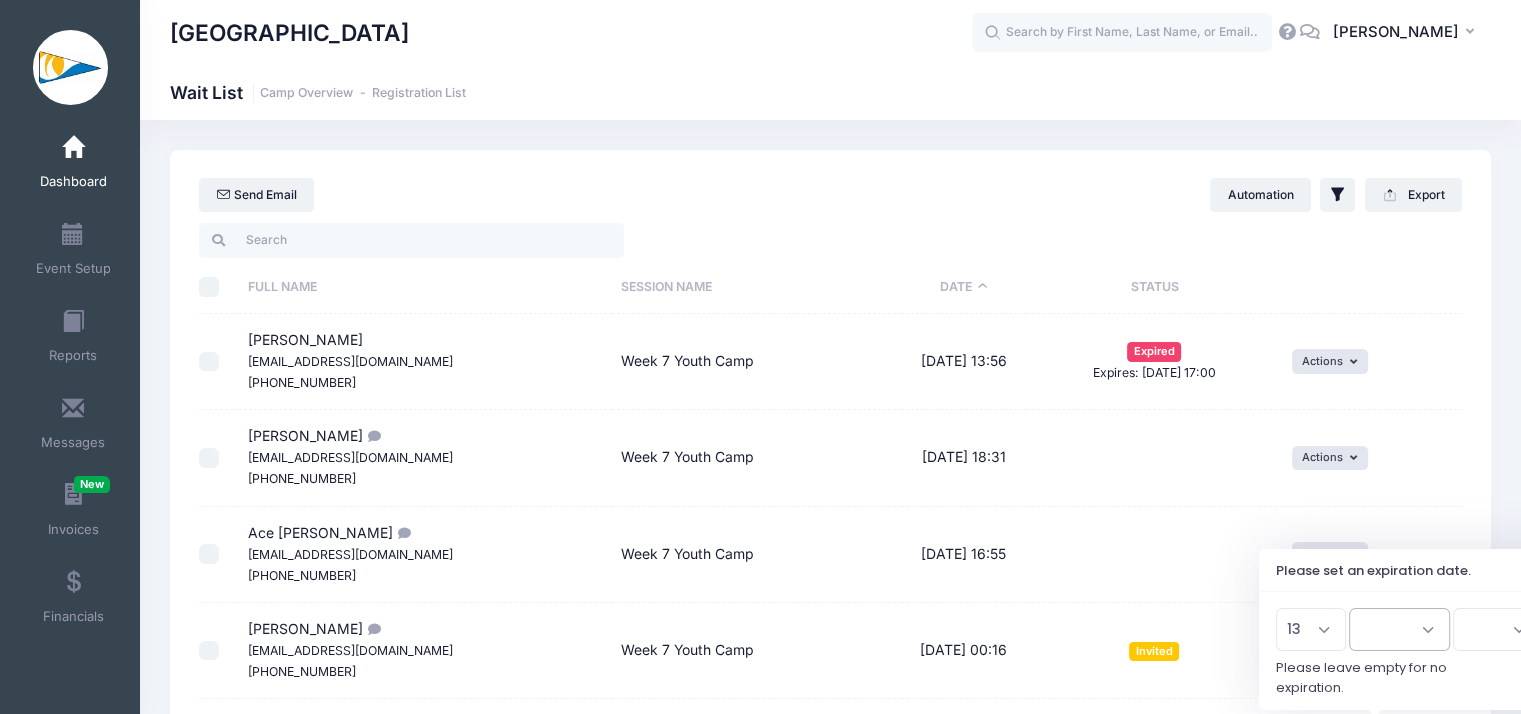 click on "Jan Feb Mar Apr May Jun Jul Aug Sep Oct Nov Dec" at bounding box center [1399, 629] 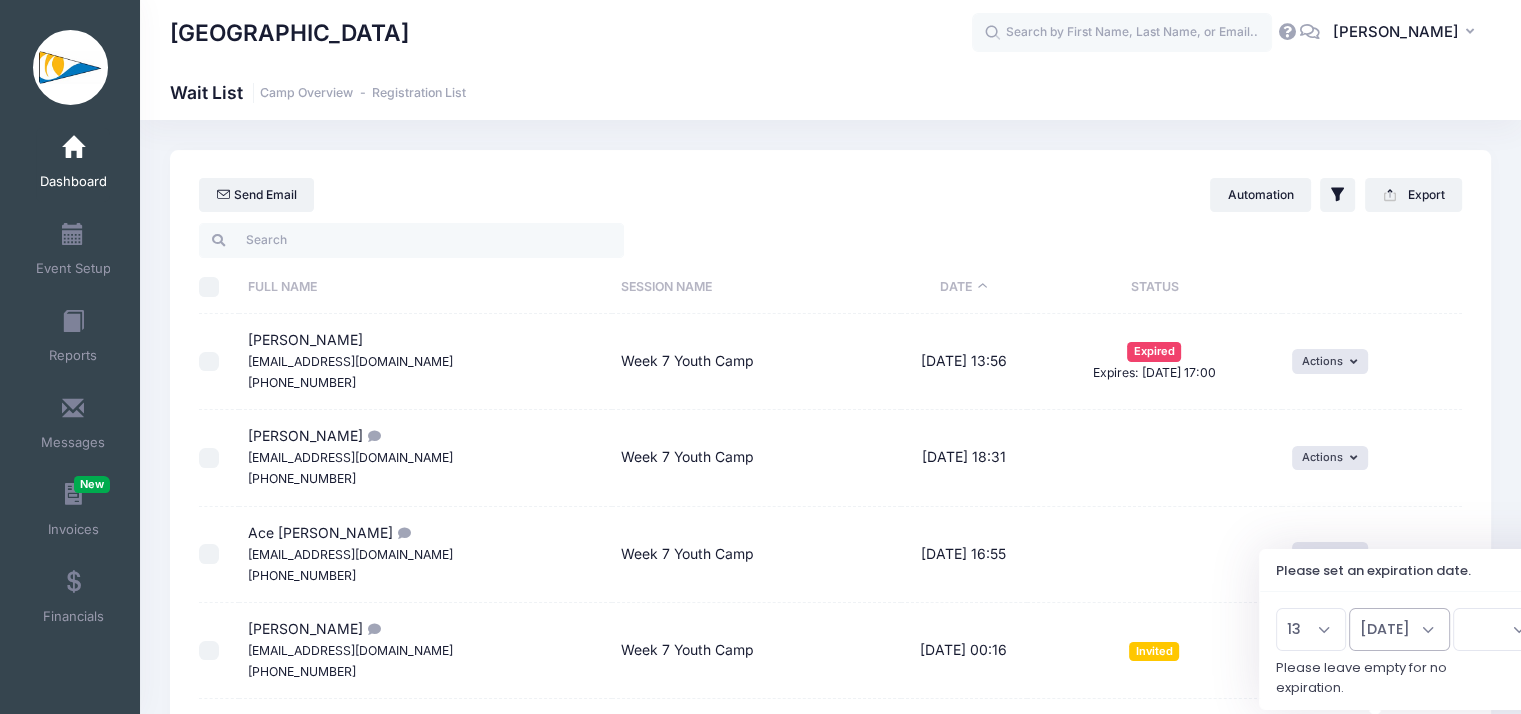 click on "Jan Feb Mar Apr May Jun Jul Aug Sep Oct Nov Dec" at bounding box center (1399, 629) 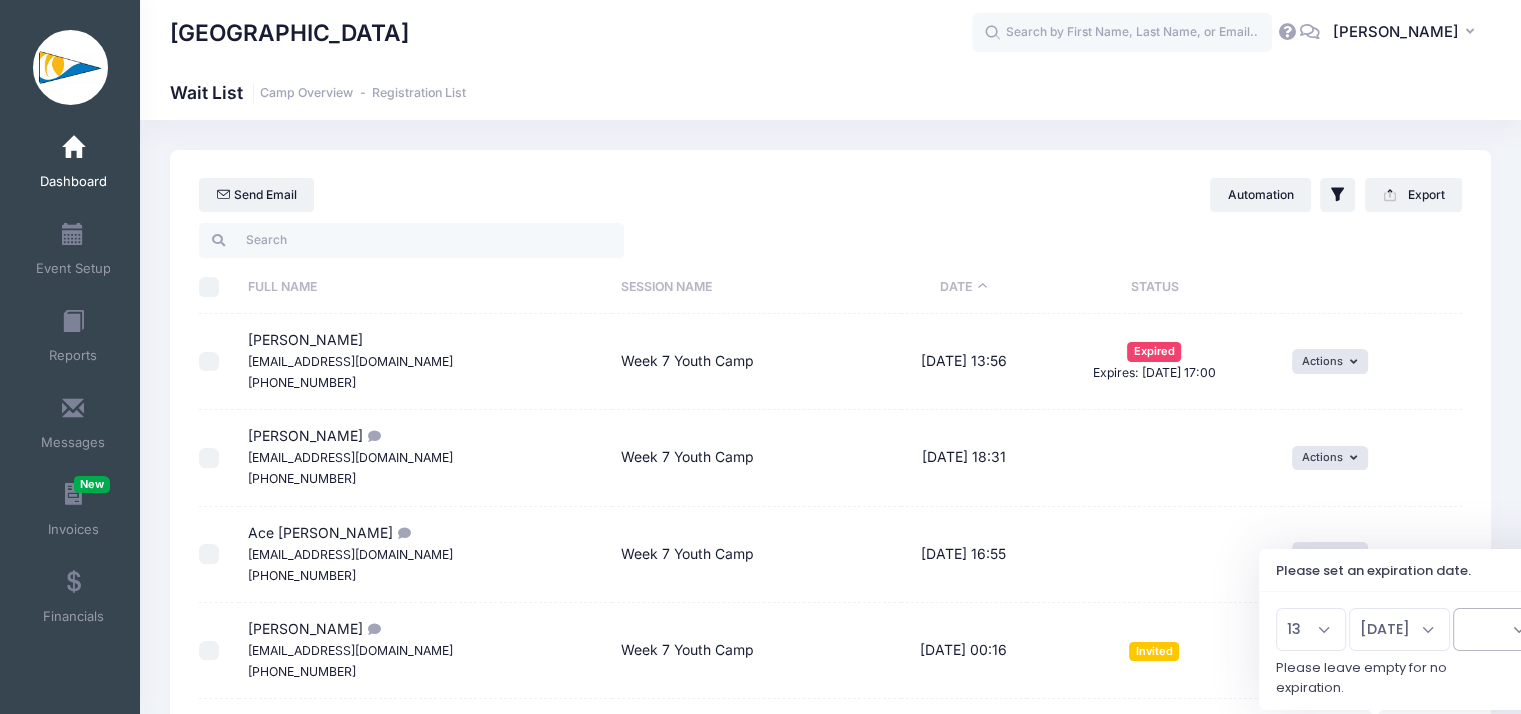 drag, startPoint x: 1471, startPoint y: 632, endPoint x: 1464, endPoint y: 613, distance: 20.248457 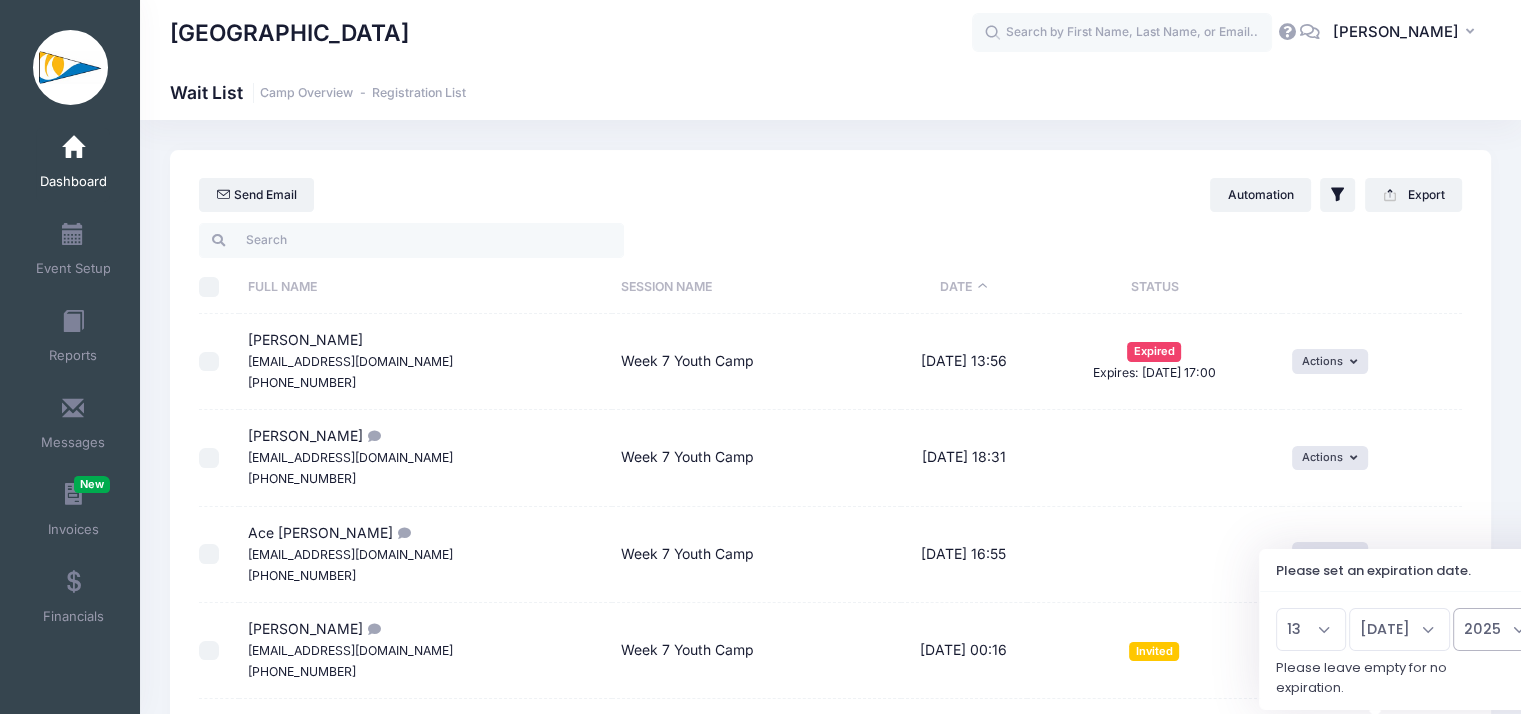 click on "2026 2025" at bounding box center (1497, 629) 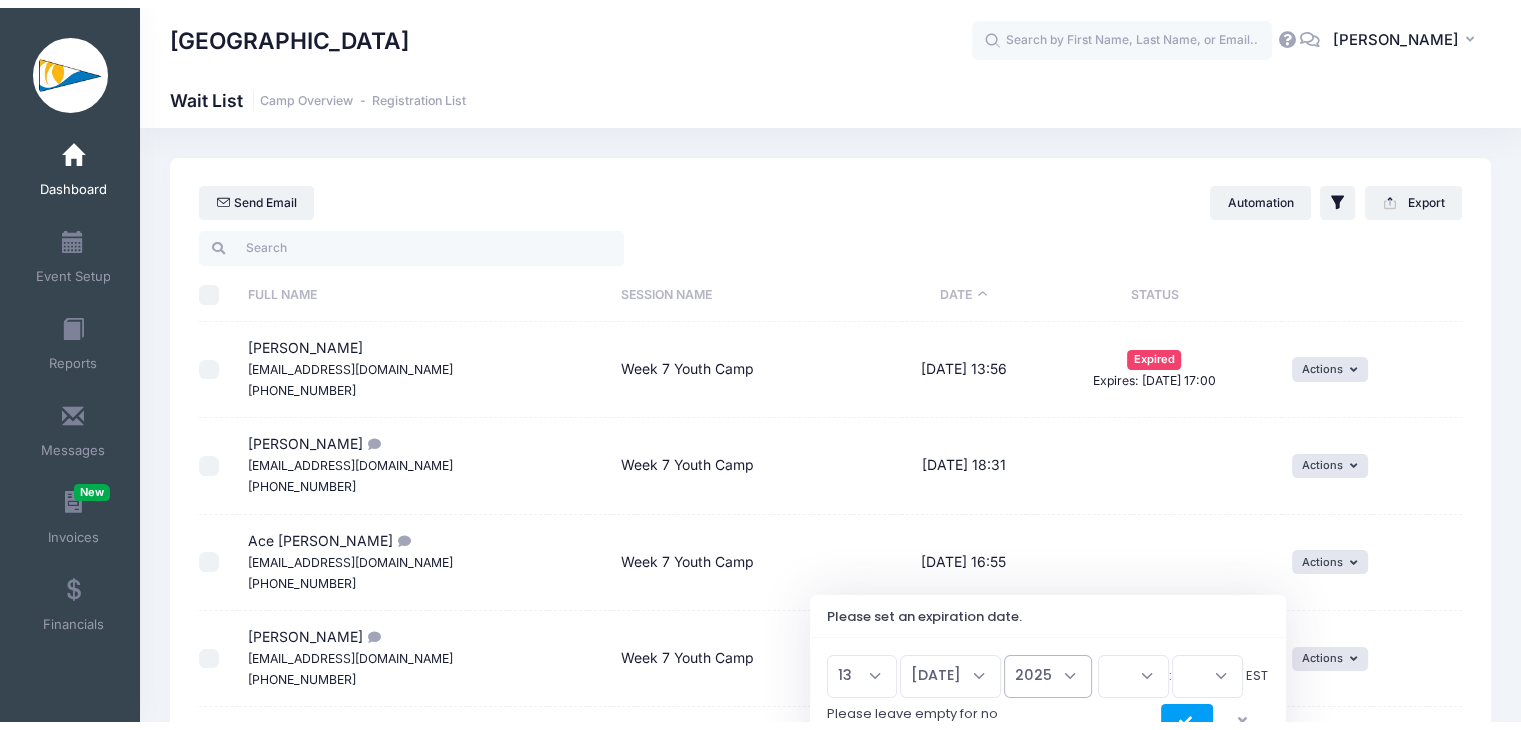 scroll, scrollTop: 100, scrollLeft: 0, axis: vertical 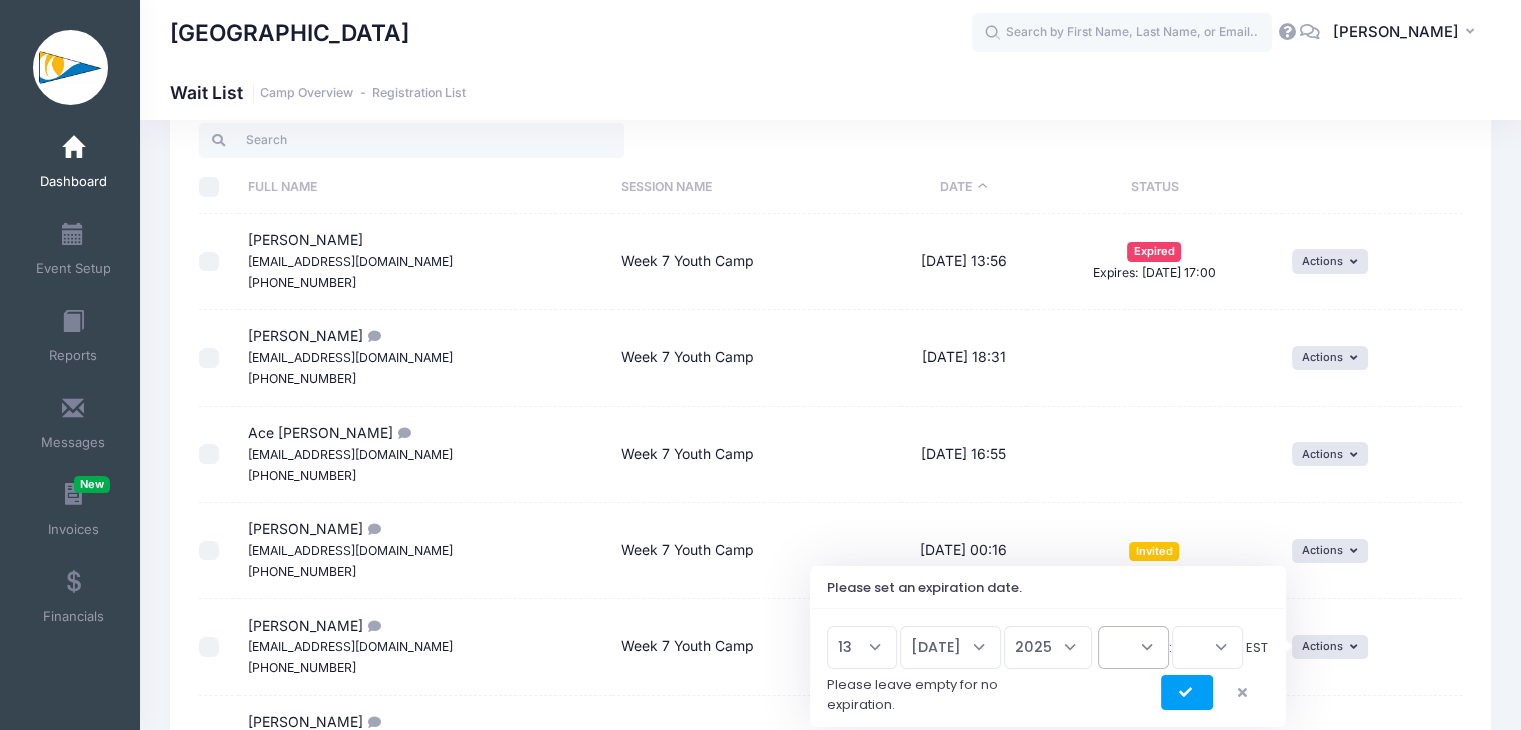 click on "00 01 02 03 04 05 06 07 08 09 10 11 12 13 14 15 16 17 18 19 20 21 22 23" at bounding box center (1133, 647) 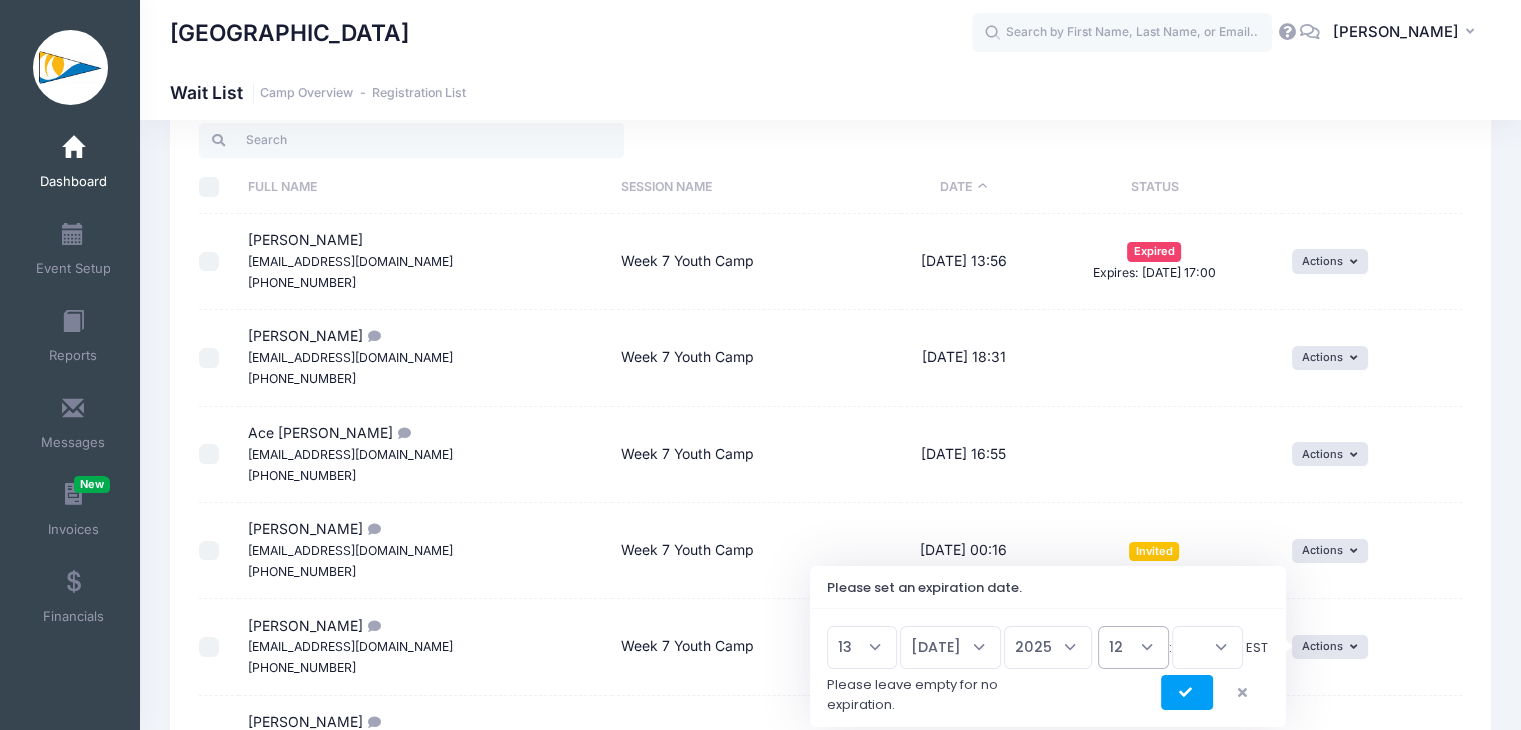 click on "00 01 02 03 04 05 06 07 08 09 10 11 12 13 14 15 16 17 18 19 20 21 22 23" at bounding box center [1133, 647] 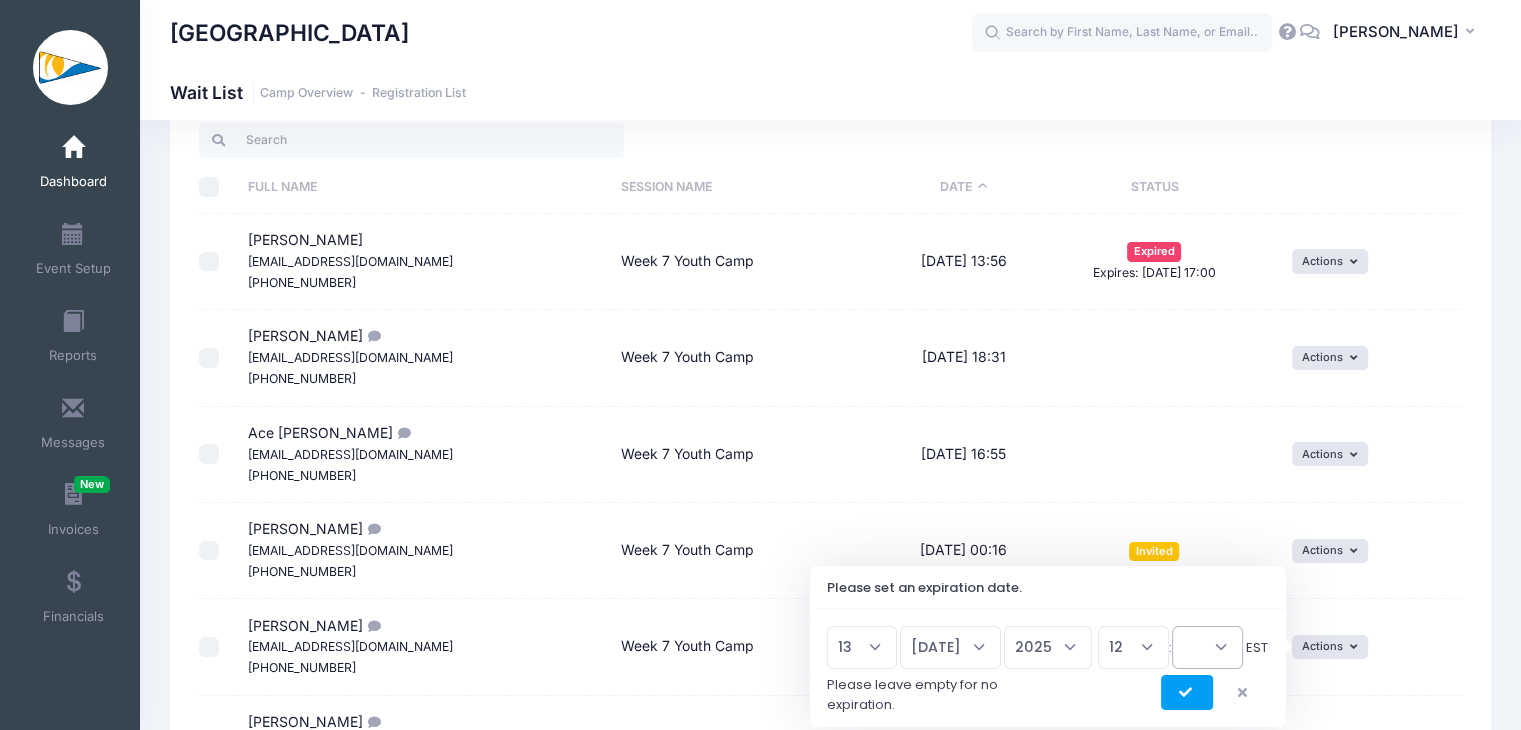 click on "00 15 30 45" at bounding box center [1207, 647] 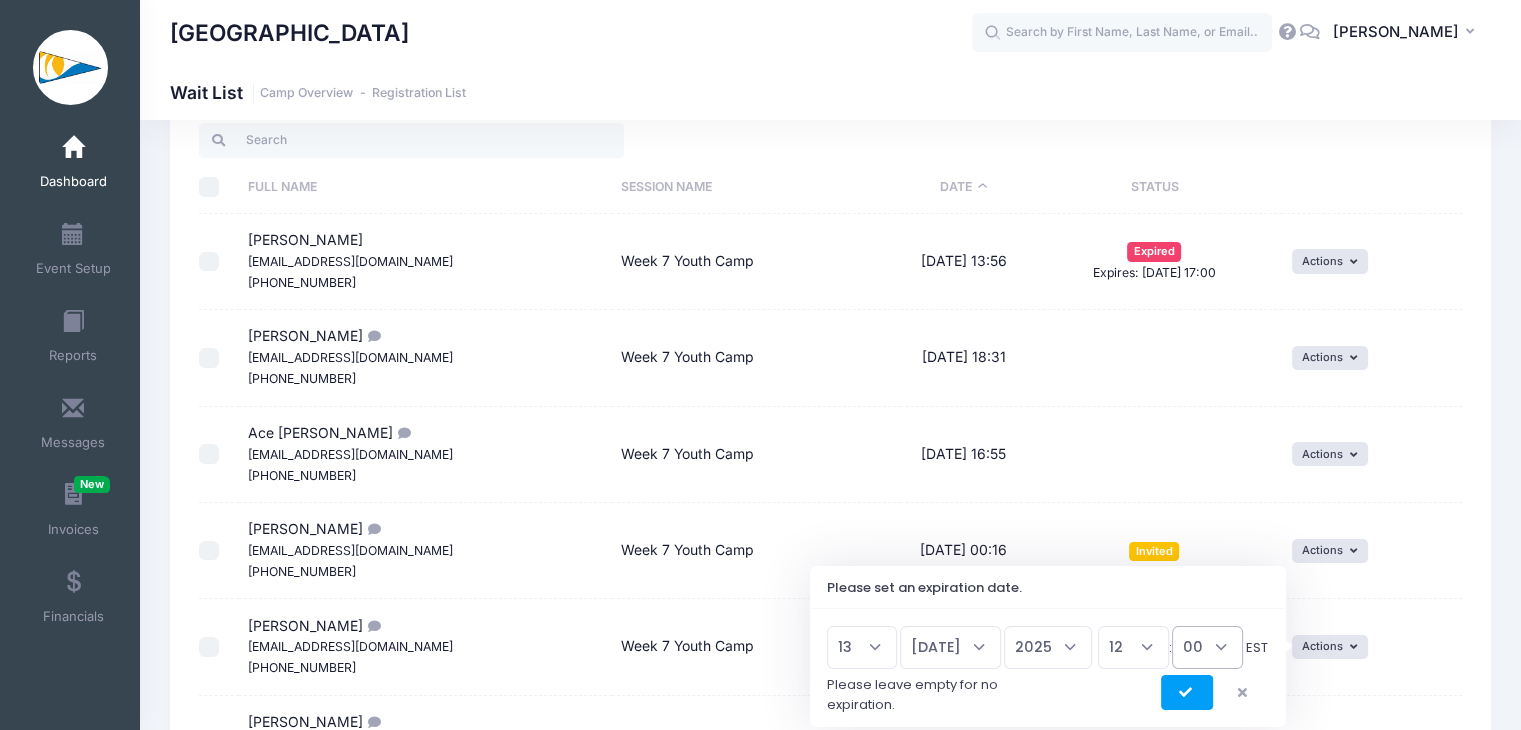 click on "00 15 30 45" at bounding box center (1207, 647) 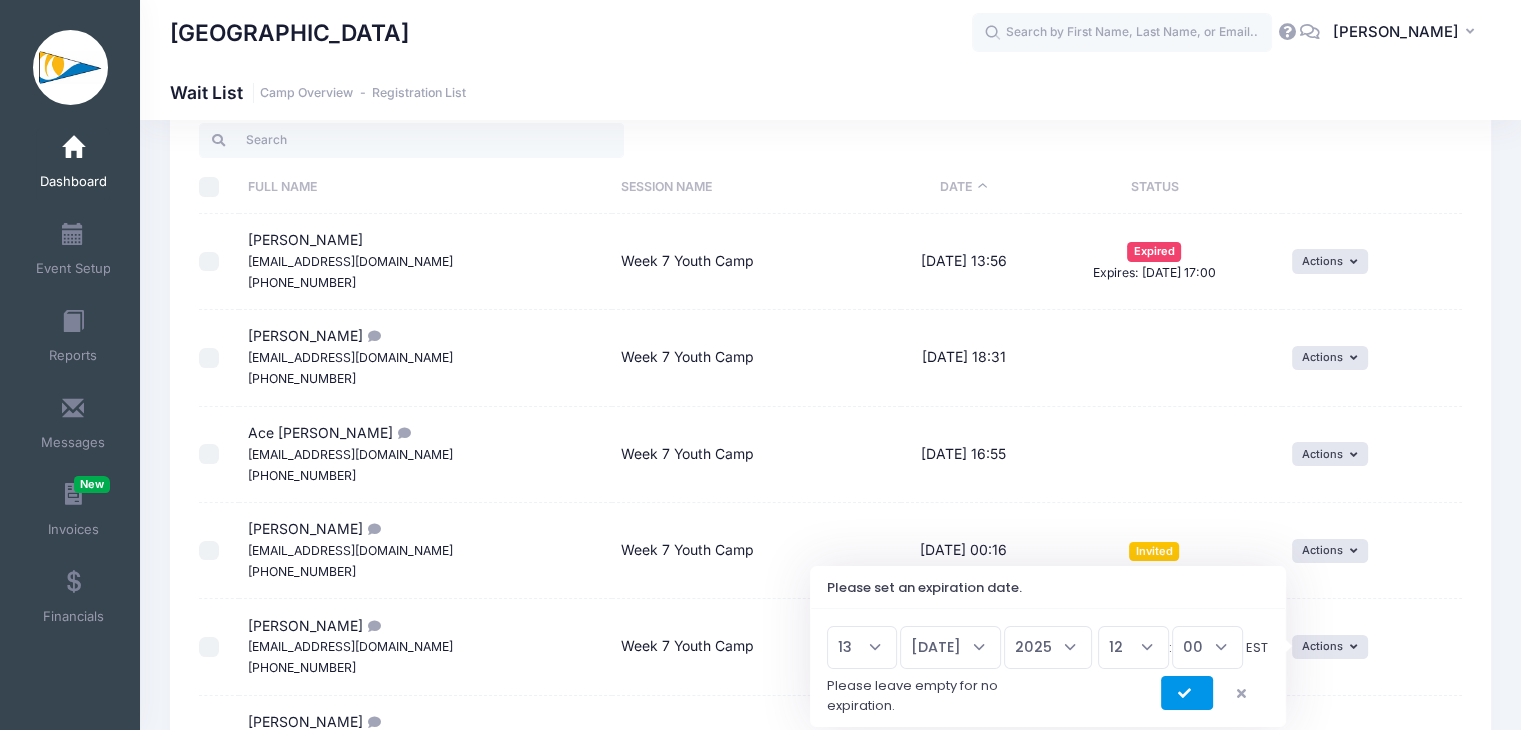 click at bounding box center [1187, 694] 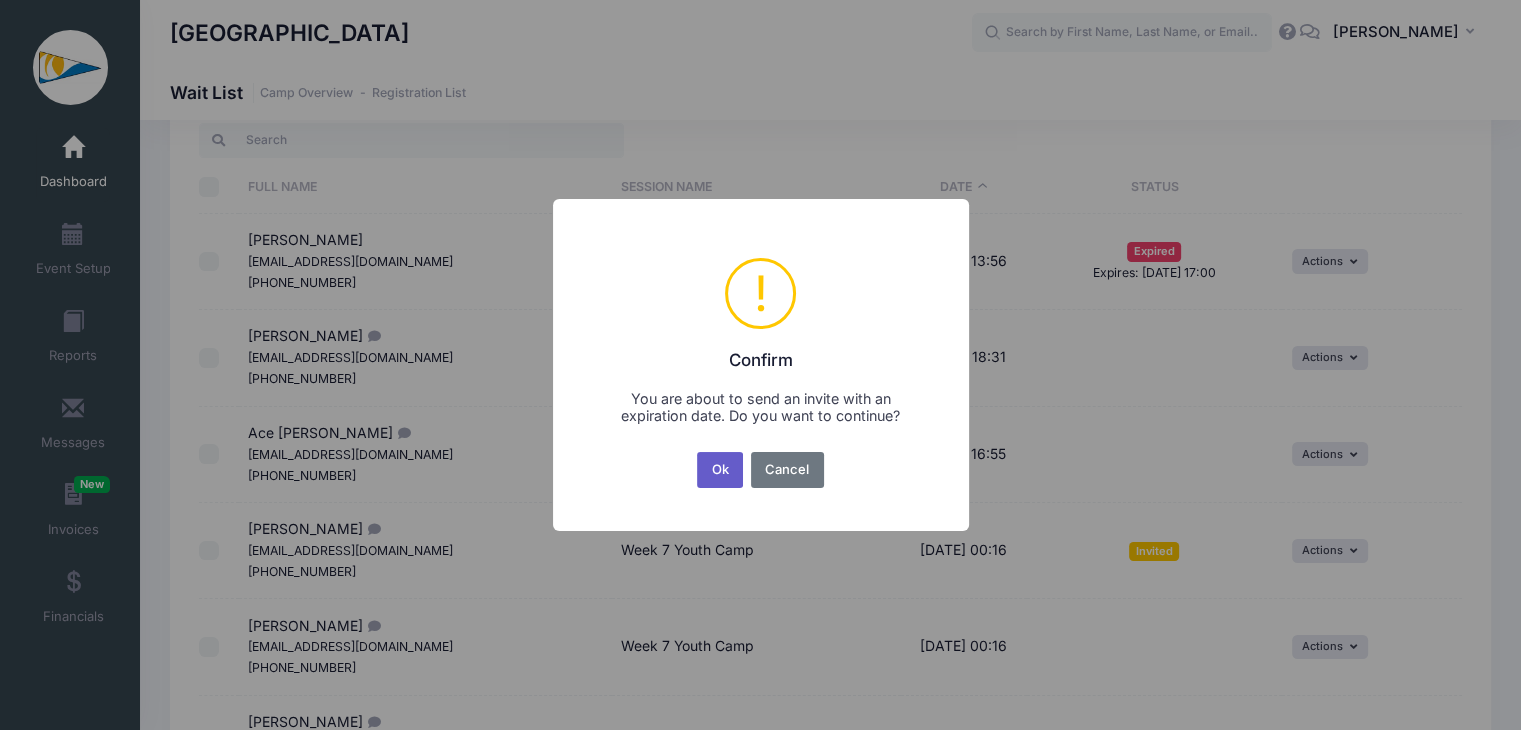 click on "Ok" at bounding box center [720, 470] 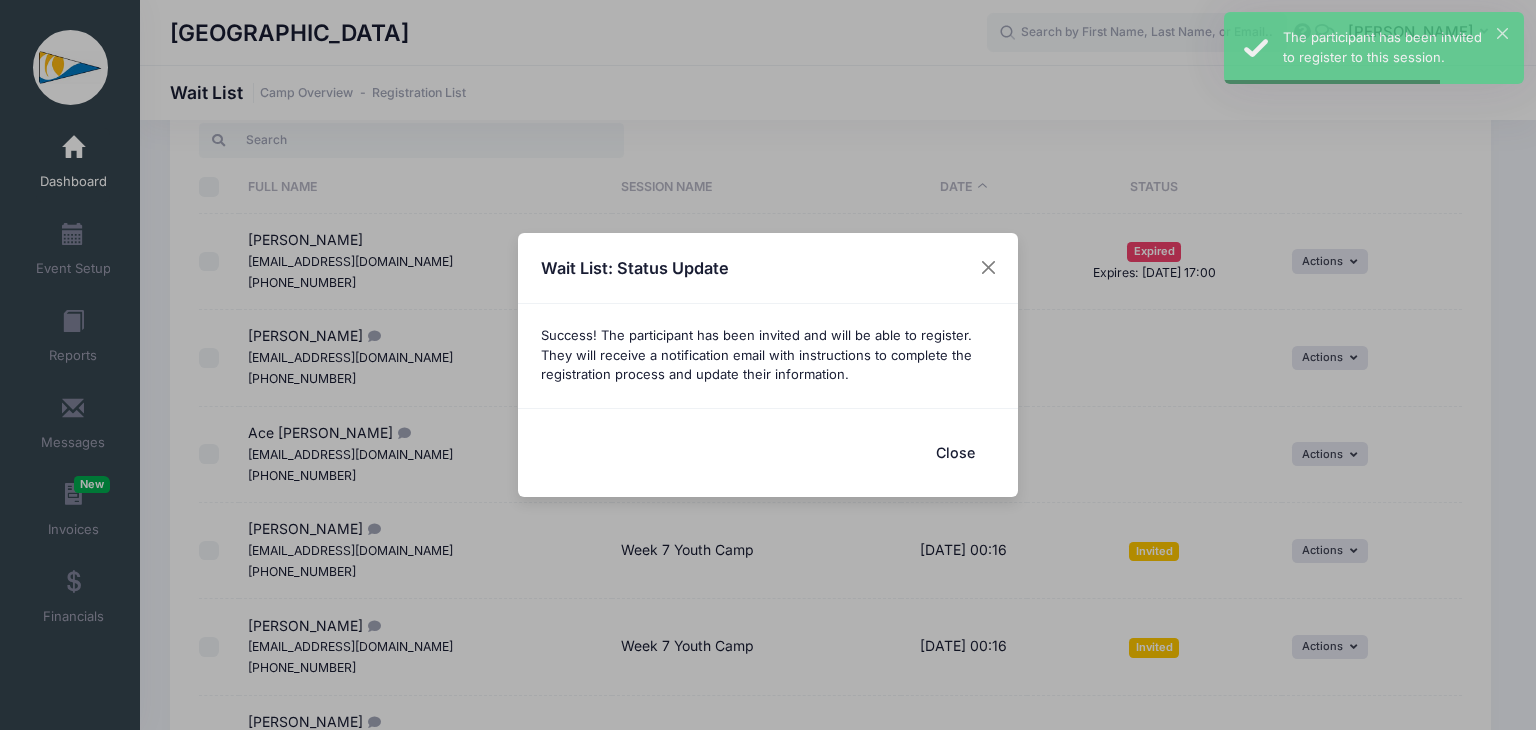 click on "Close" at bounding box center [955, 452] 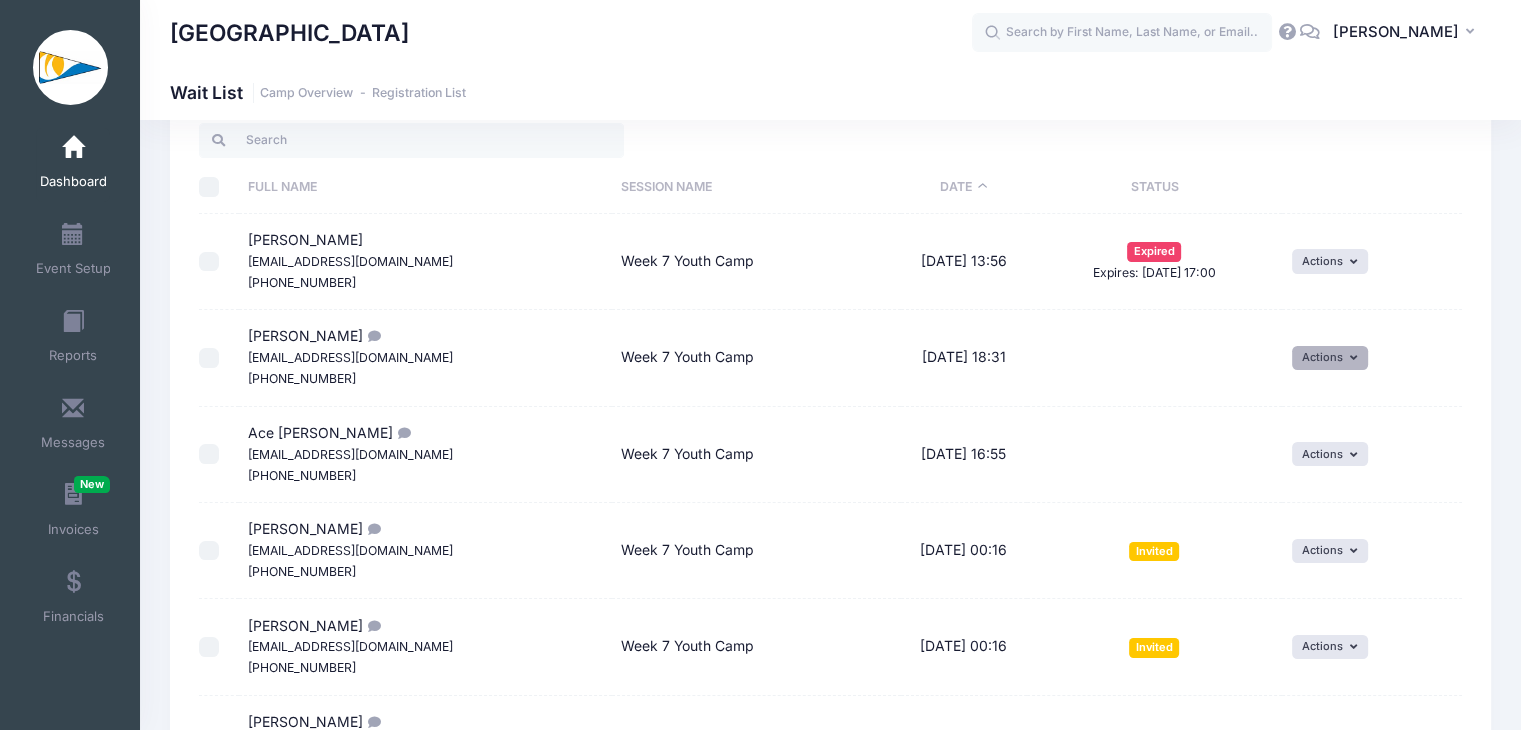 click on "Actions" at bounding box center [1330, 358] 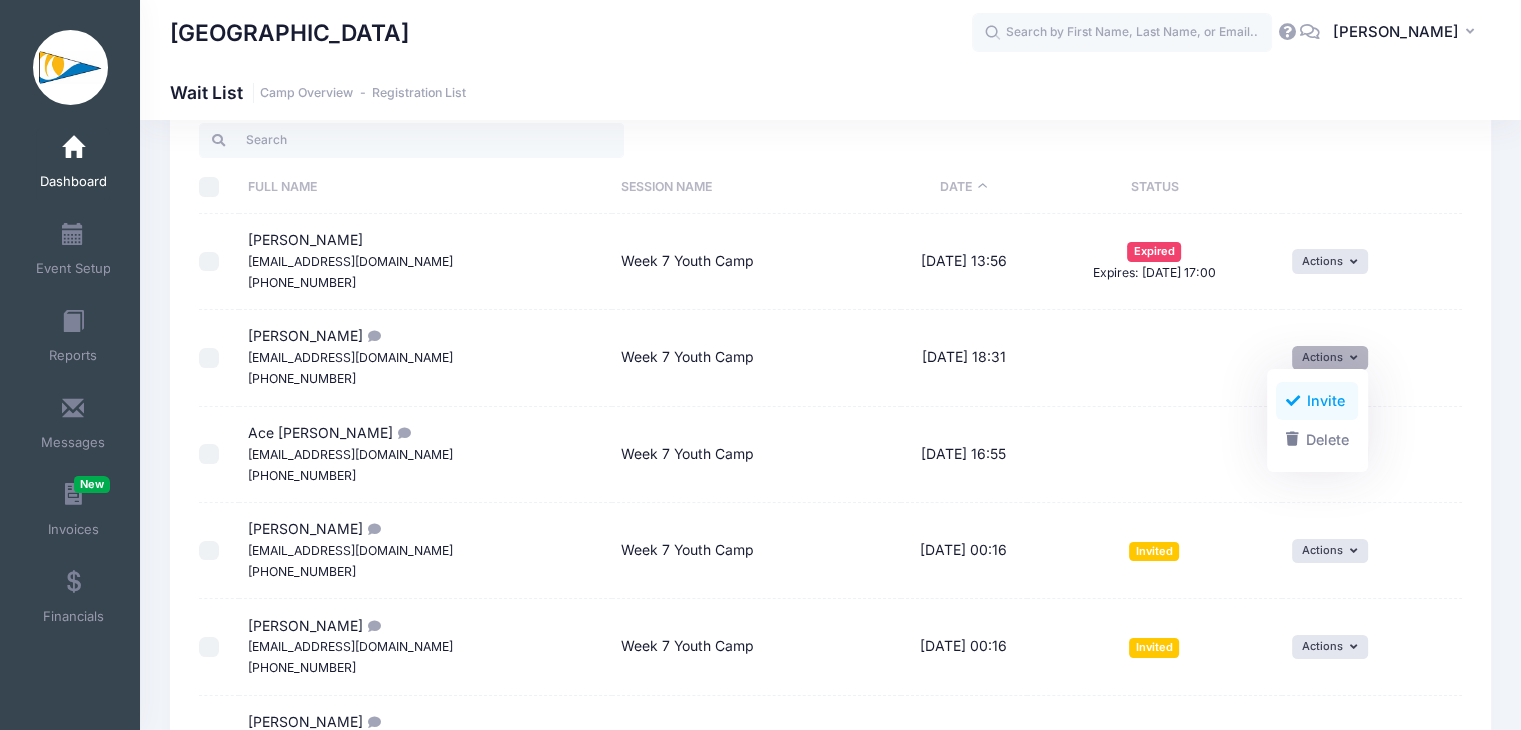 click on "Invite" at bounding box center (1317, 401) 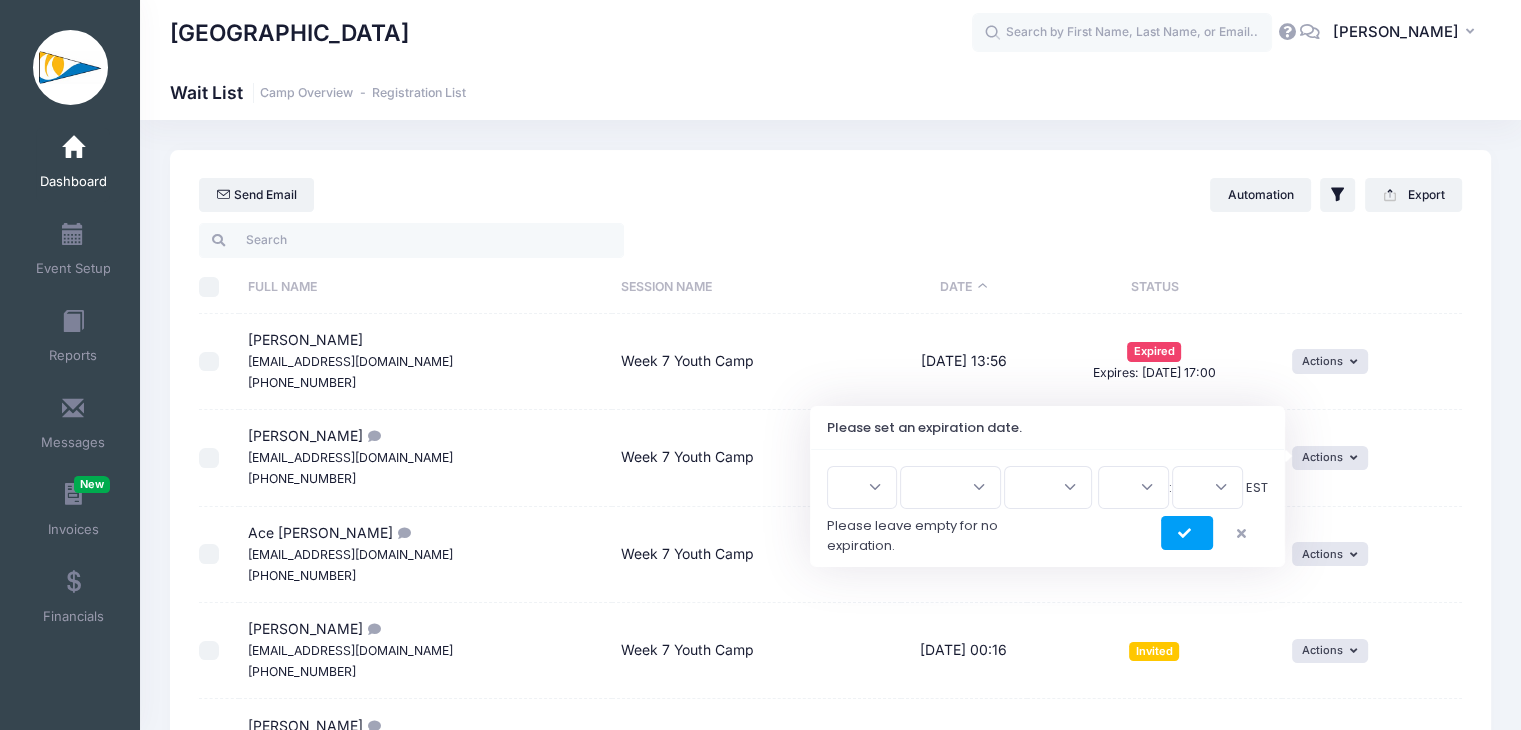 click on "1 2 3 4 5 6 7 8 9 10 11 12 13 14 15 16 17 18 19 20 21 22 23 24 25 26 27 28 29 30 31" at bounding box center (862, 487) 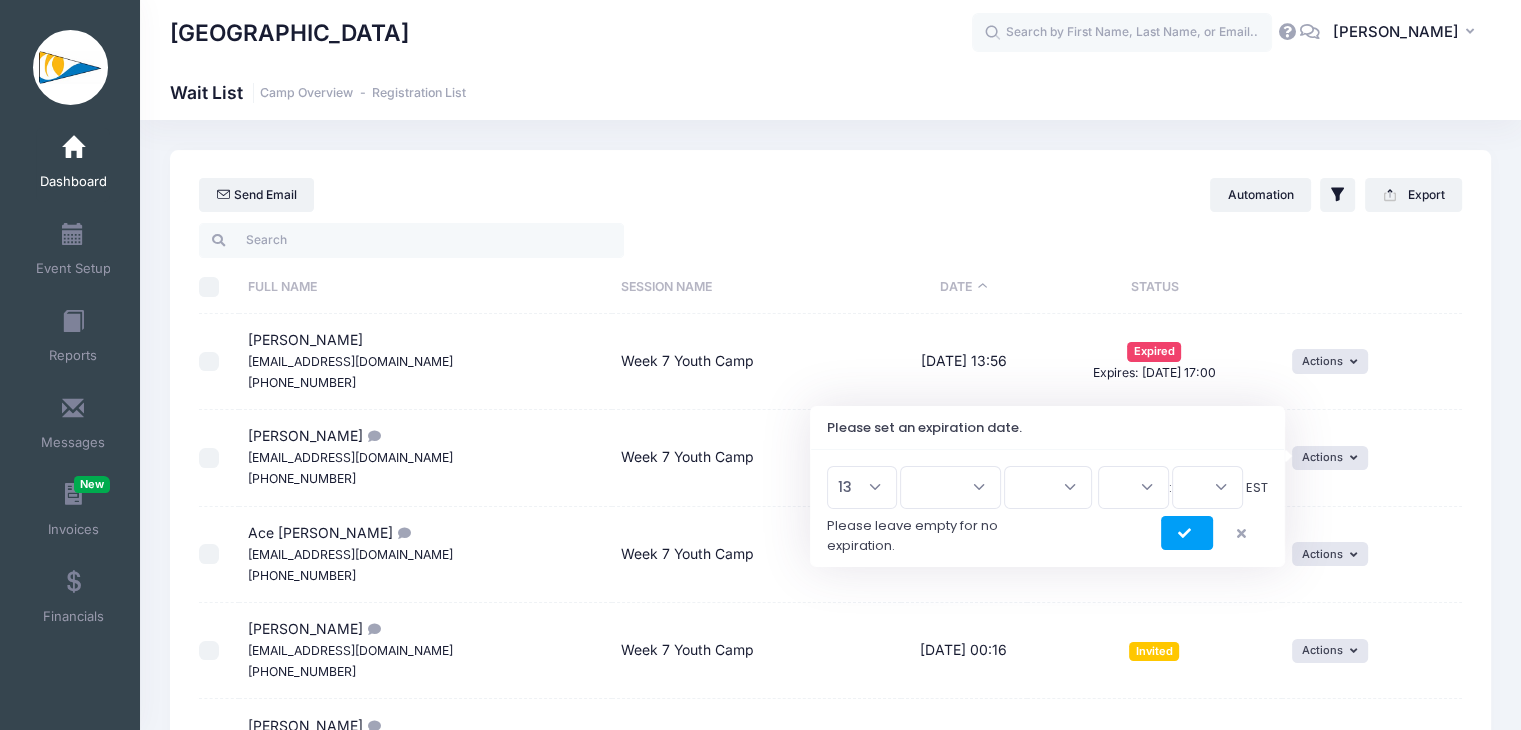 click on "1 2 3 4 5 6 7 8 9 10 11 12 13 14 15 16 17 18 19 20 21 22 23 24 25 26 27 28 29 30 31" at bounding box center [862, 487] 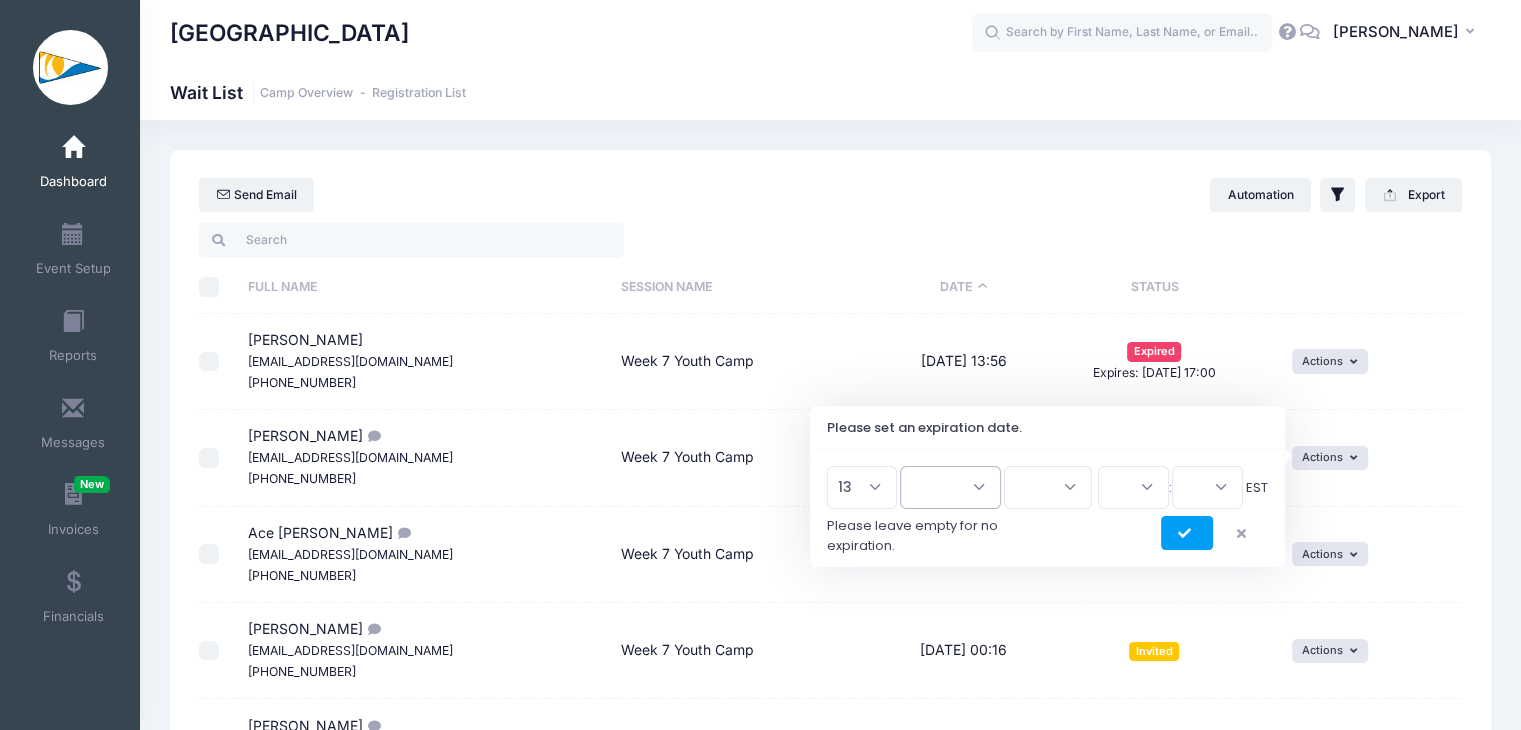 click on "Jan Feb Mar Apr May Jun Jul Aug Sep Oct Nov Dec" at bounding box center (950, 487) 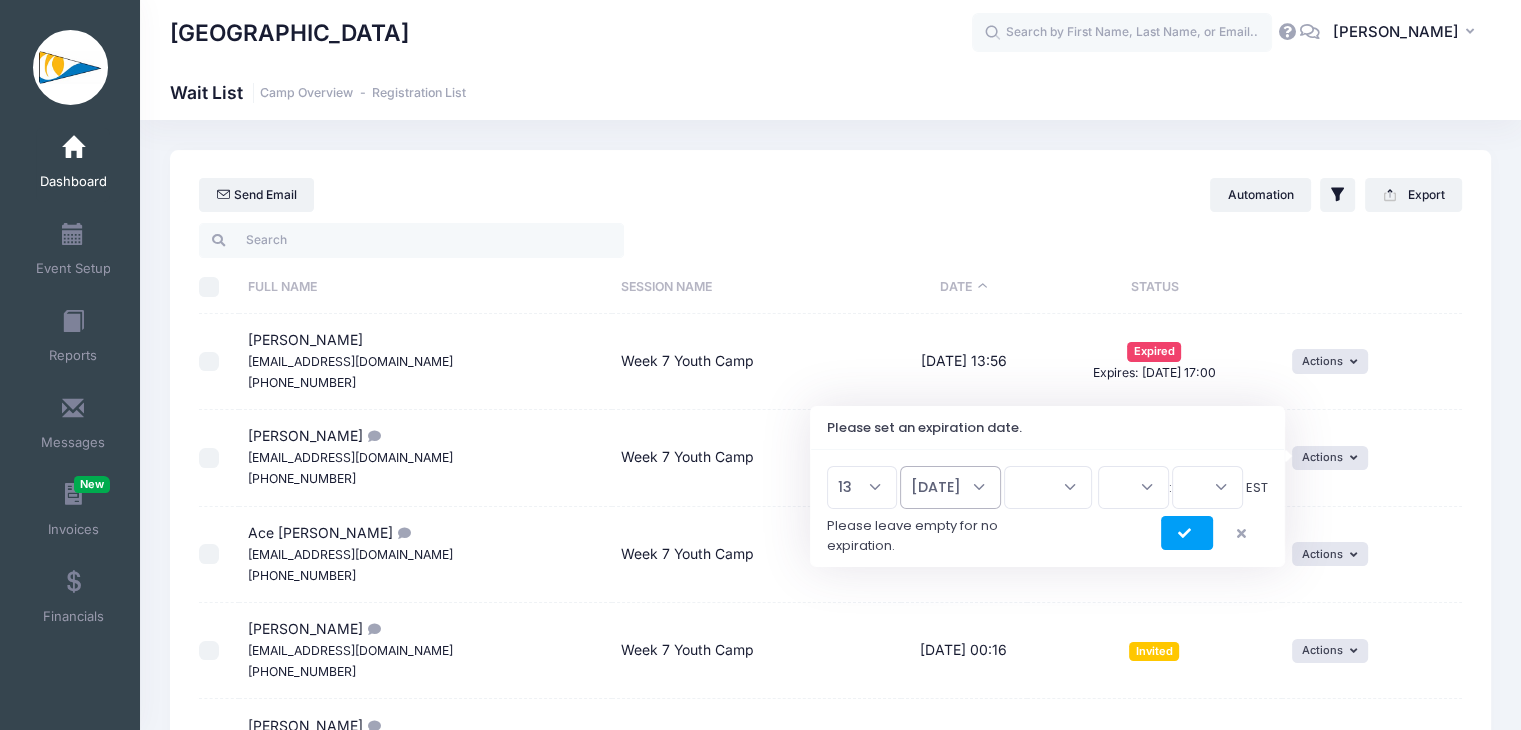 click on "Jan Feb Mar Apr May Jun Jul Aug Sep Oct Nov Dec" at bounding box center (950, 487) 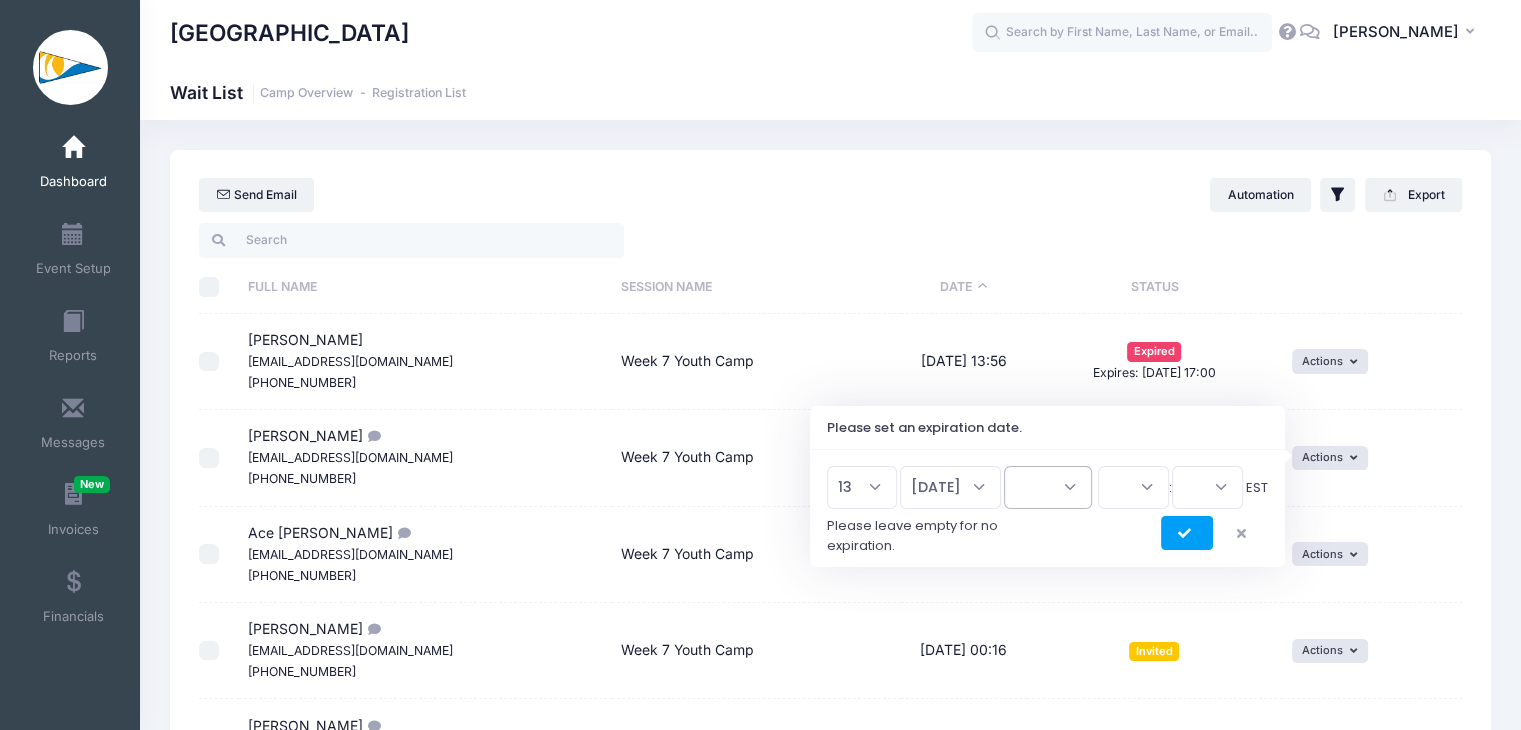 click on "2026 2025" at bounding box center [1048, 487] 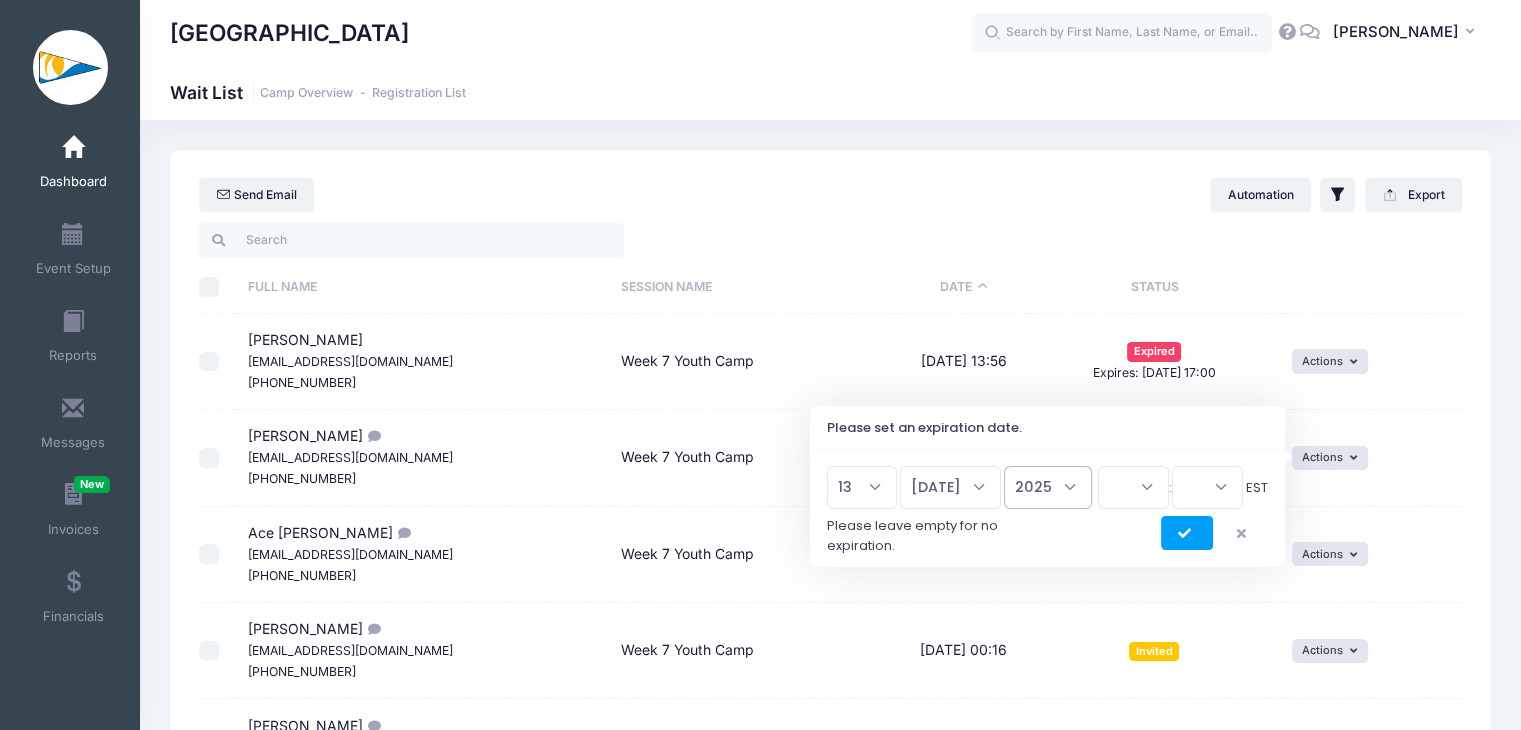 click on "2026 2025" at bounding box center (1048, 487) 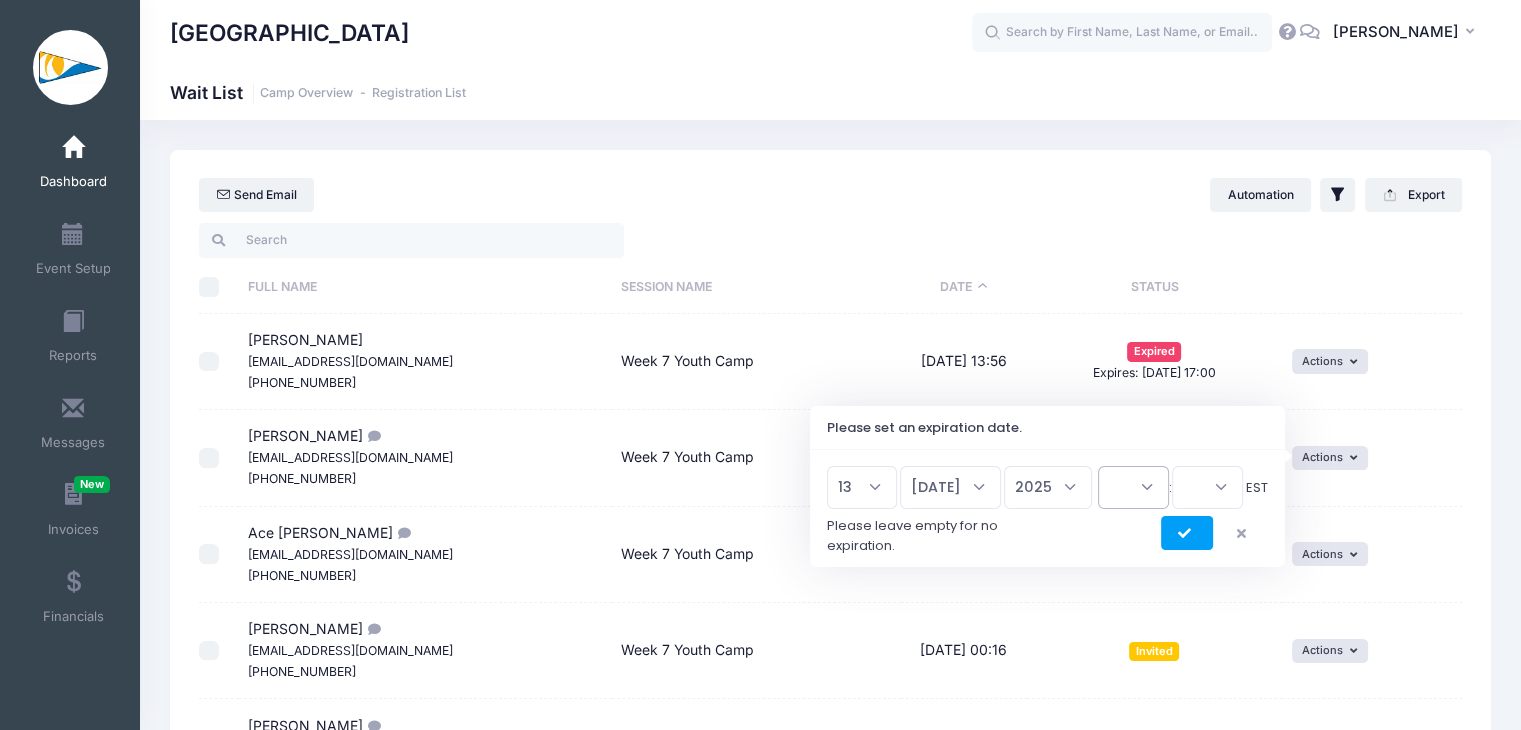 click on "00 01 02 03 04 05 06 07 08 09 10 11 12 13 14 15 16 17 18 19 20 21 22 23" at bounding box center [1133, 487] 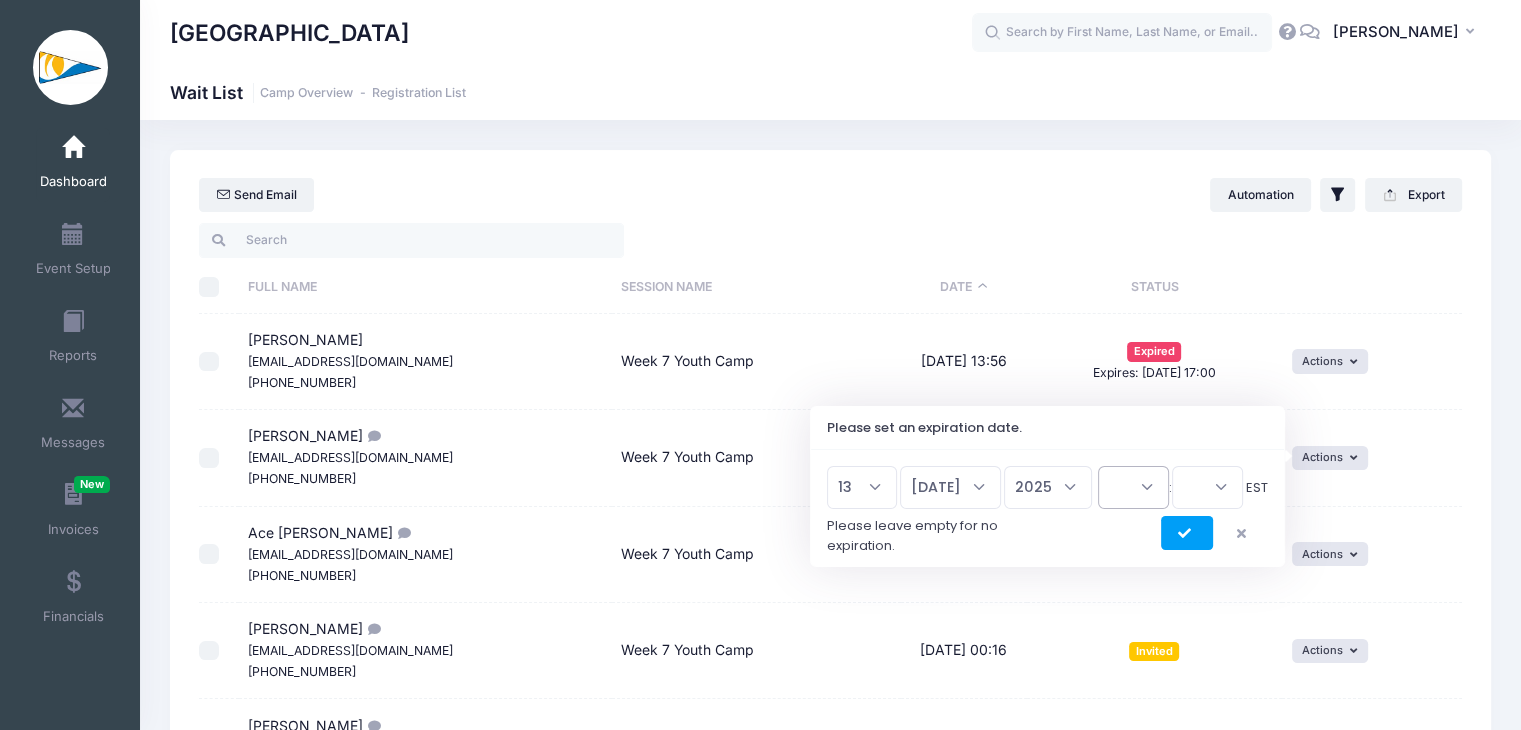 select on "12" 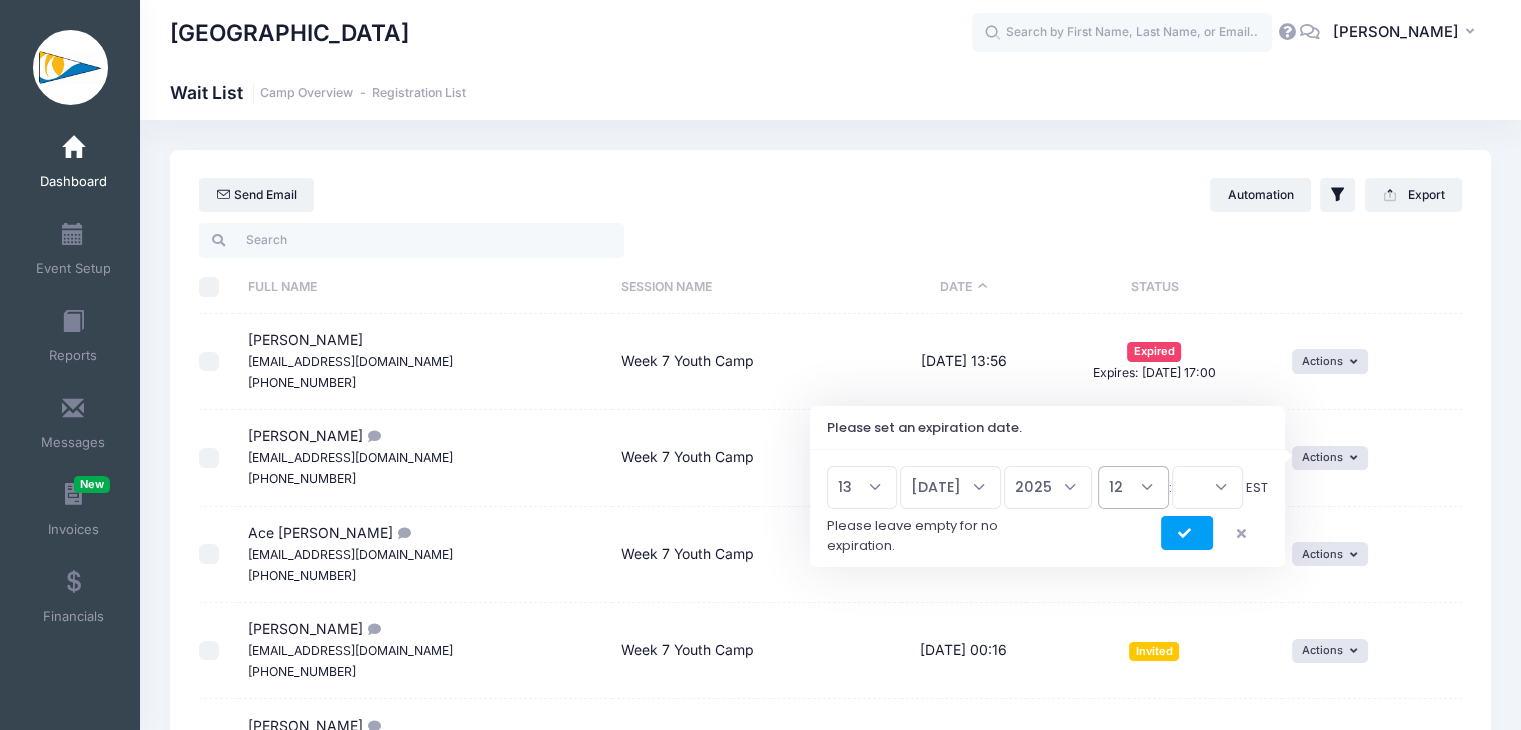 click on "00 01 02 03 04 05 06 07 08 09 10 11 12 13 14 15 16 17 18 19 20 21 22 23" at bounding box center (1133, 487) 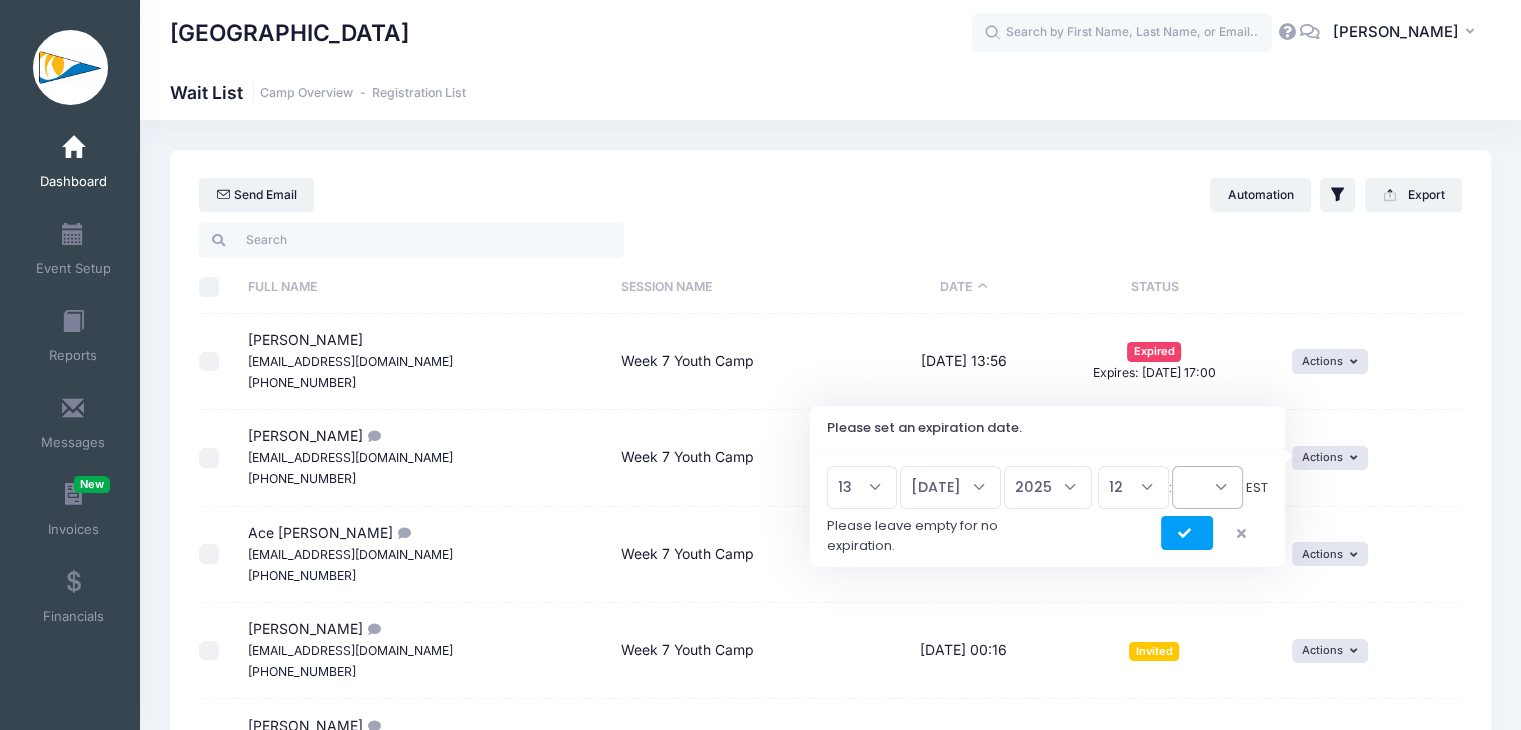 drag, startPoint x: 1191, startPoint y: 489, endPoint x: 1182, endPoint y: 466, distance: 24.698177 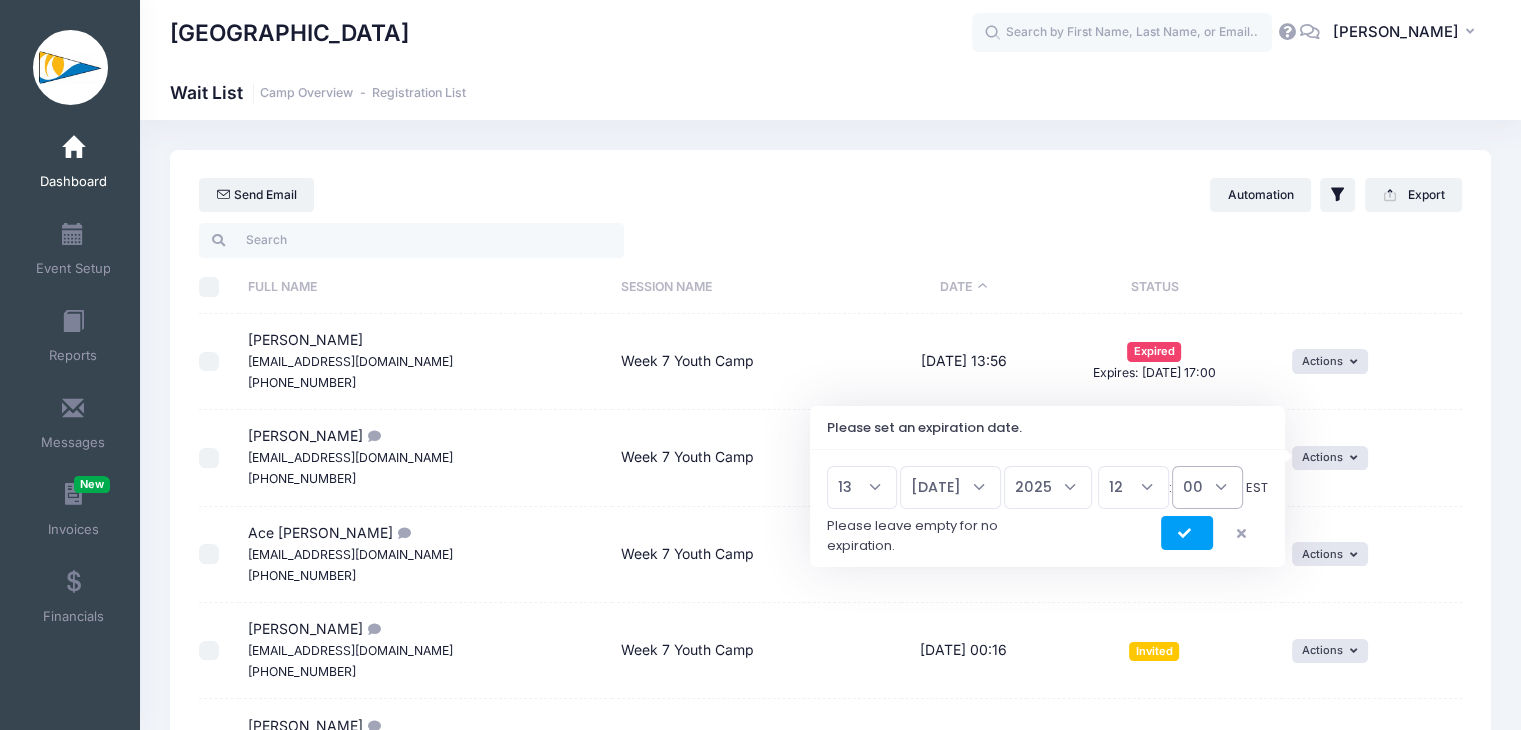 click on "00 15 30 45" at bounding box center [1207, 487] 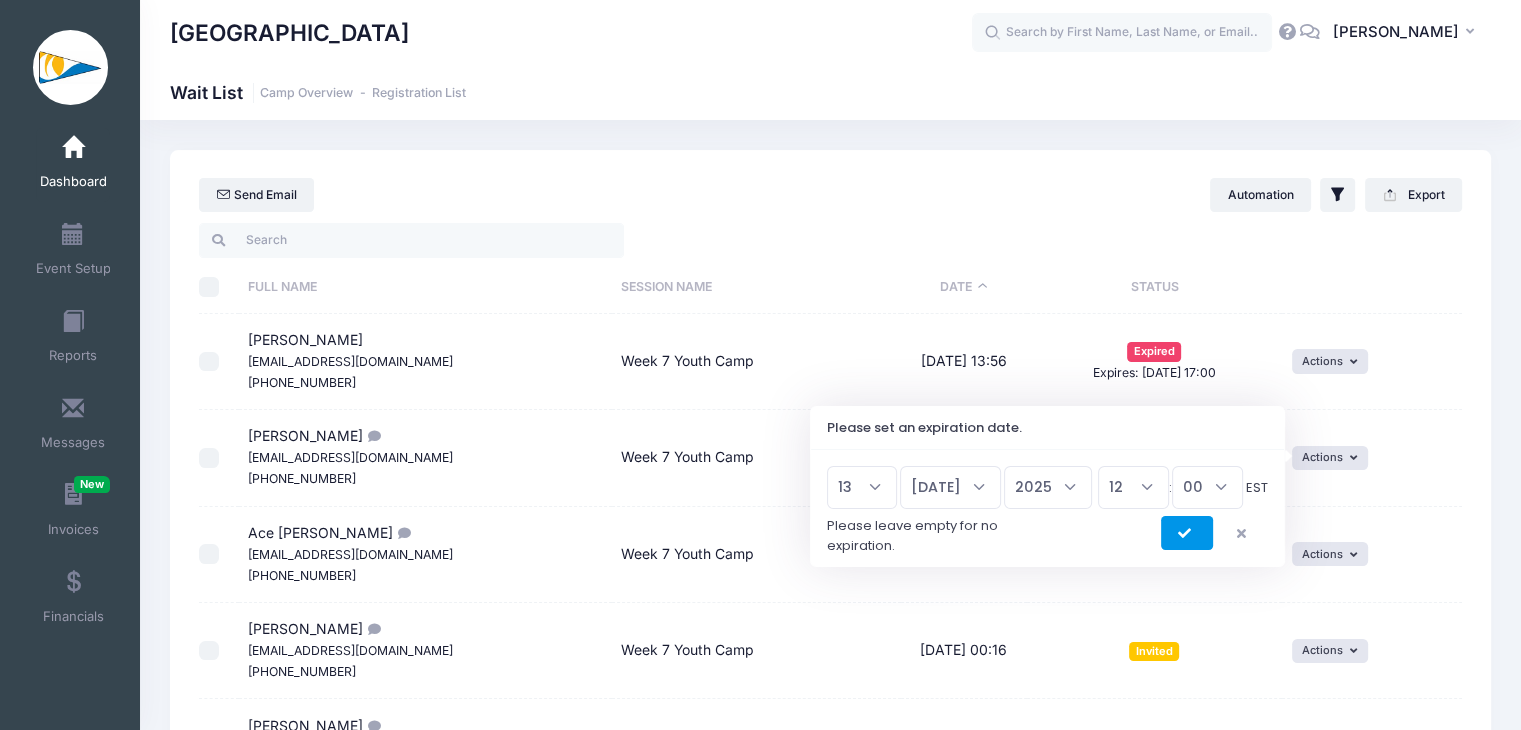 click at bounding box center (1187, 533) 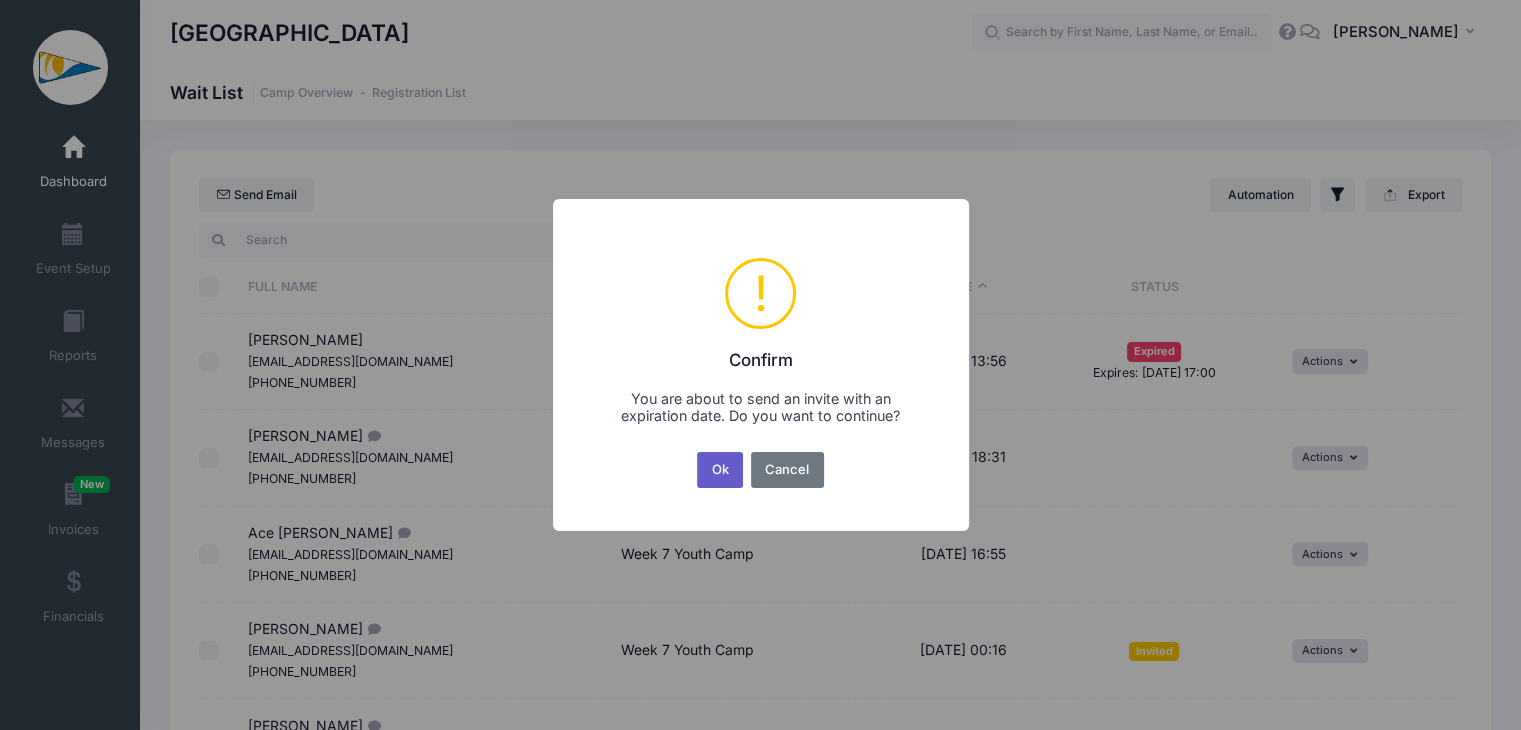 click on "Ok" at bounding box center (720, 470) 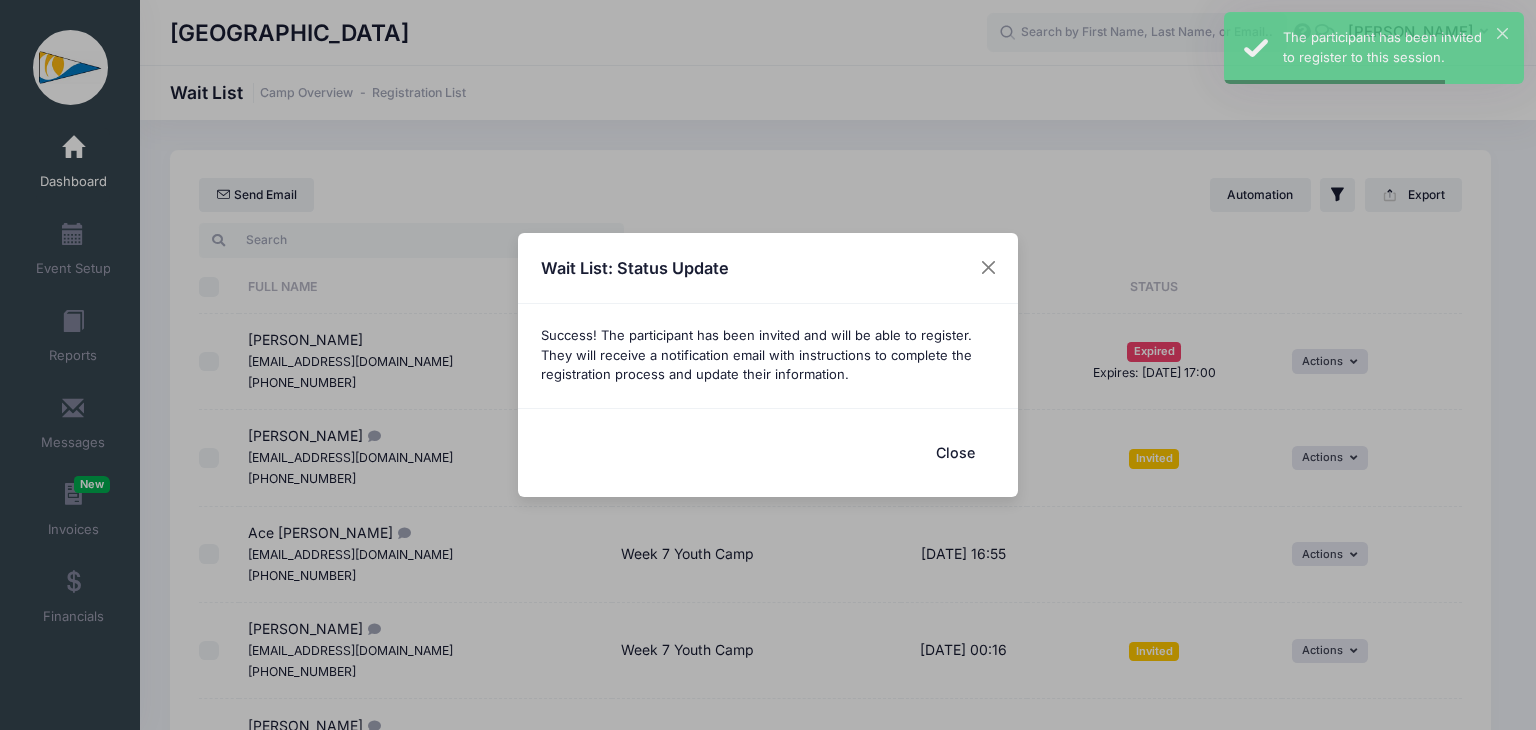 click on "Close" at bounding box center [955, 452] 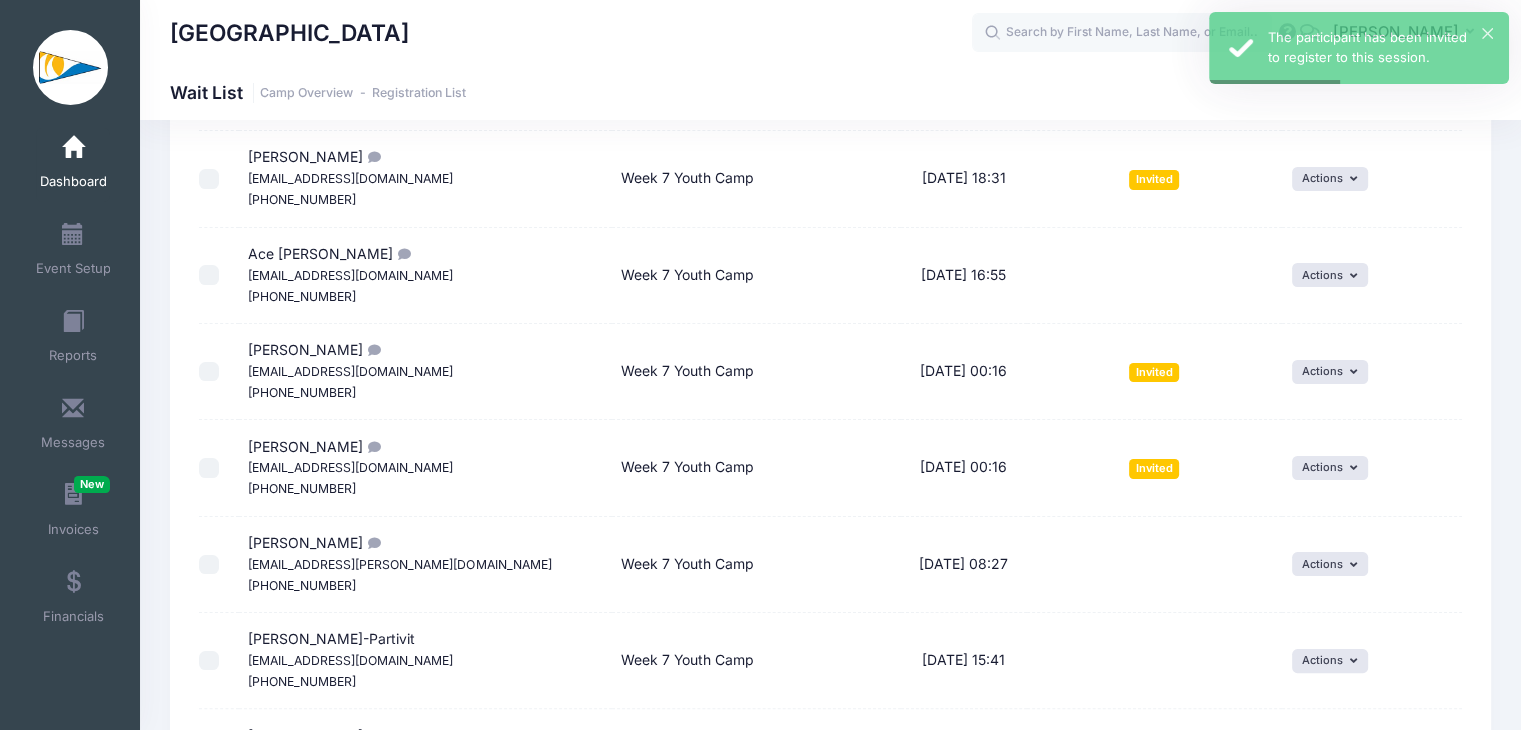 scroll, scrollTop: 300, scrollLeft: 0, axis: vertical 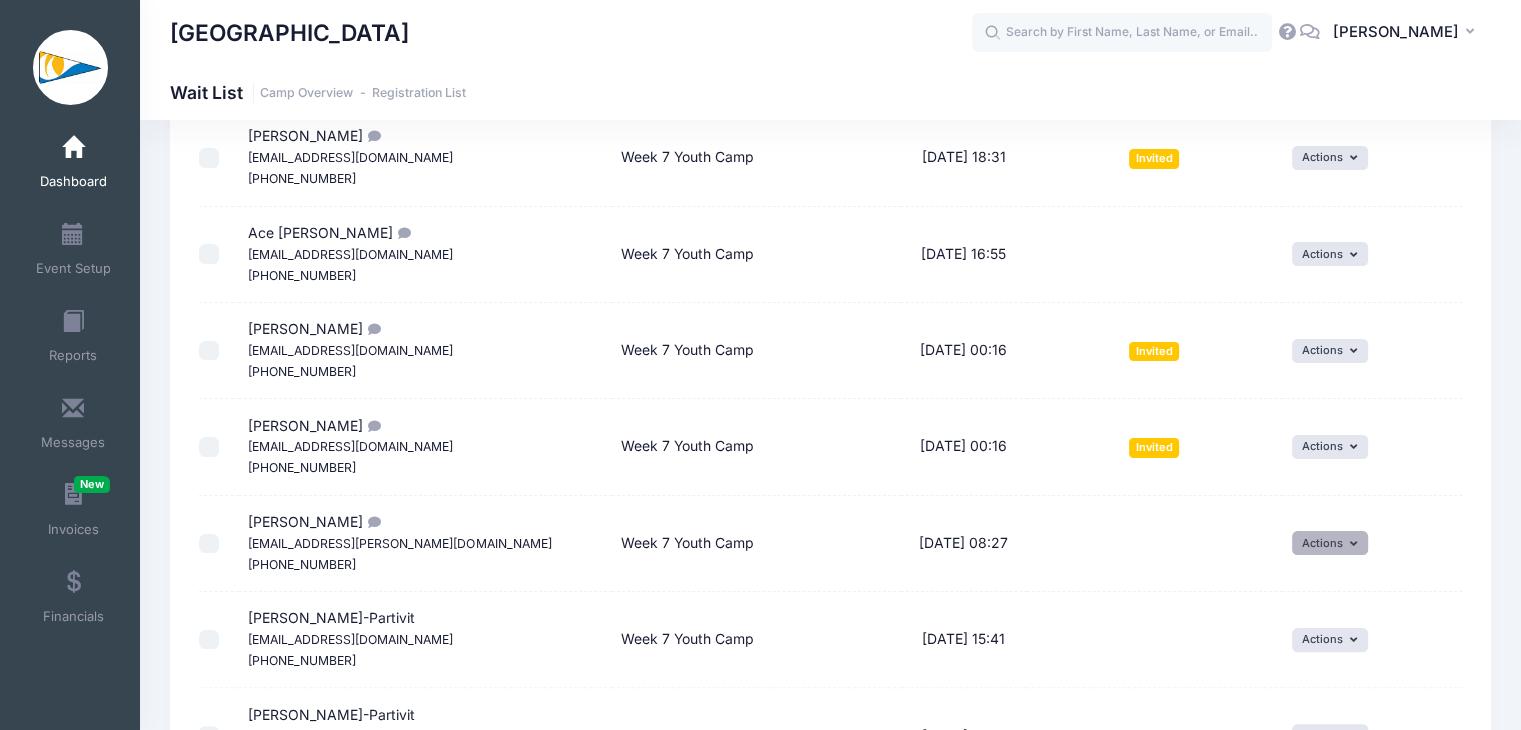 click on "Actions" at bounding box center (1330, 543) 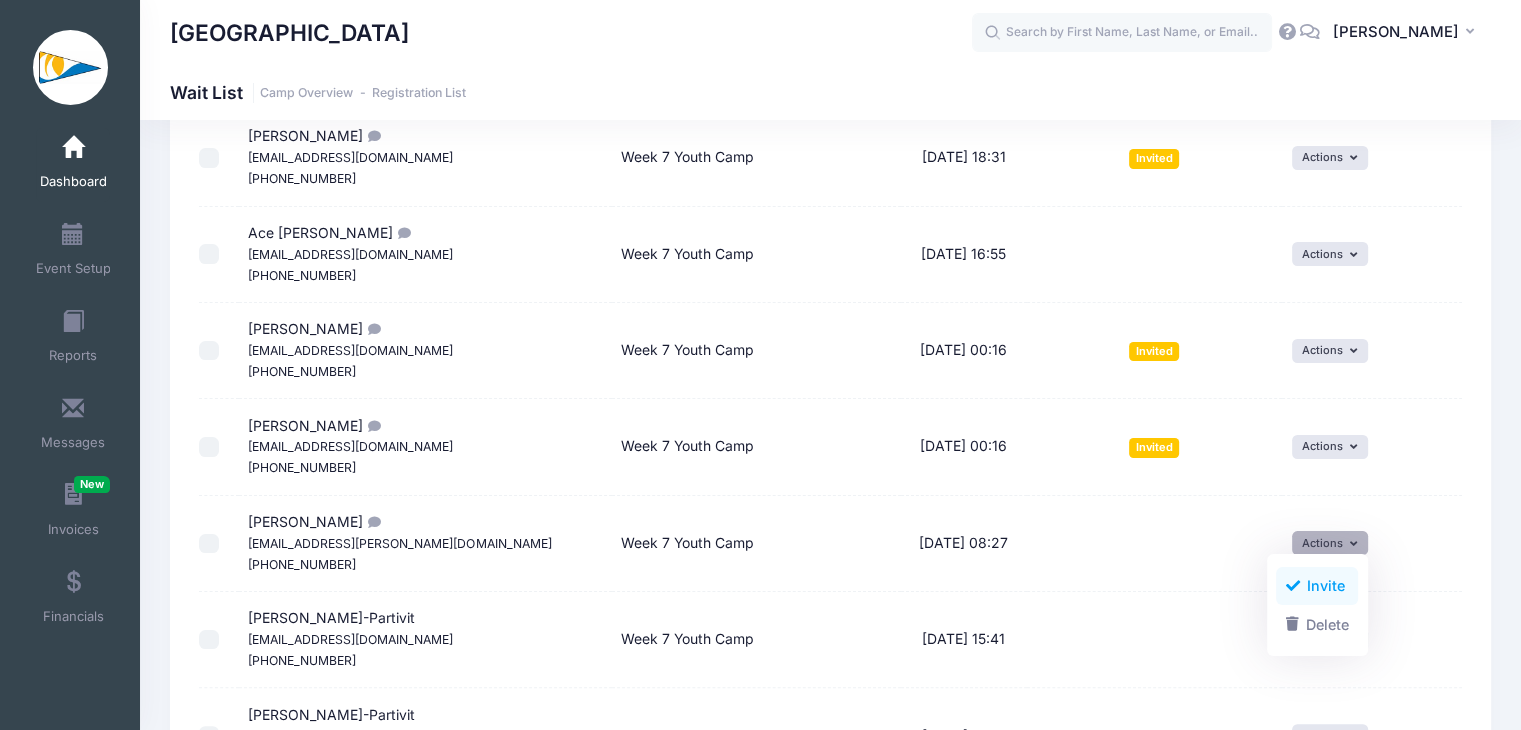 click on "Invite" at bounding box center [1317, 586] 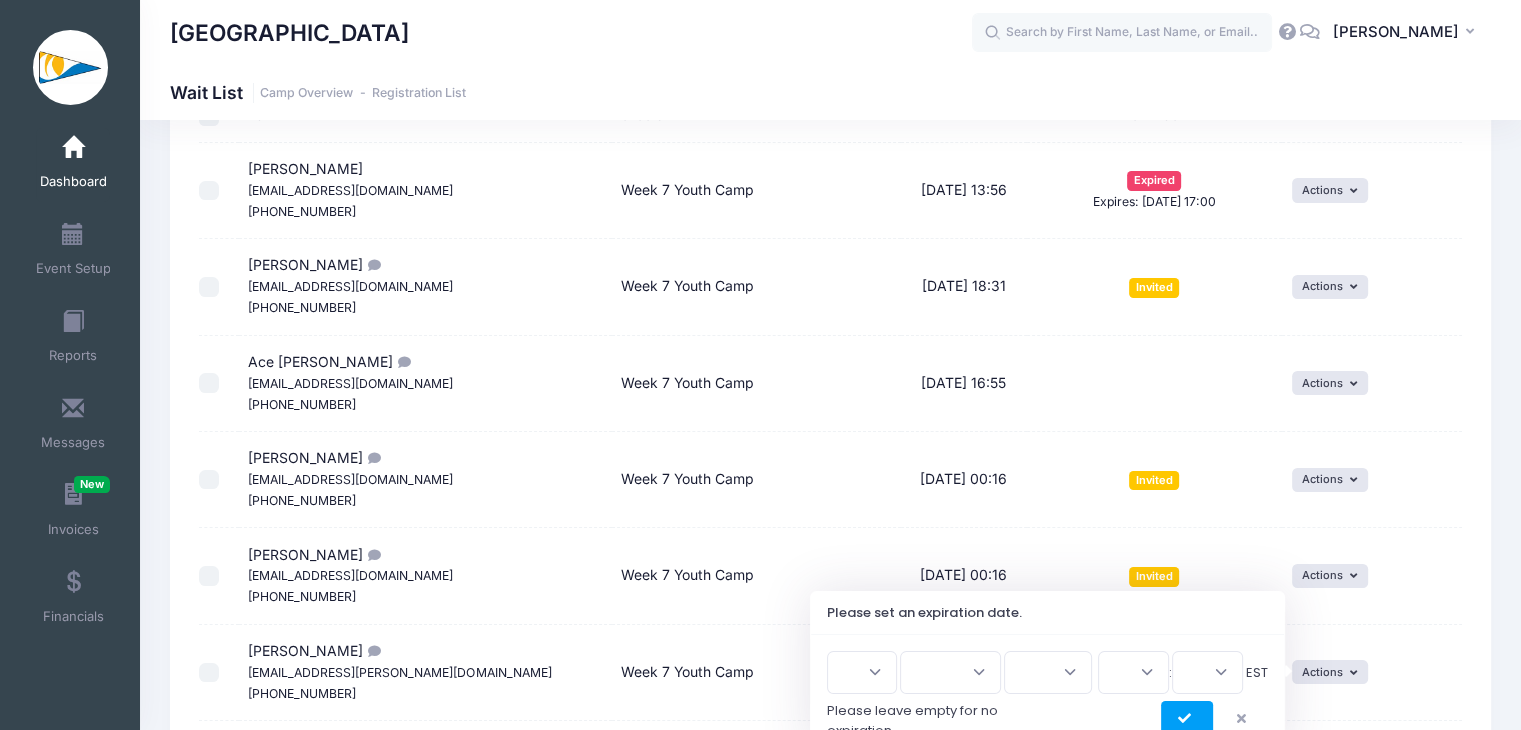 scroll, scrollTop: 433, scrollLeft: 0, axis: vertical 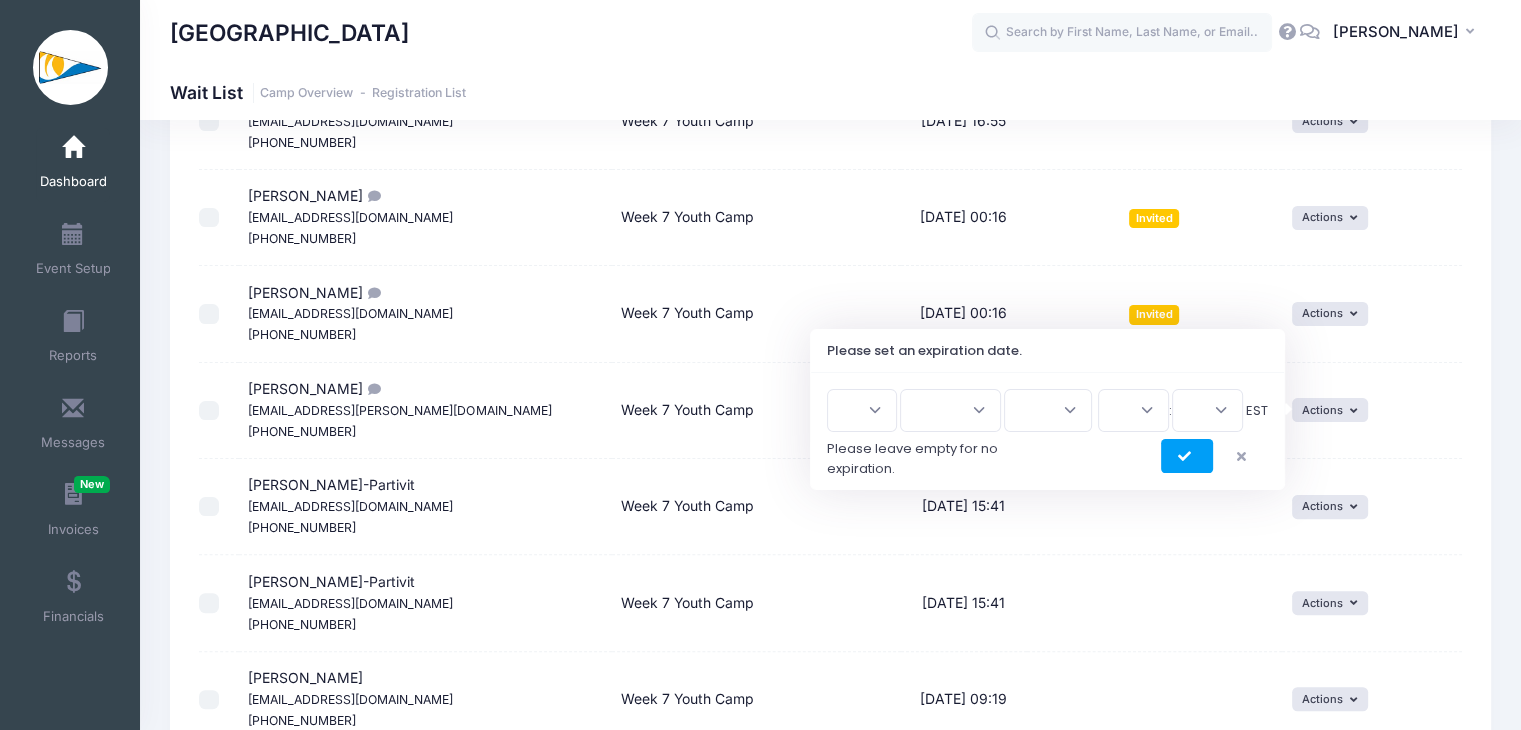 click on "1 2 3 4 5 6 7 8 9 10 11 12 13 14 15 16 17 18 19 20 21 22 23 24 25 26 27 28 29 30 31" at bounding box center [862, 410] 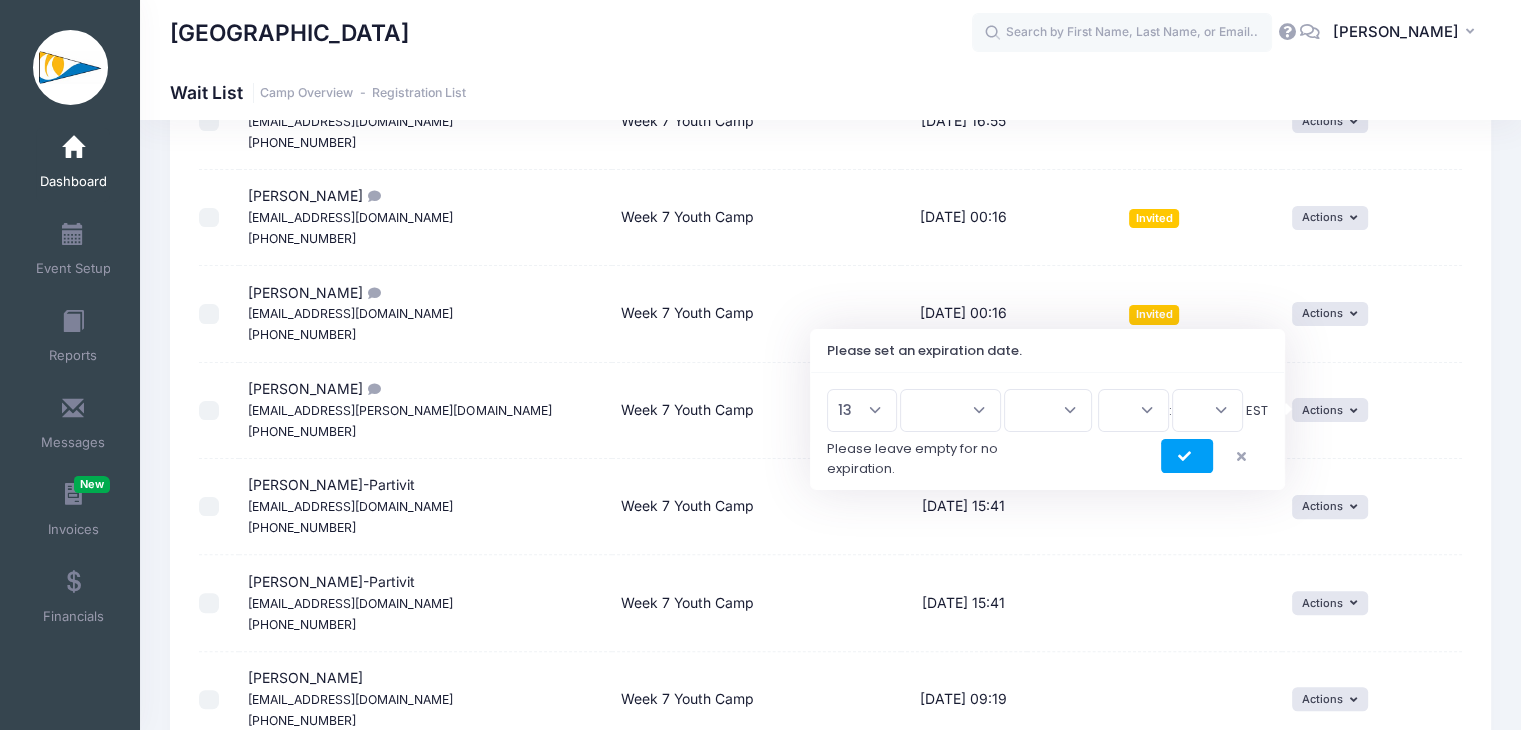 click on "1 2 3 4 5 6 7 8 9 10 11 12 13 14 15 16 17 18 19 20 21 22 23 24 25 26 27 28 29 30 31" at bounding box center (862, 410) 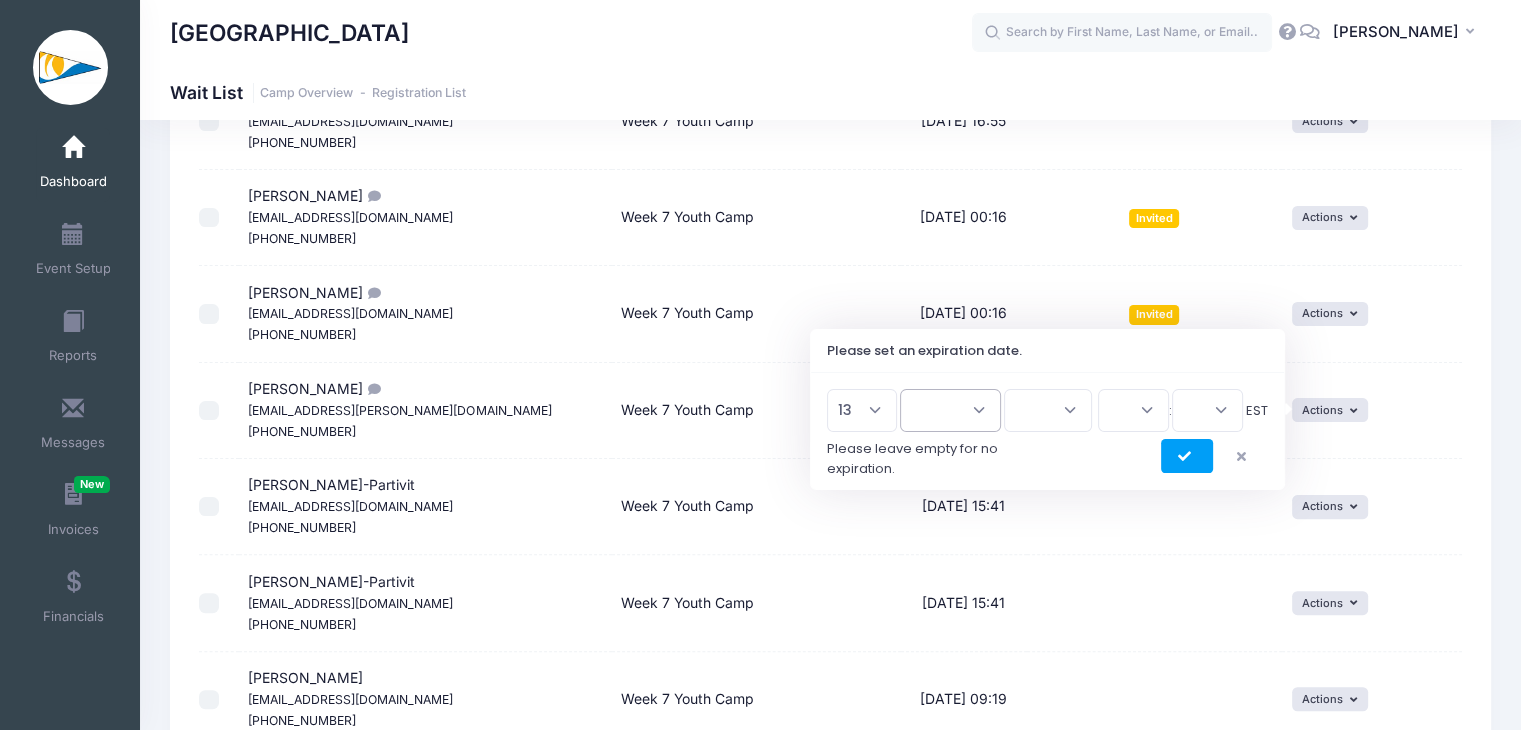 click on "Jan Feb Mar Apr May Jun Jul Aug Sep Oct Nov Dec" at bounding box center [950, 410] 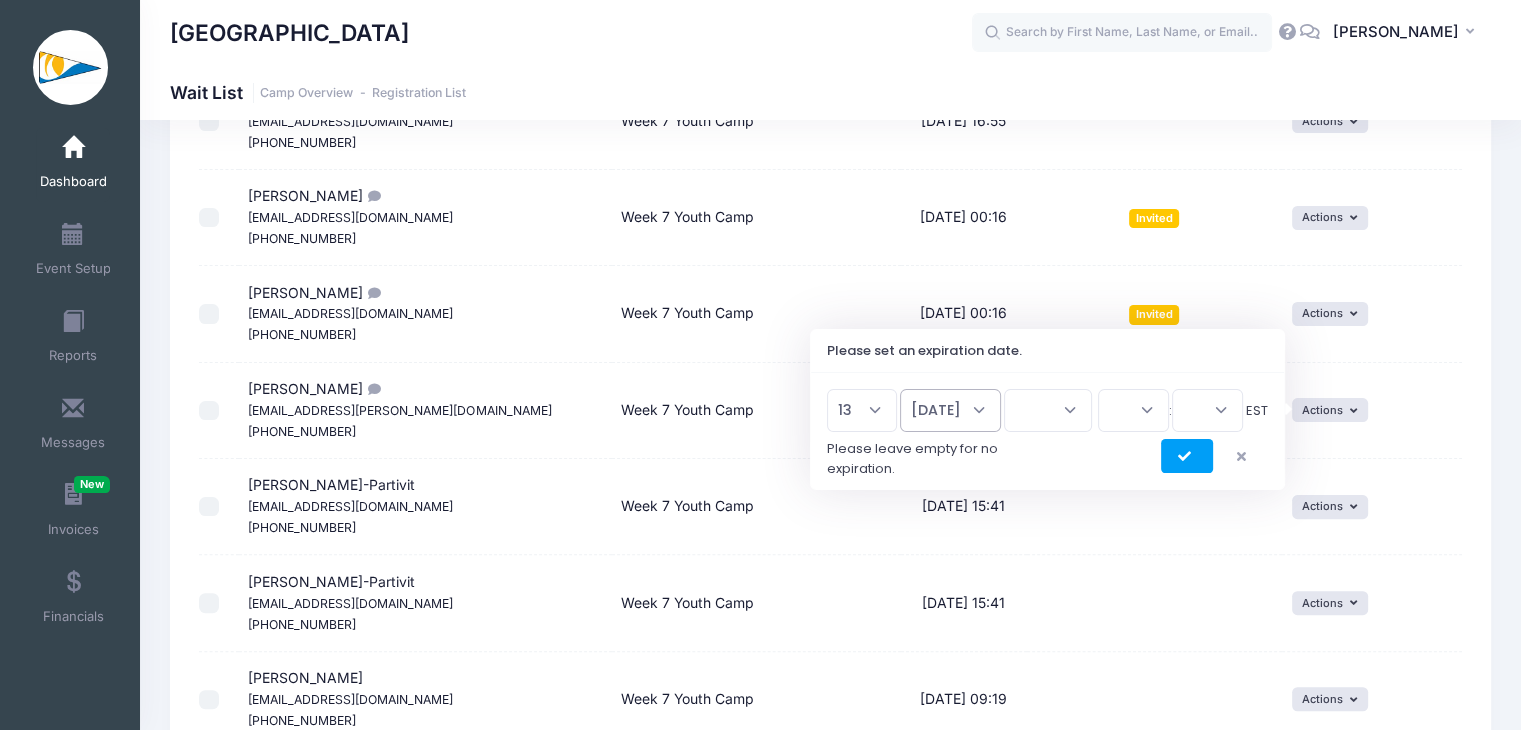 click on "Jan Feb Mar Apr May Jun Jul Aug Sep Oct Nov Dec" at bounding box center (950, 410) 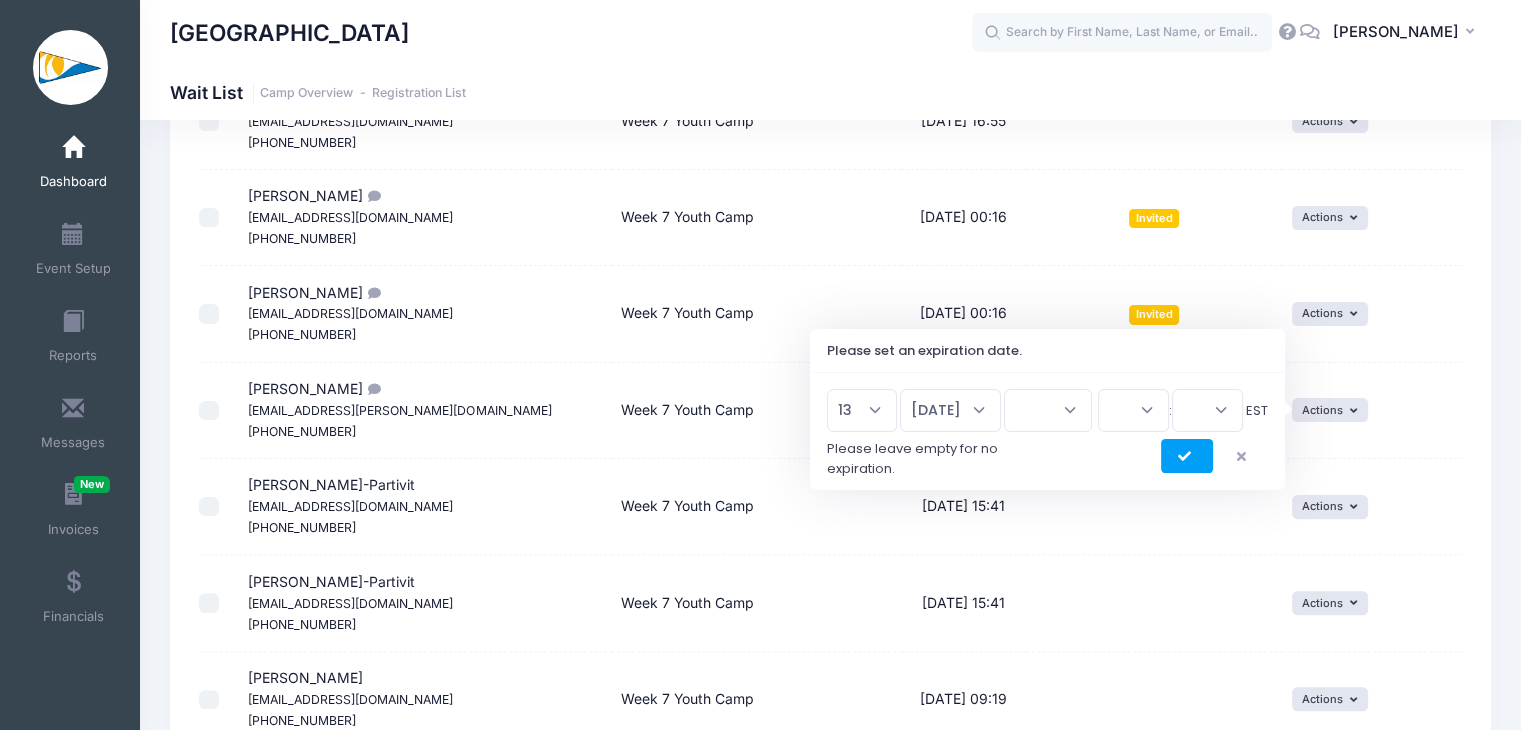 click on "1 2 3 4 5 6 7 8 9 10 11 12 13 14 15 16 17 18 19 20 21 22 23 24 25 26 27 28 29 30 31   Jan Feb Mar Apr May Jun Jul Aug Sep Oct Nov Dec   2026 2025    00 01 02 03 04 05 06 07 08 09 10 11 12 13 14 15 16 17 18 19 20 21 22 23 : 00 15 30 45" at bounding box center (1048, 431) 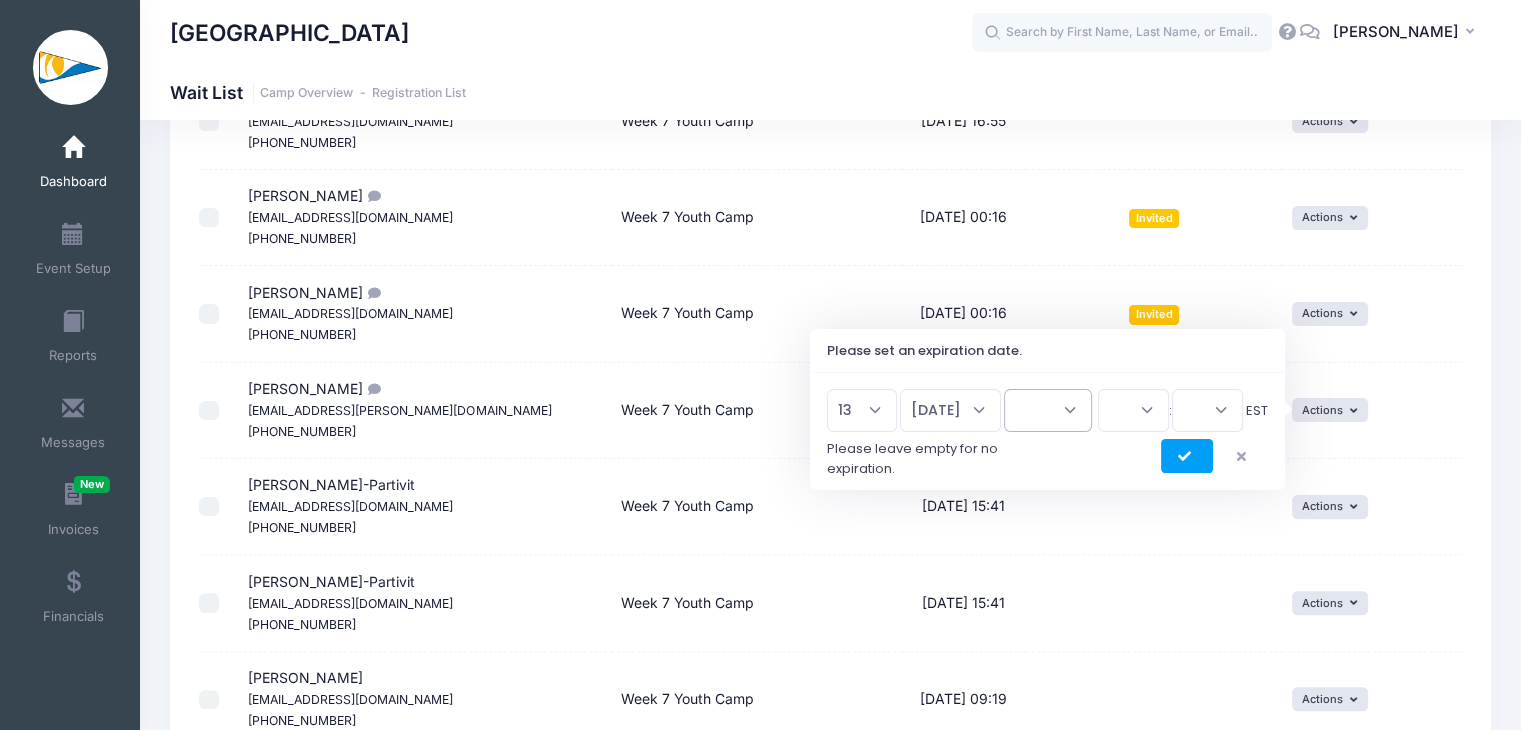 click on "2026 2025" at bounding box center [1048, 410] 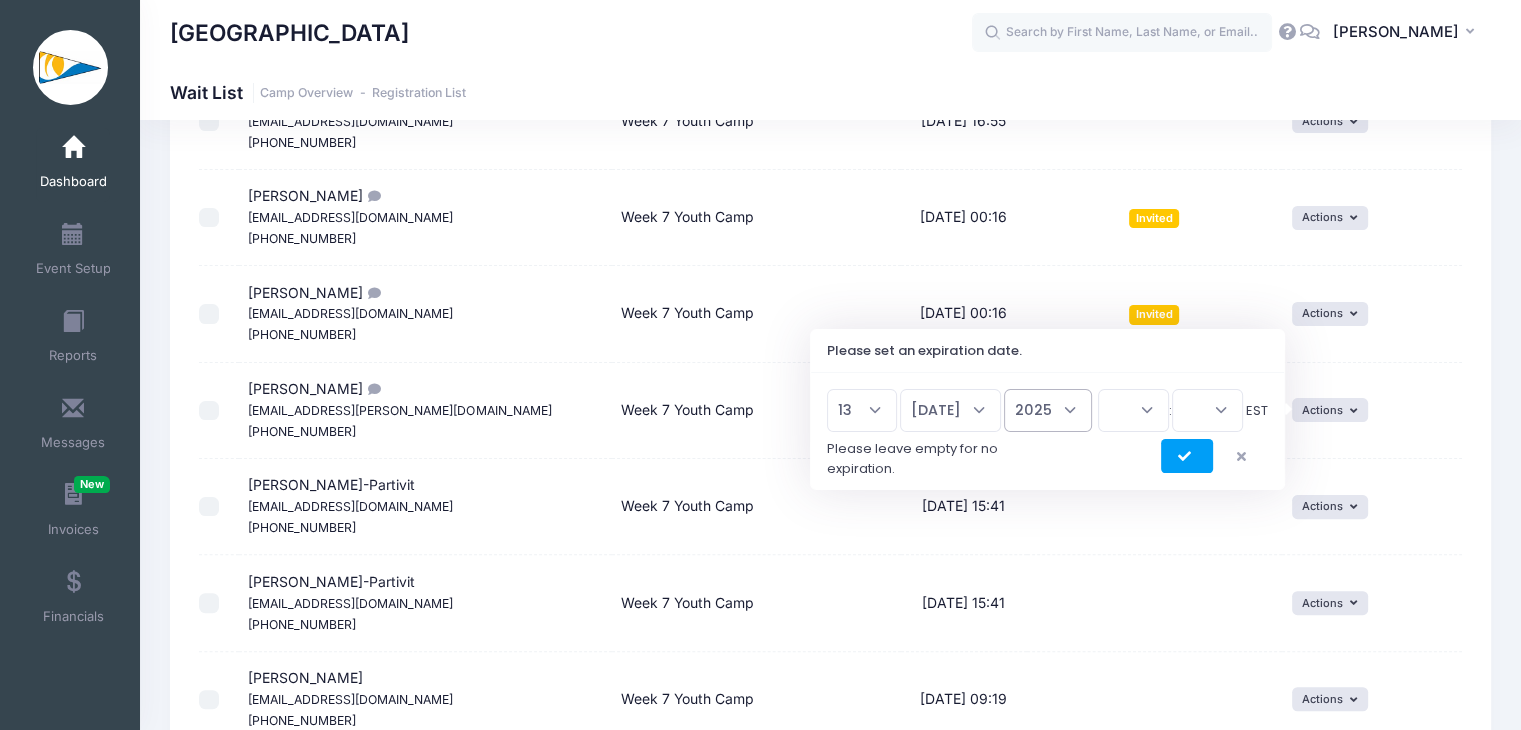 click on "2026 2025" at bounding box center (1048, 410) 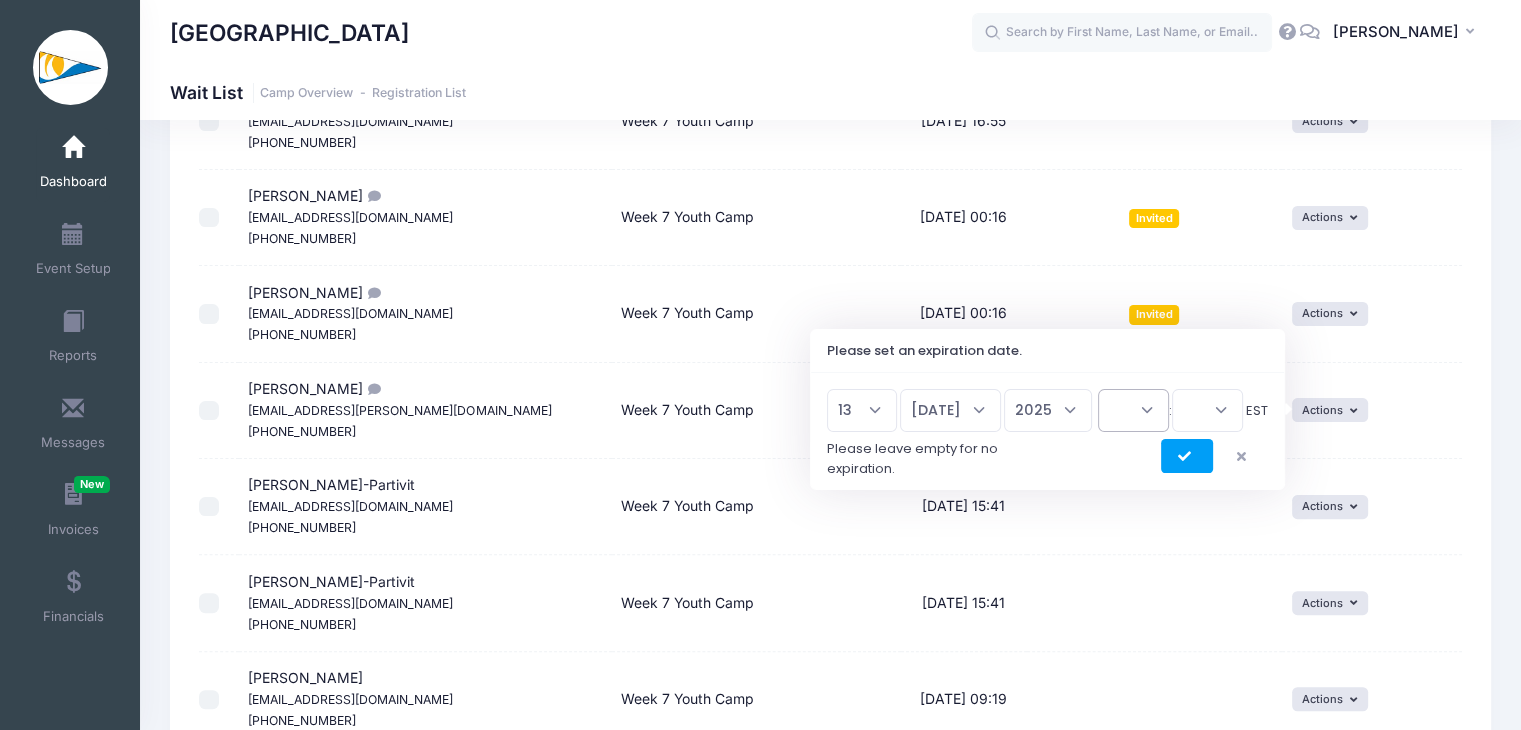 click on "00 01 02 03 04 05 06 07 08 09 10 11 12 13 14 15 16 17 18 19 20 21 22 23" at bounding box center [1133, 410] 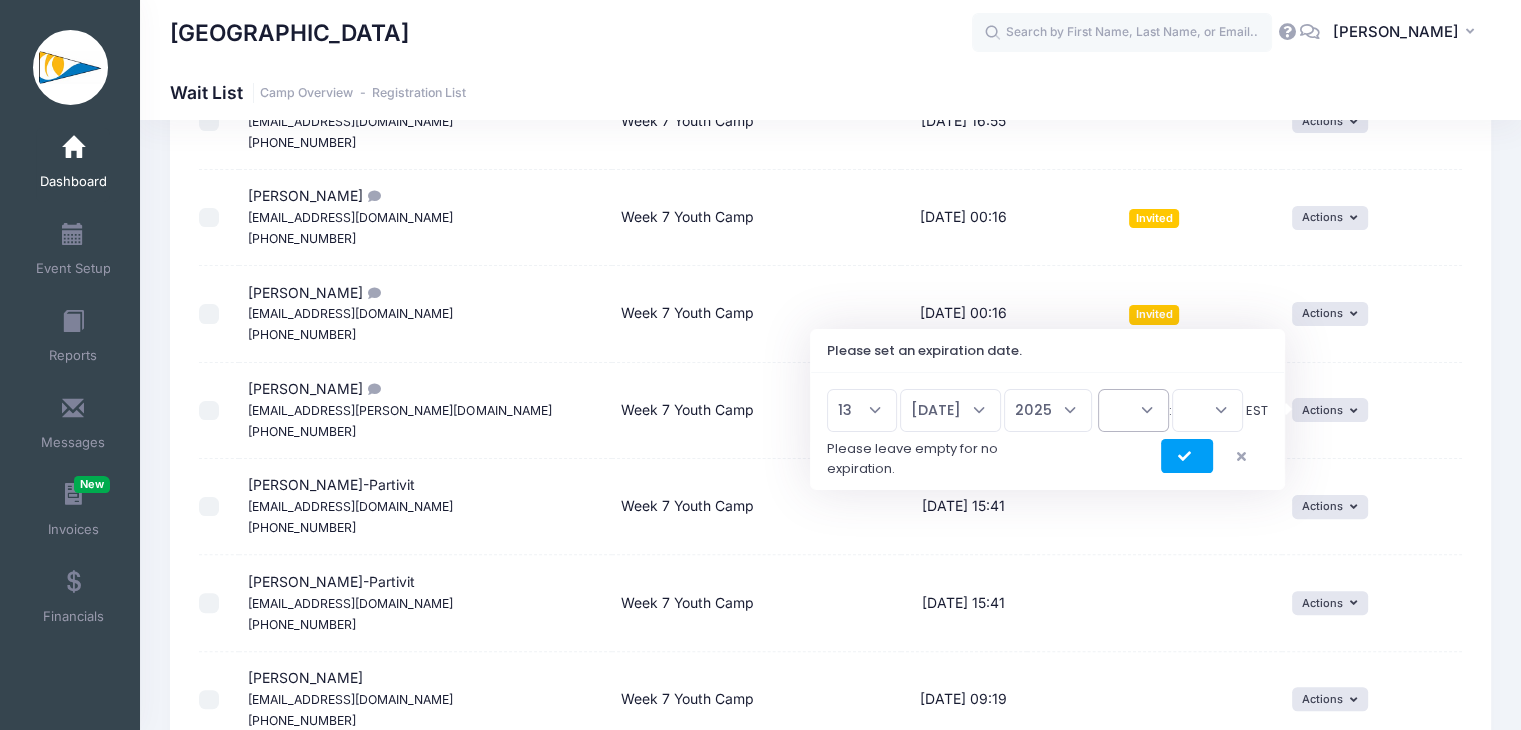 select on "12" 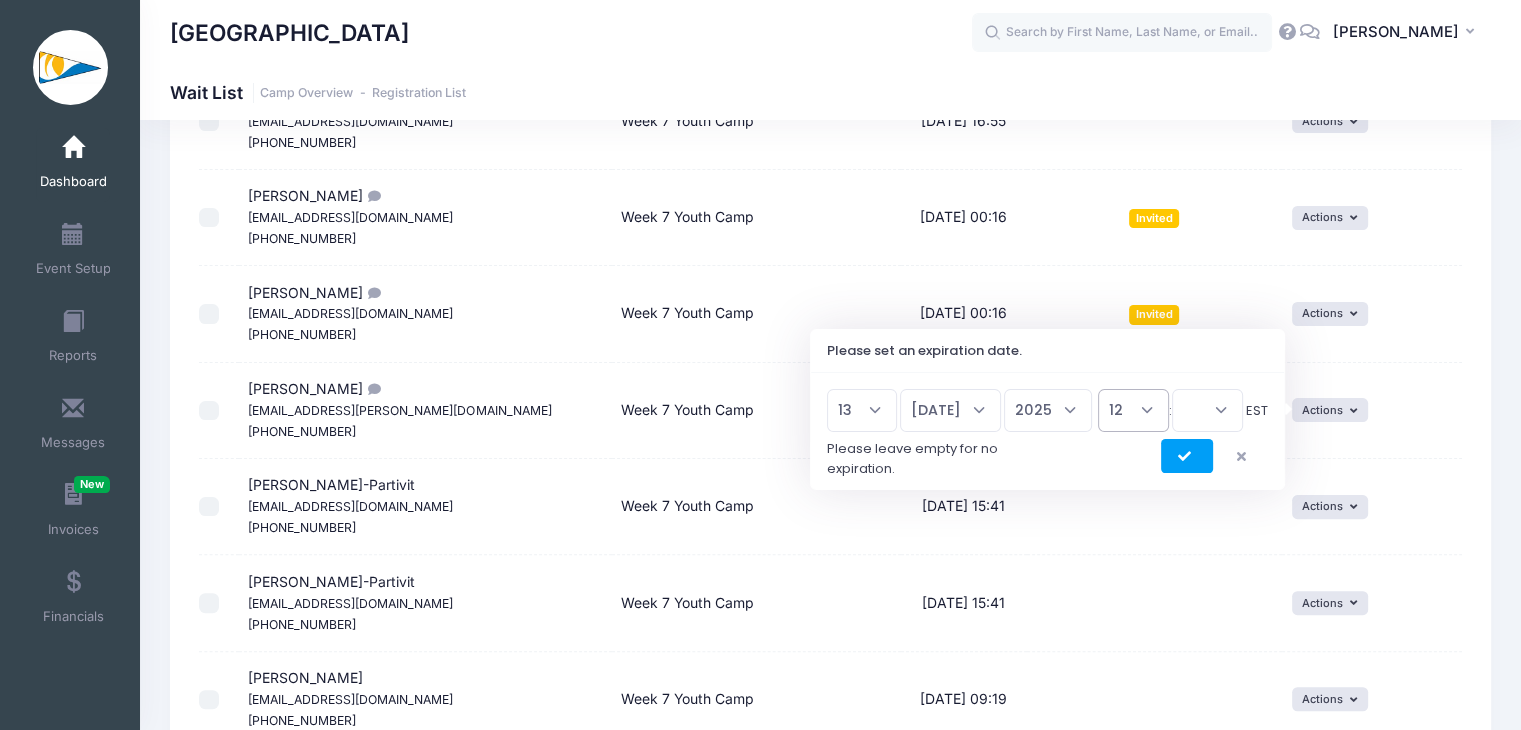 click on "00 01 02 03 04 05 06 07 08 09 10 11 12 13 14 15 16 17 18 19 20 21 22 23" at bounding box center [1133, 410] 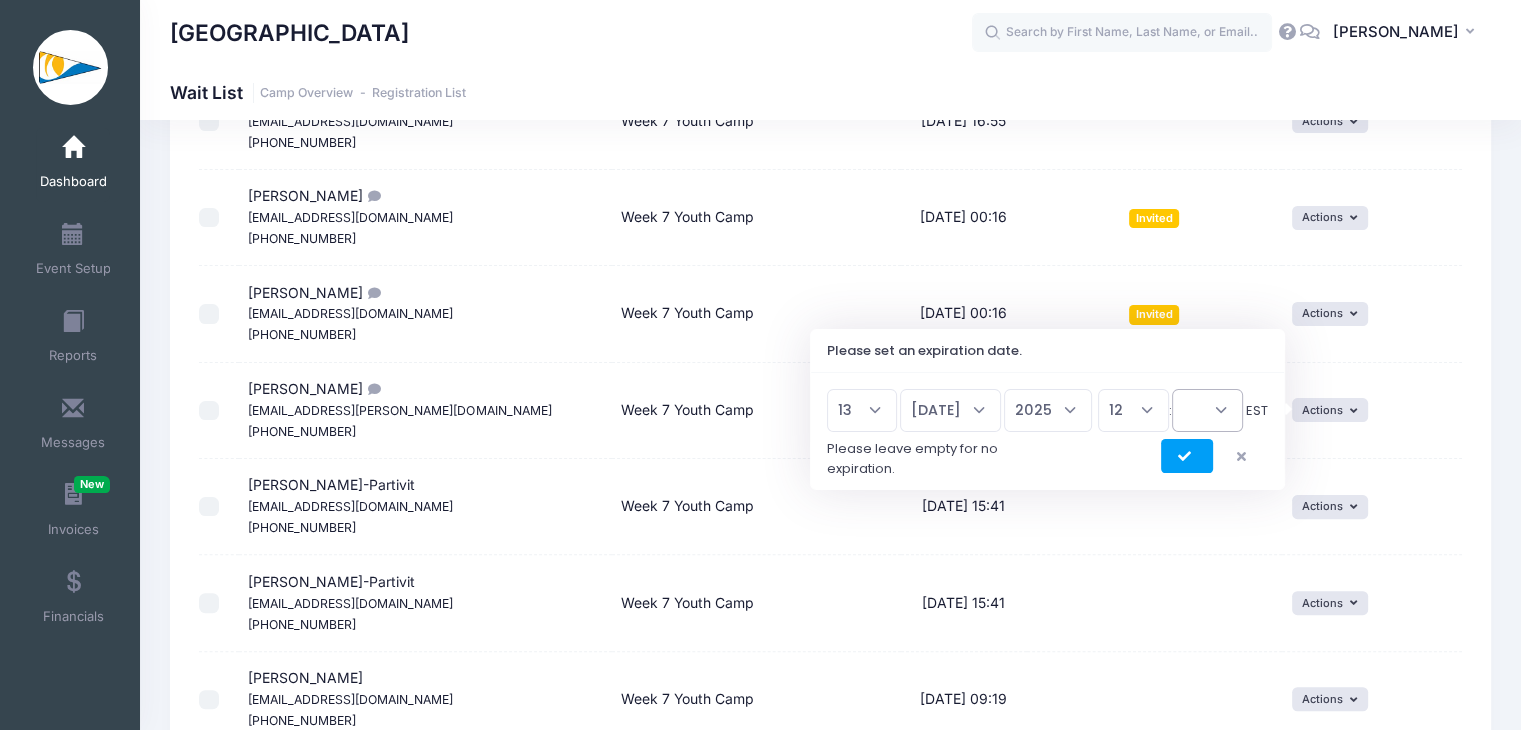 click on "00 15 30 45" at bounding box center [1207, 410] 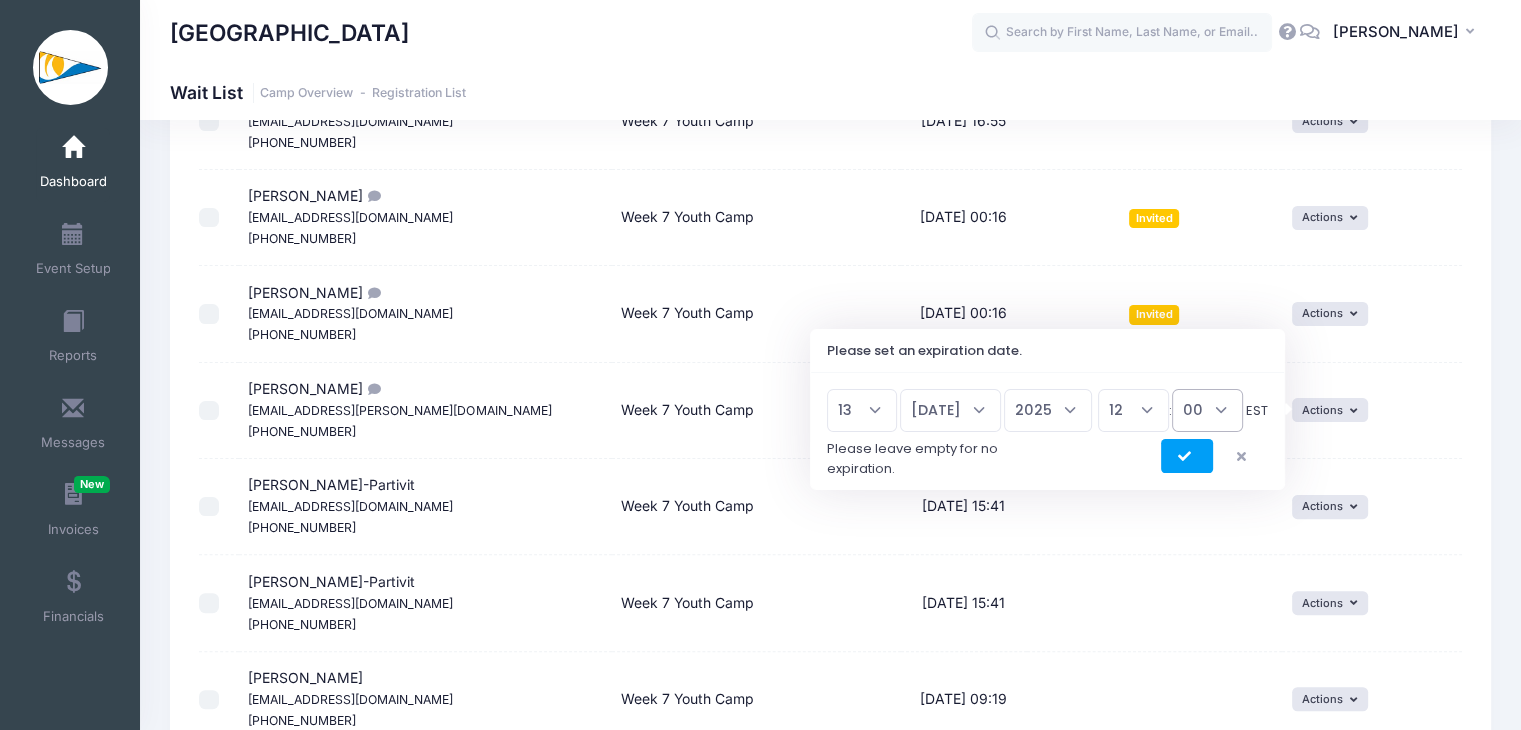click on "00 15 30 45" at bounding box center (1207, 410) 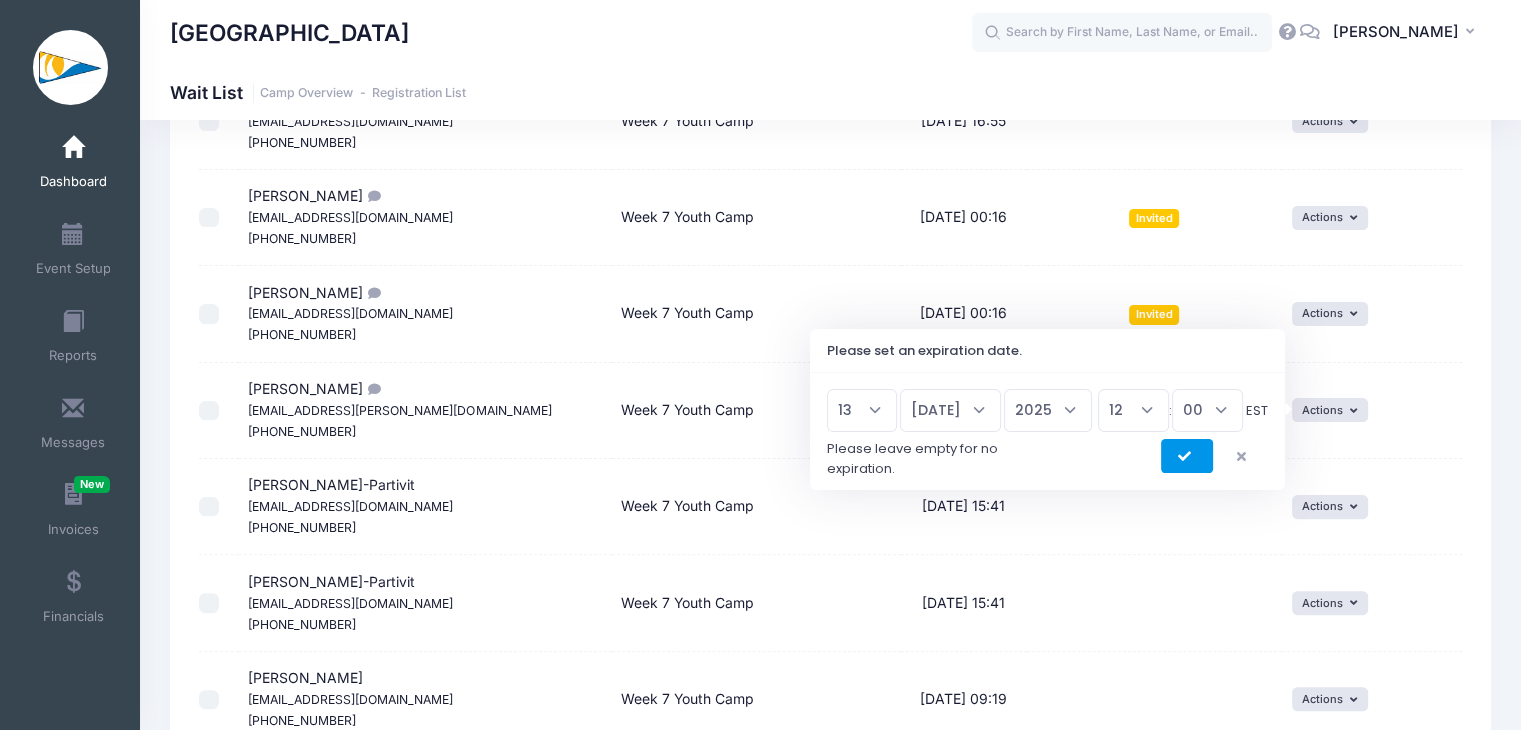 click at bounding box center [1187, 456] 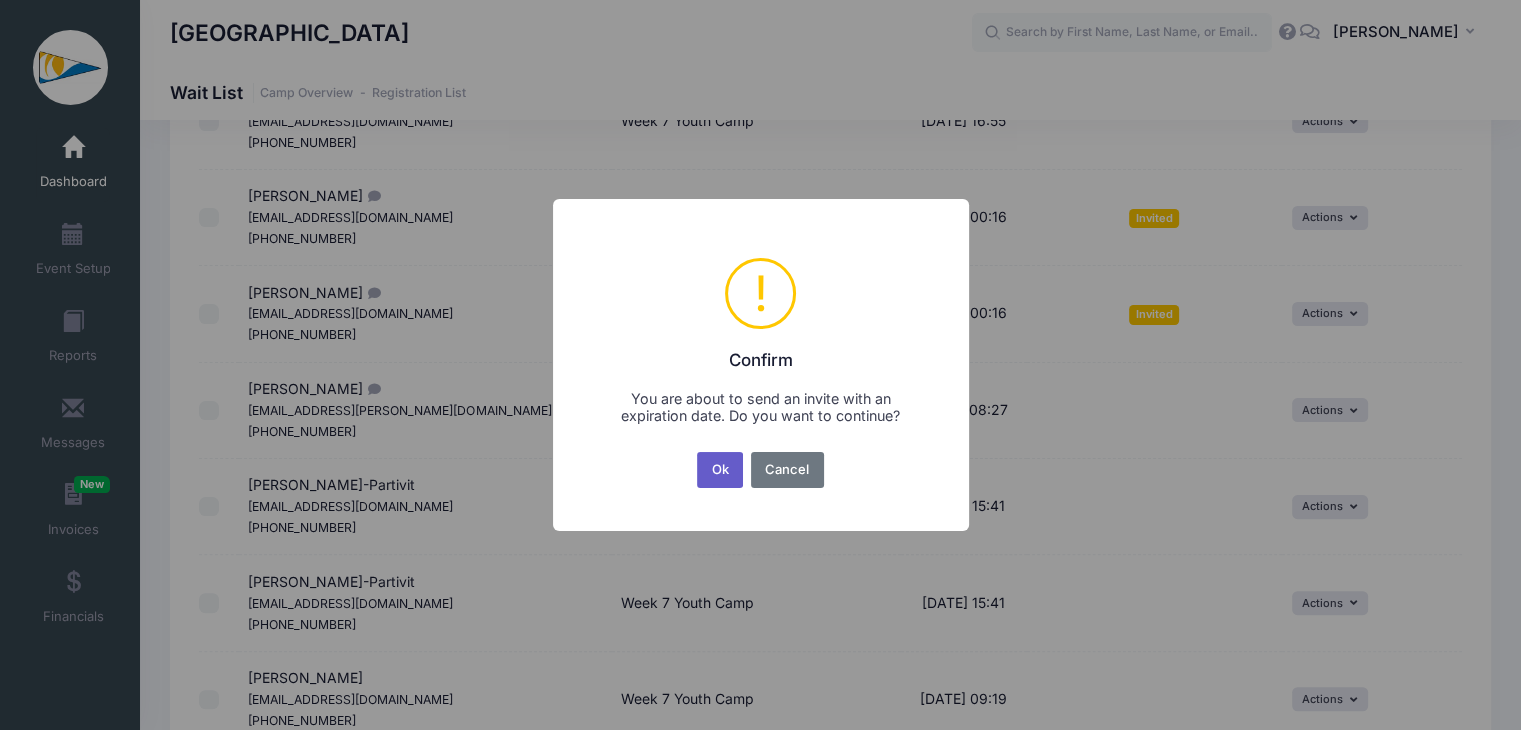 click on "Ok" at bounding box center (720, 470) 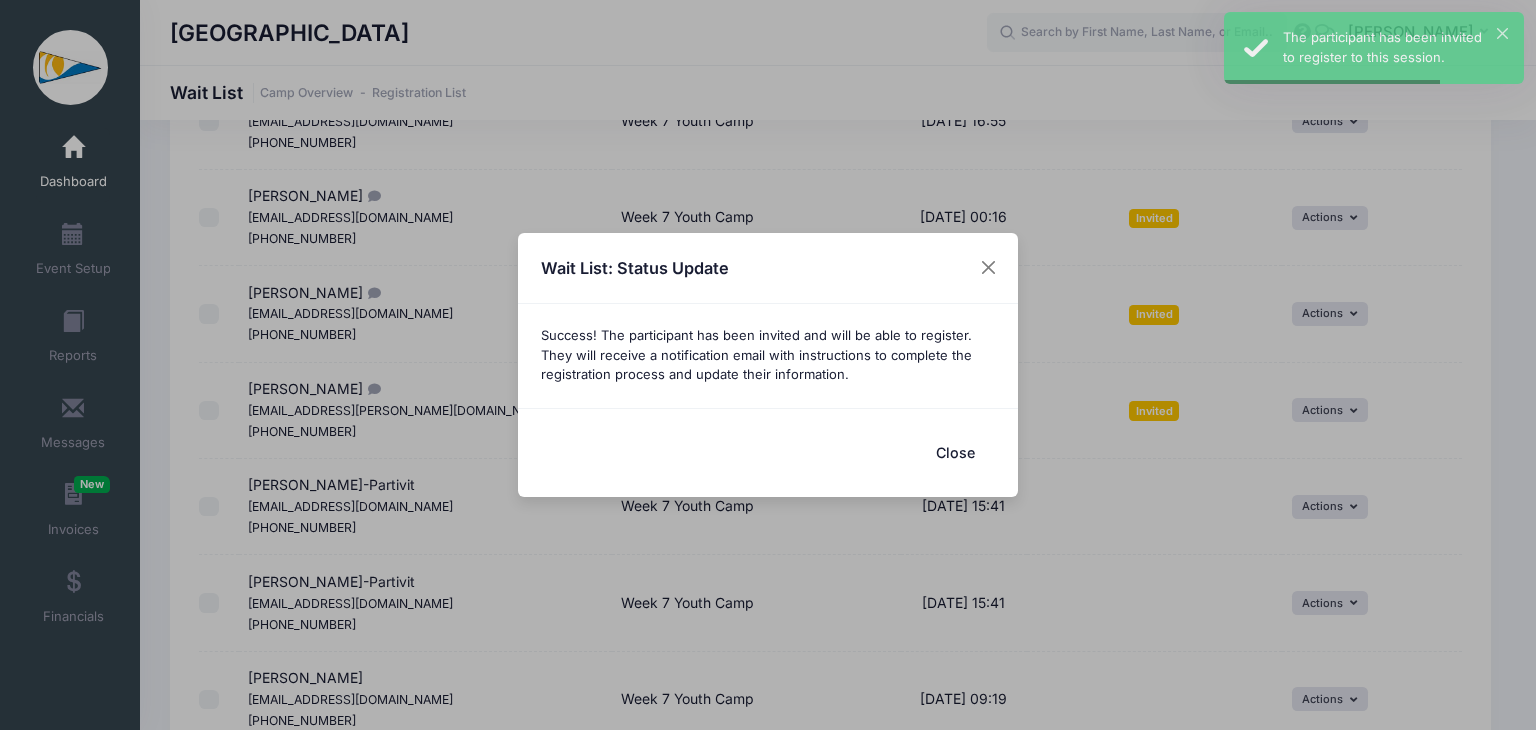 click on "Close" at bounding box center [955, 452] 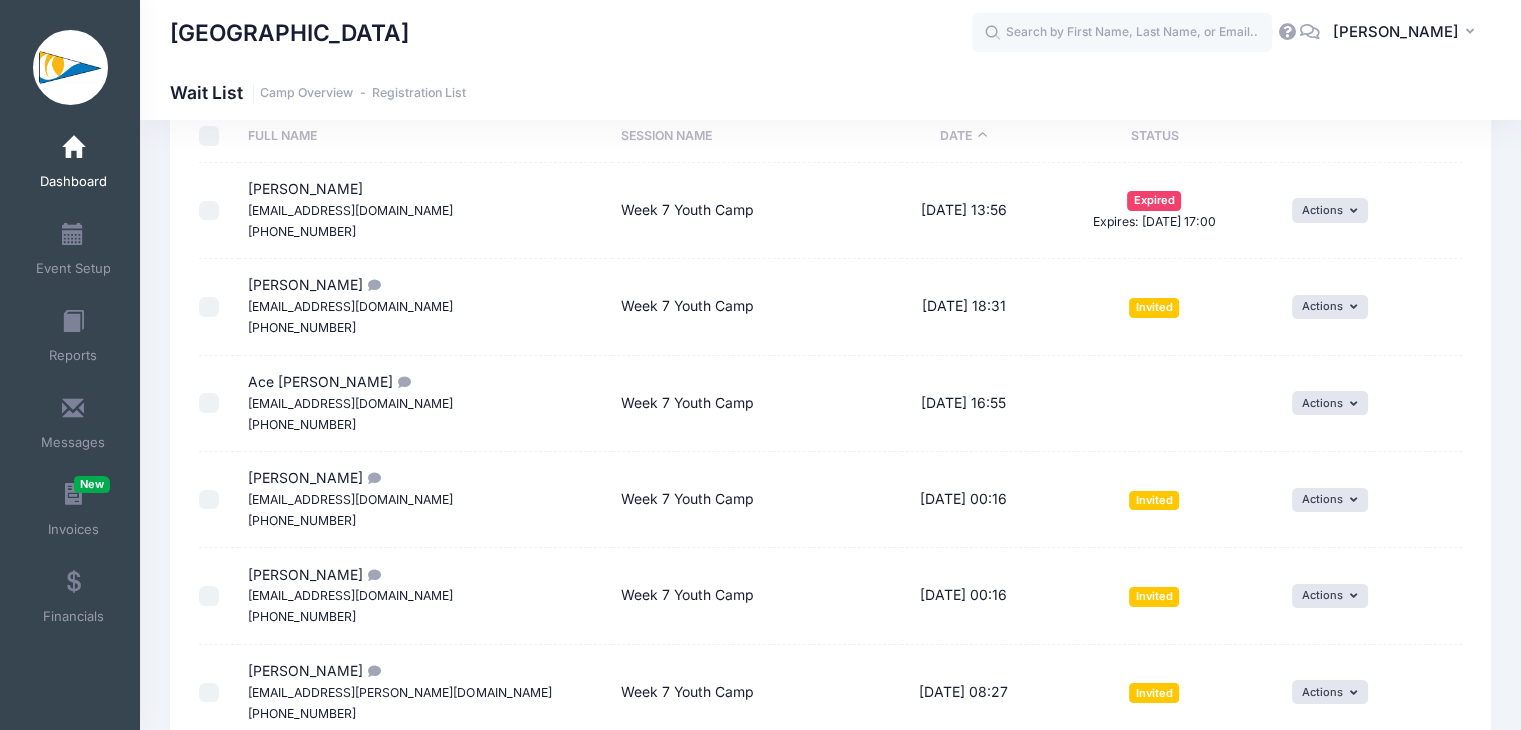scroll, scrollTop: 112, scrollLeft: 0, axis: vertical 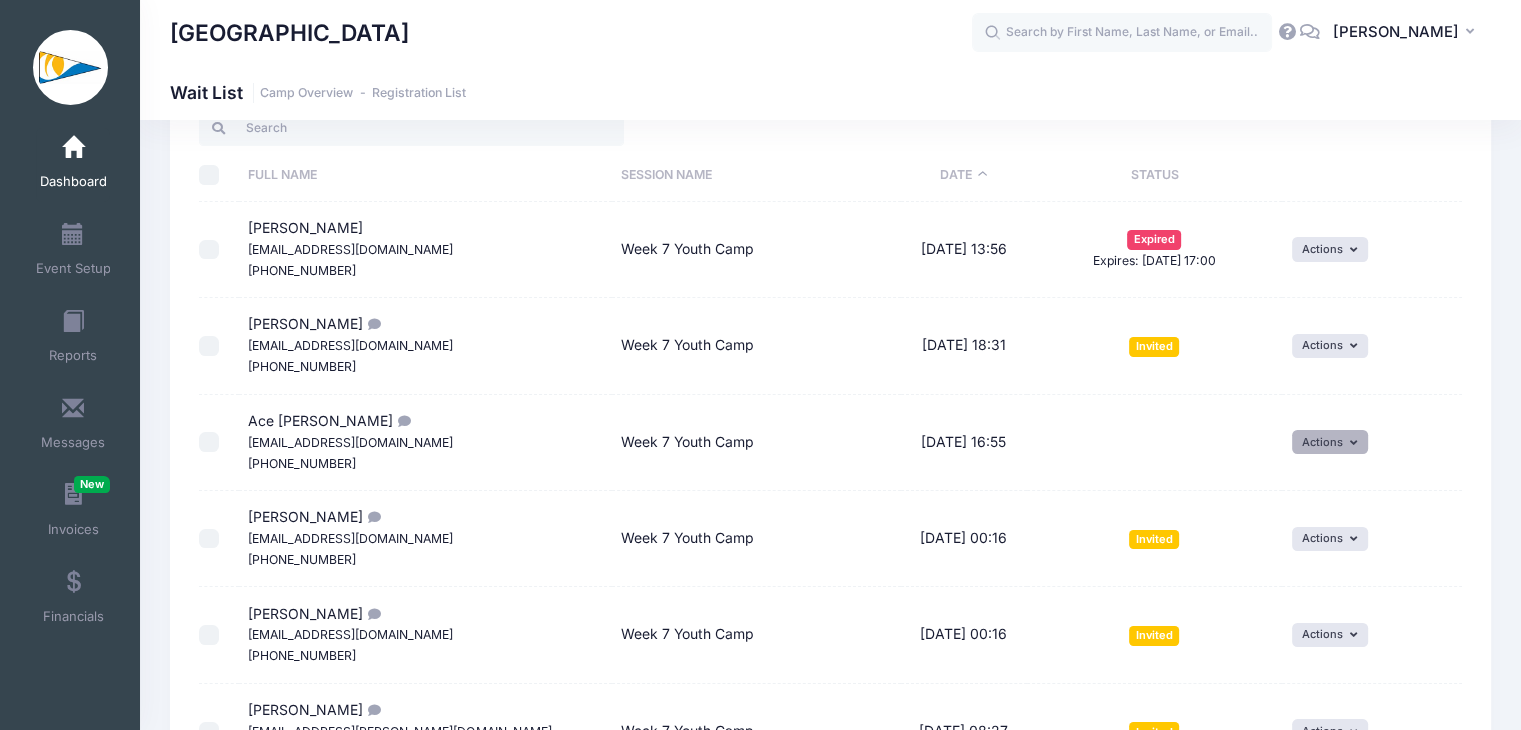 click on "Actions" at bounding box center (1330, 442) 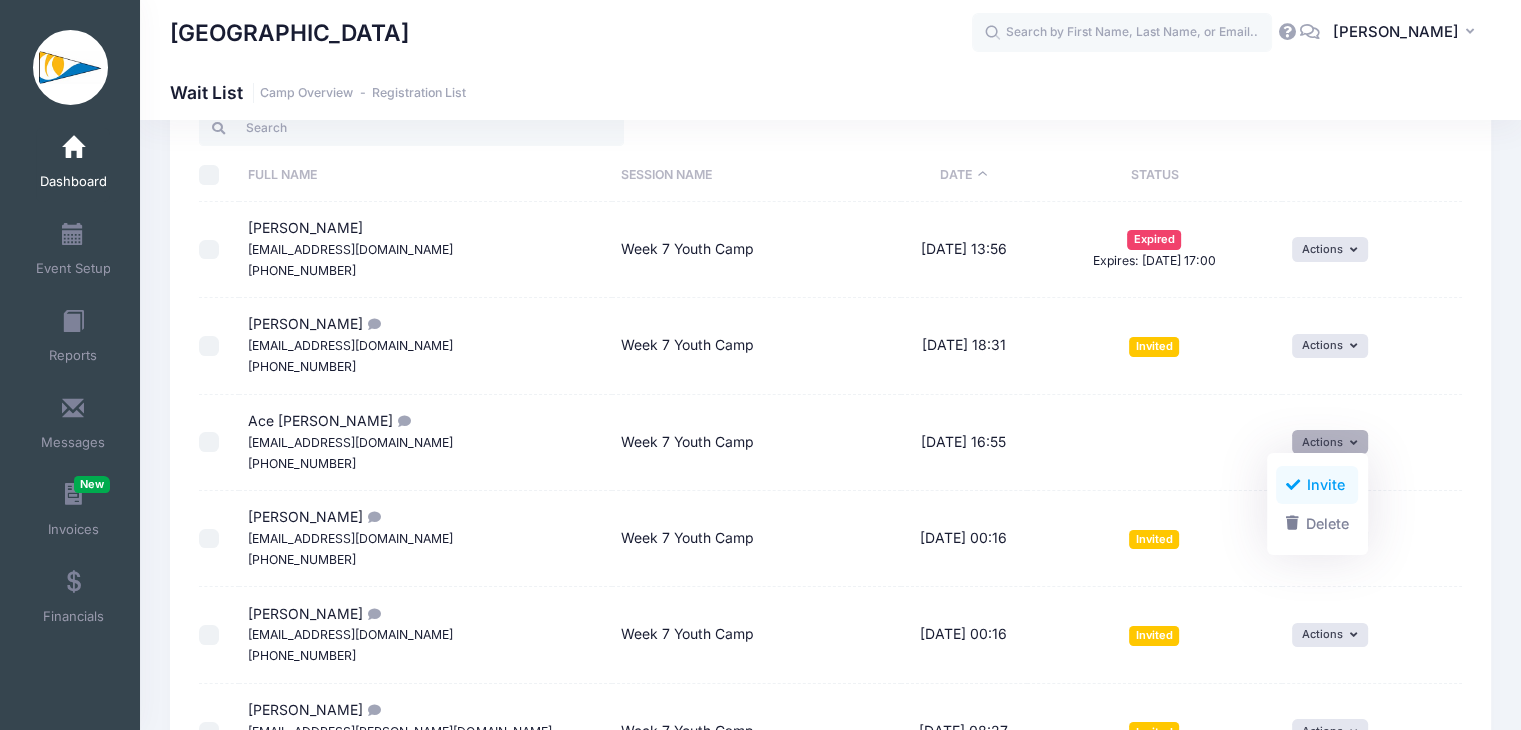 click on "Invite" at bounding box center [1317, 485] 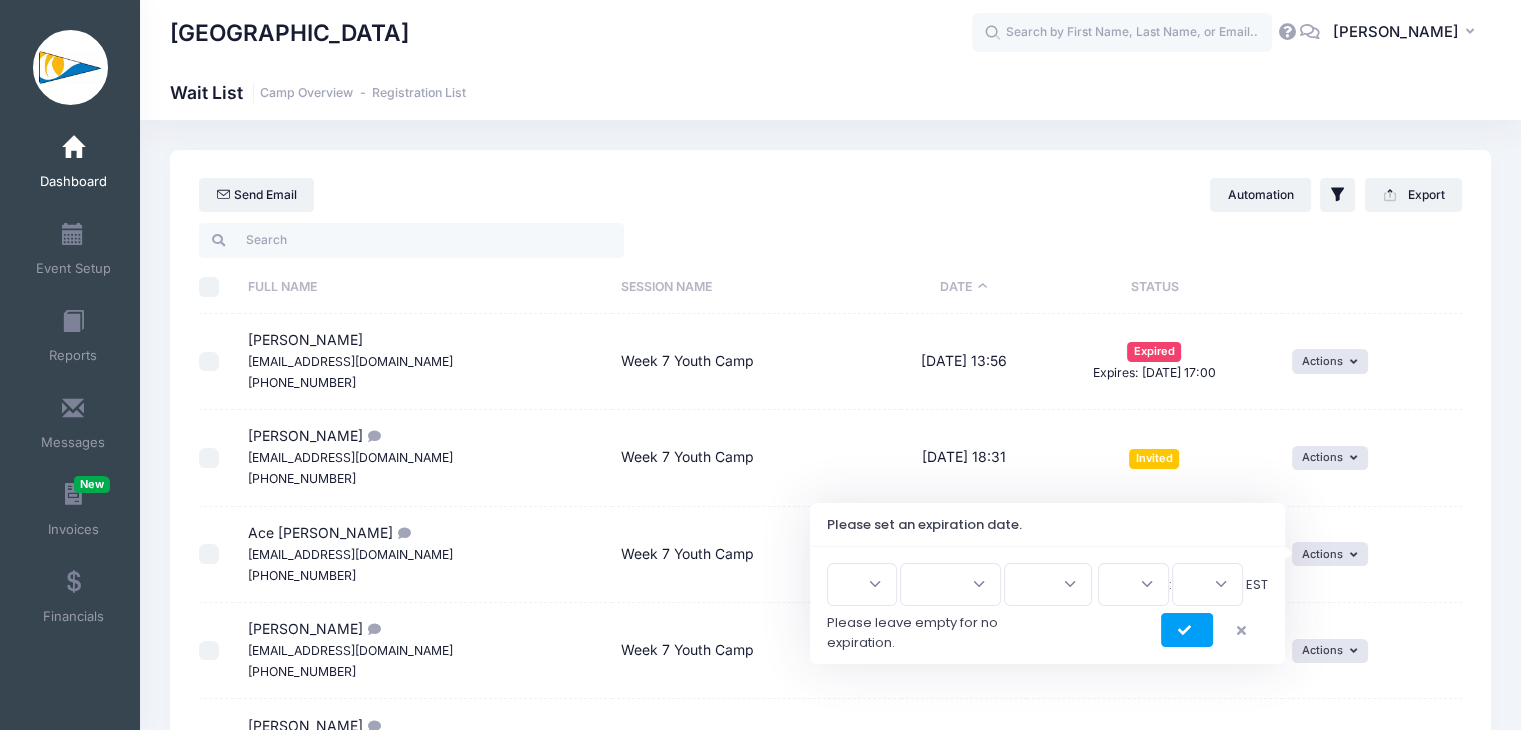 click on "1 2 3 4 5 6 7 8 9 10 11 12 13 14 15 16 17 18 19 20 21 22 23 24 25 26 27 28 29 30 31" at bounding box center (862, 584) 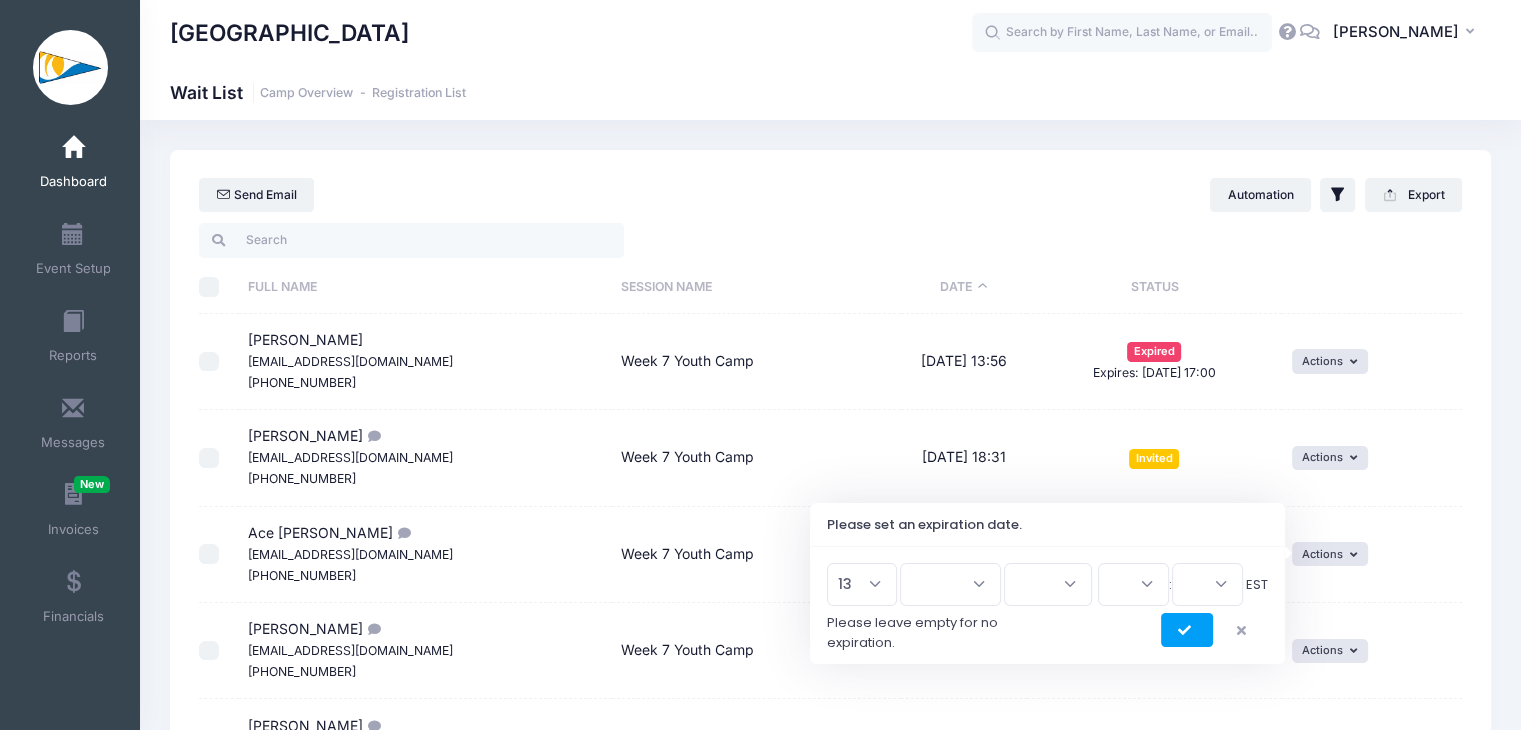 click on "1 2 3 4 5 6 7 8 9 10 11 12 13 14 15 16 17 18 19 20 21 22 23 24 25 26 27 28 29 30 31" at bounding box center (862, 584) 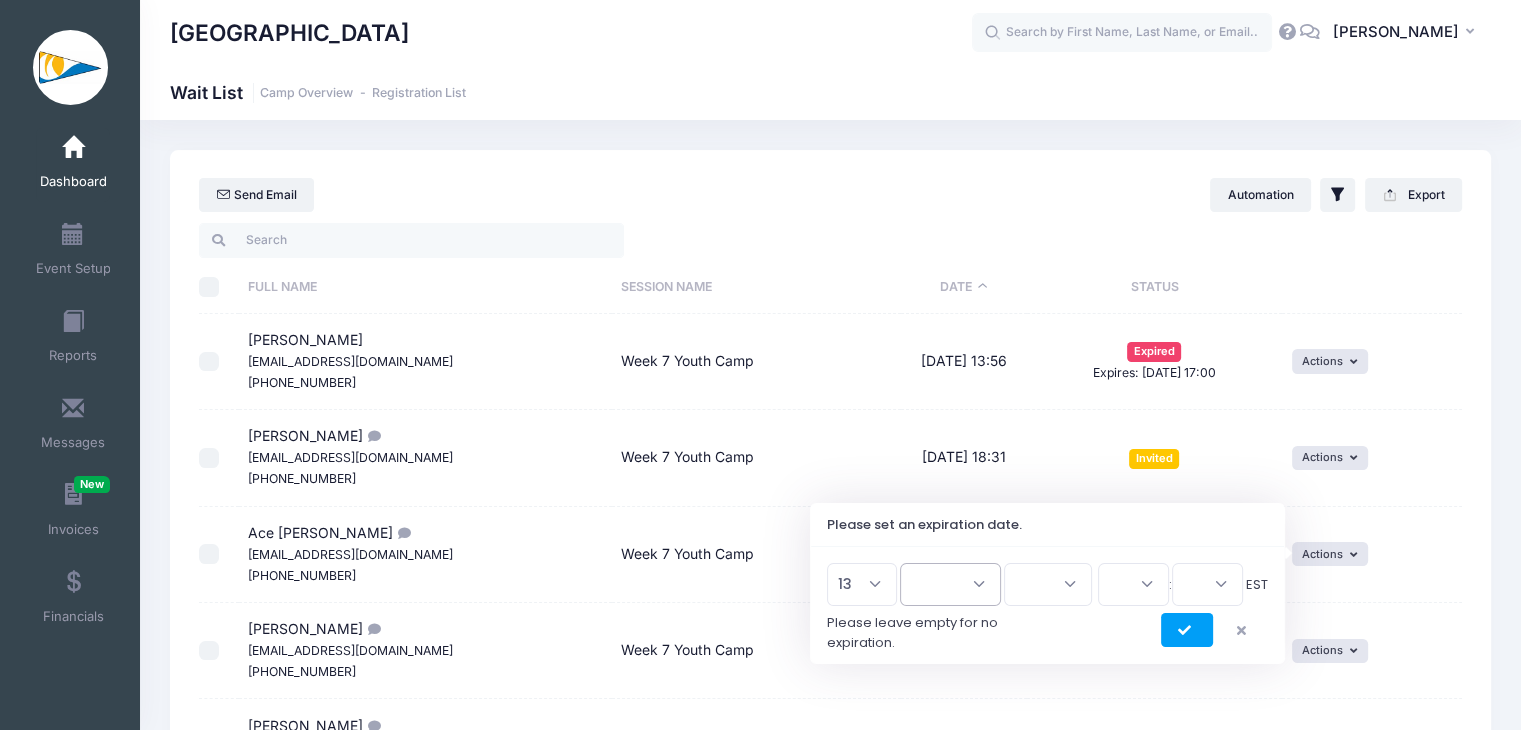 click on "Jan Feb Mar Apr May Jun Jul Aug Sep Oct Nov Dec" at bounding box center (950, 584) 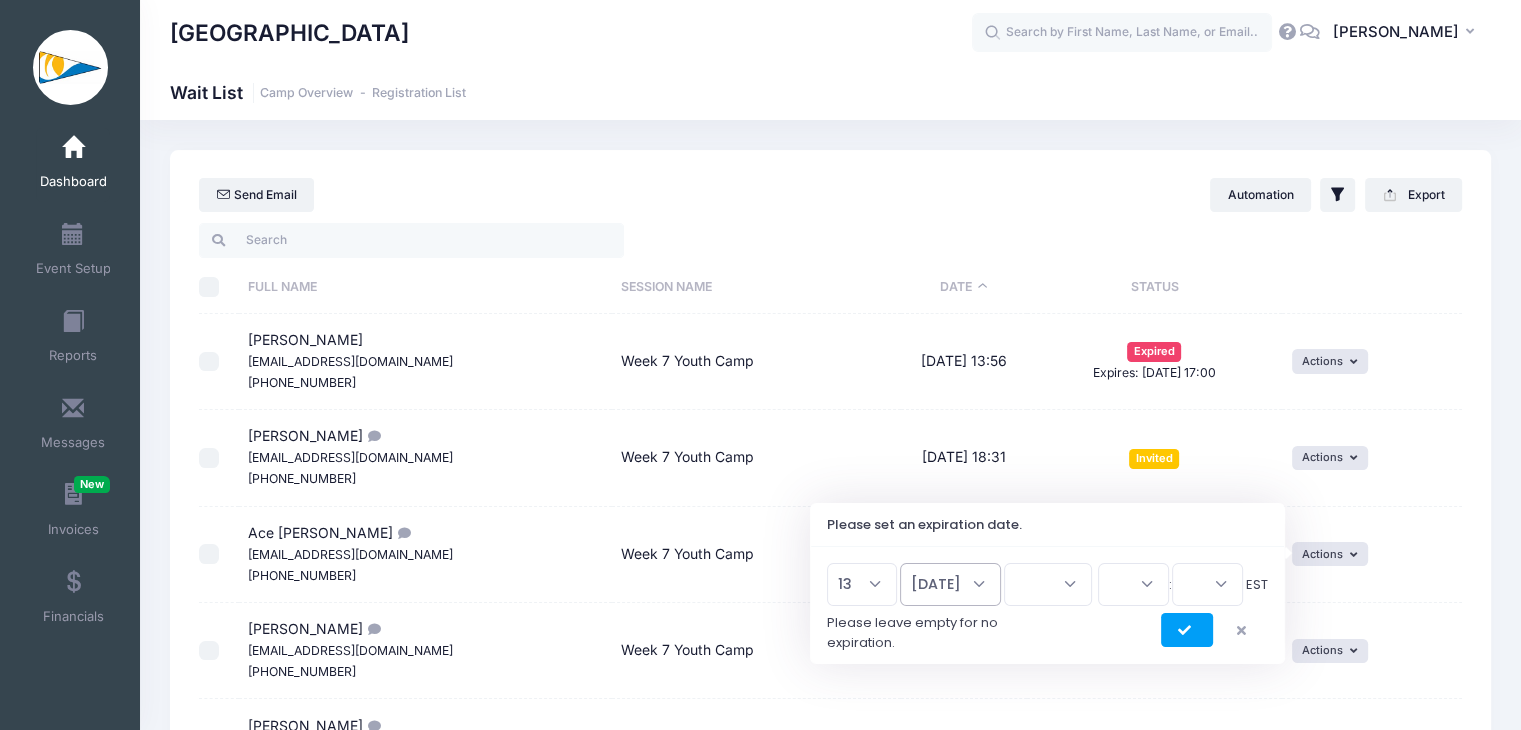click on "Jan Feb Mar Apr May Jun Jul Aug Sep Oct Nov Dec" at bounding box center (950, 584) 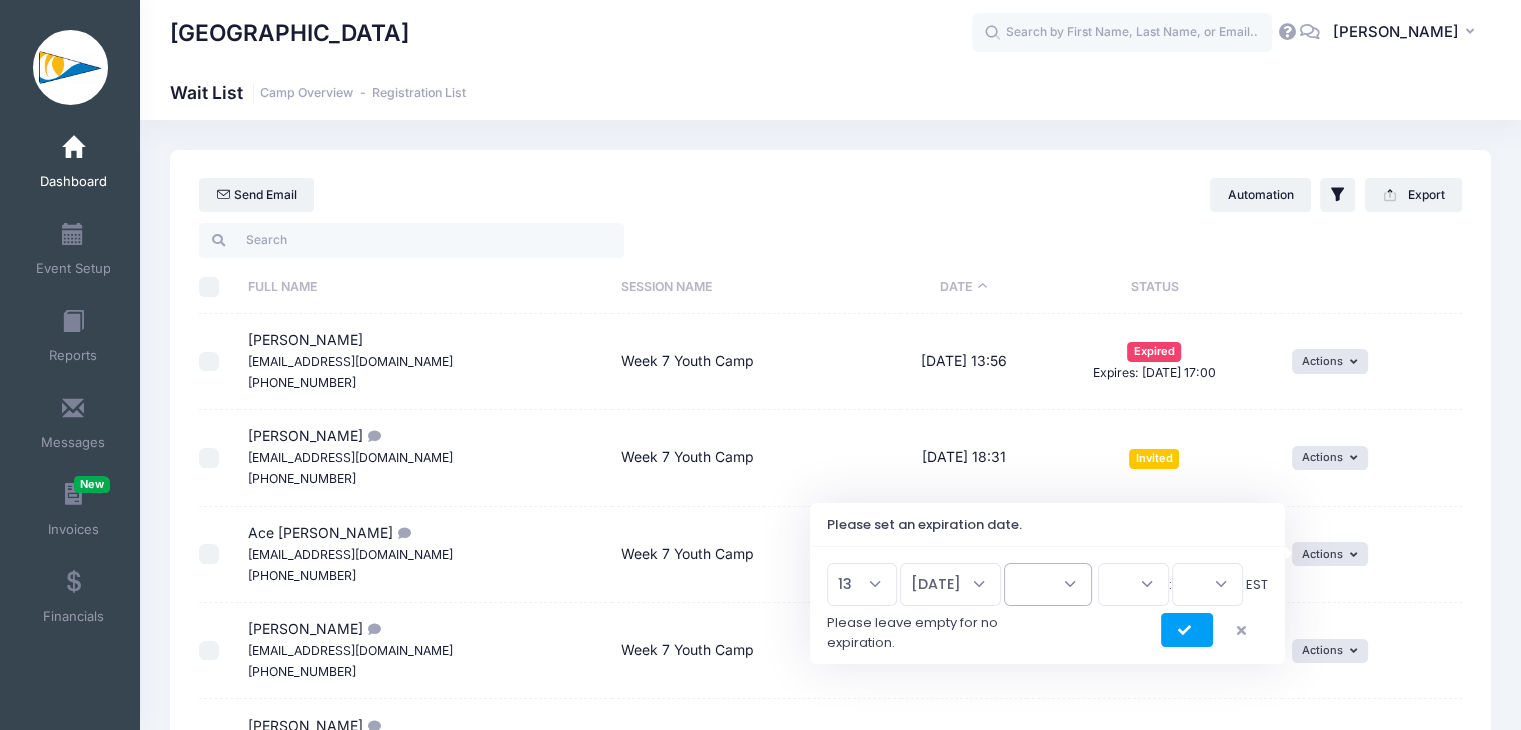 click on "2026 2025" at bounding box center (1048, 584) 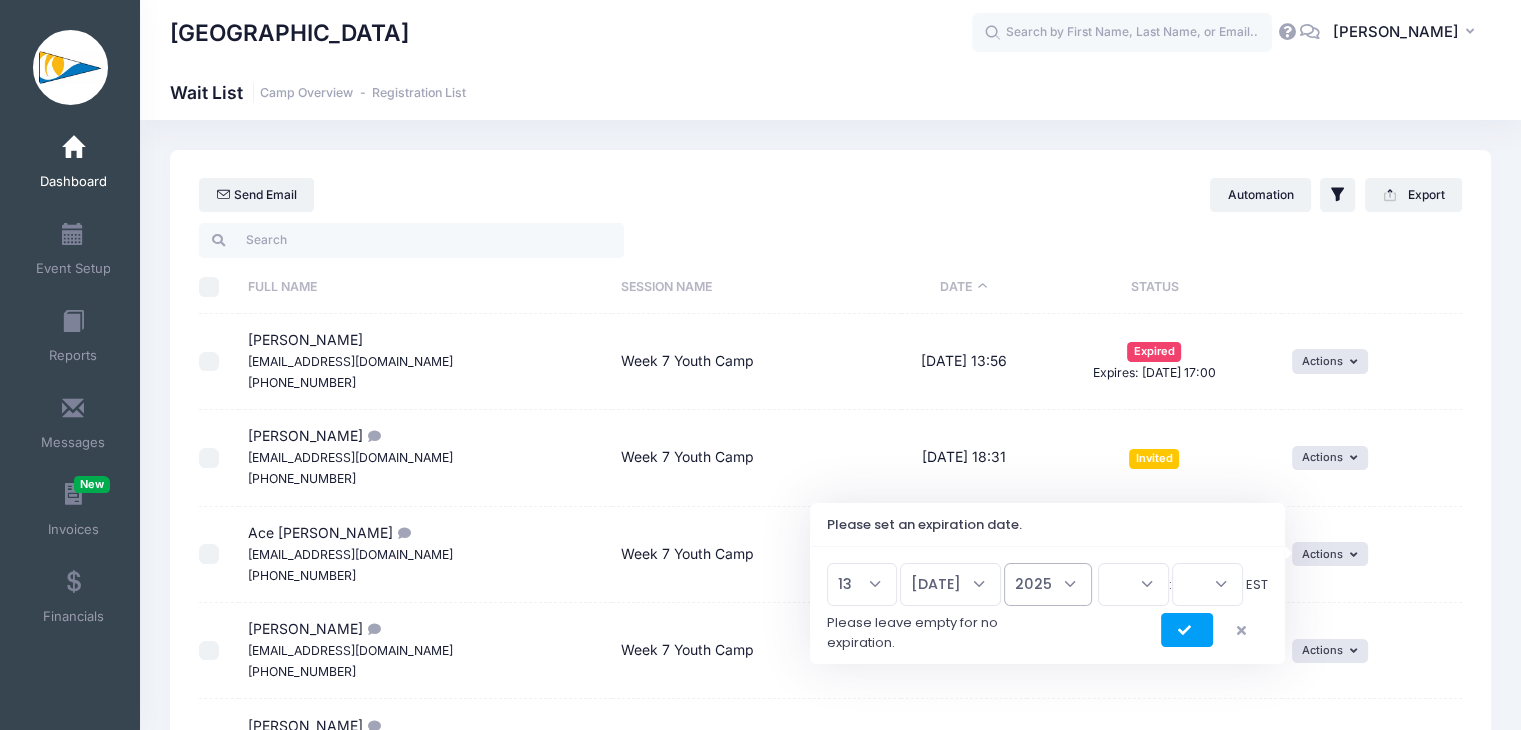 click on "2026 2025" at bounding box center (1048, 584) 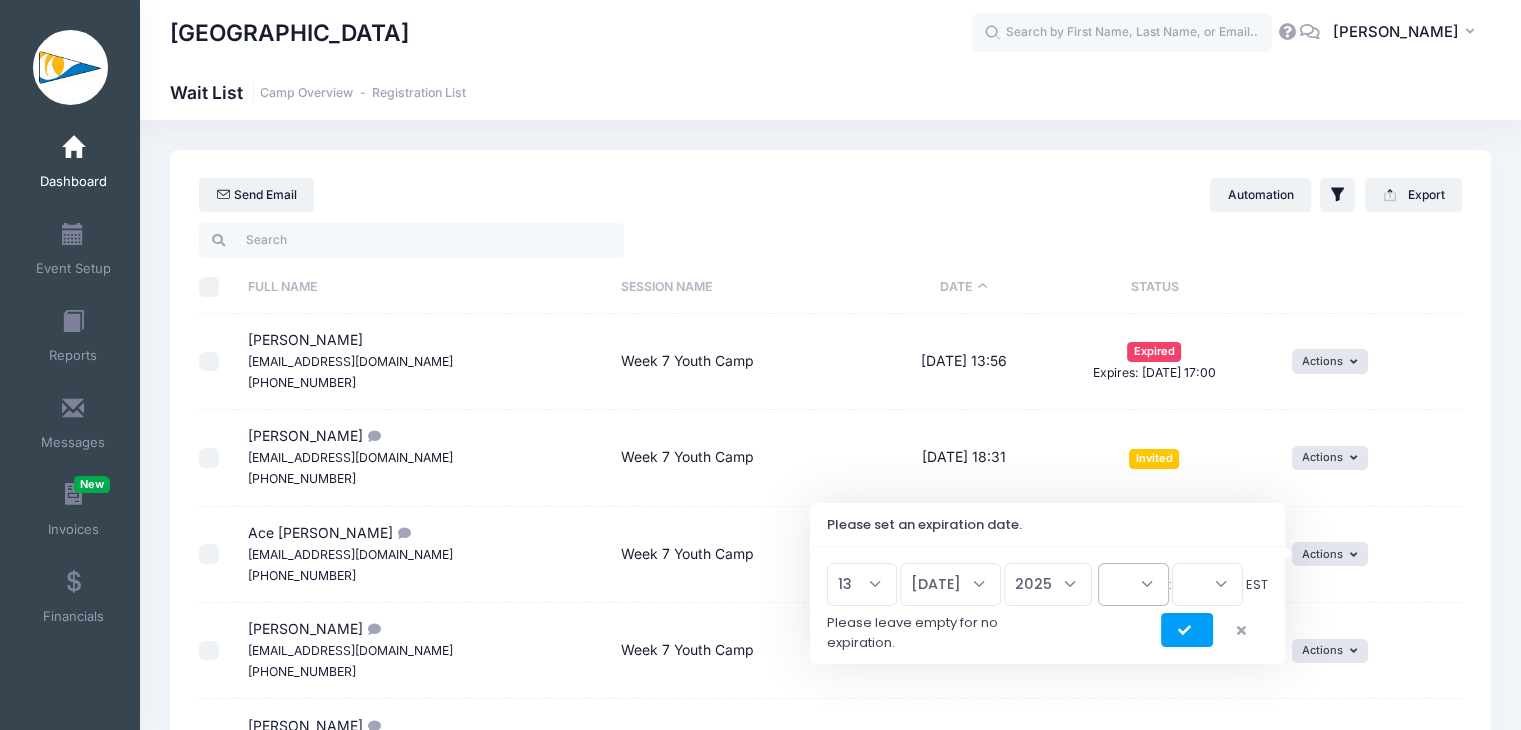click on "00 01 02 03 04 05 06 07 08 09 10 11 12 13 14 15 16 17 18 19 20 21 22 23" at bounding box center (1133, 584) 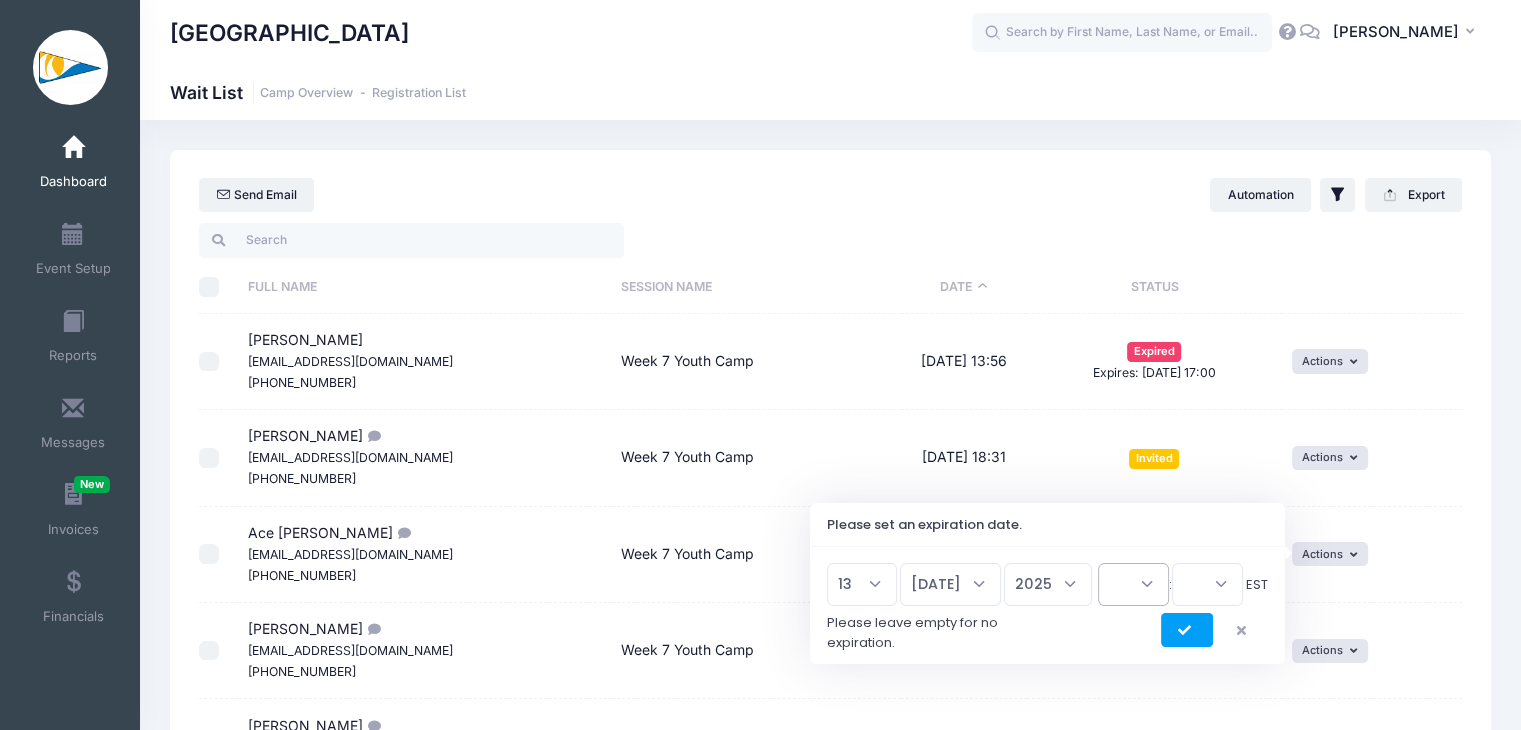 select on "12" 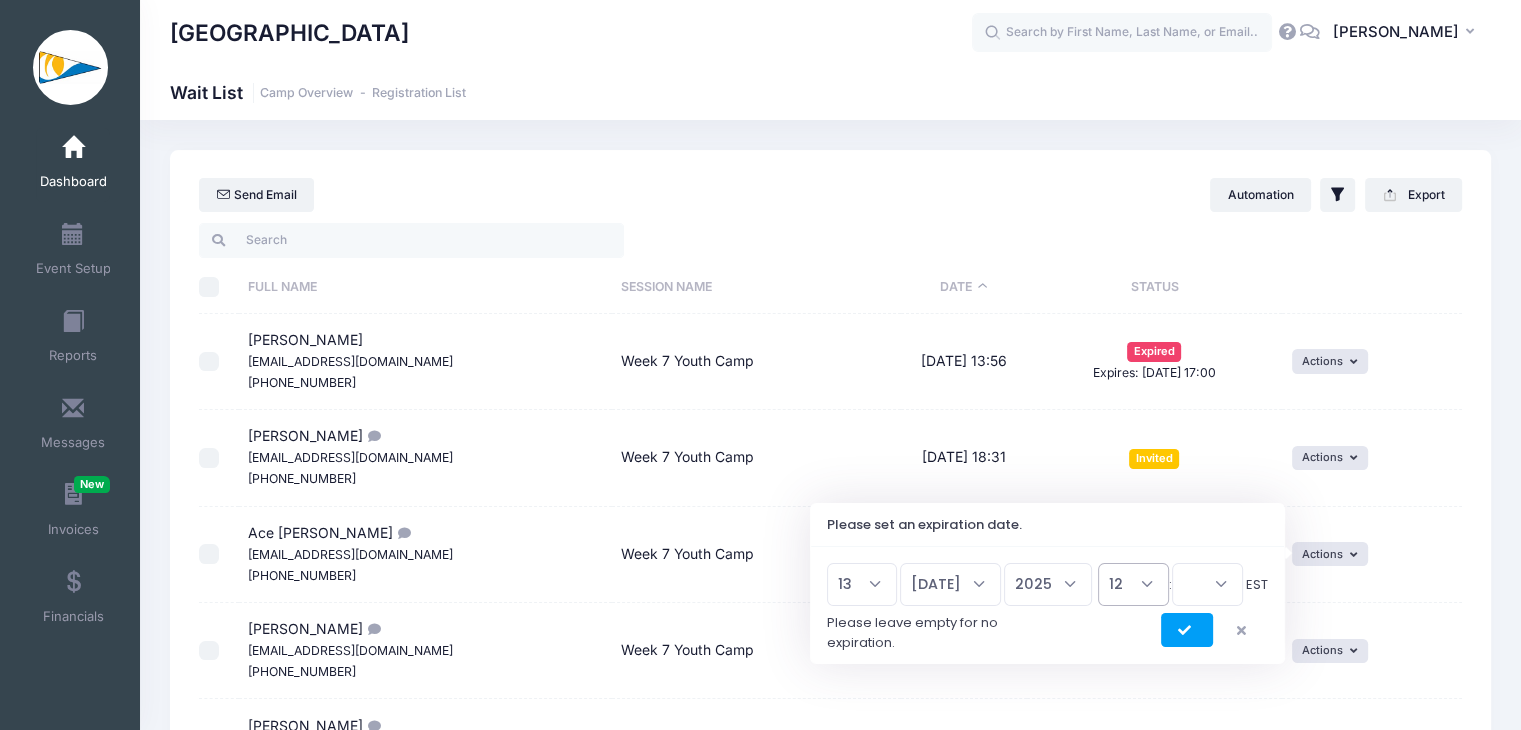click on "00 01 02 03 04 05 06 07 08 09 10 11 12 13 14 15 16 17 18 19 20 21 22 23" at bounding box center (1133, 584) 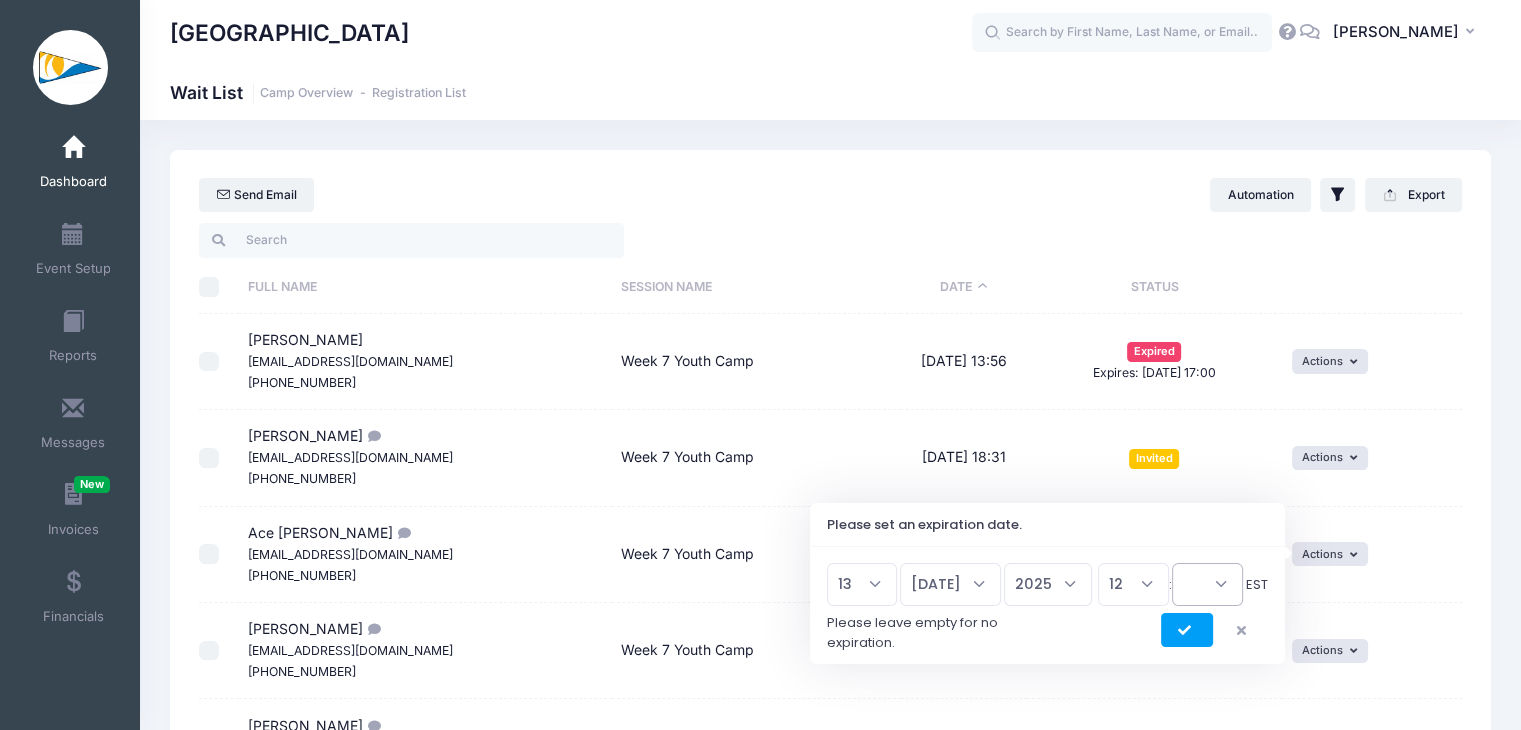 drag, startPoint x: 1193, startPoint y: 581, endPoint x: 1193, endPoint y: 569, distance: 12 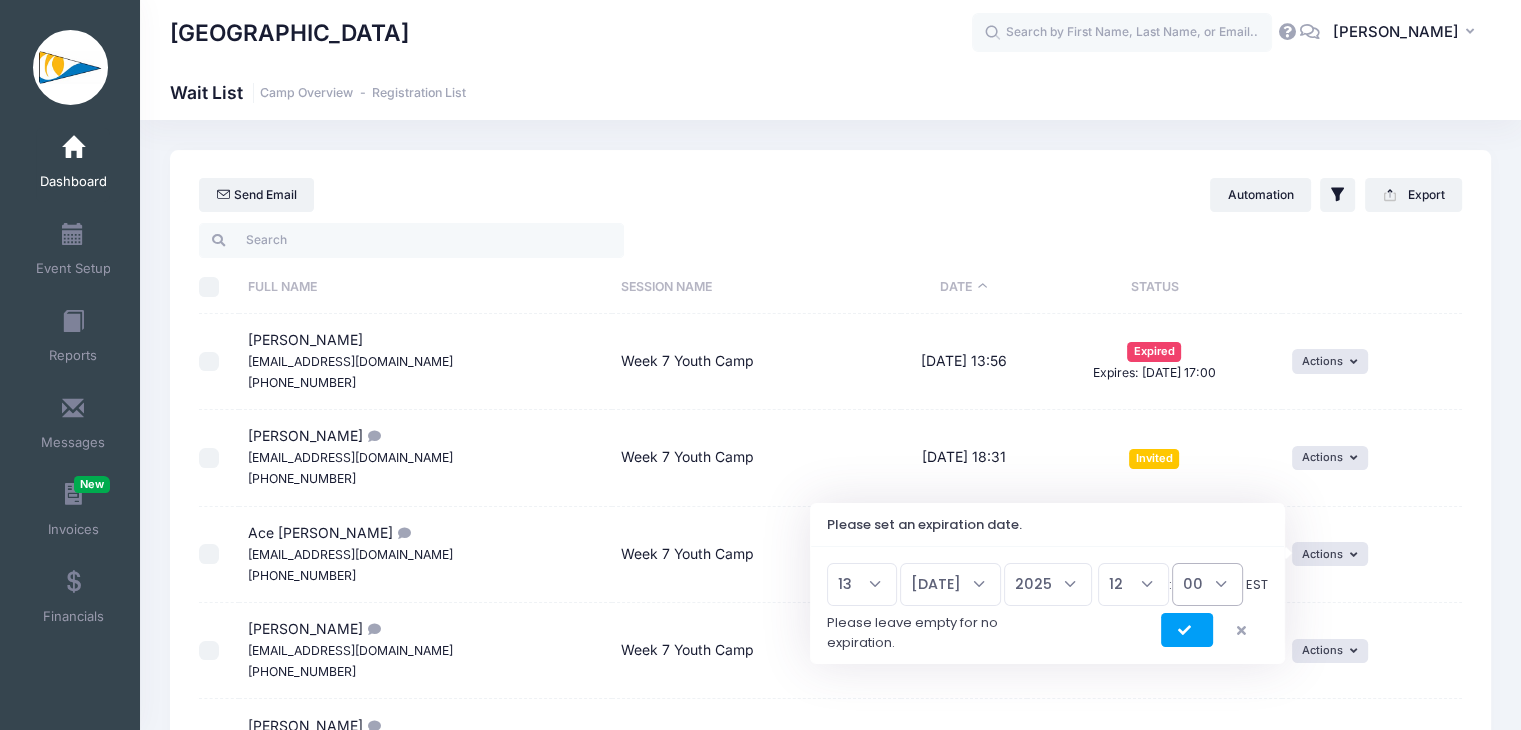 click on "00 15 30 45" at bounding box center (1207, 584) 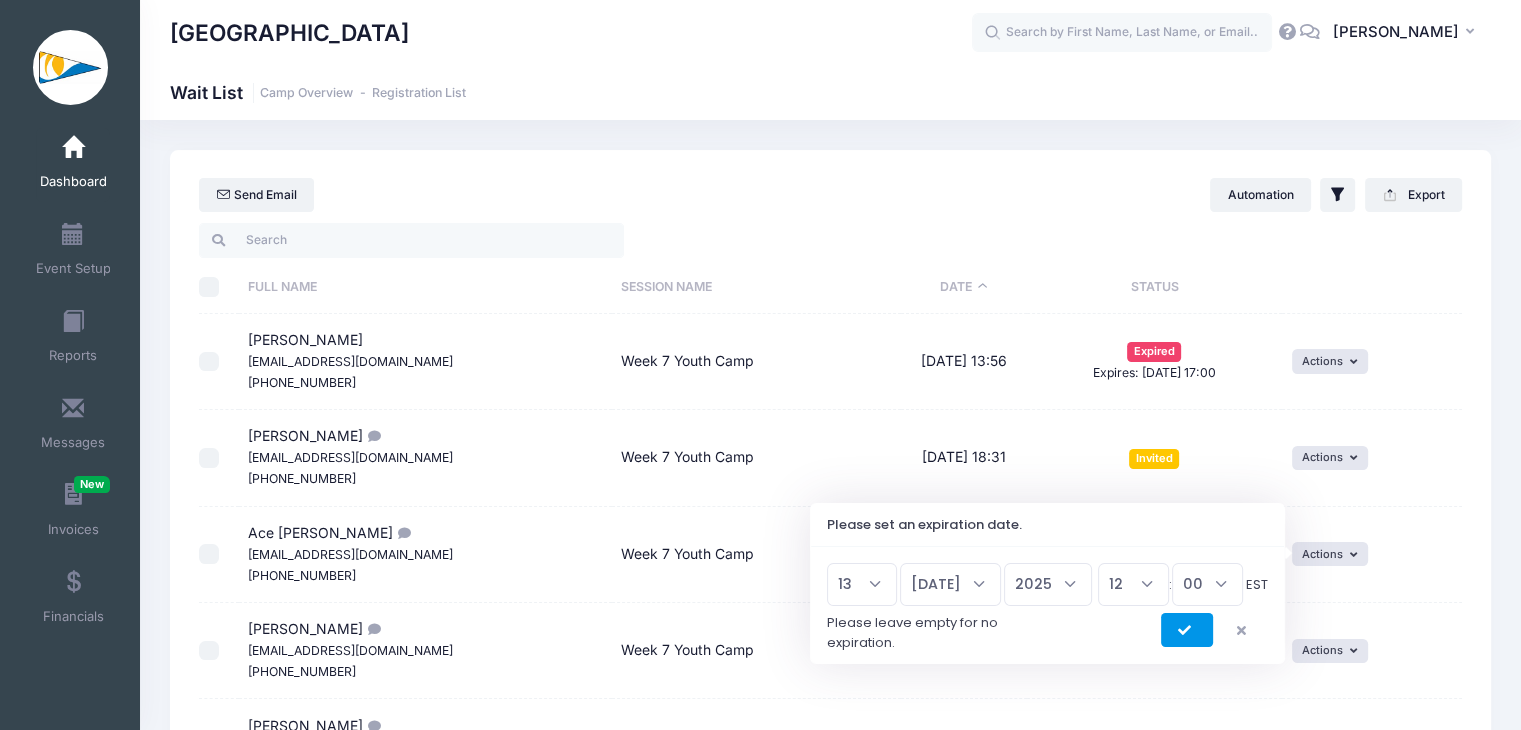 click at bounding box center (1187, 631) 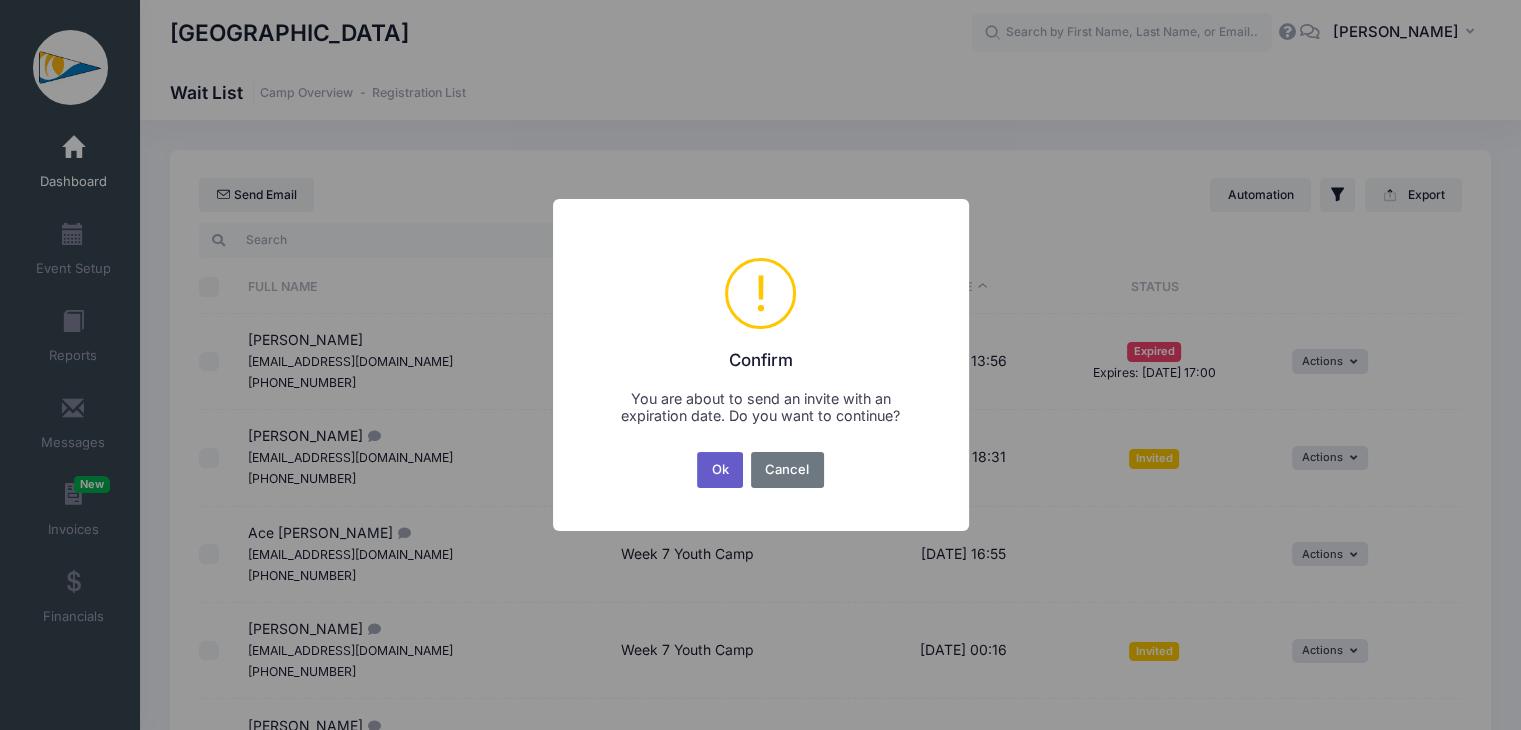 click on "Ok" at bounding box center (720, 470) 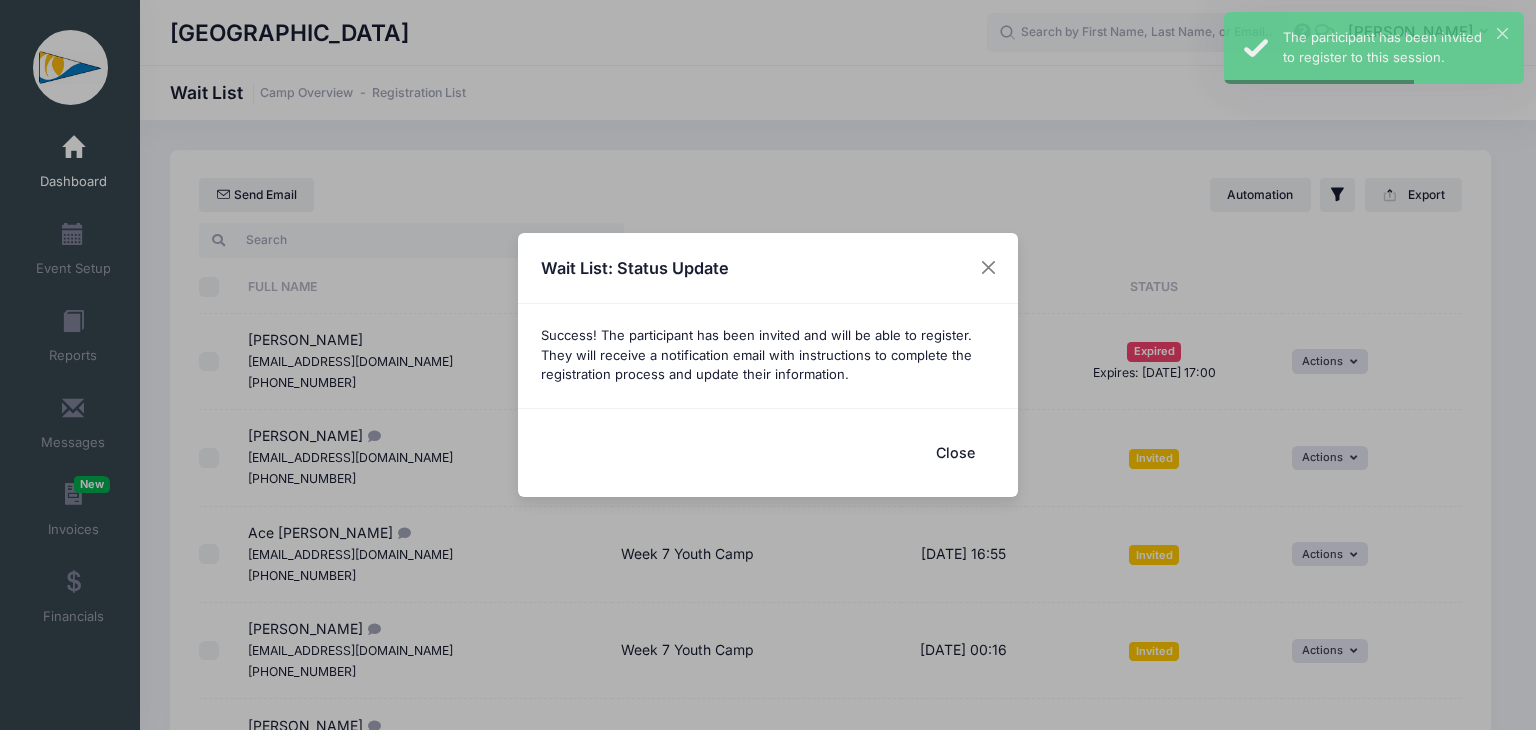 click on "Close" at bounding box center (955, 452) 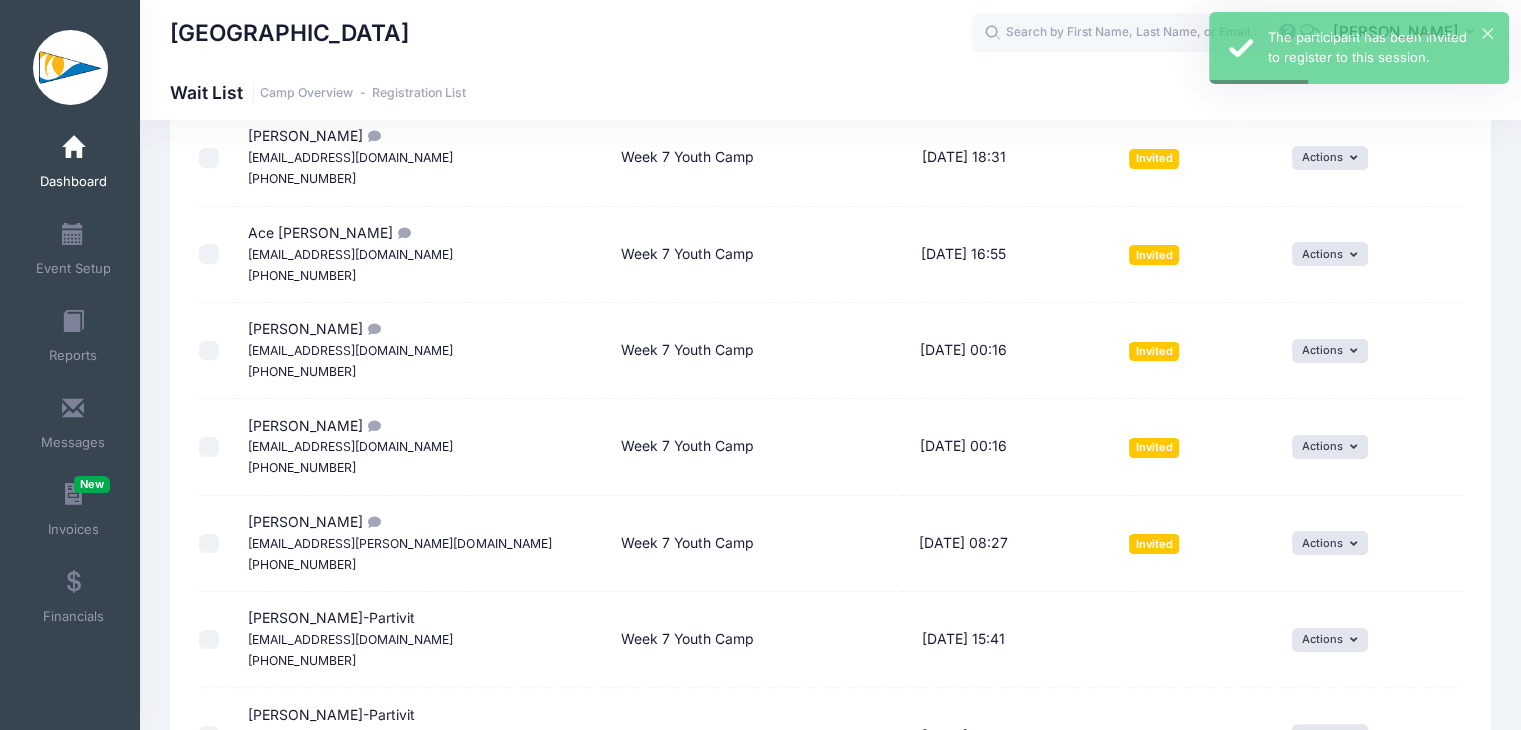 scroll, scrollTop: 200, scrollLeft: 0, axis: vertical 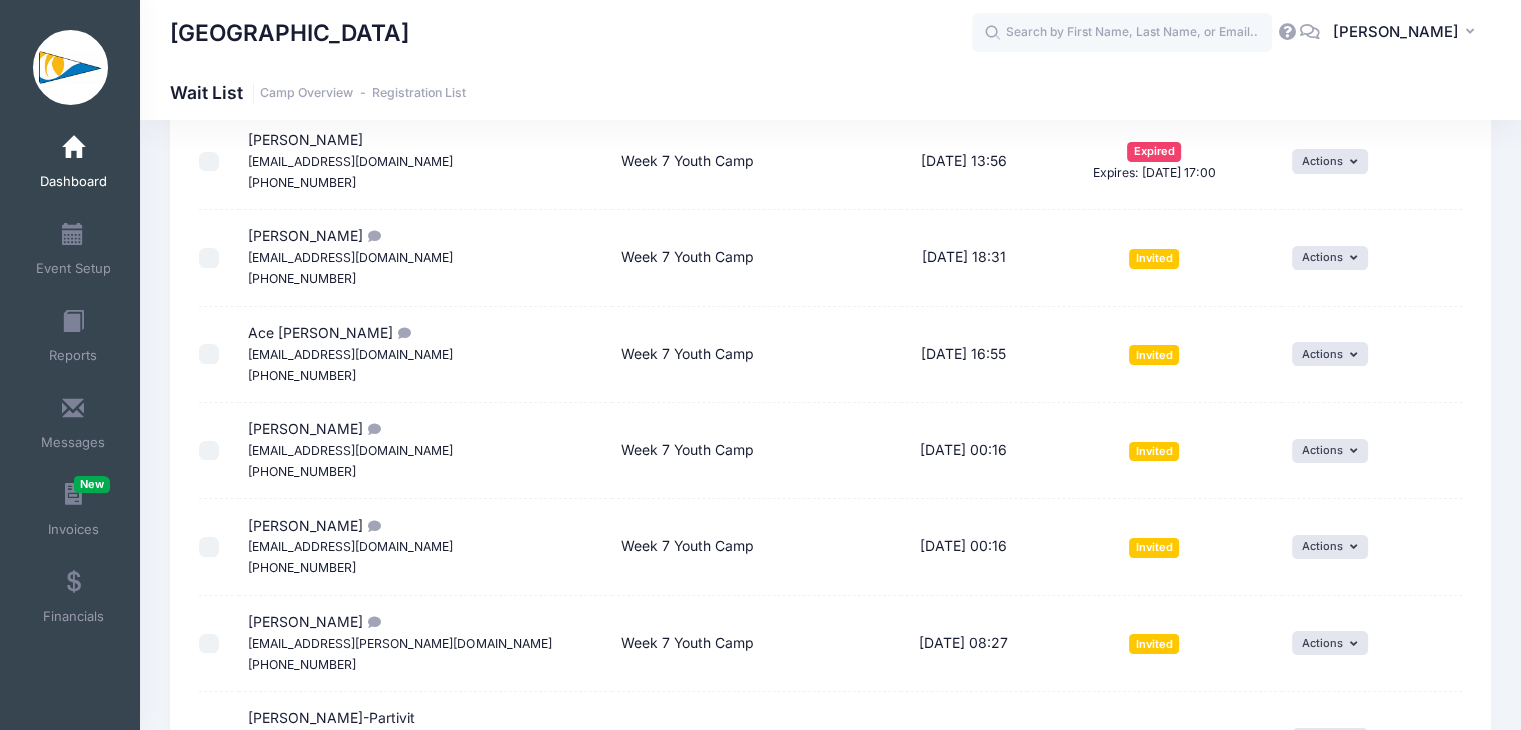 click on "Jaigh Tsangarinos
Jtnp888@gmail.com
(727) 657-0461" at bounding box center [425, 547] 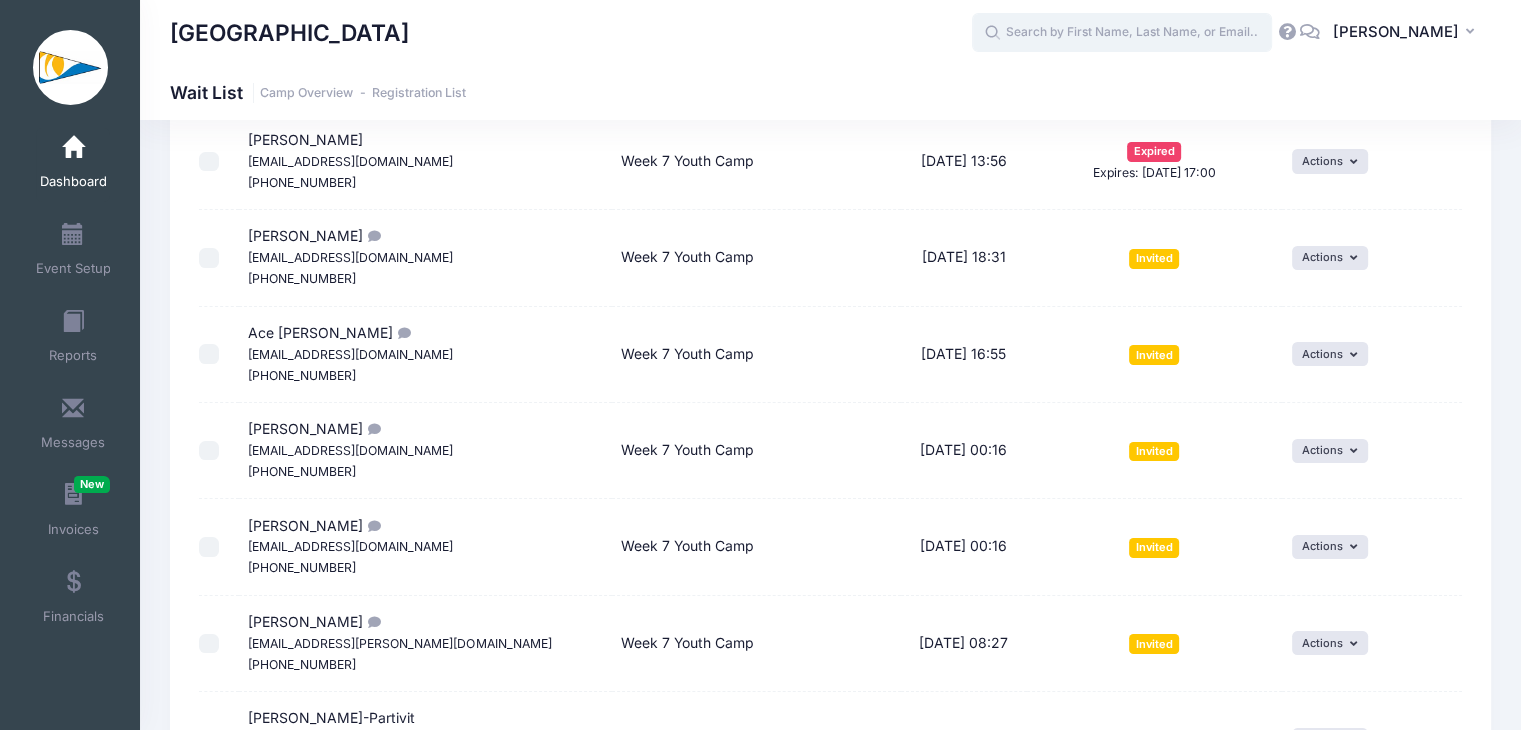click at bounding box center (1122, 33) 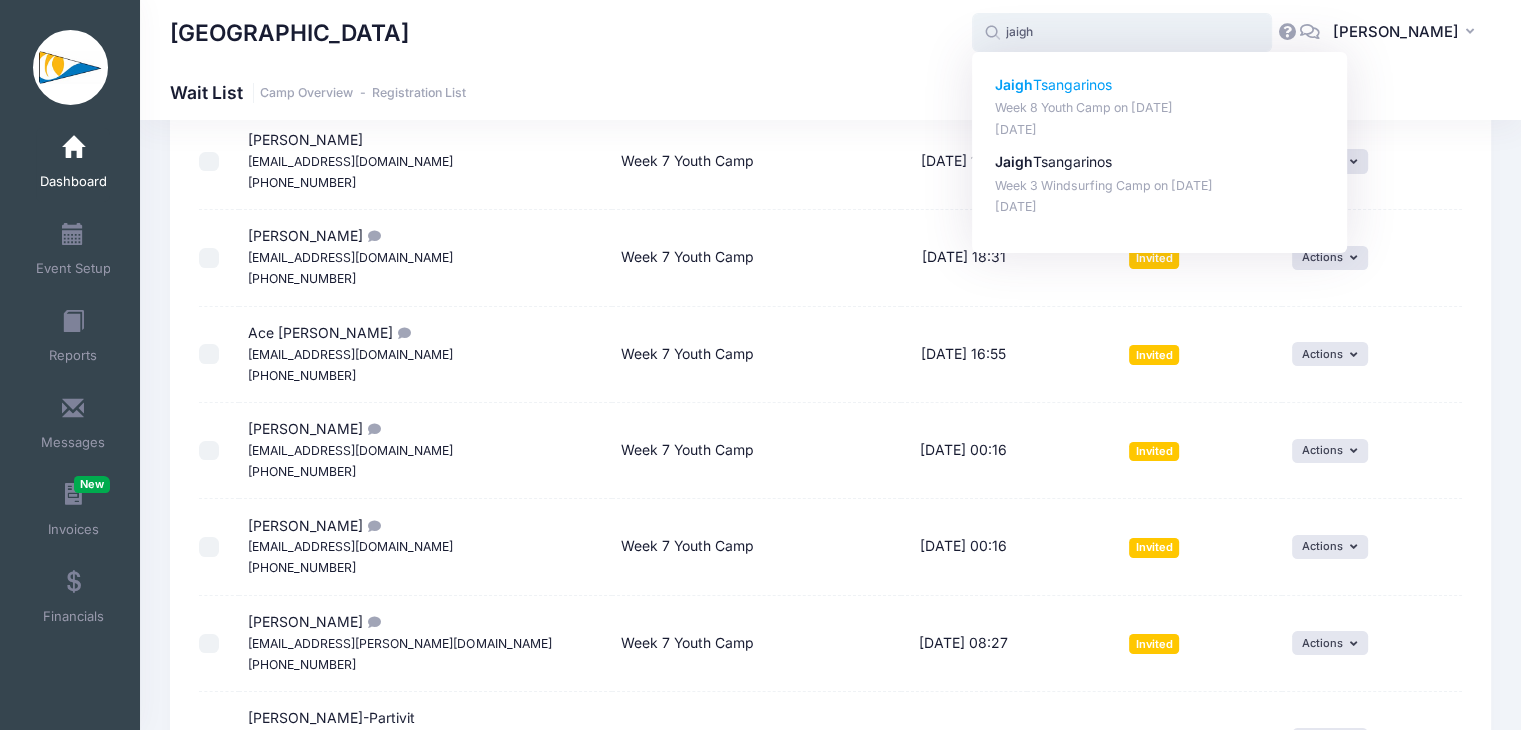click on "Jaigh  Tsangarinos" at bounding box center [1160, 85] 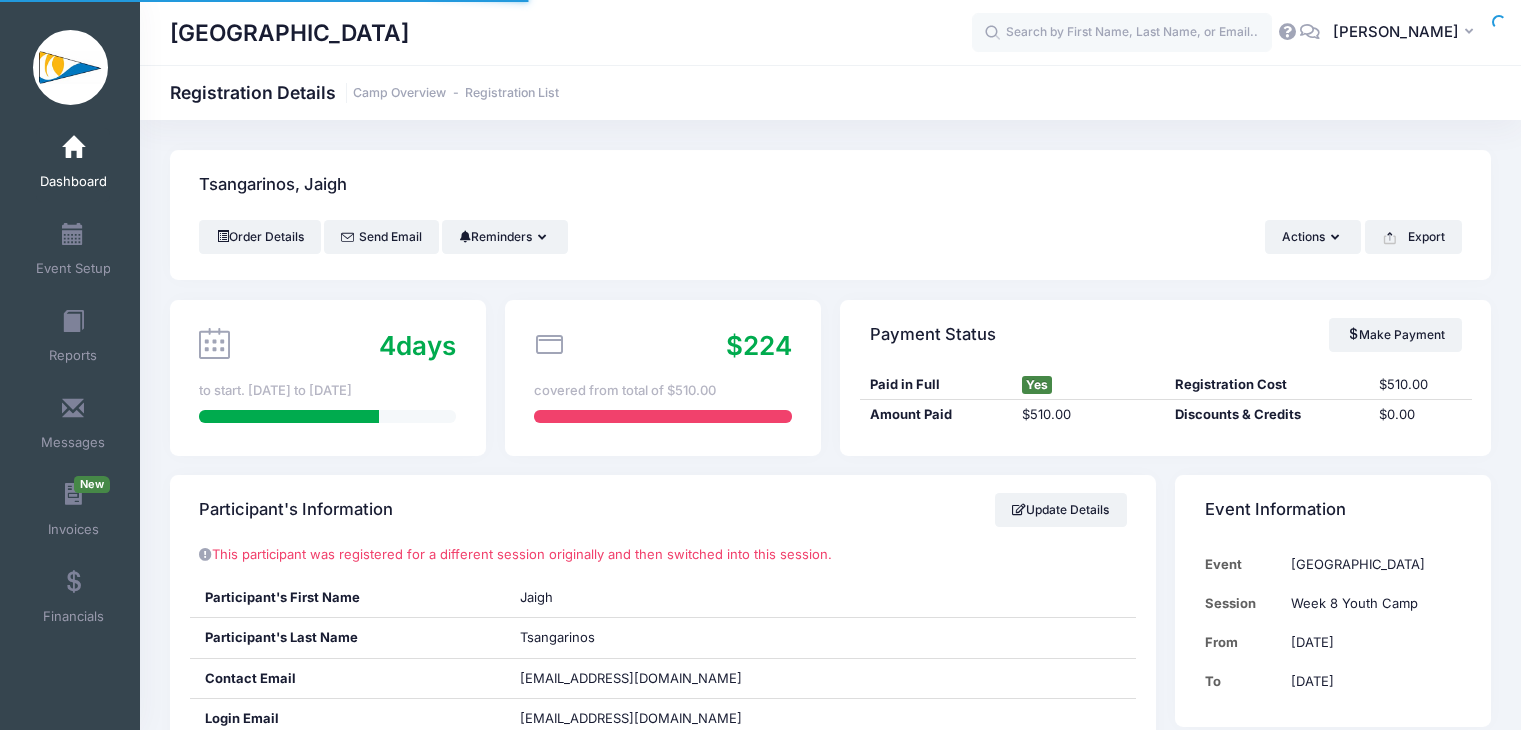 scroll, scrollTop: 0, scrollLeft: 0, axis: both 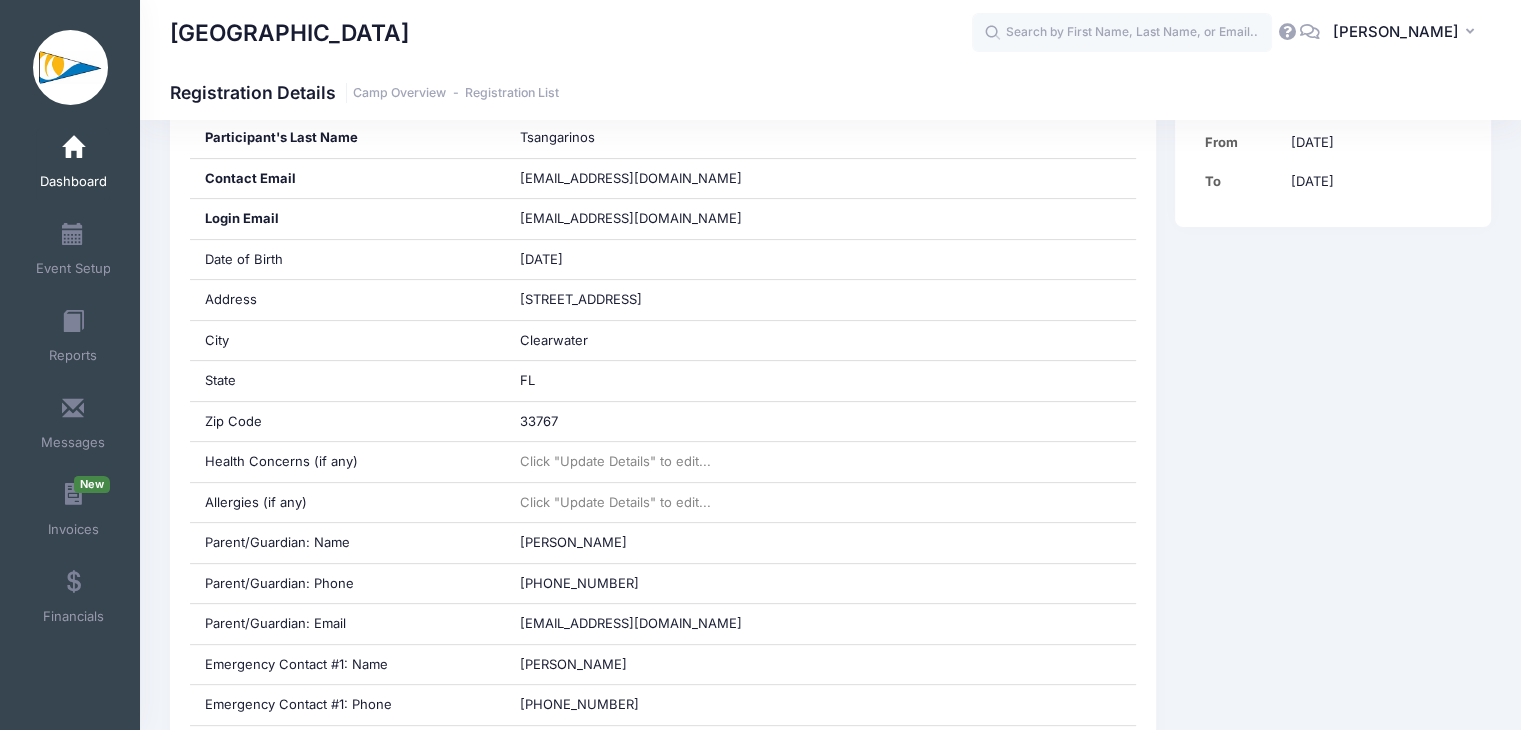 click at bounding box center (73, 148) 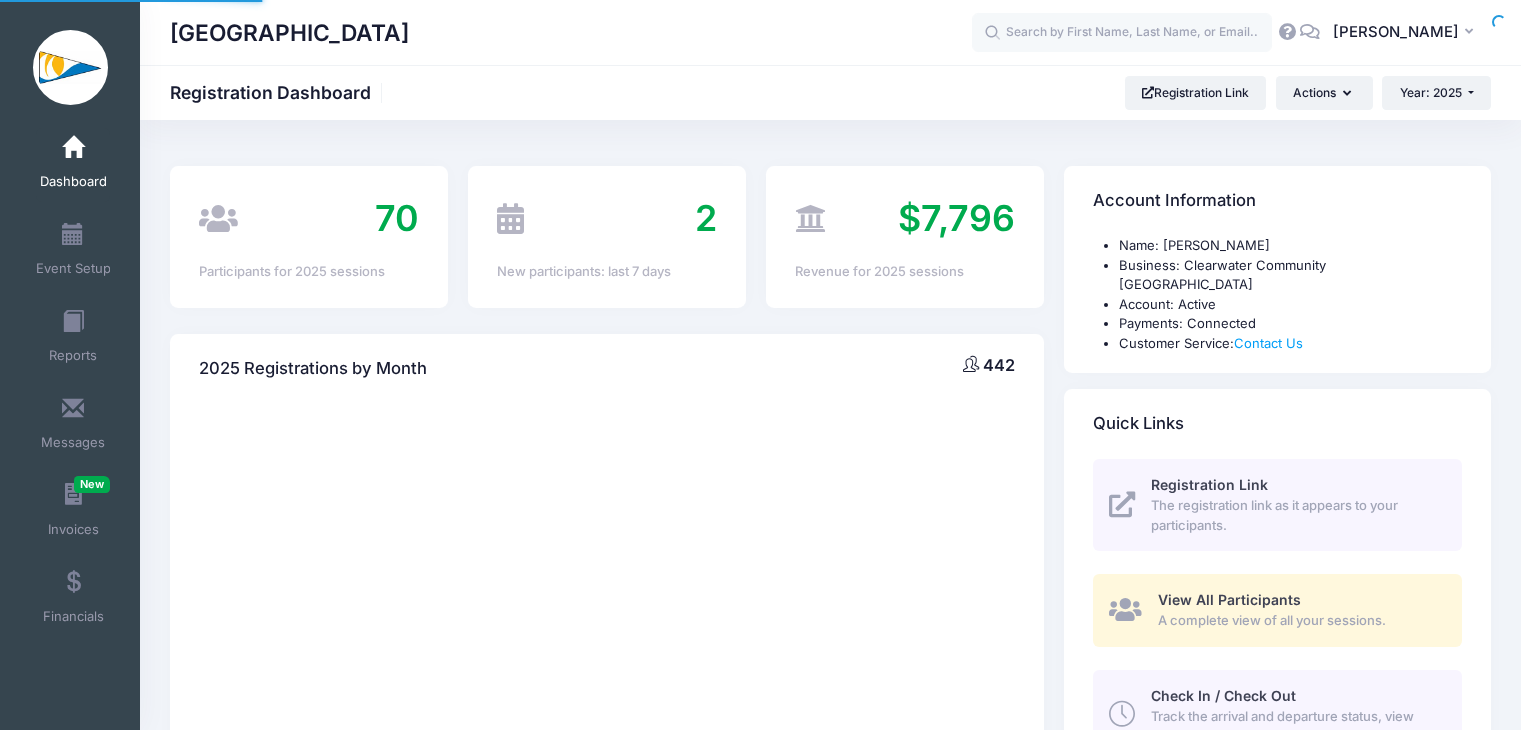 scroll, scrollTop: 0, scrollLeft: 0, axis: both 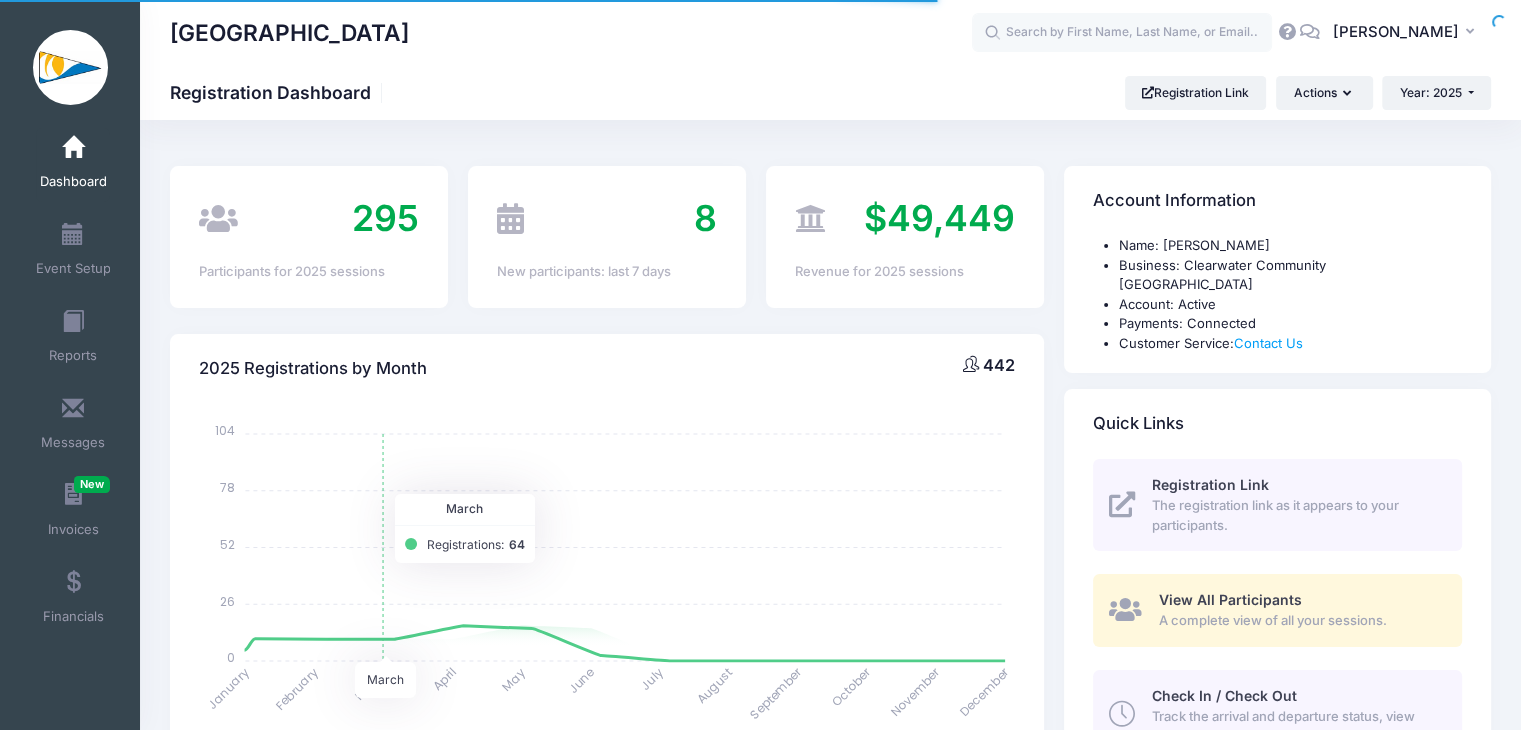select 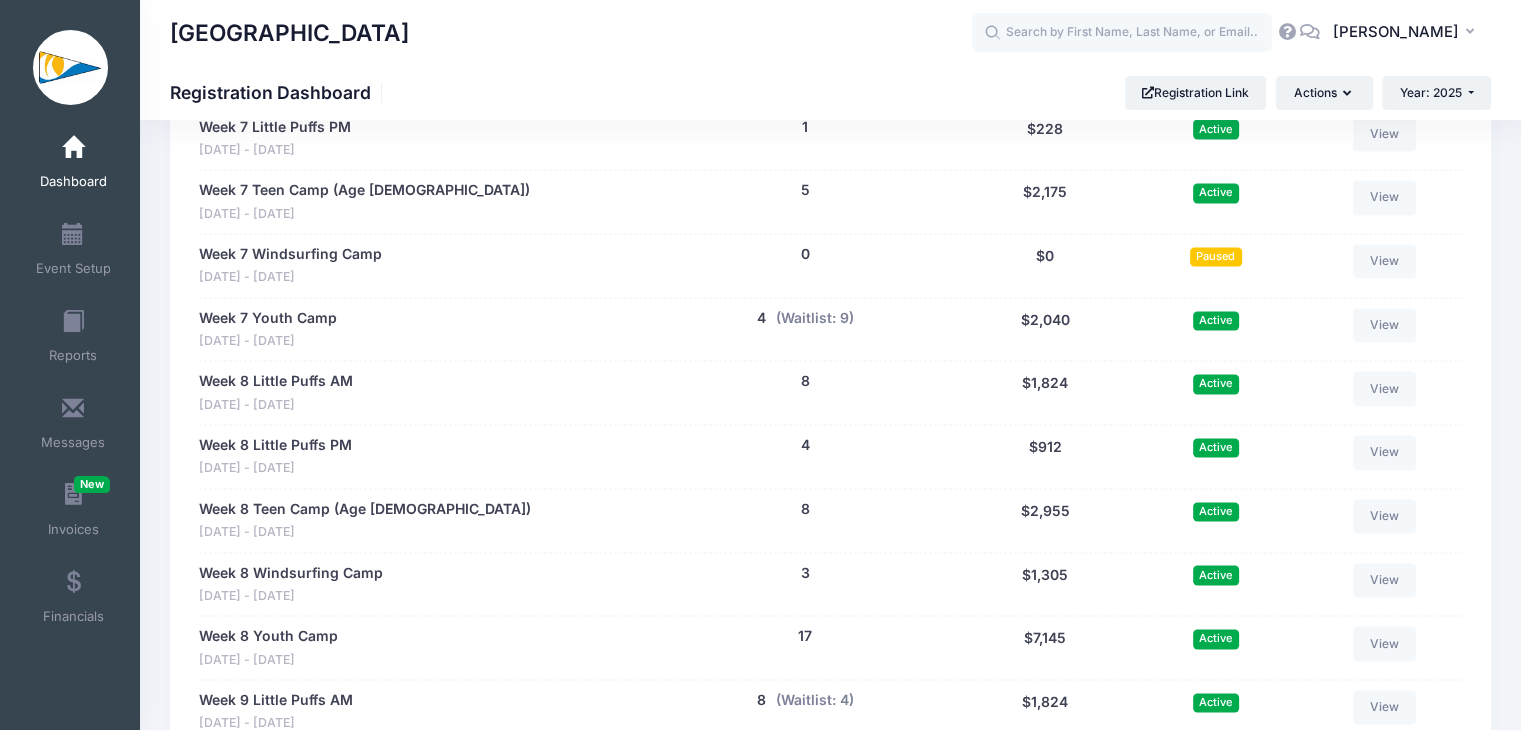 scroll, scrollTop: 3000, scrollLeft: 0, axis: vertical 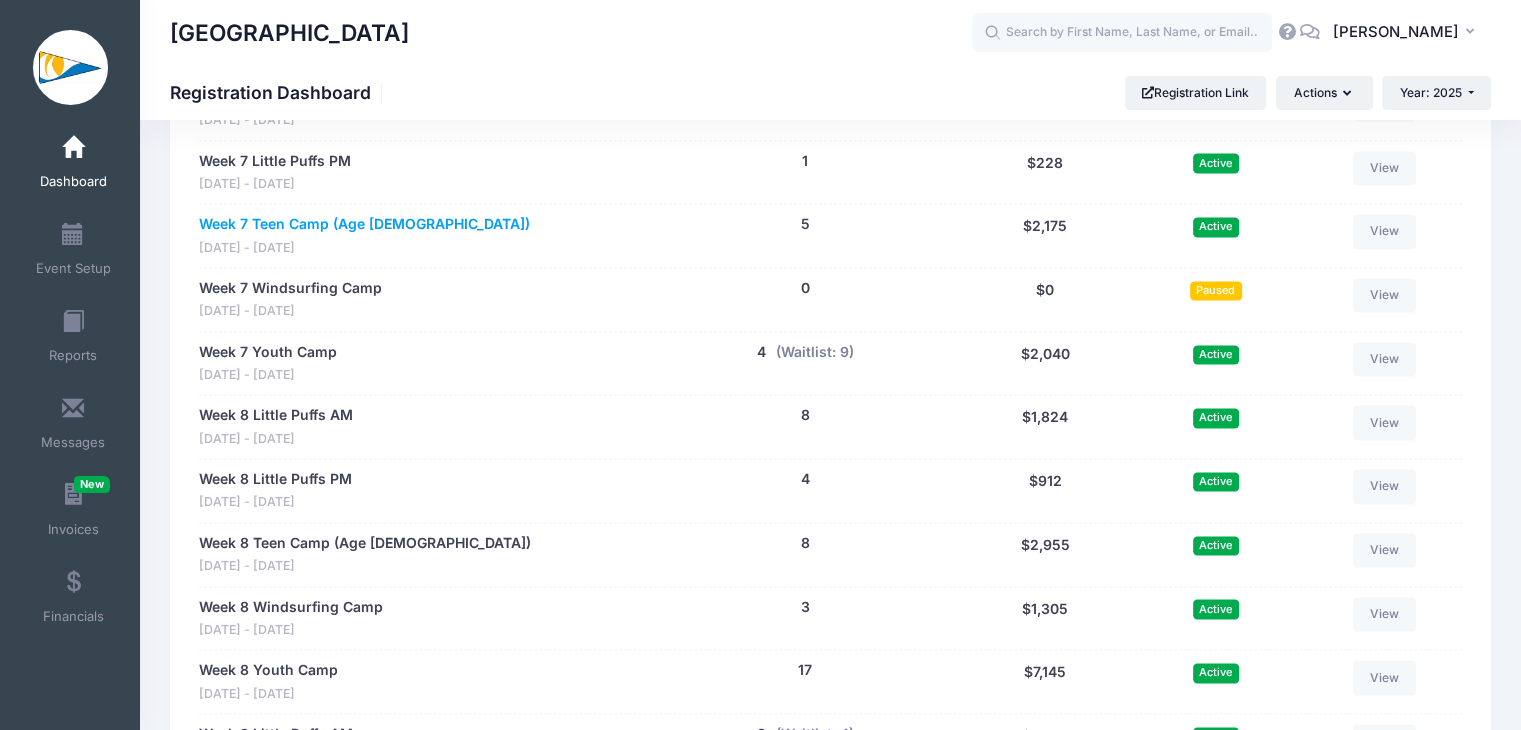 click on "Week 7 Teen Camp (Age [DEMOGRAPHIC_DATA])" at bounding box center [364, 224] 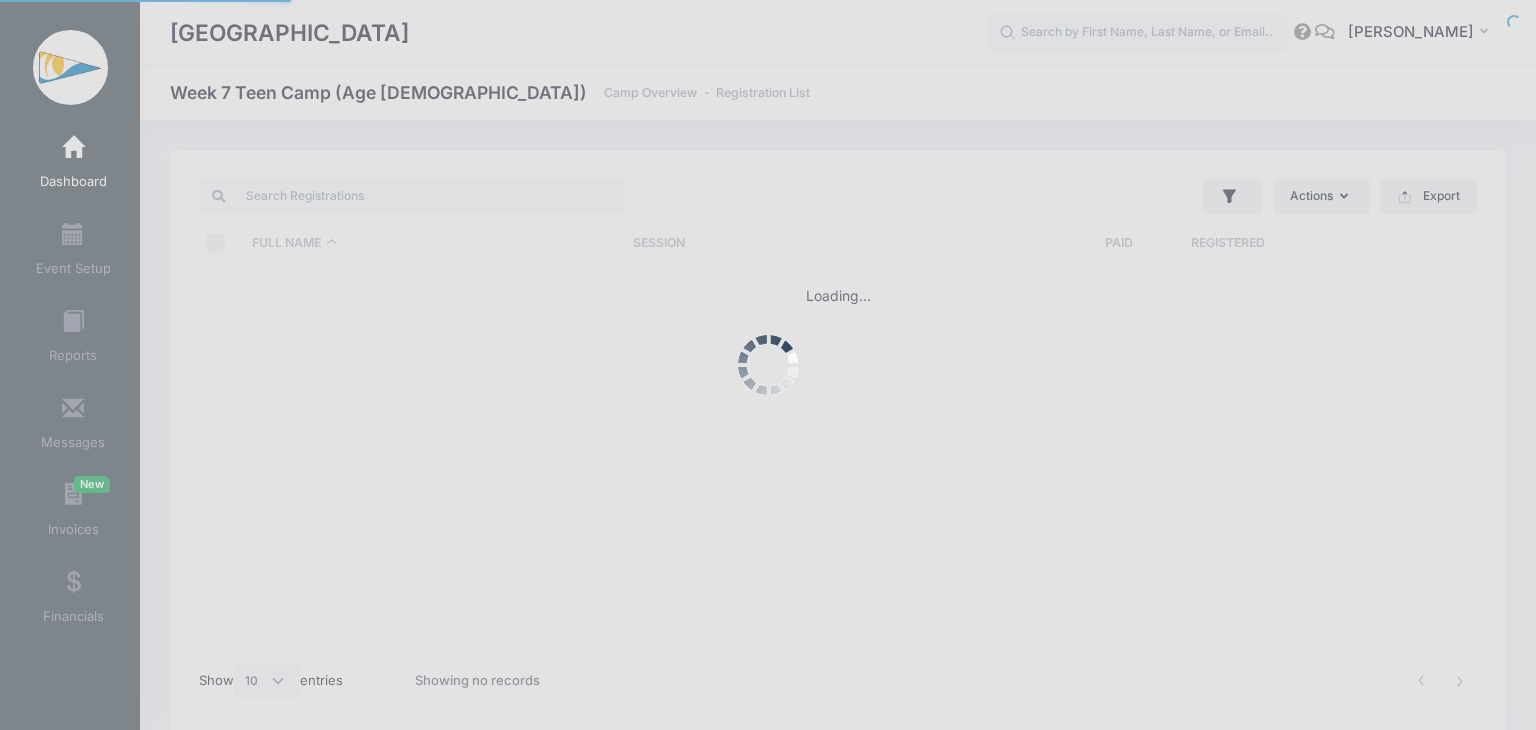 select on "10" 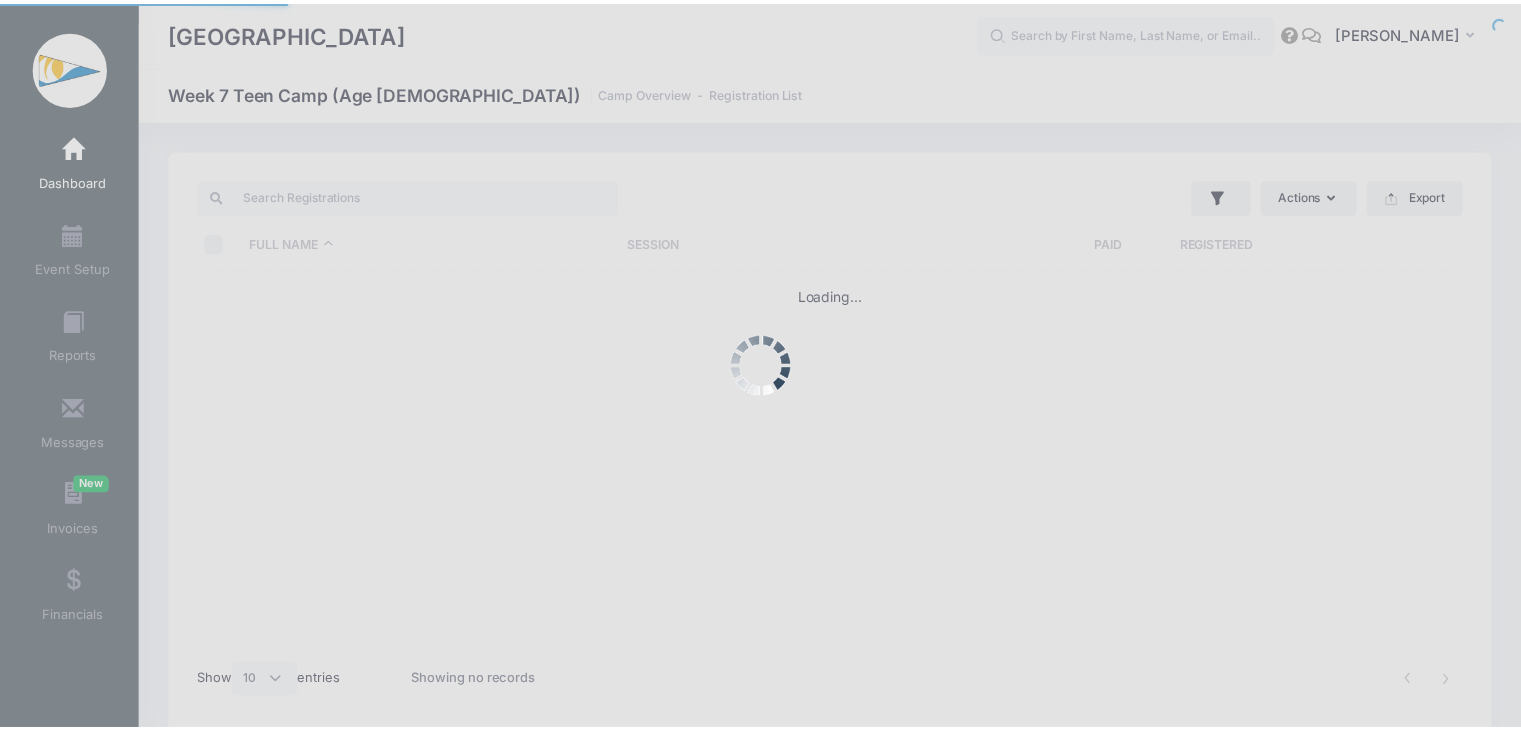 scroll, scrollTop: 0, scrollLeft: 0, axis: both 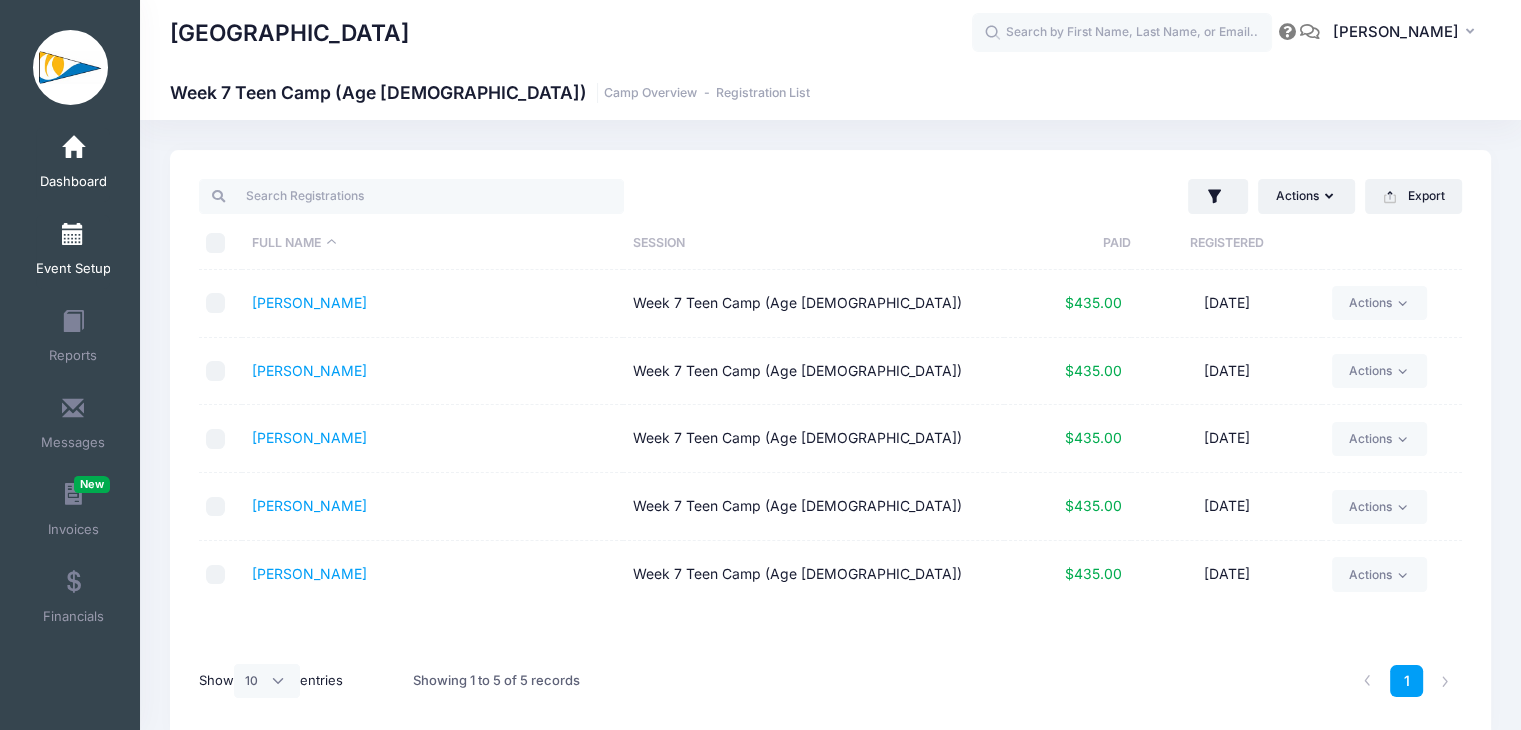 click on "Event Setup" at bounding box center (73, 252) 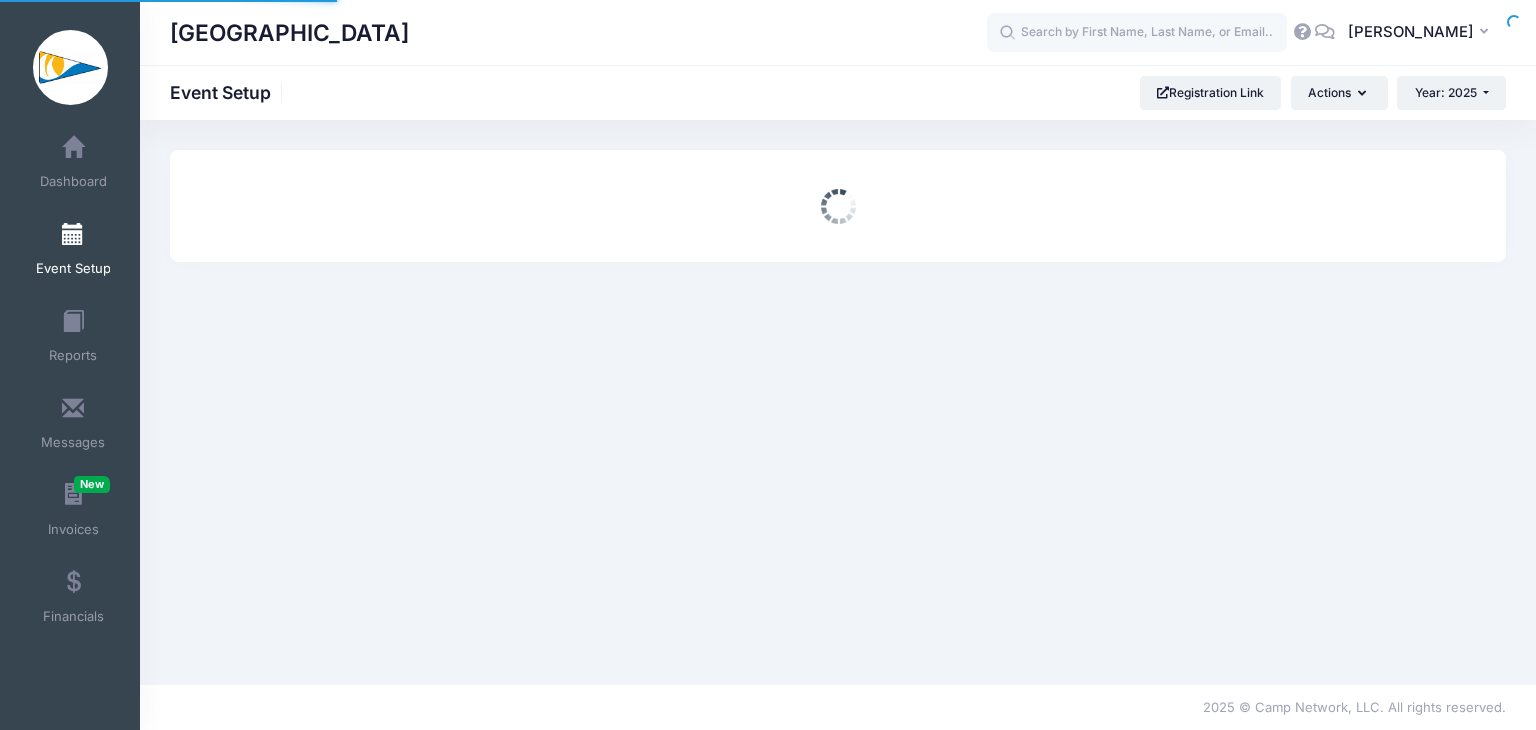 scroll, scrollTop: 0, scrollLeft: 0, axis: both 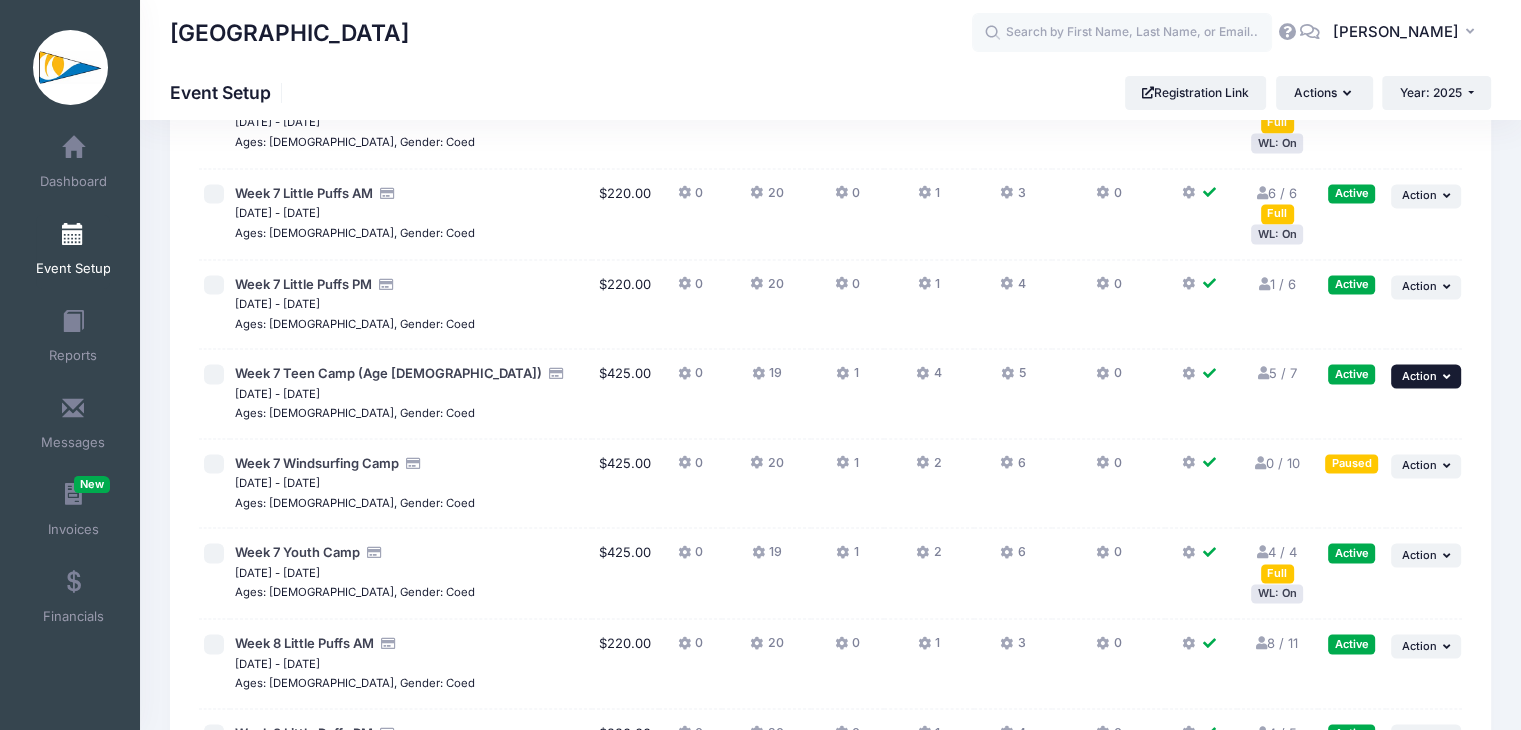 click on "Action" at bounding box center (1419, 376) 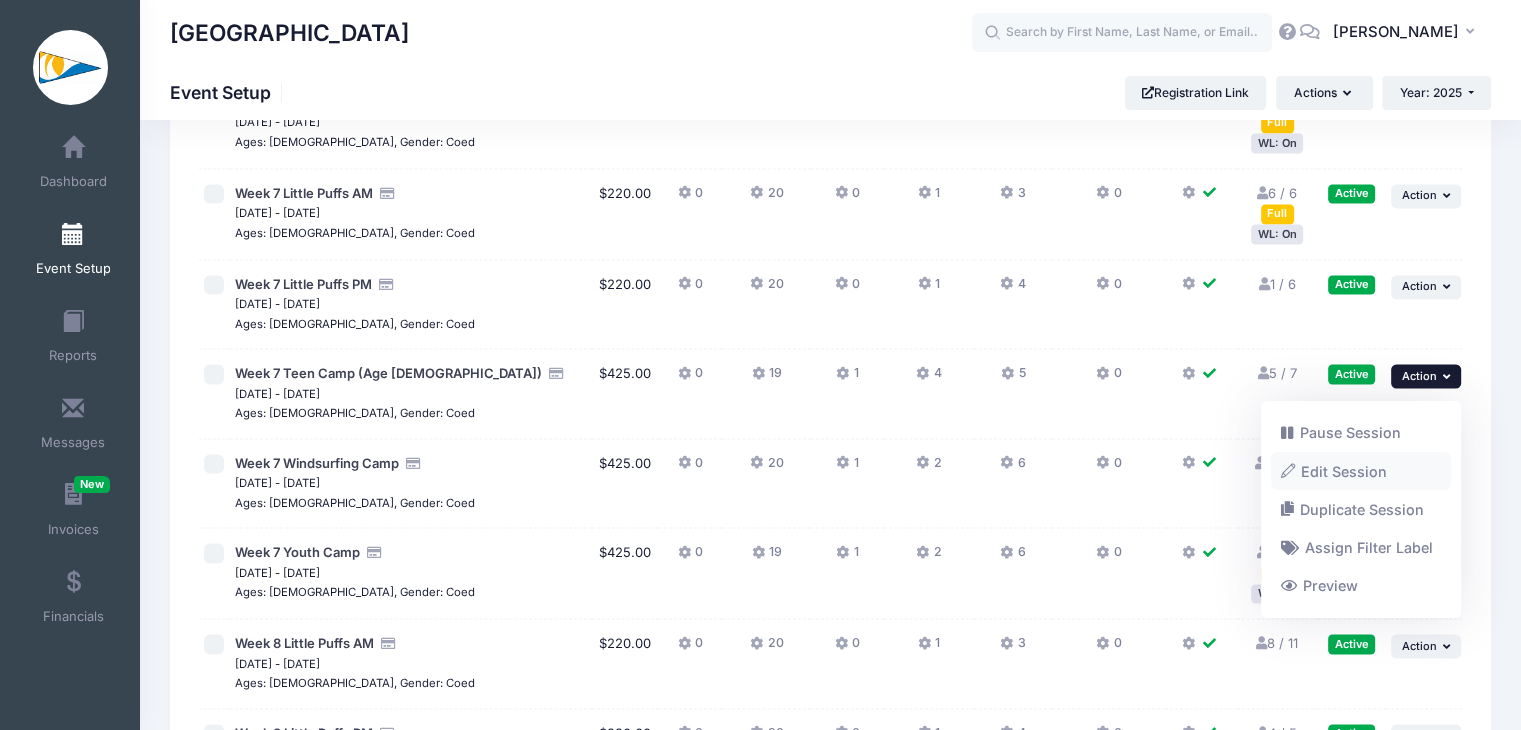 click on "Edit Session" at bounding box center [1361, 471] 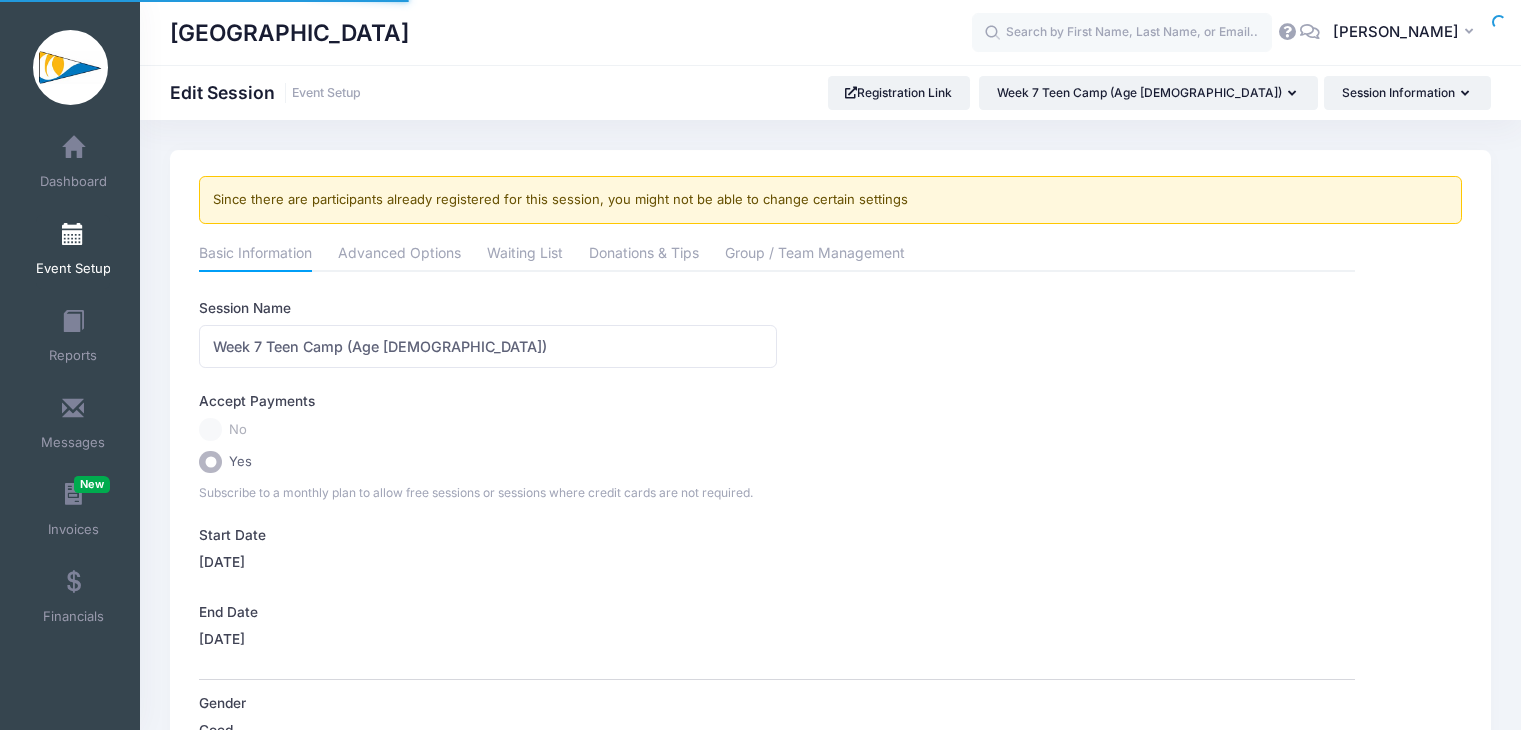 scroll, scrollTop: 0, scrollLeft: 0, axis: both 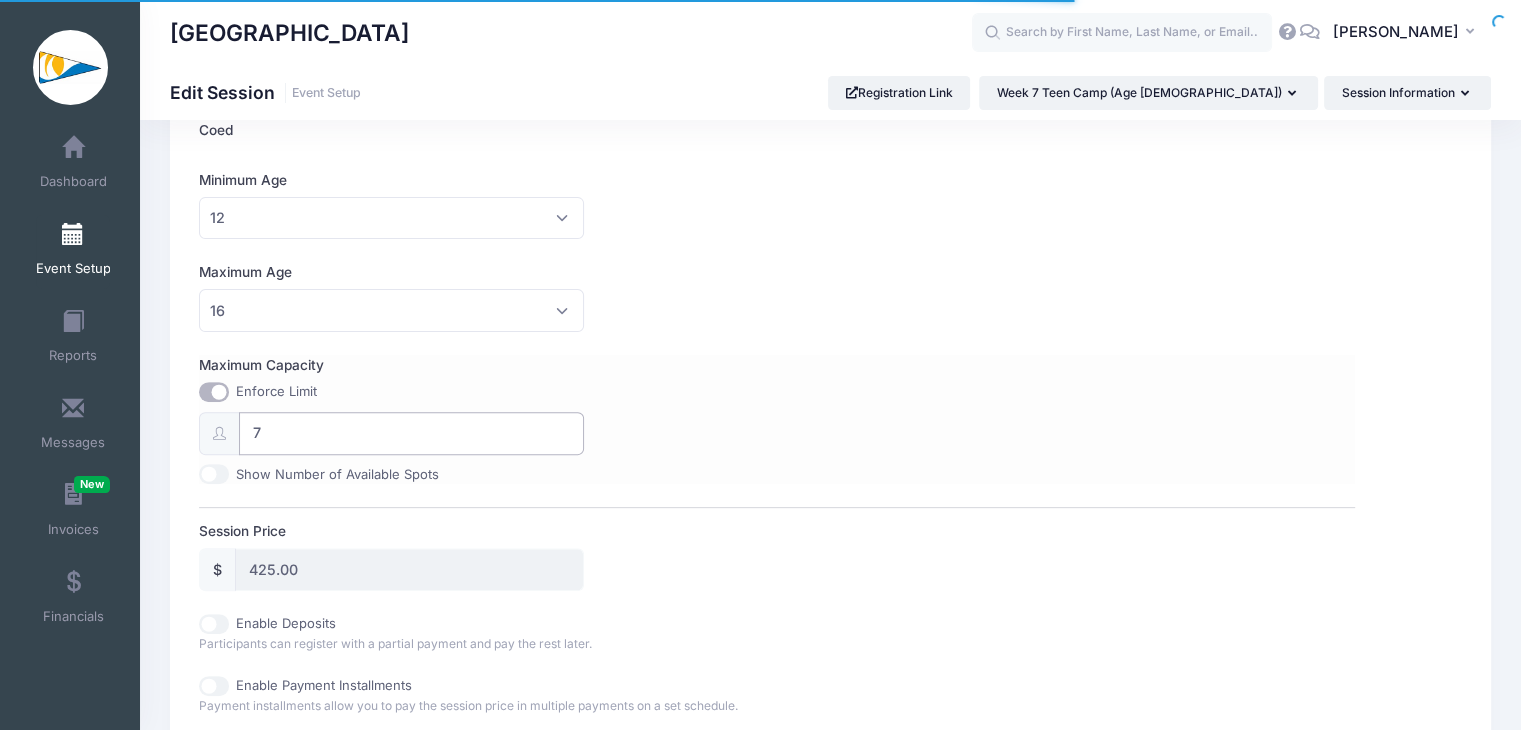 click on "7" at bounding box center [411, 433] 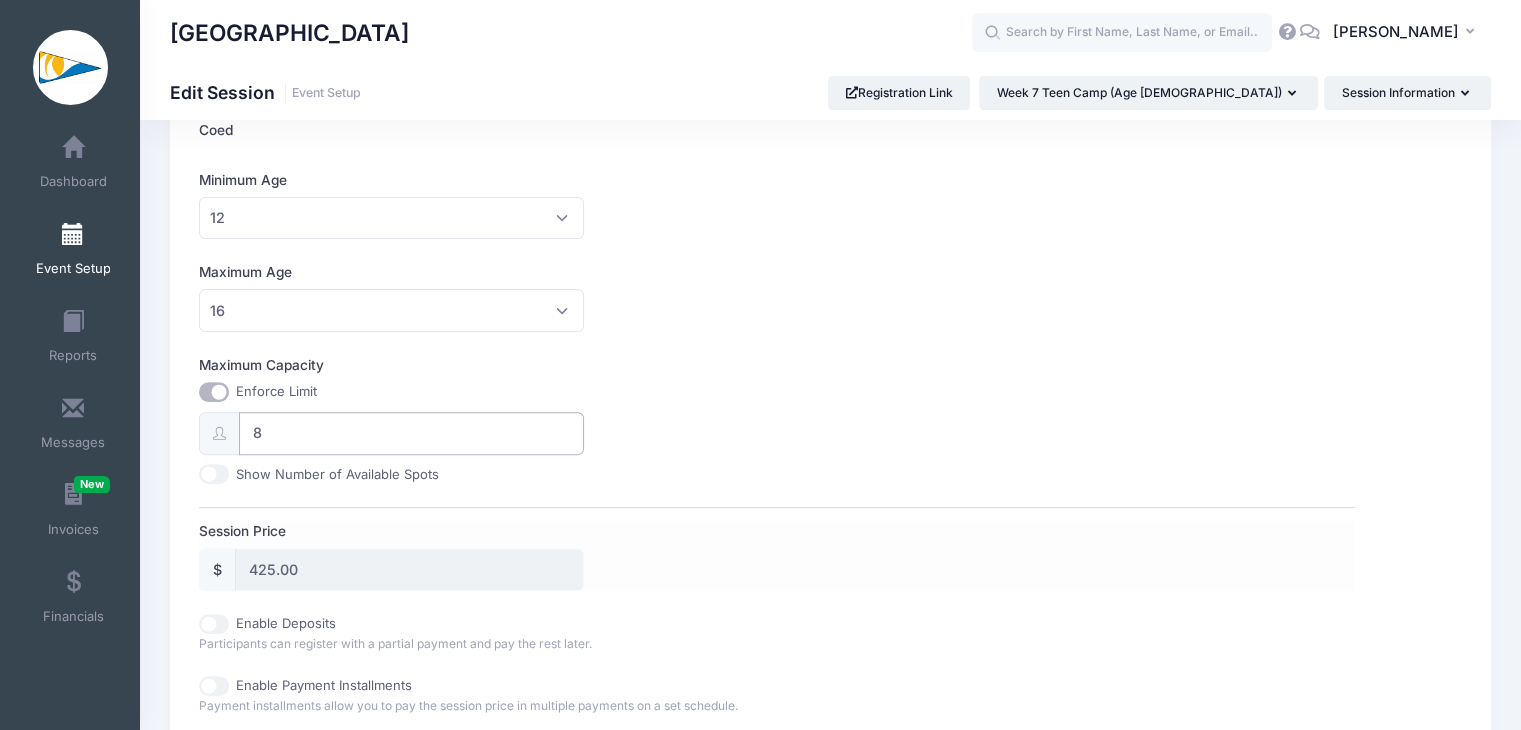 type on "8" 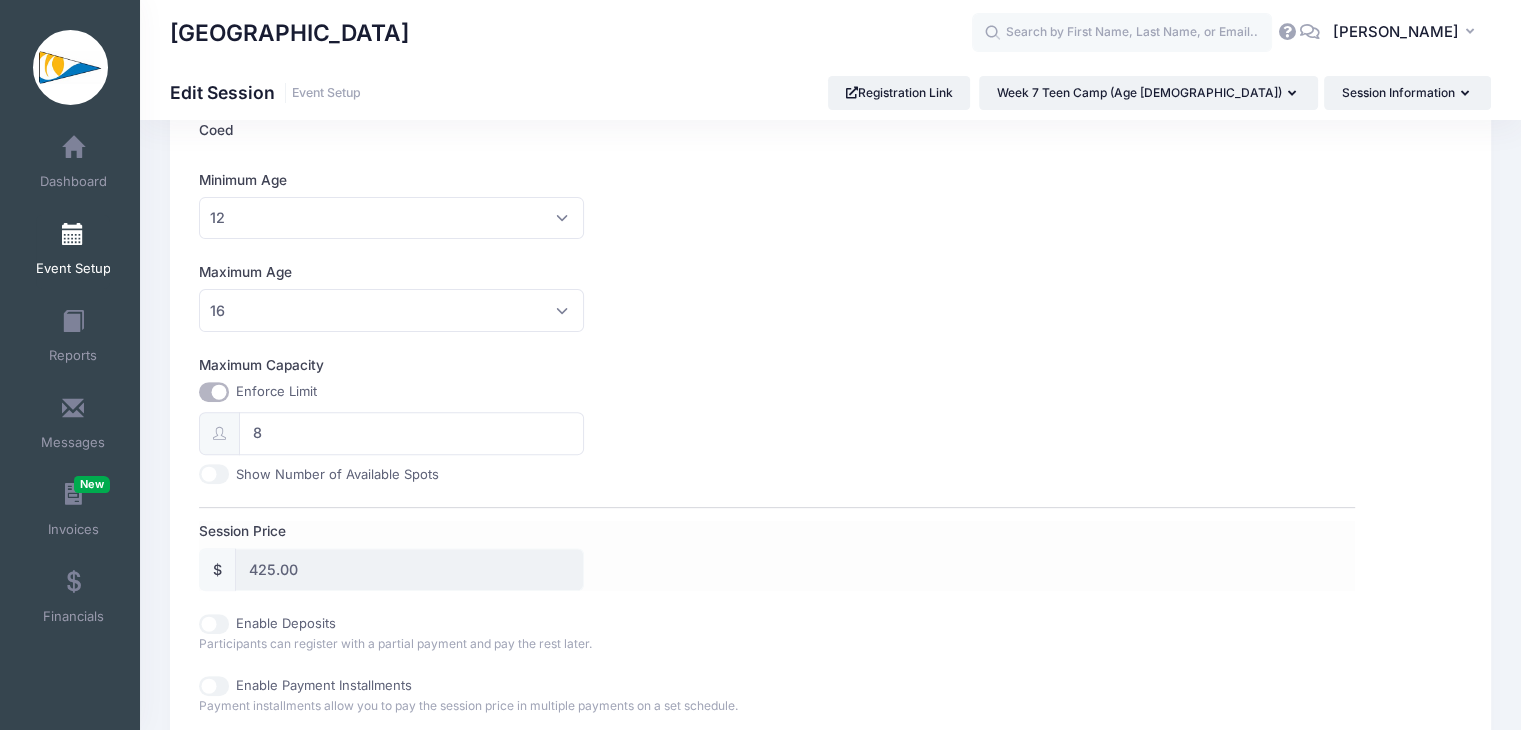 click on "Session Price
$
425.00" at bounding box center (777, 556) 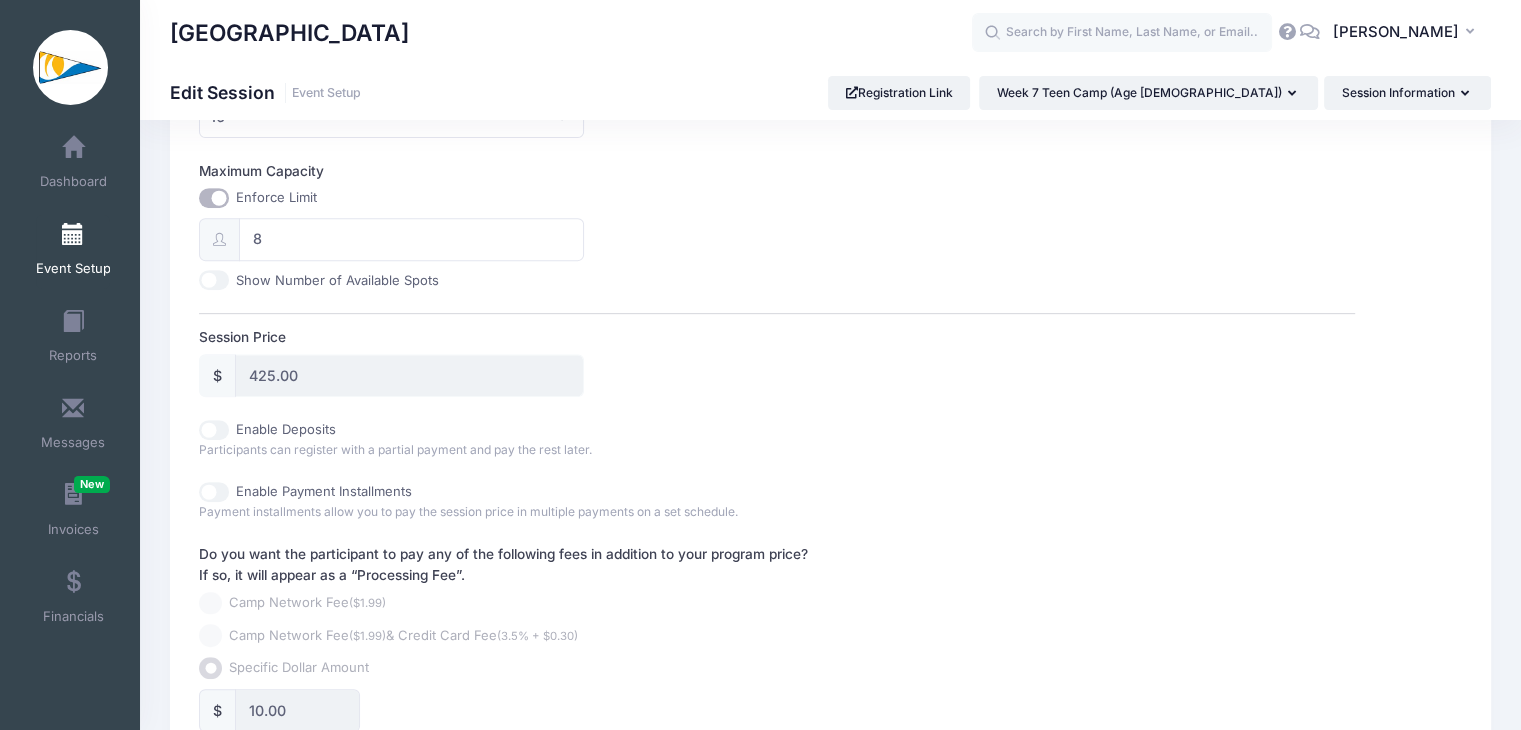 scroll, scrollTop: 972, scrollLeft: 0, axis: vertical 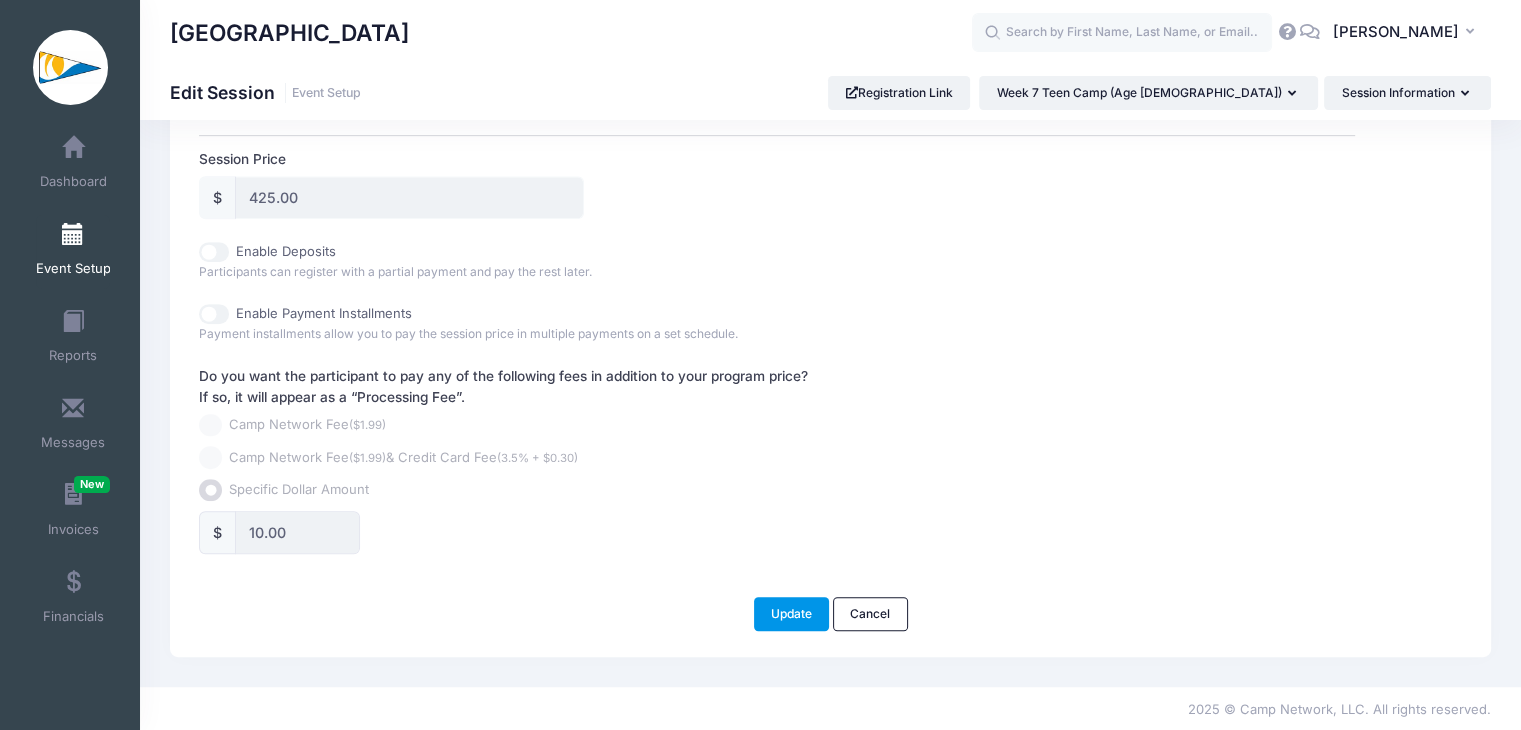 click on "Update" at bounding box center (792, 614) 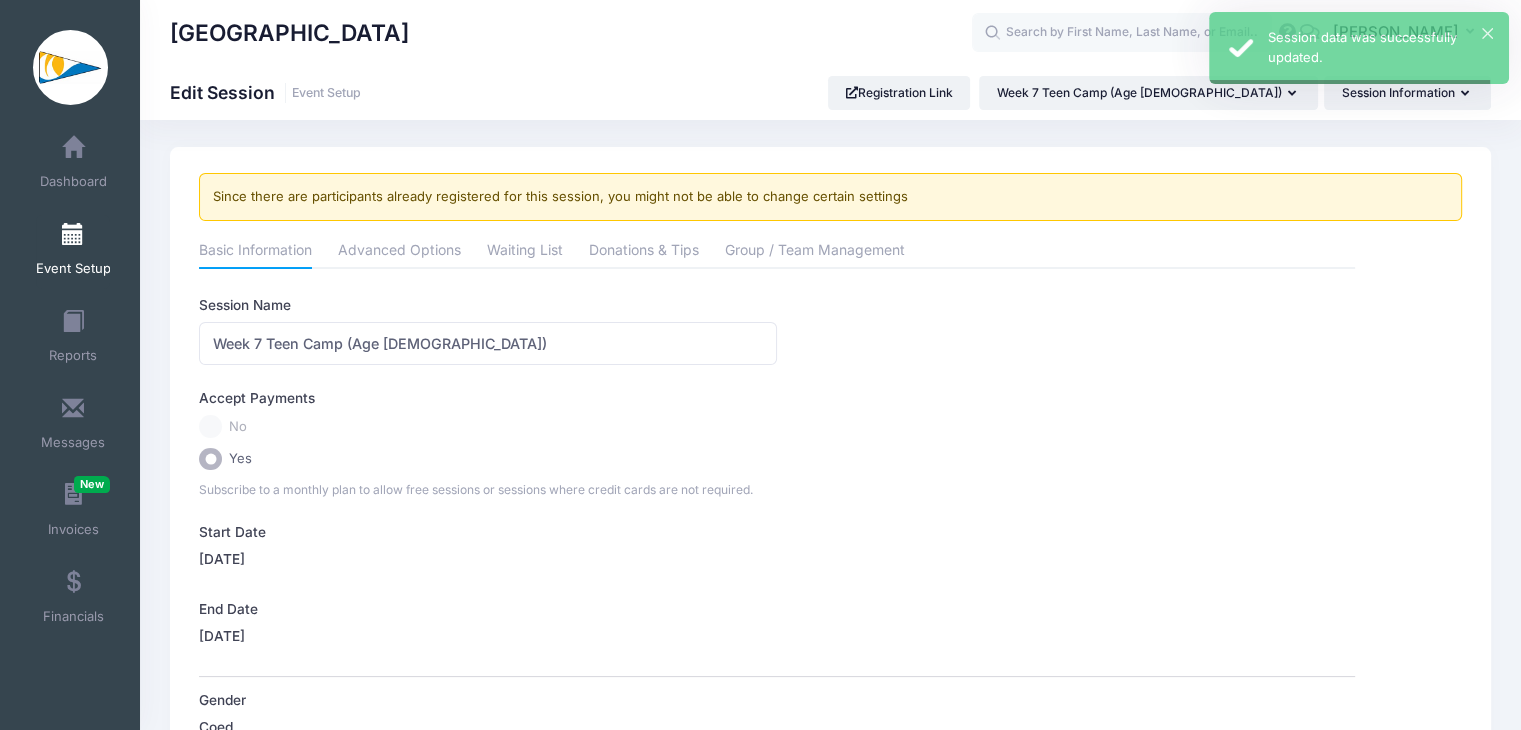 scroll, scrollTop: 0, scrollLeft: 0, axis: both 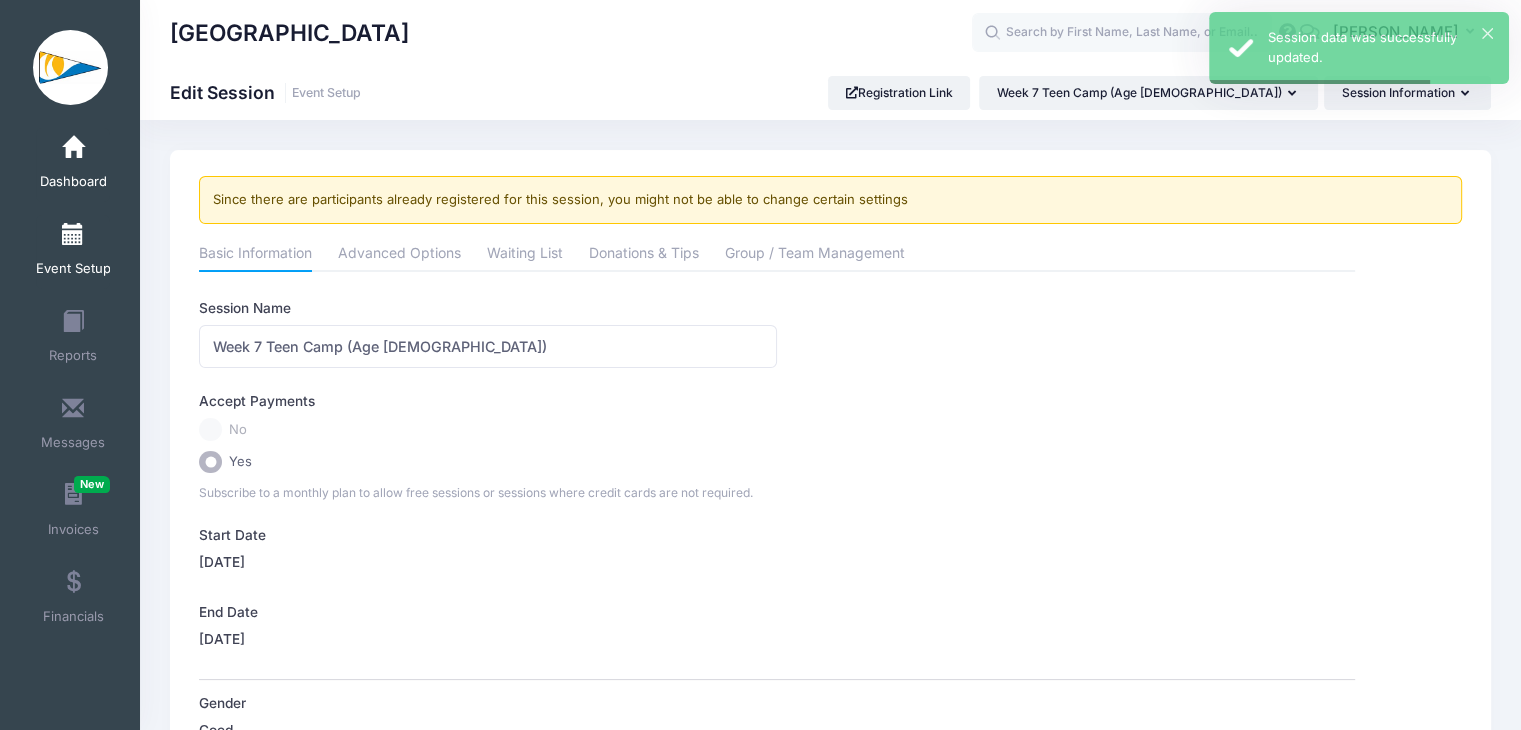 click on "Dashboard" at bounding box center (73, 165) 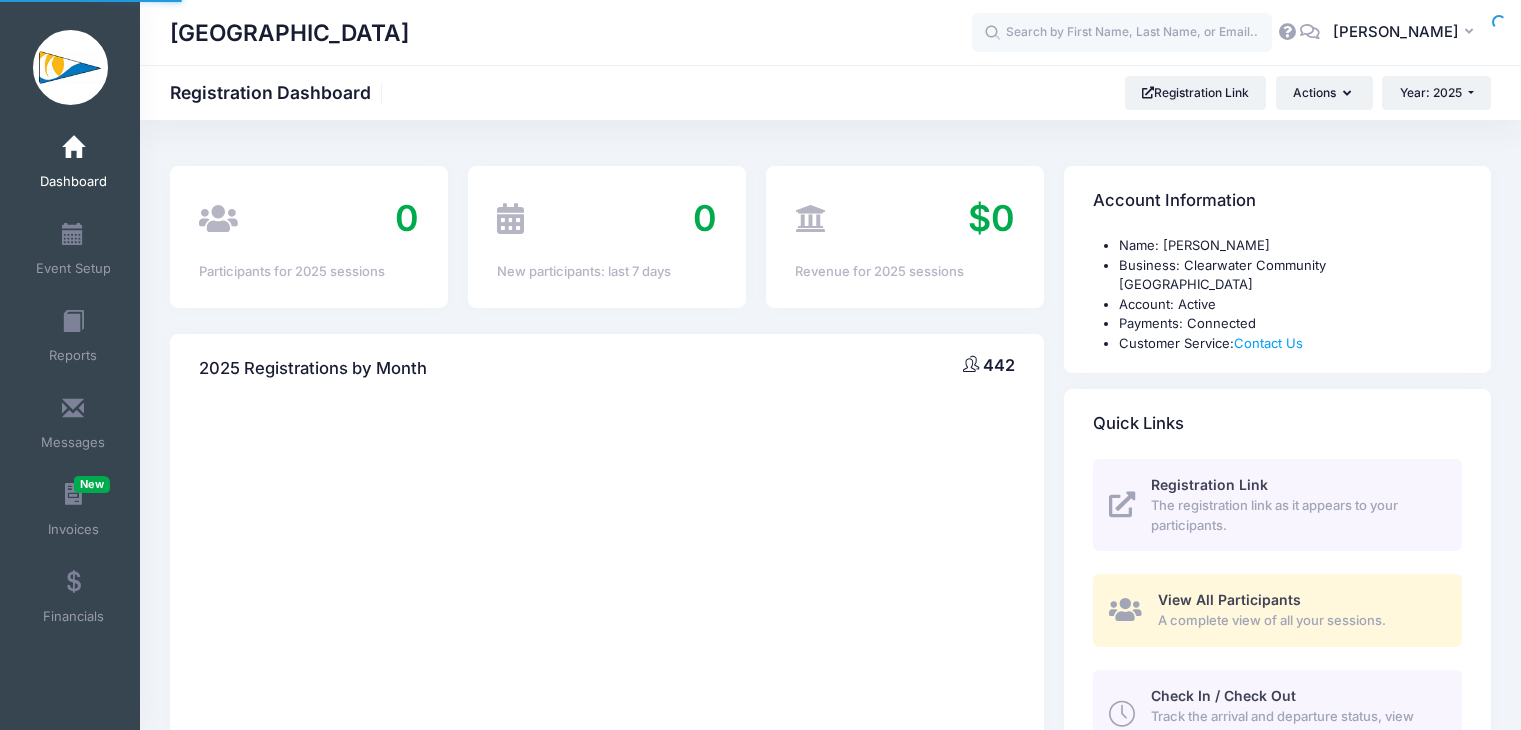 select 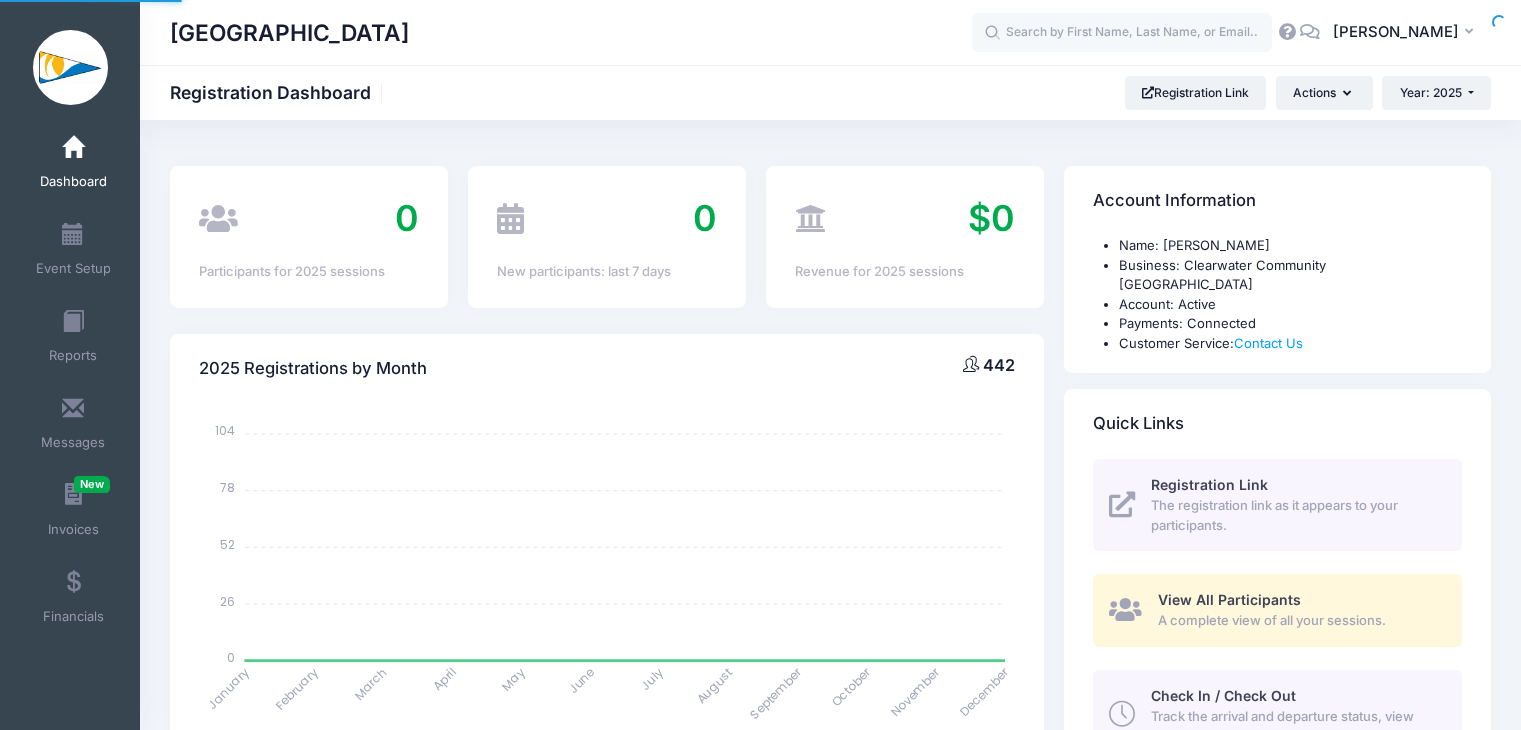 scroll, scrollTop: 0, scrollLeft: 0, axis: both 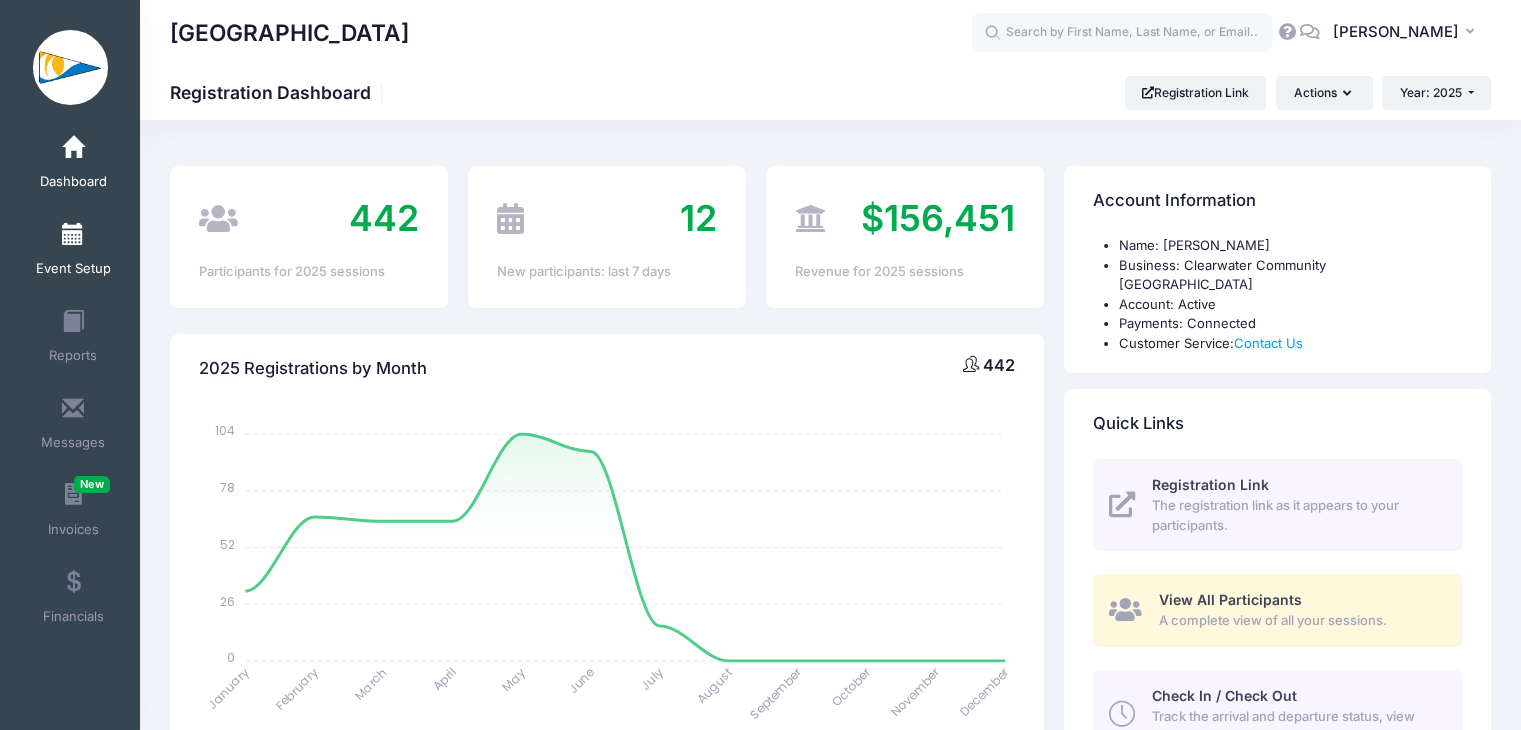 click at bounding box center (73, 235) 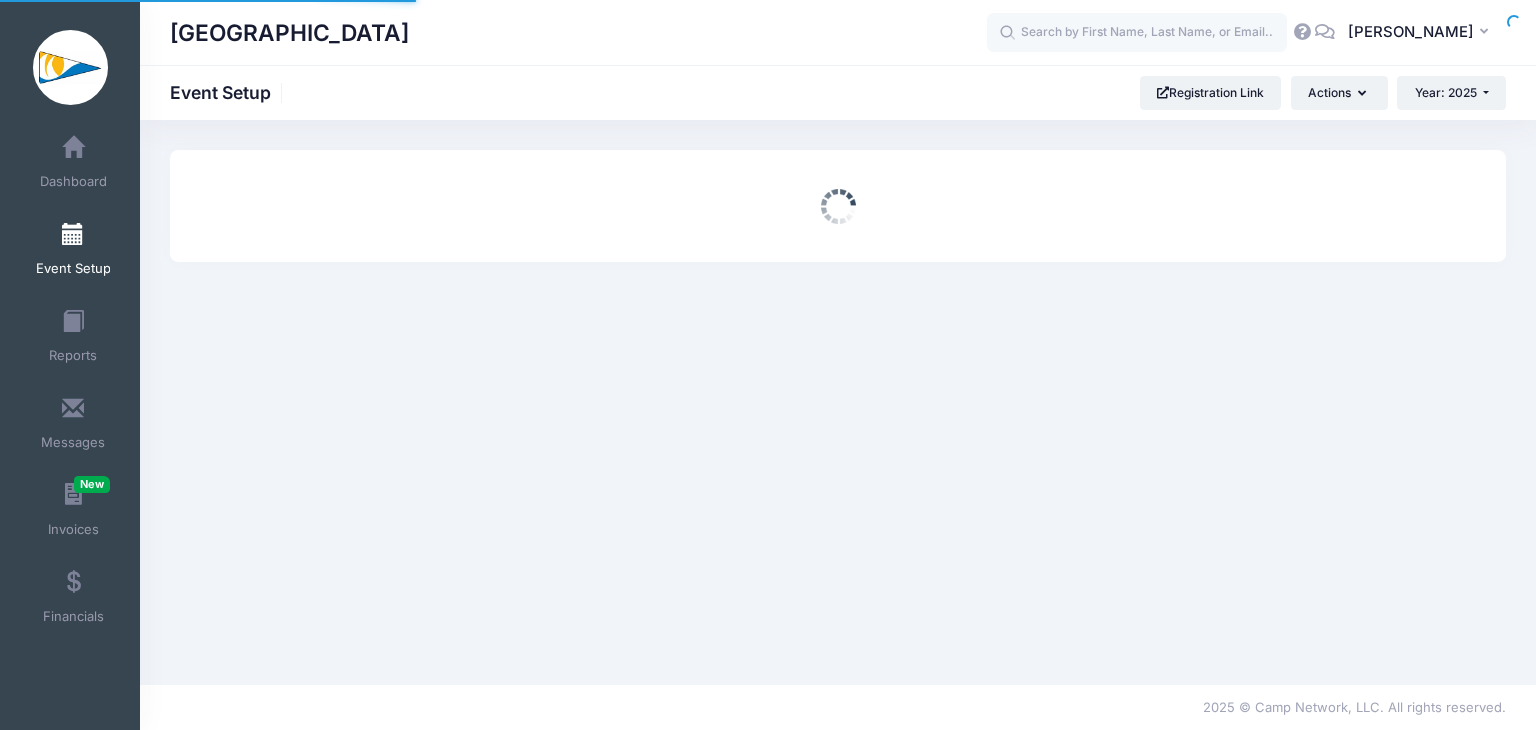 scroll, scrollTop: 0, scrollLeft: 0, axis: both 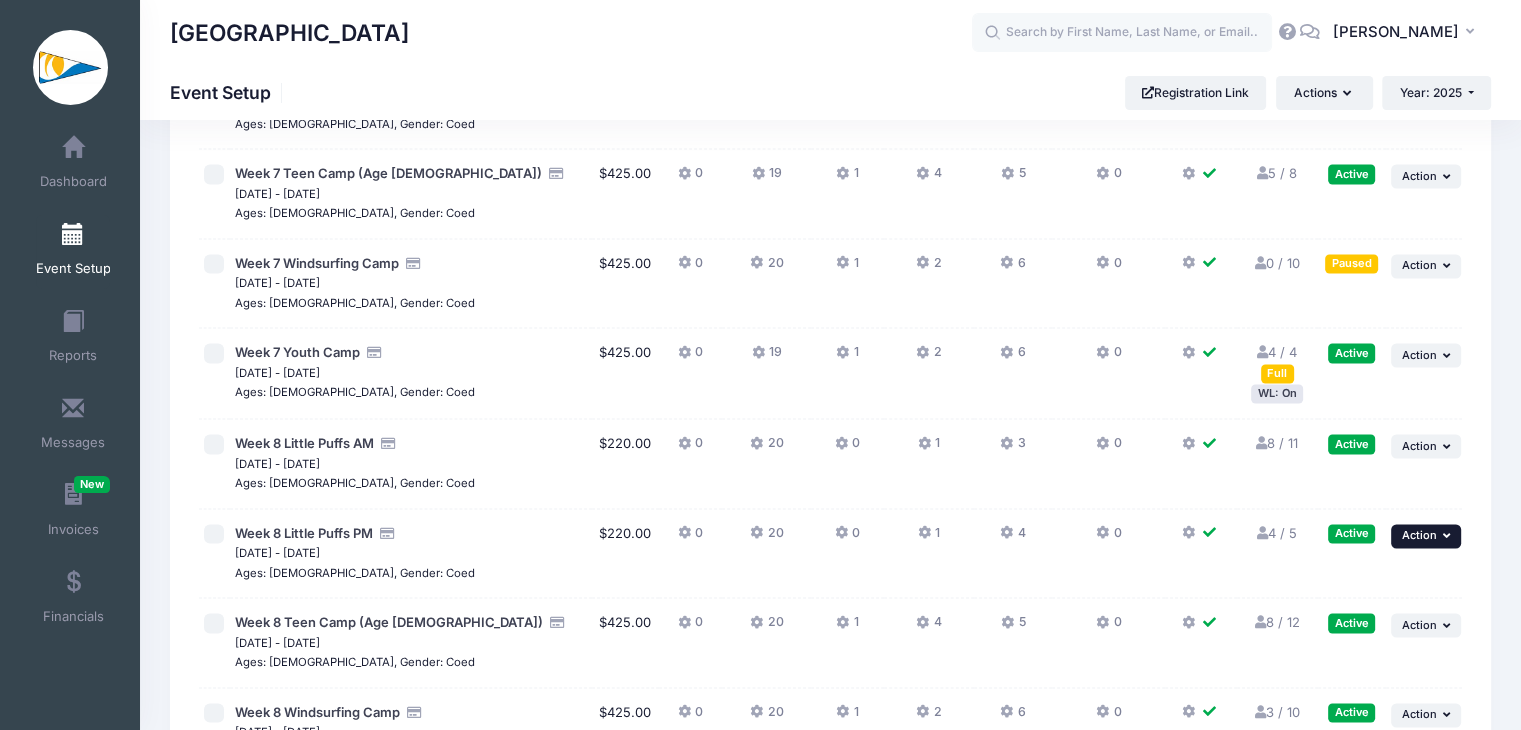click on "Action" at bounding box center (1419, 535) 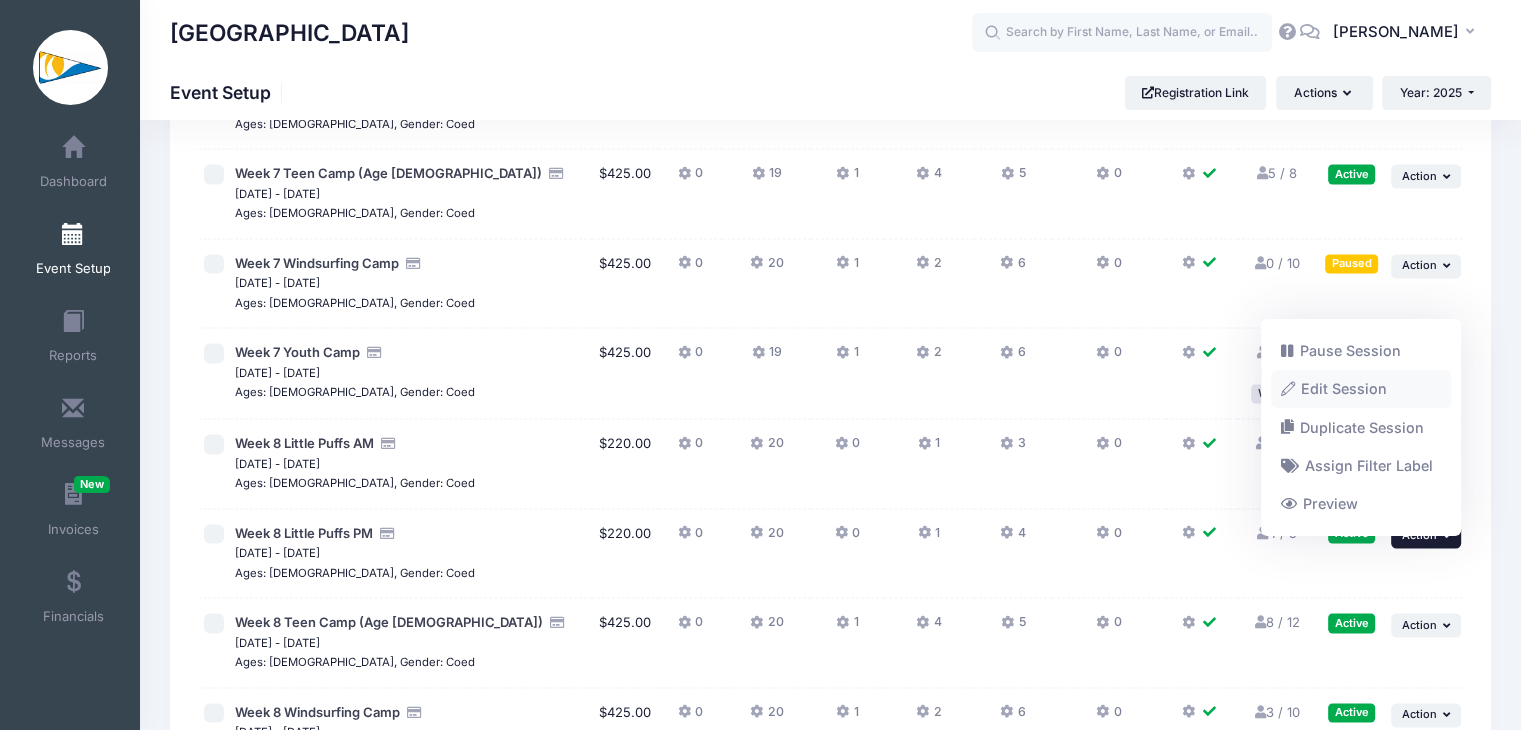 click on "Edit Session" at bounding box center [1361, 390] 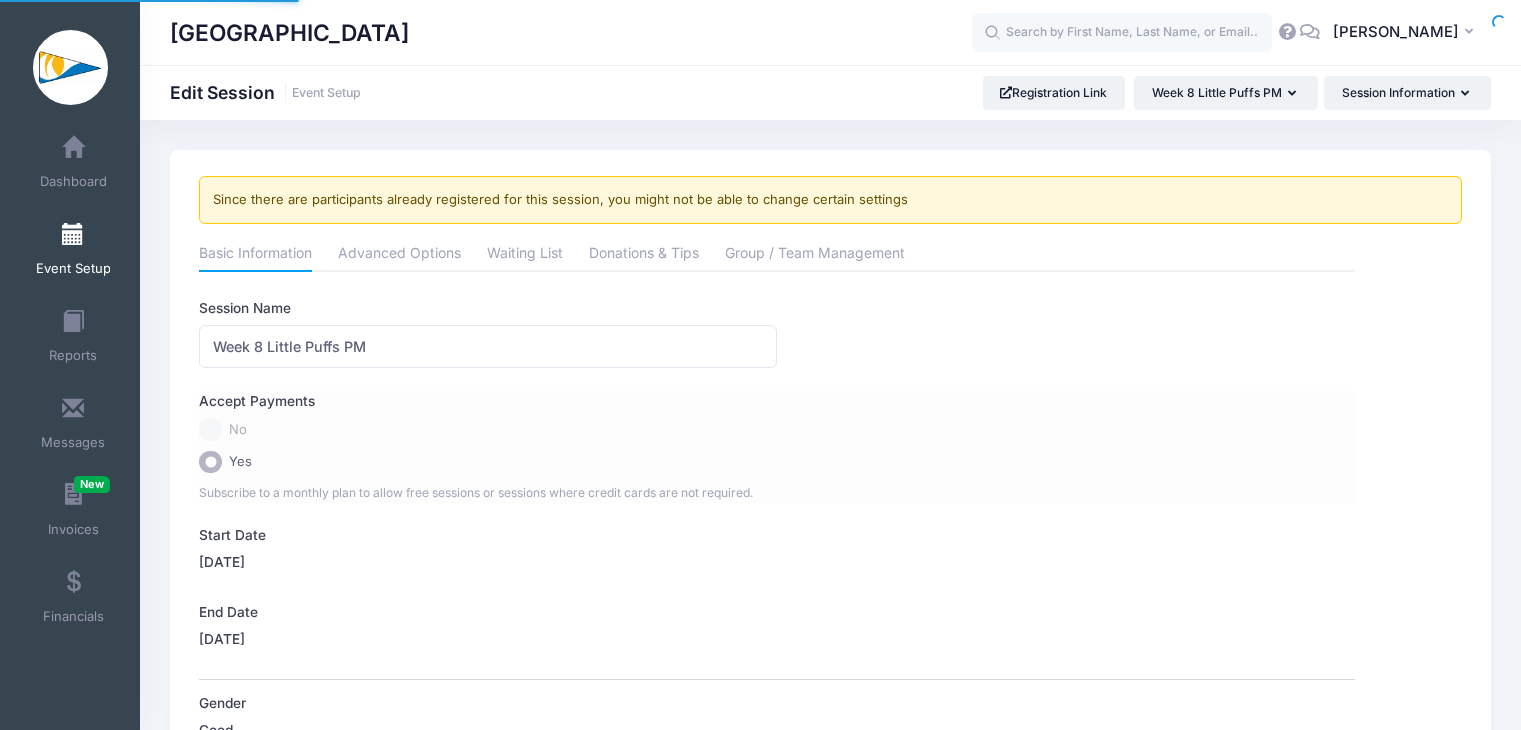 scroll, scrollTop: 0, scrollLeft: 0, axis: both 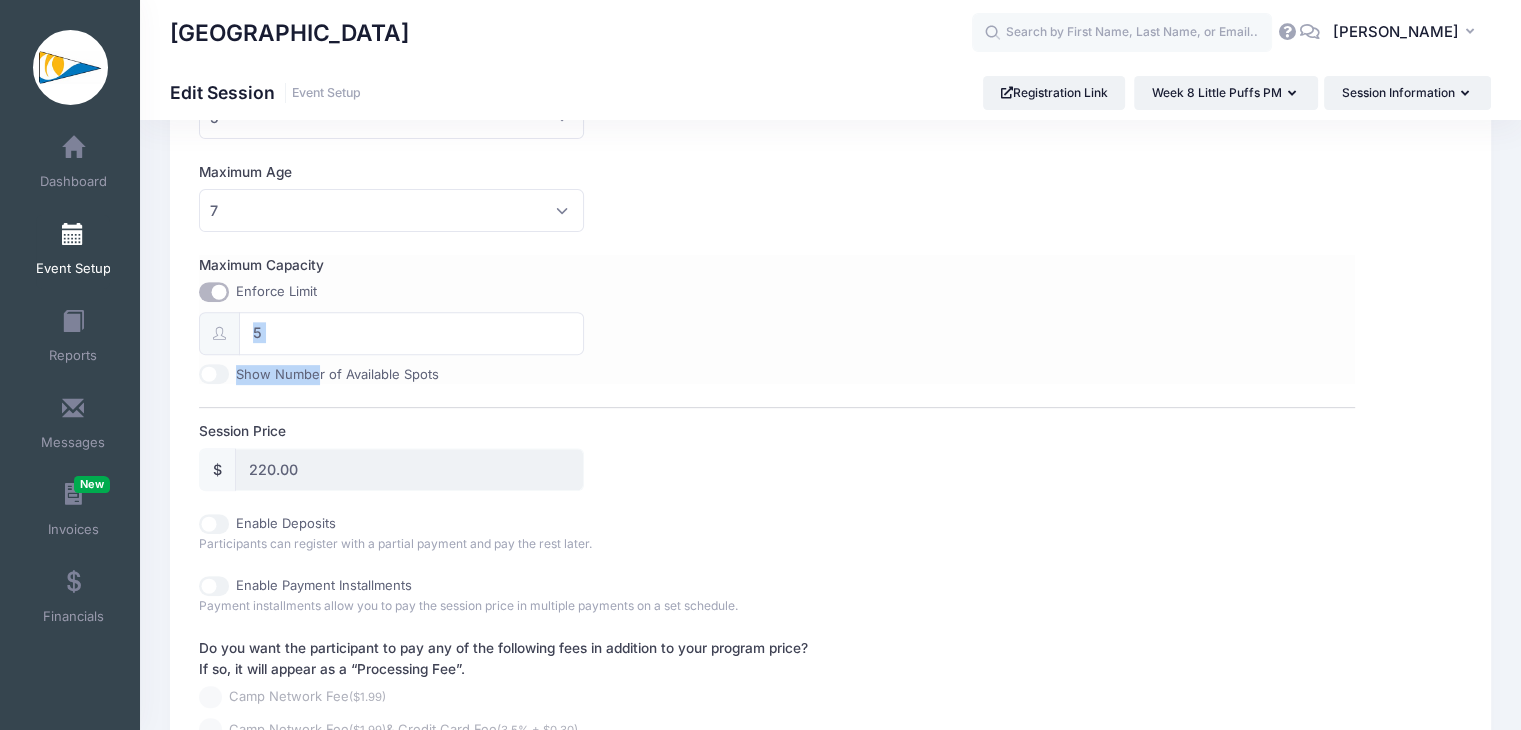 drag, startPoint x: 315, startPoint y: 353, endPoint x: 313, endPoint y: 331, distance: 22.090721 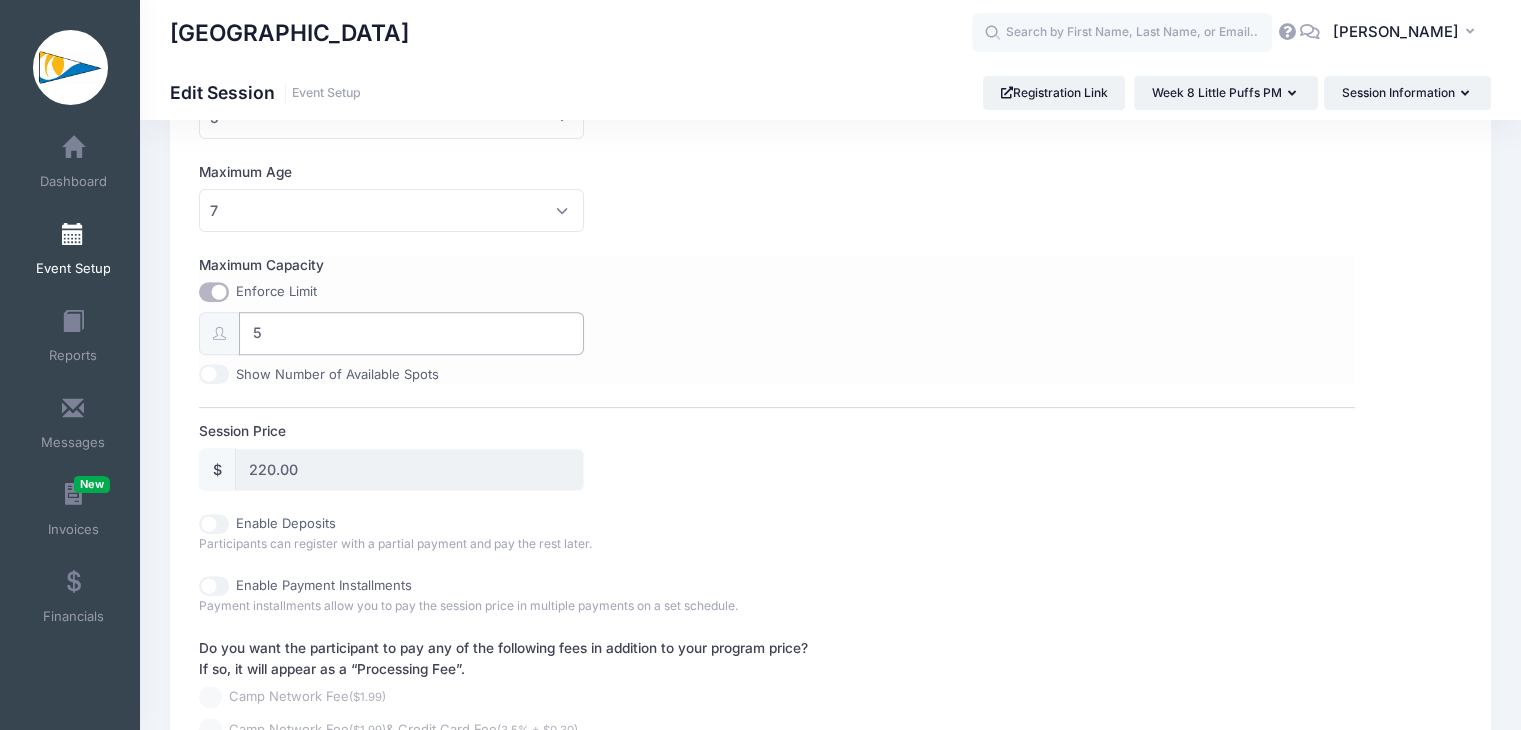 click on "5" at bounding box center (411, 333) 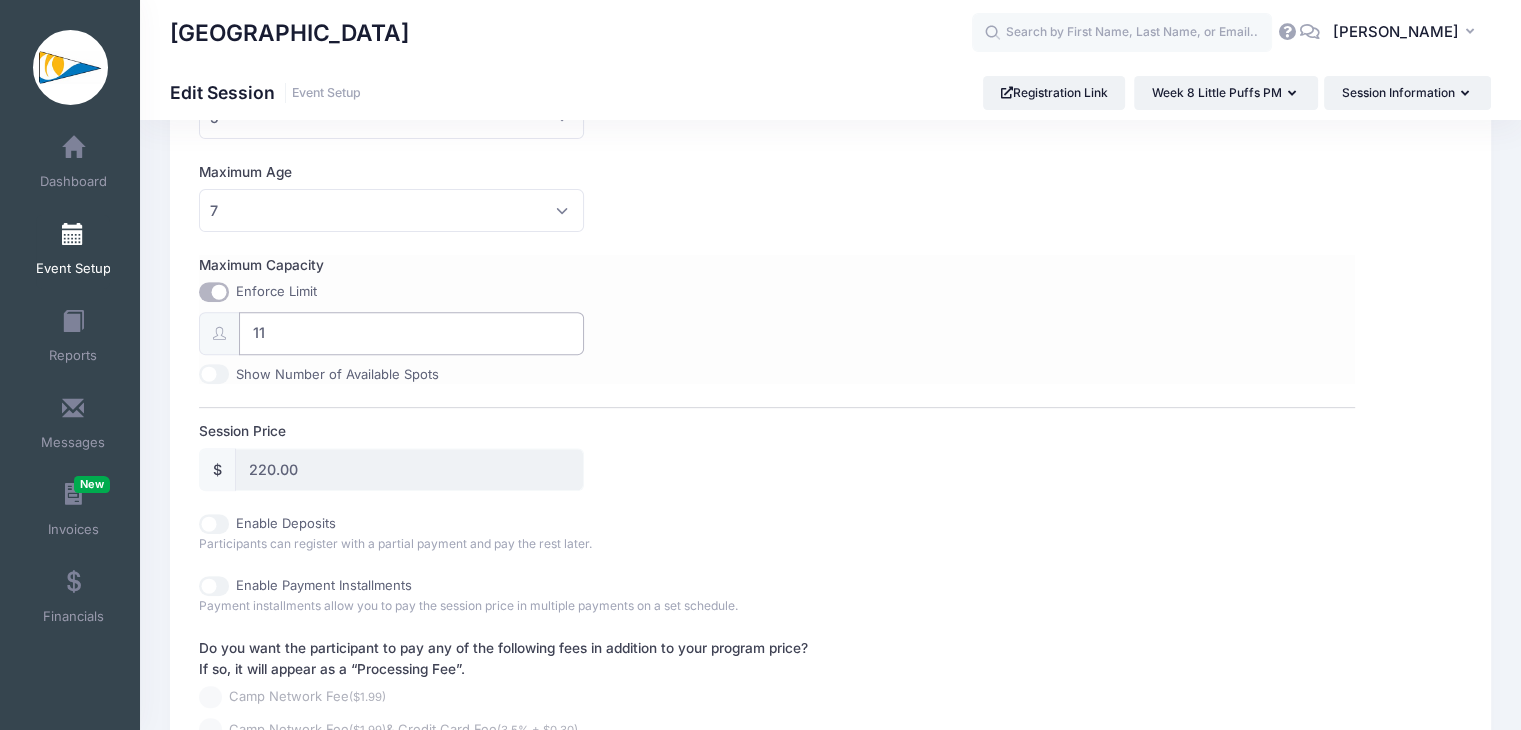 type on "11" 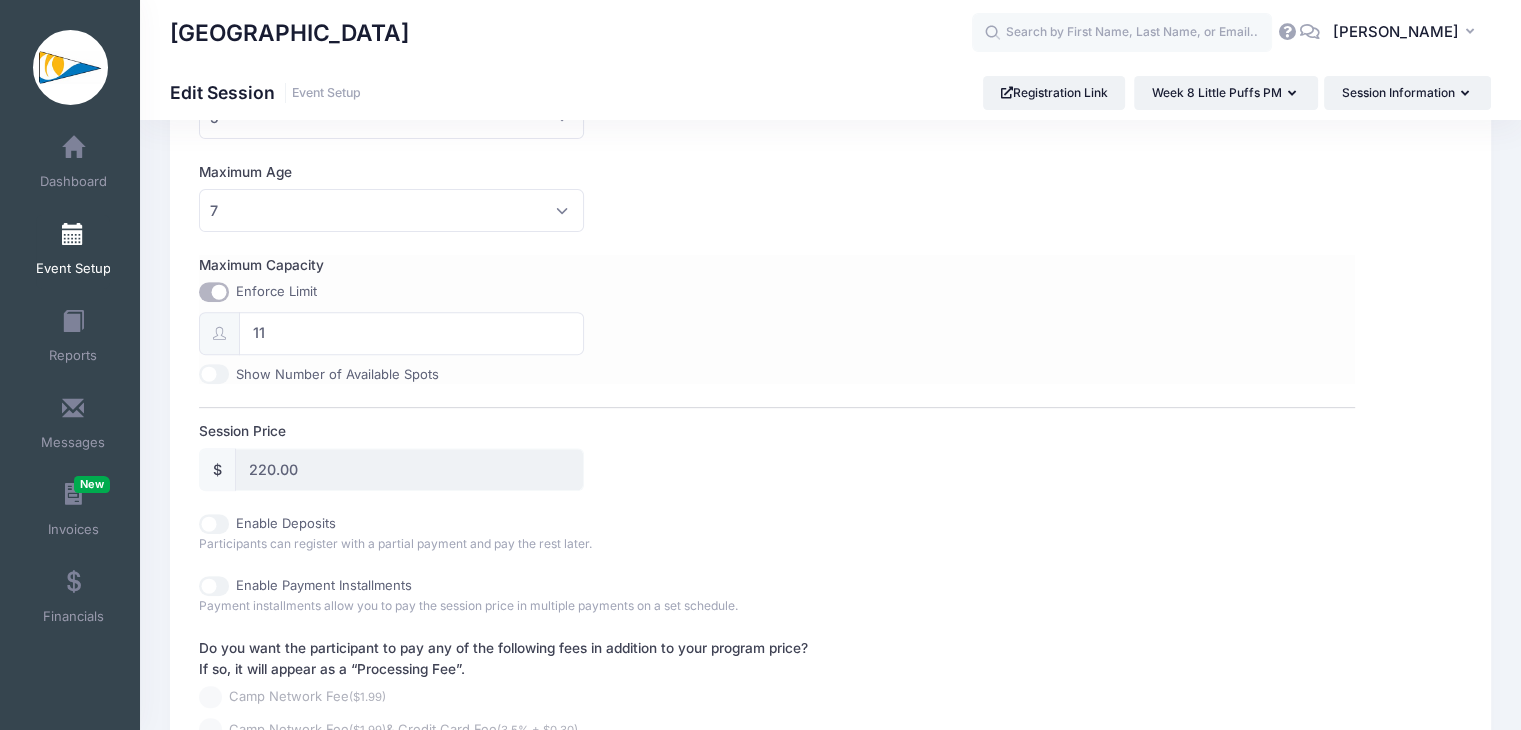 click on "Maximum Capacity
Enforce Limit
11
Show Number of Available Spots" at bounding box center (777, 319) 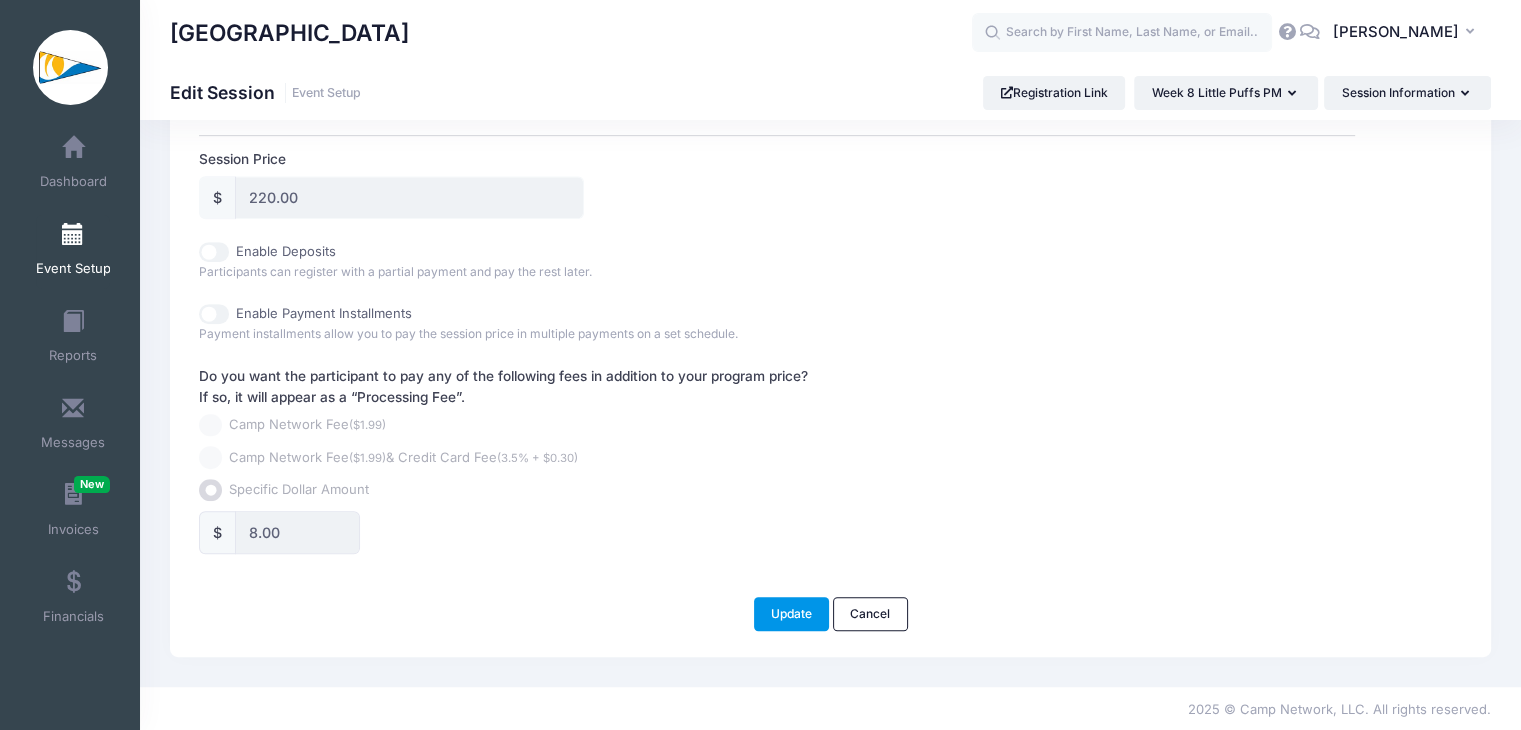 click on "Update" at bounding box center [792, 614] 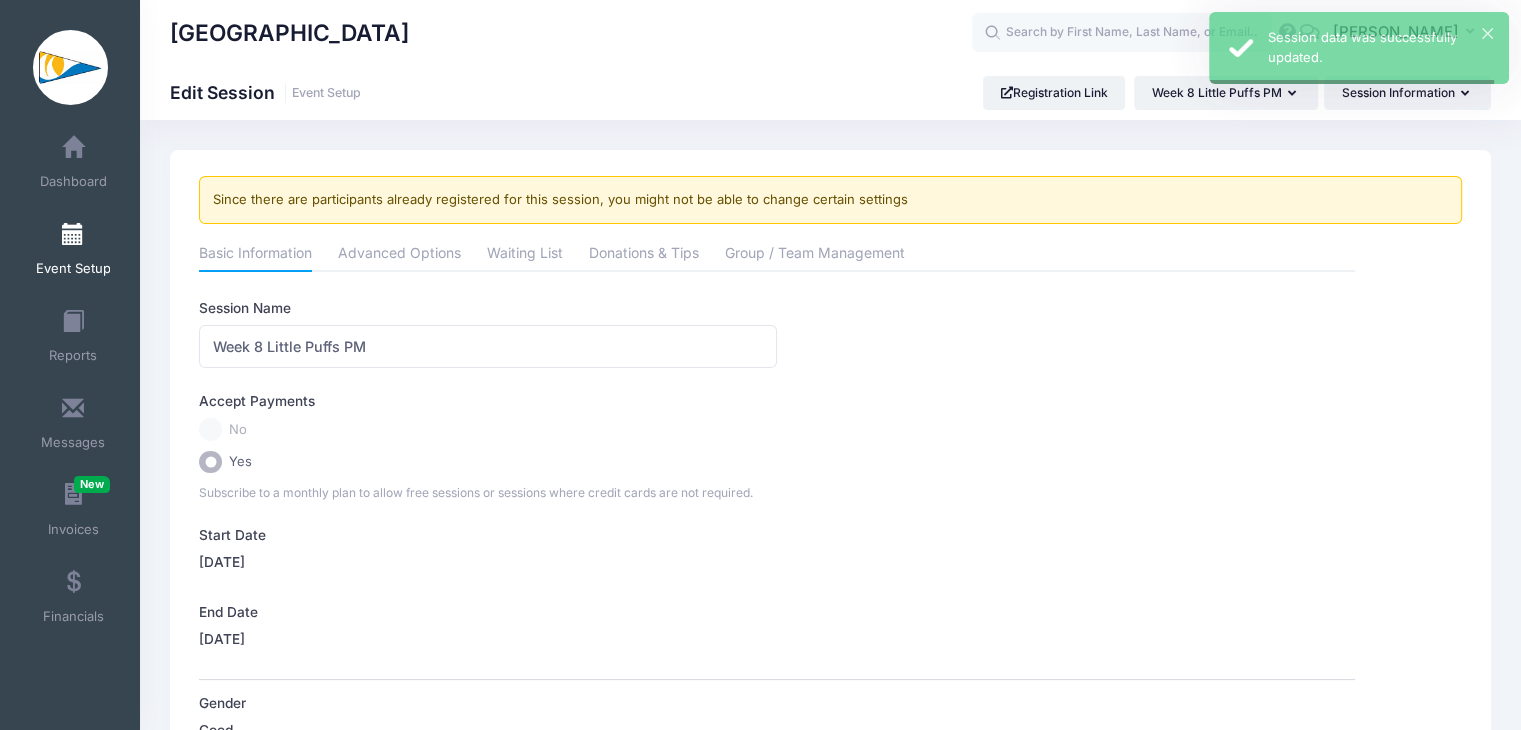 scroll, scrollTop: 0, scrollLeft: 0, axis: both 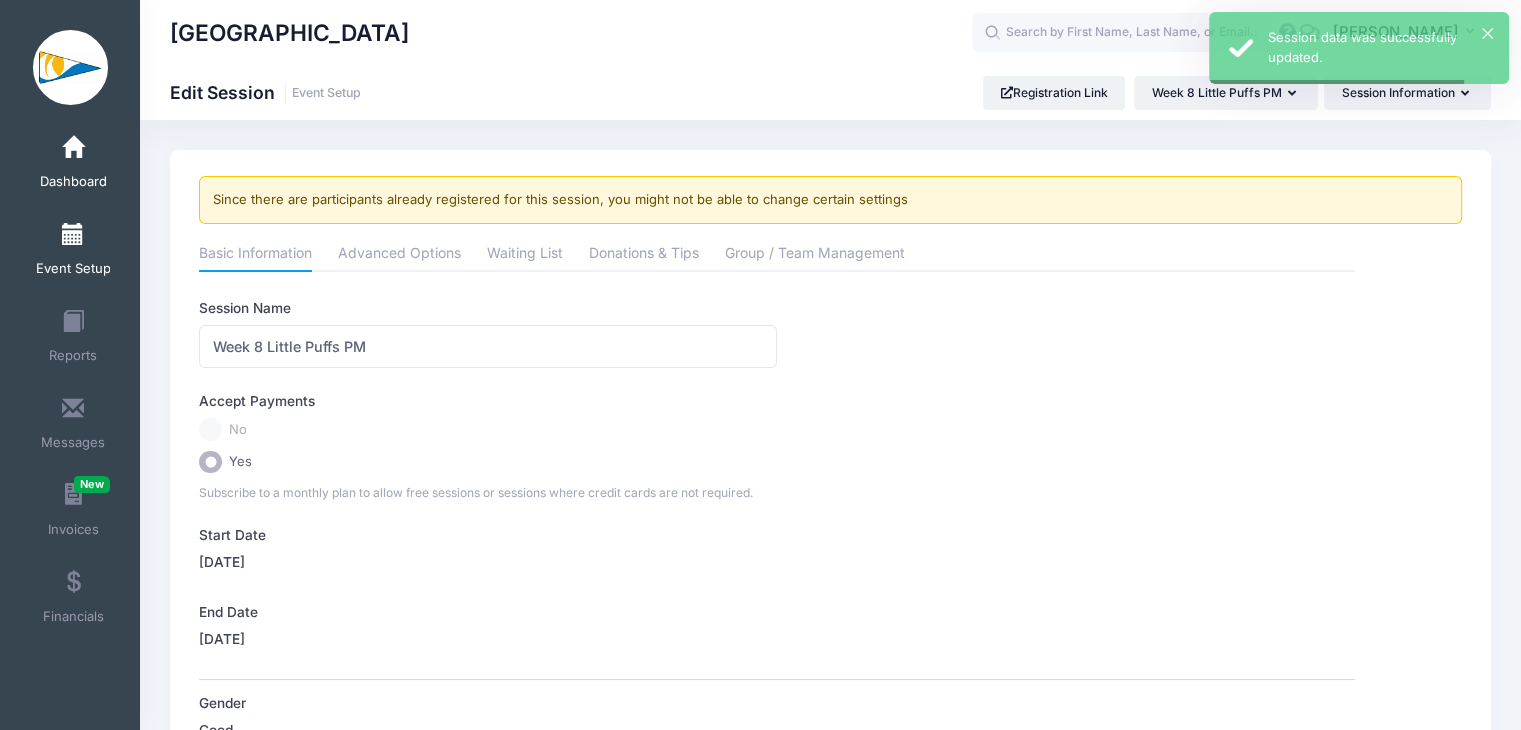 click on "Dashboard" at bounding box center [73, 165] 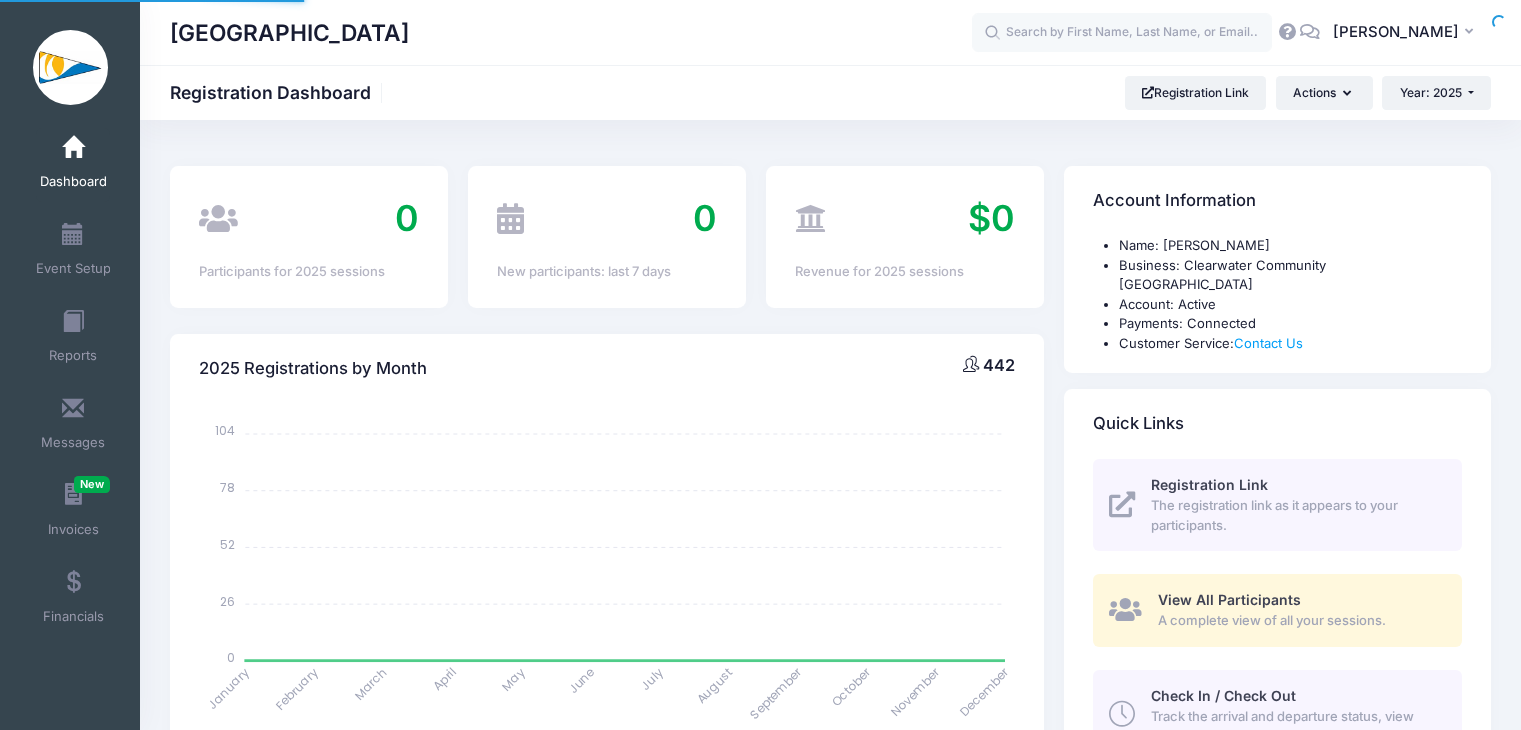 select 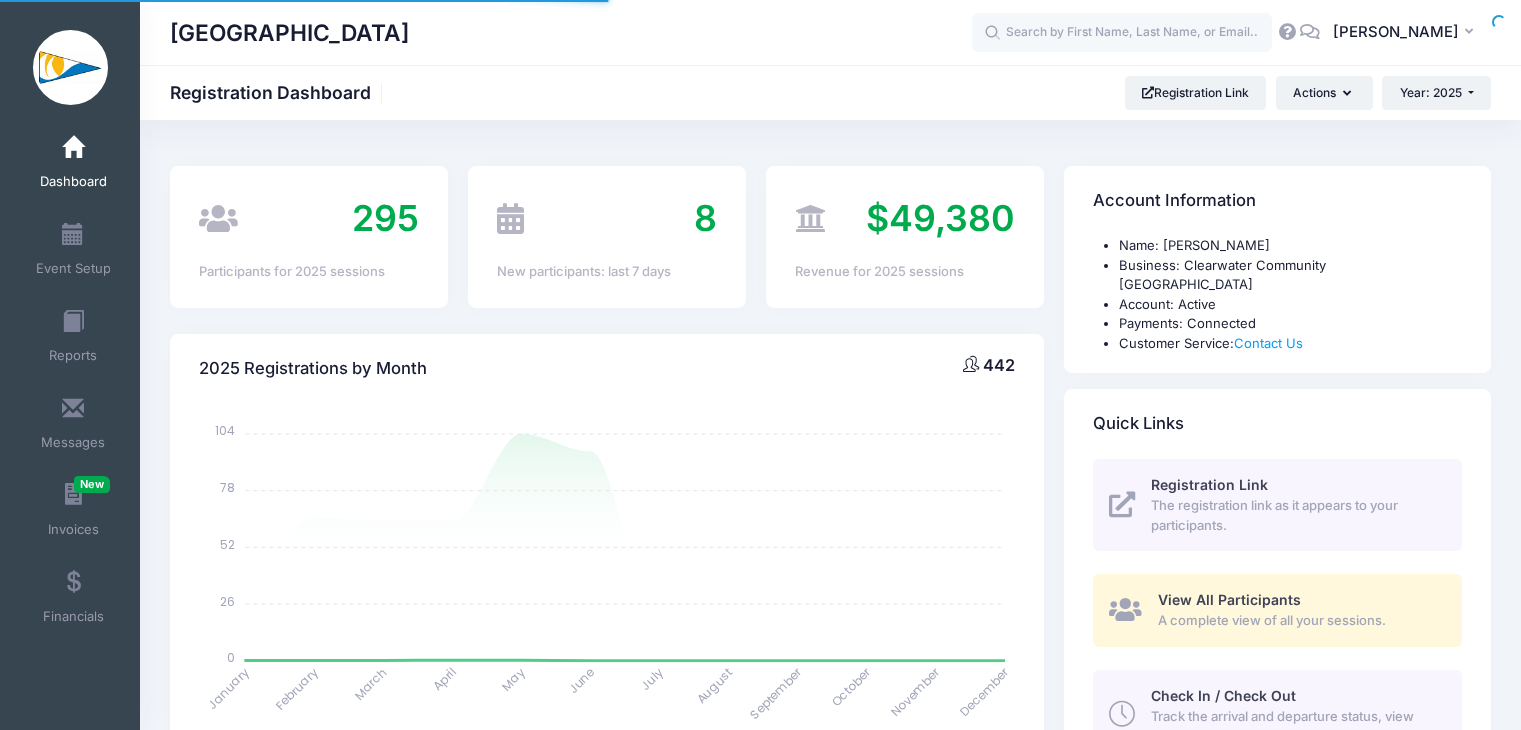 scroll, scrollTop: 0, scrollLeft: 0, axis: both 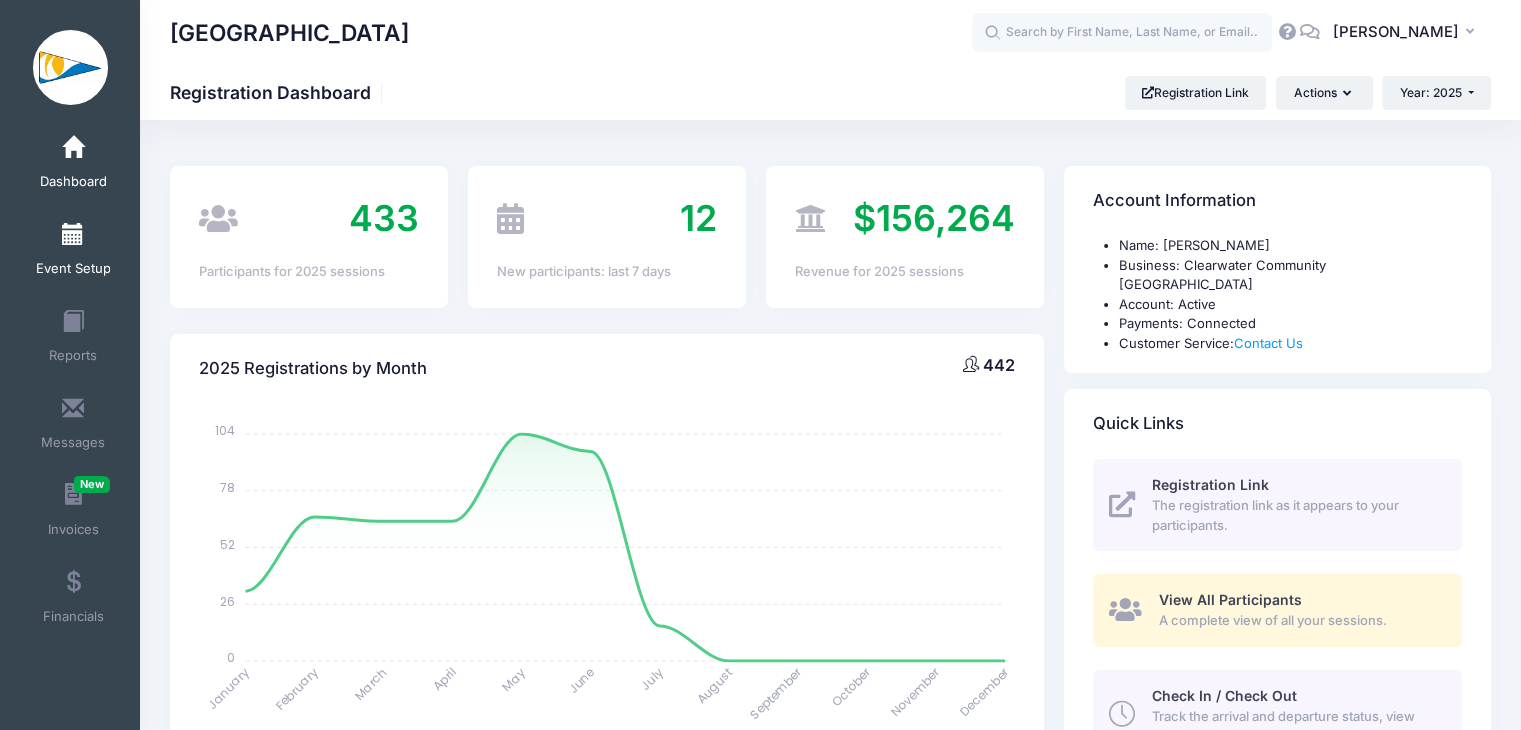 click at bounding box center [73, 235] 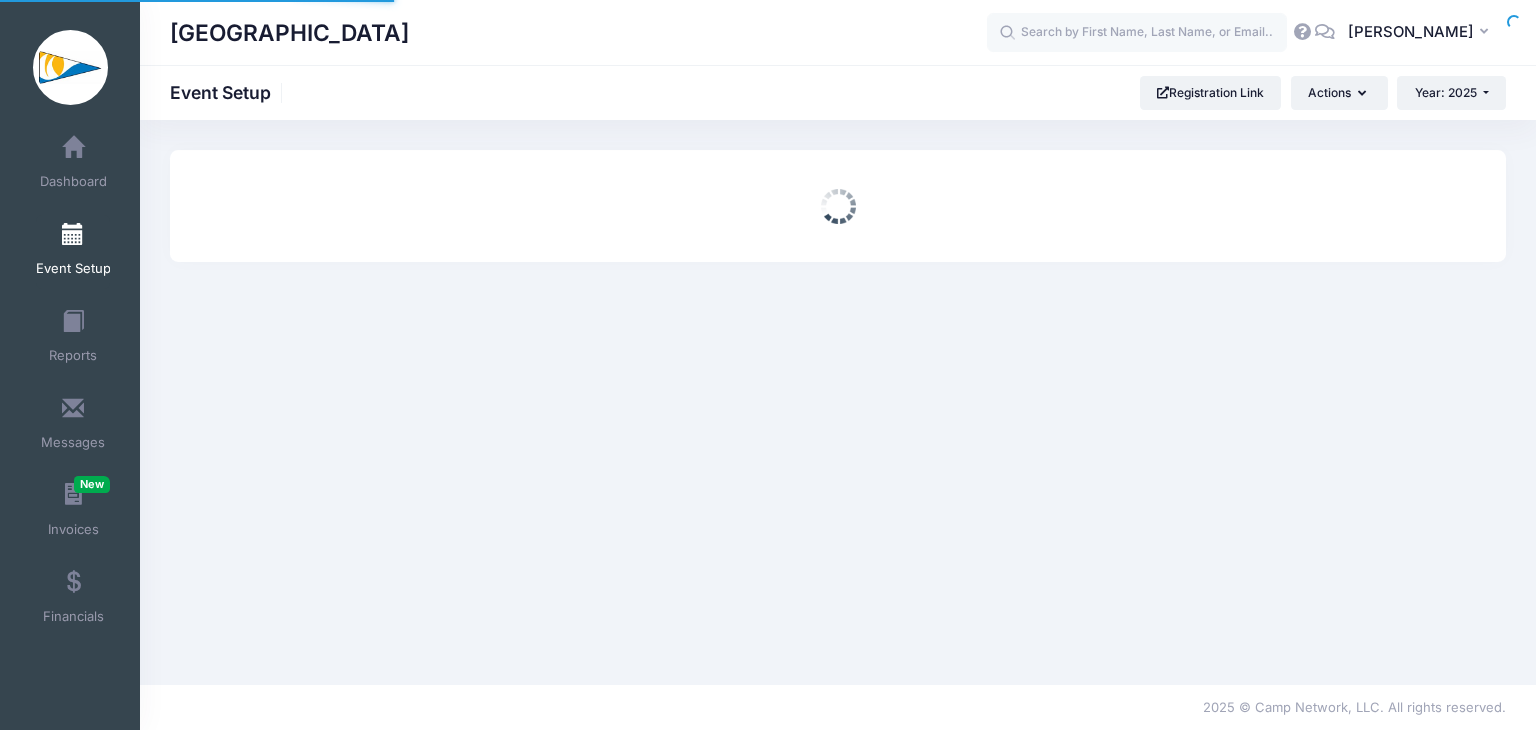 scroll, scrollTop: 0, scrollLeft: 0, axis: both 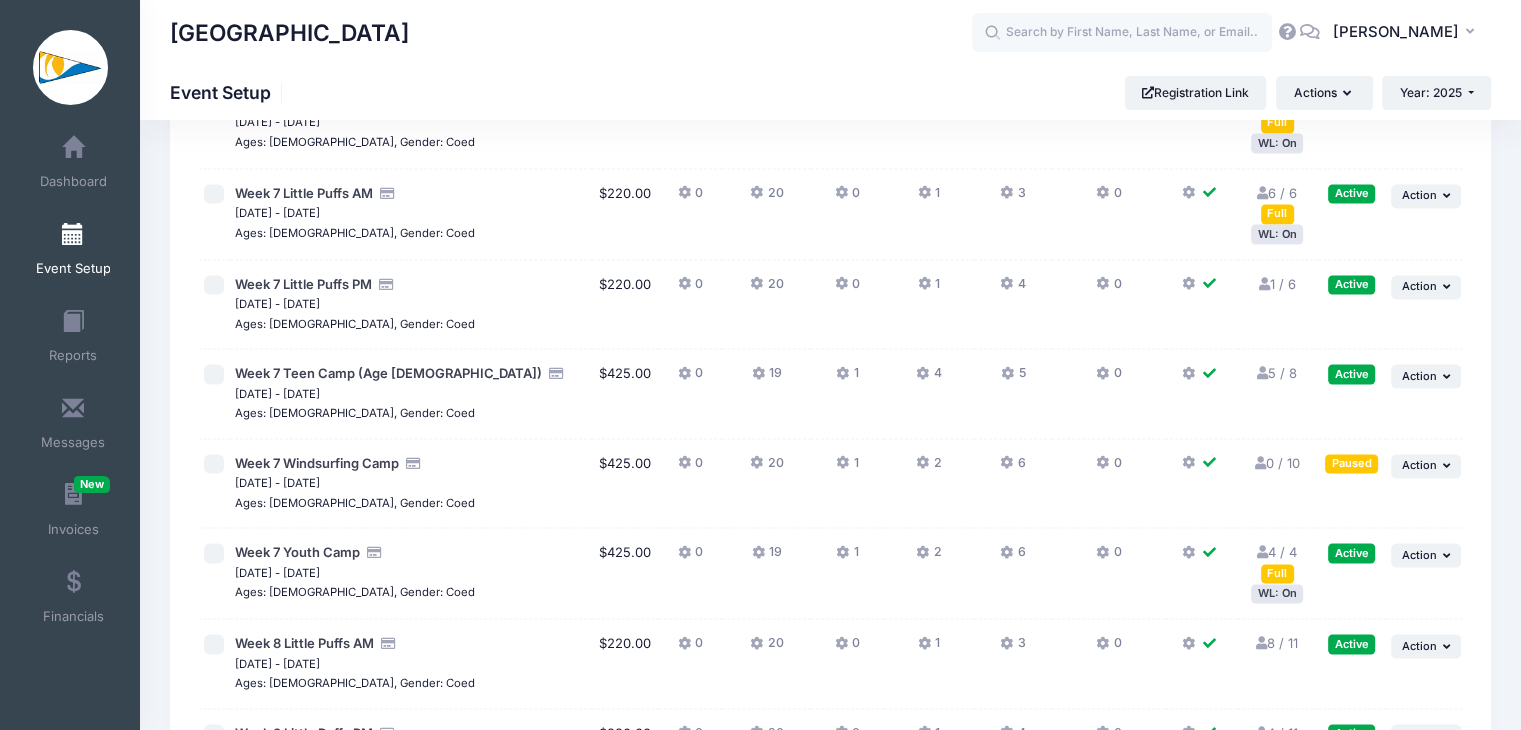 click on "WL:
On" at bounding box center [1277, 593] 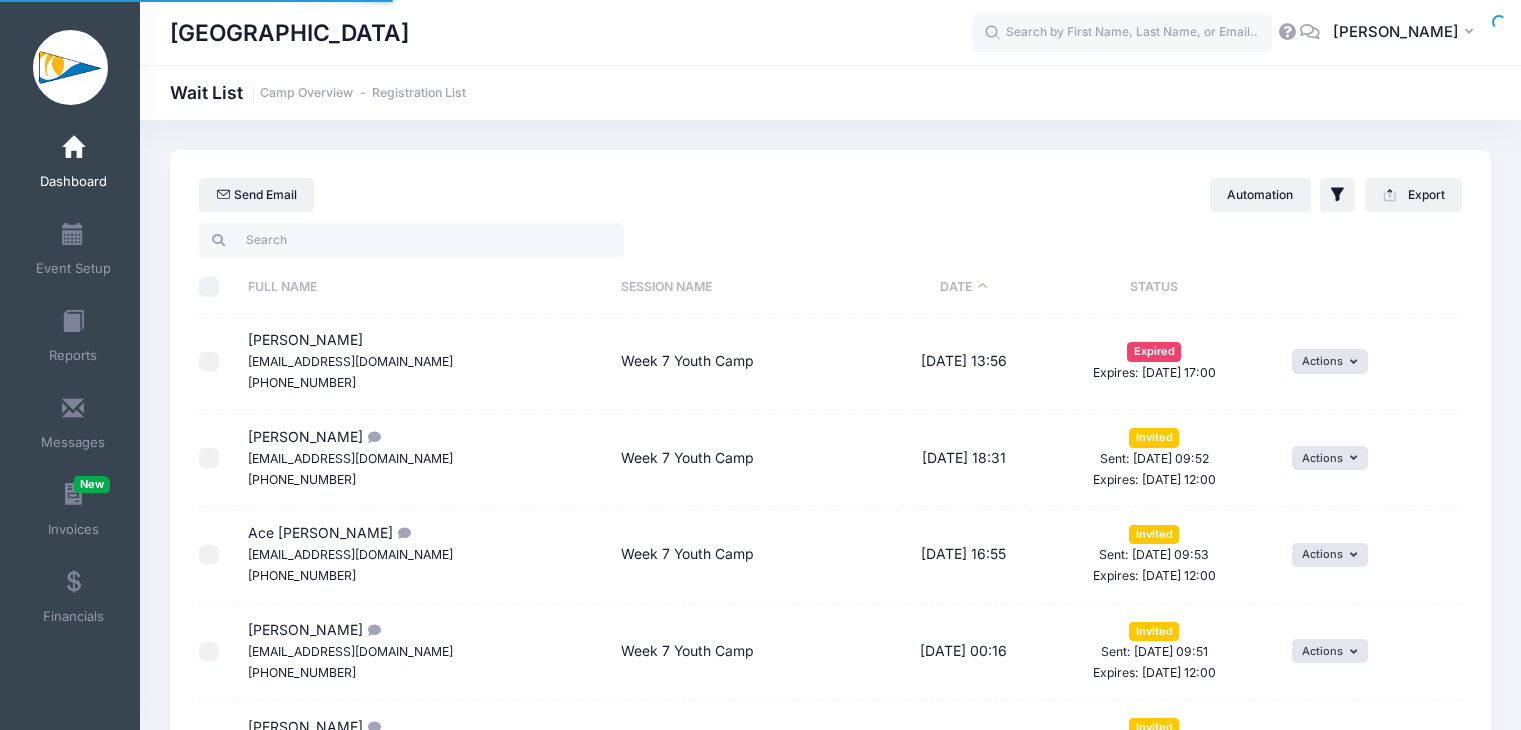 select on "50" 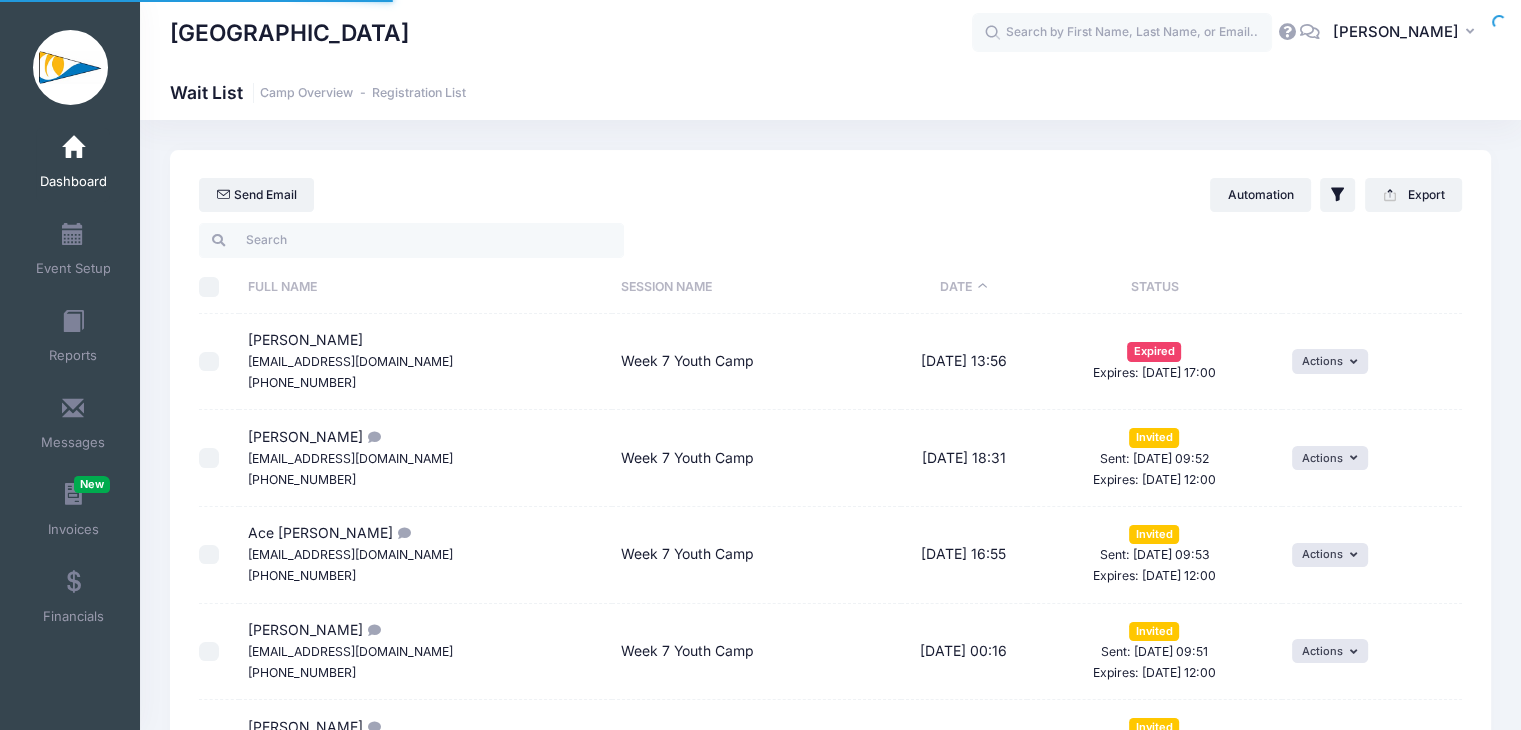 scroll, scrollTop: 0, scrollLeft: 0, axis: both 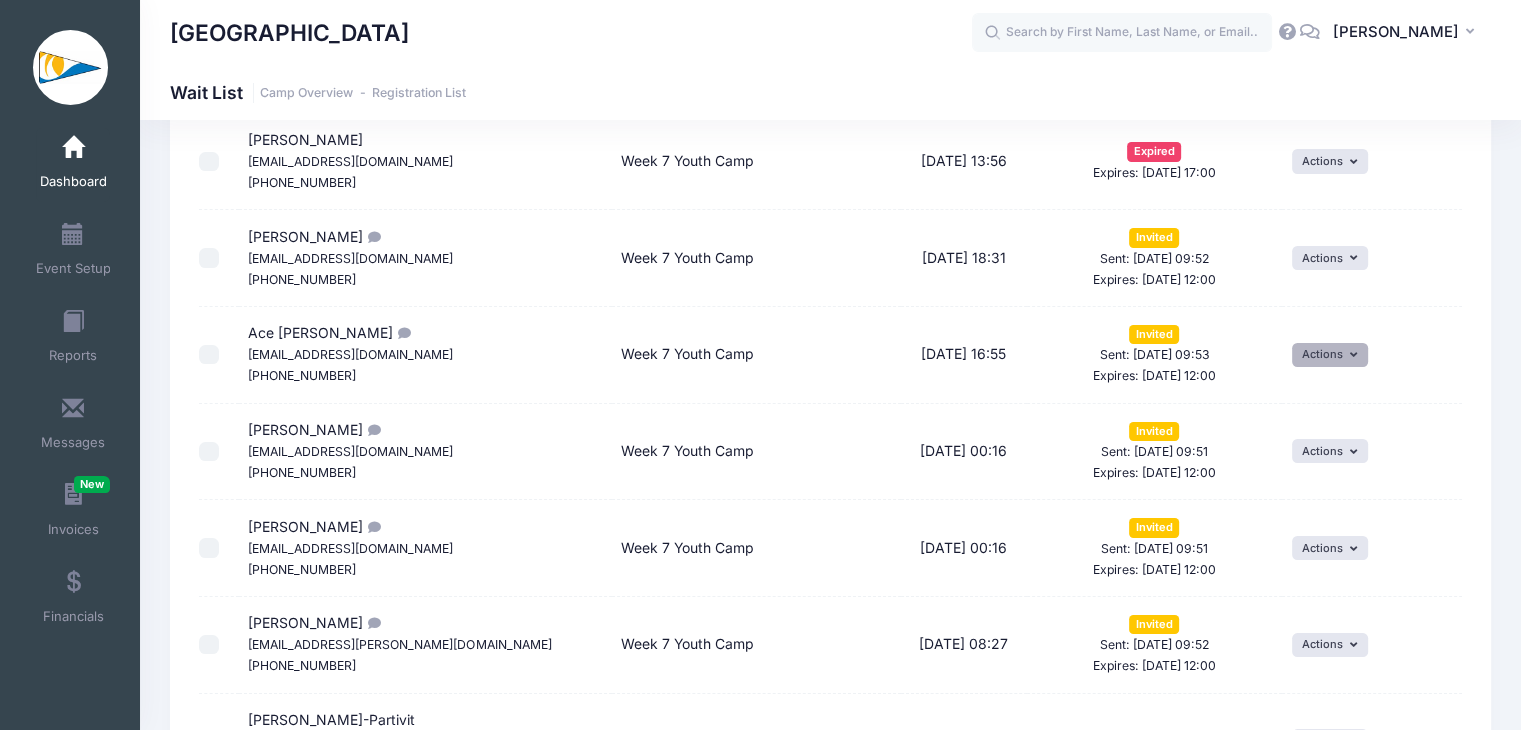 click on "Actions" at bounding box center (1330, 355) 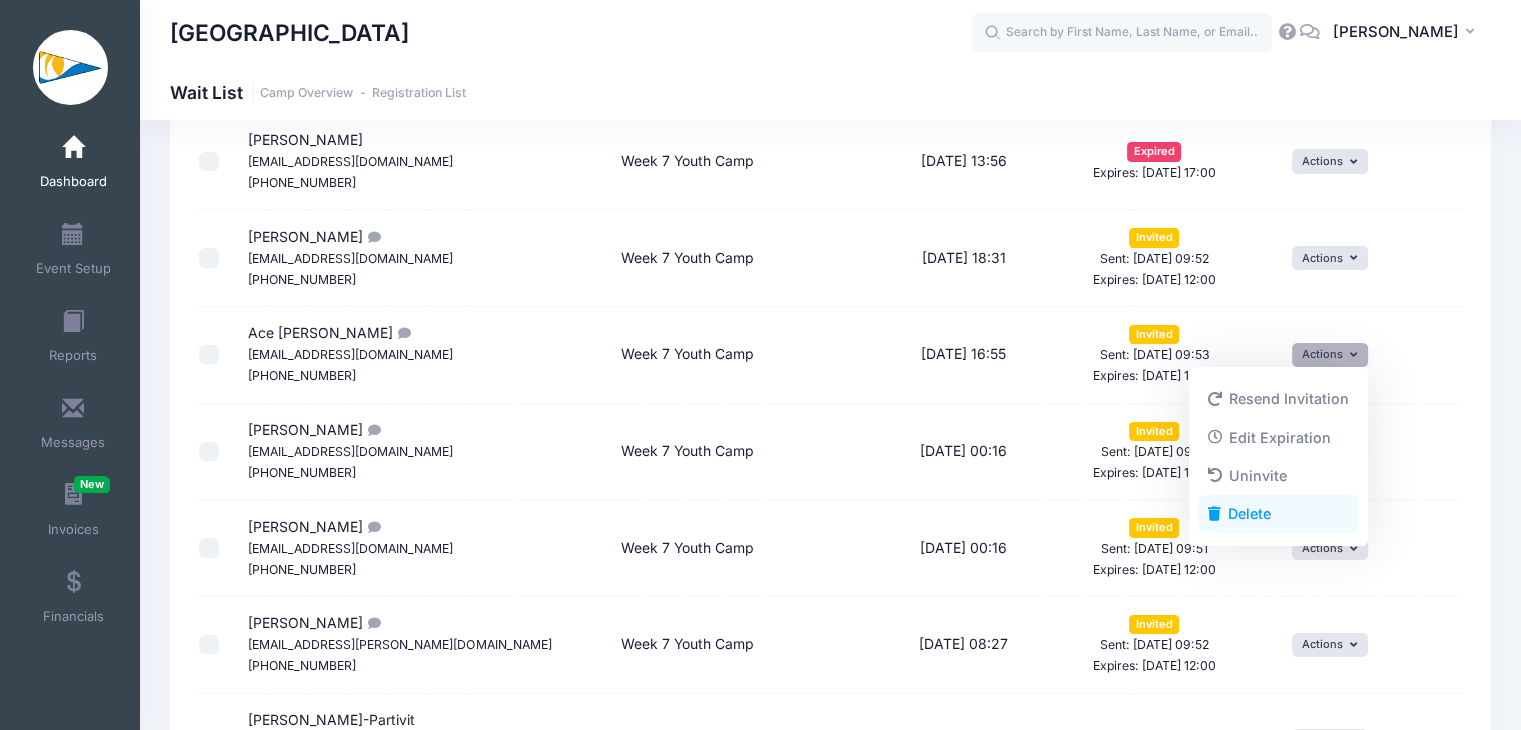 click on "Delete" at bounding box center (1278, 514) 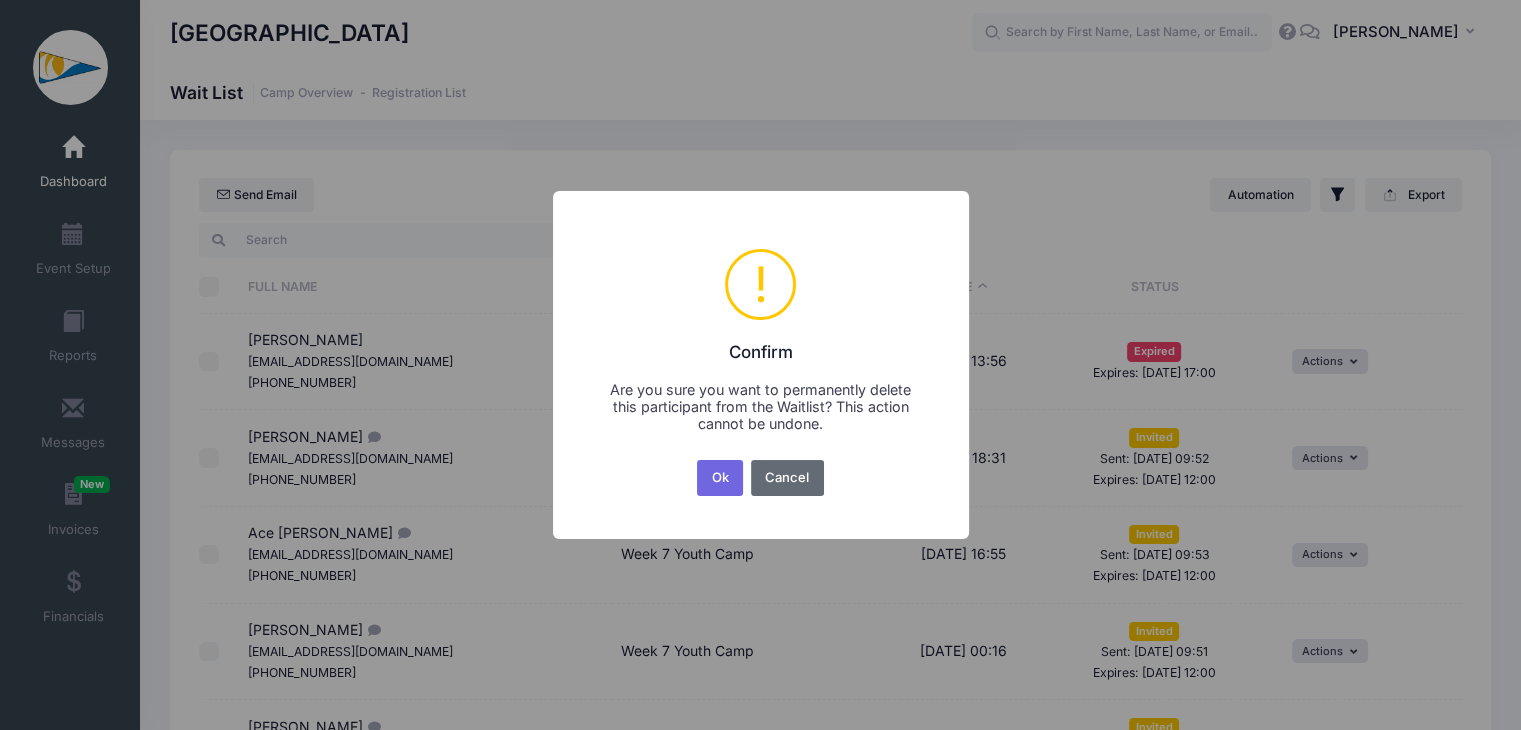 click on "Cancel" at bounding box center (787, 478) 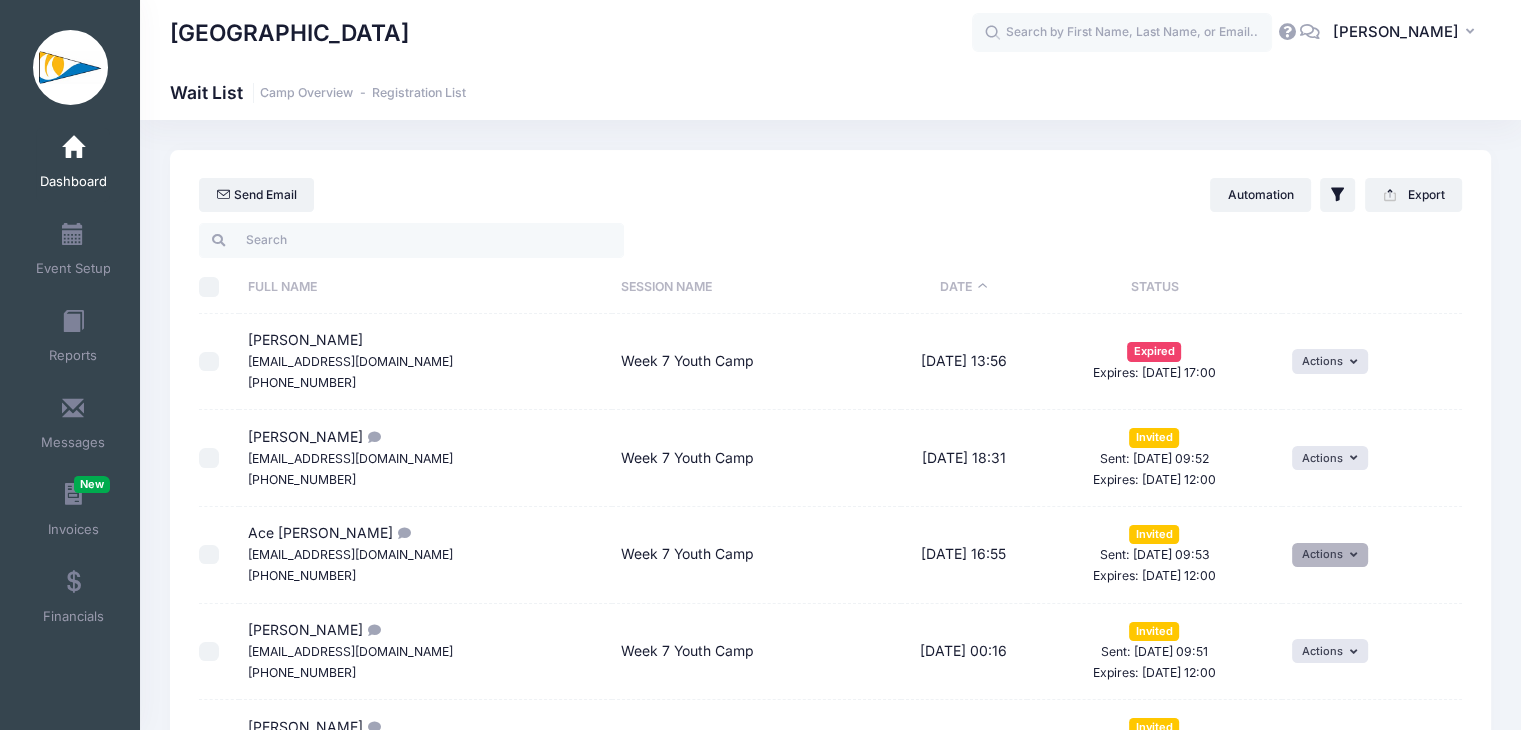 click on "Actions" at bounding box center [1330, 555] 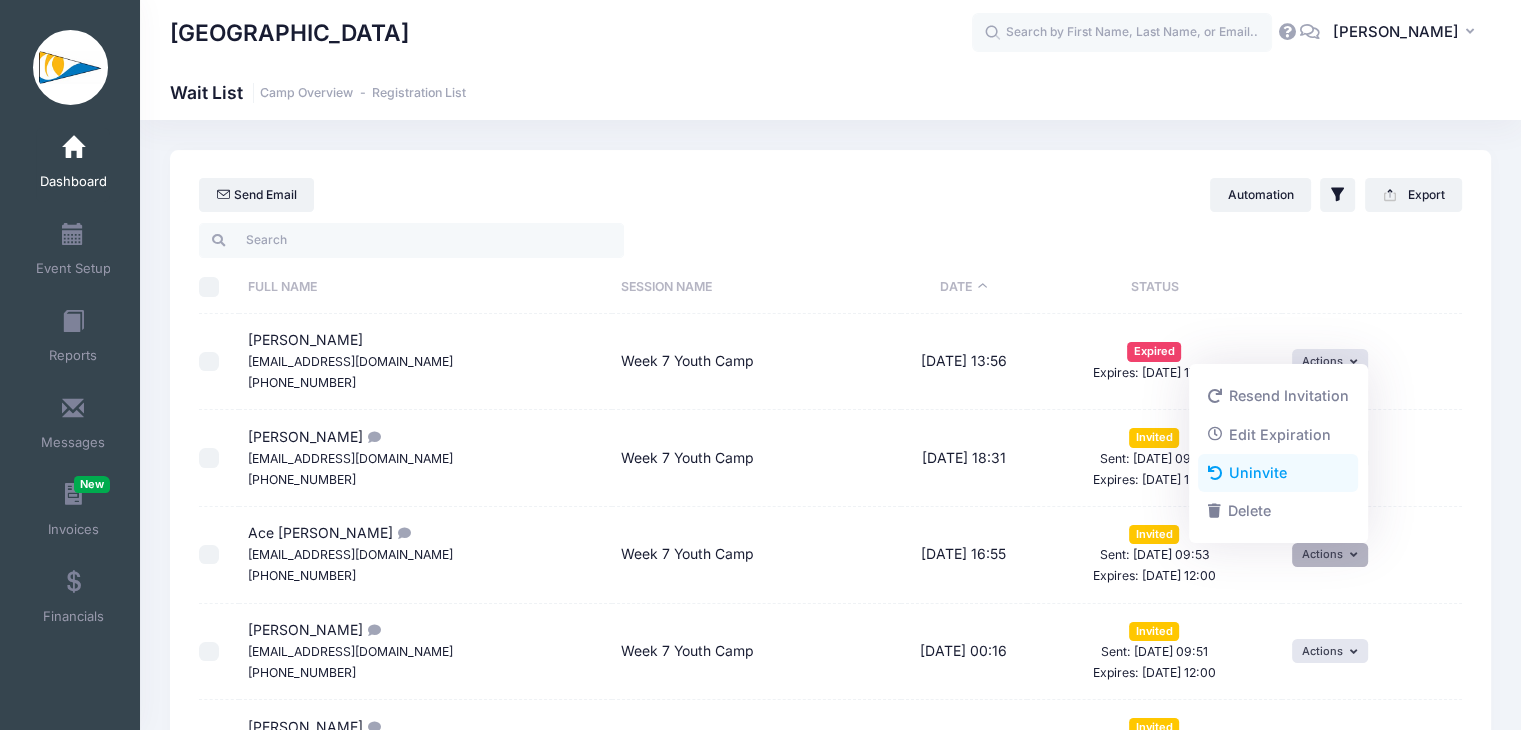 click on "Uninvite" at bounding box center [1278, 472] 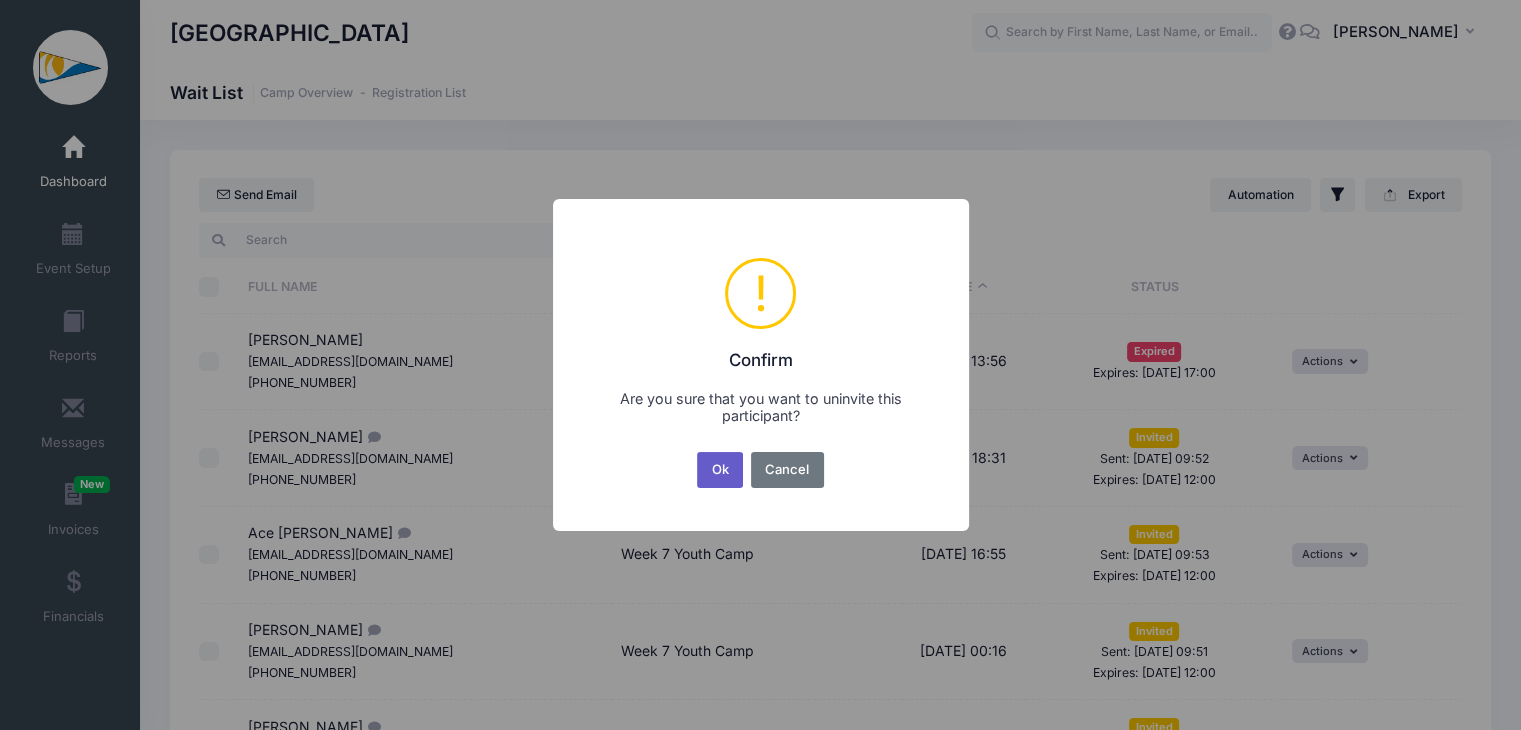 click on "Ok" at bounding box center [720, 470] 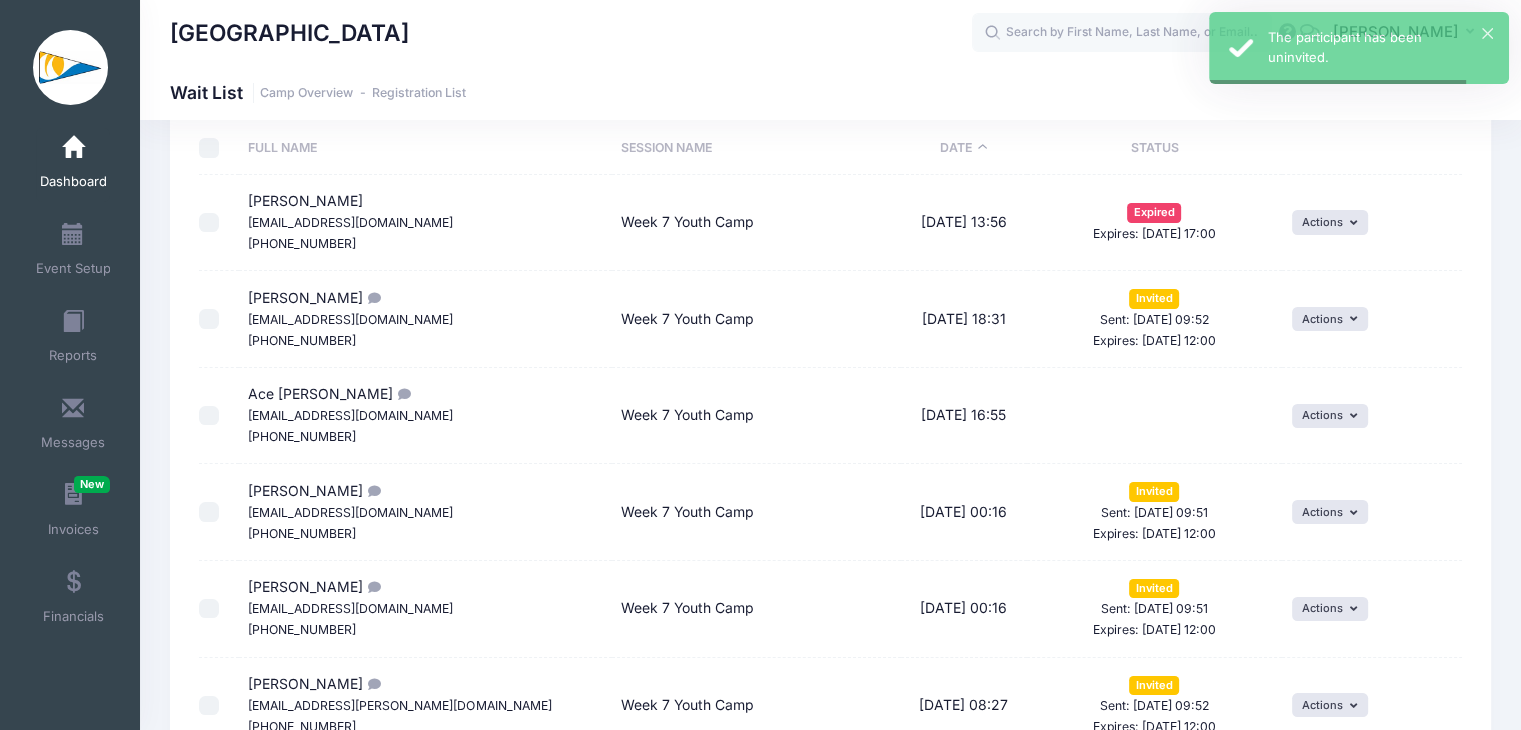 scroll, scrollTop: 300, scrollLeft: 0, axis: vertical 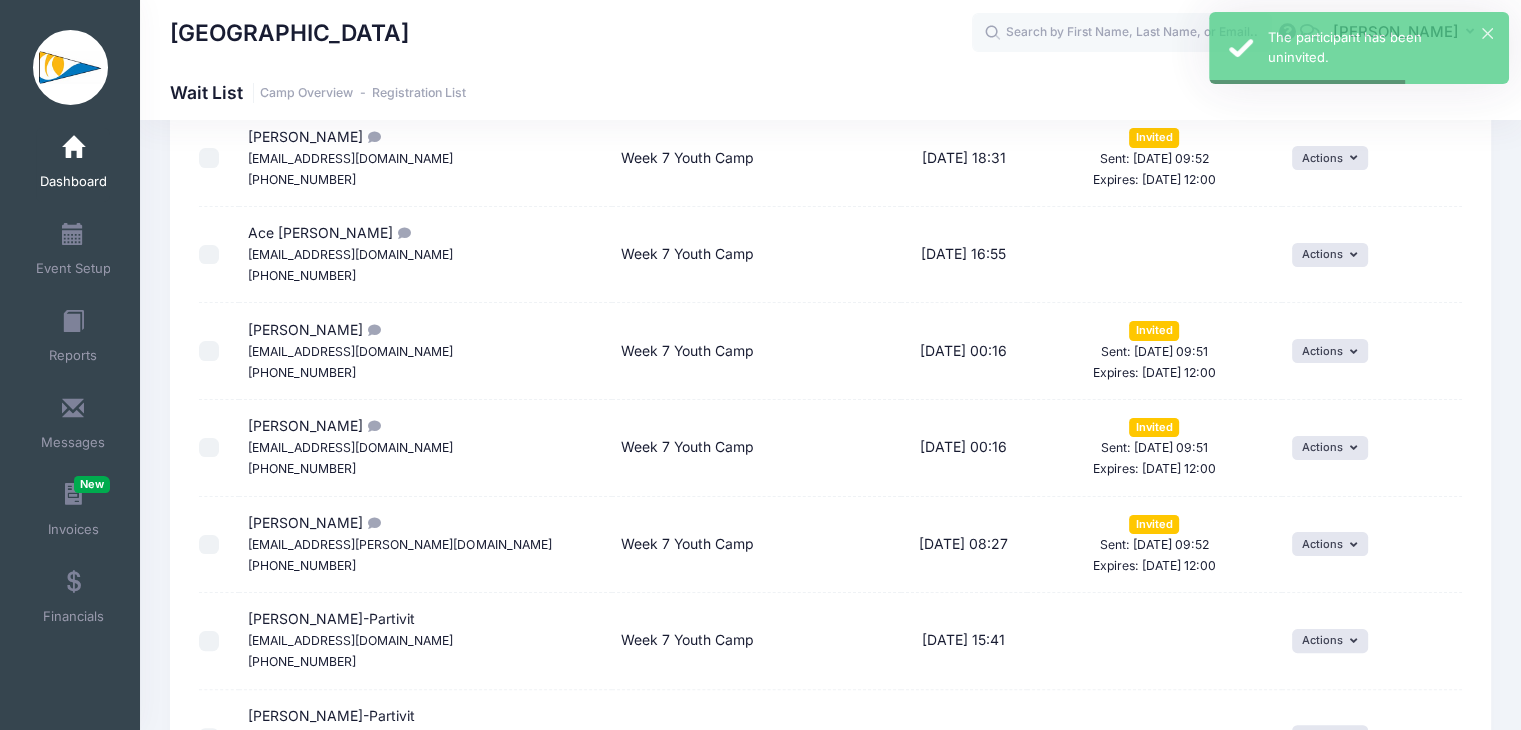 click on "Actions      Invite
Resend Invitation
Edit Expiration
Uninvite
Delete" at bounding box center (1372, 351) 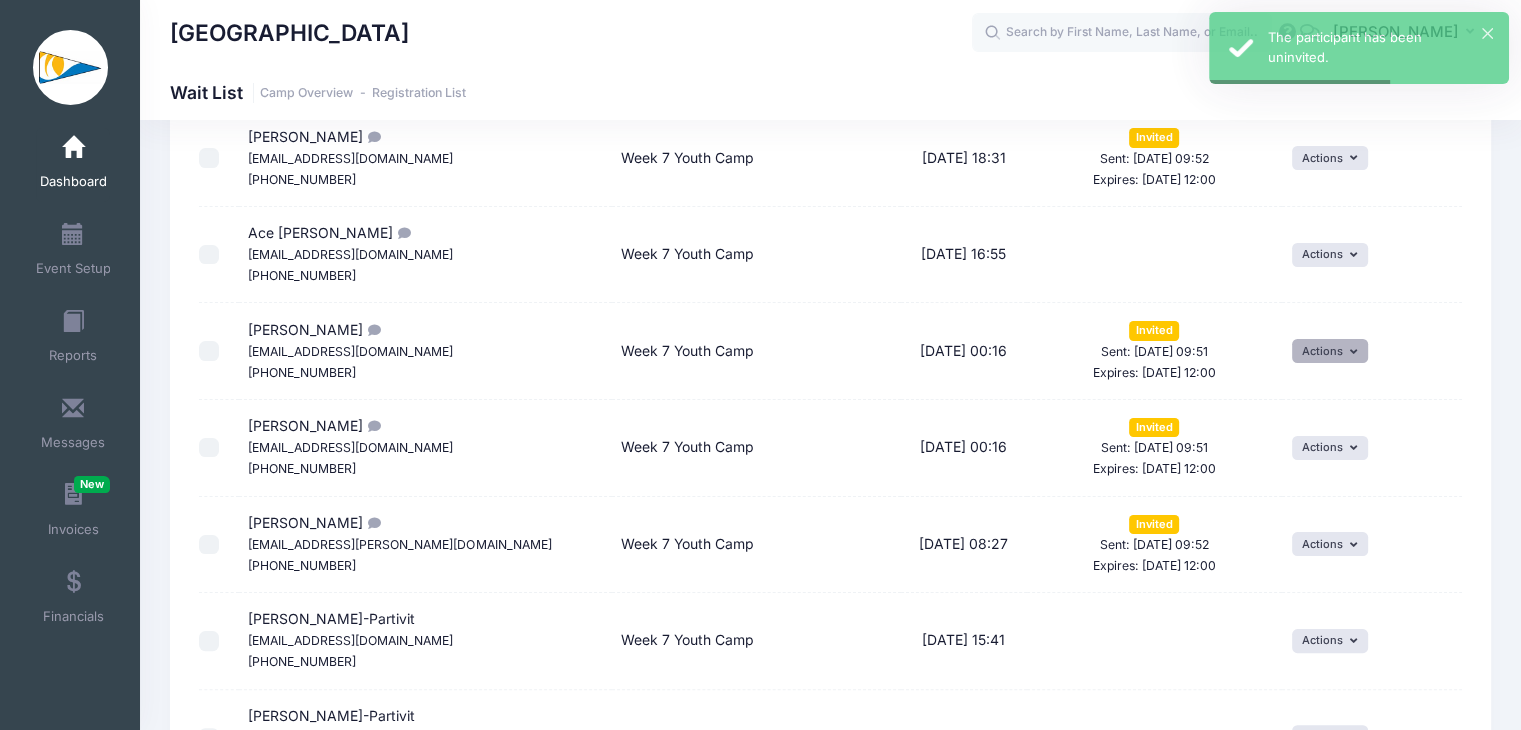 click on "Actions" at bounding box center (1330, 351) 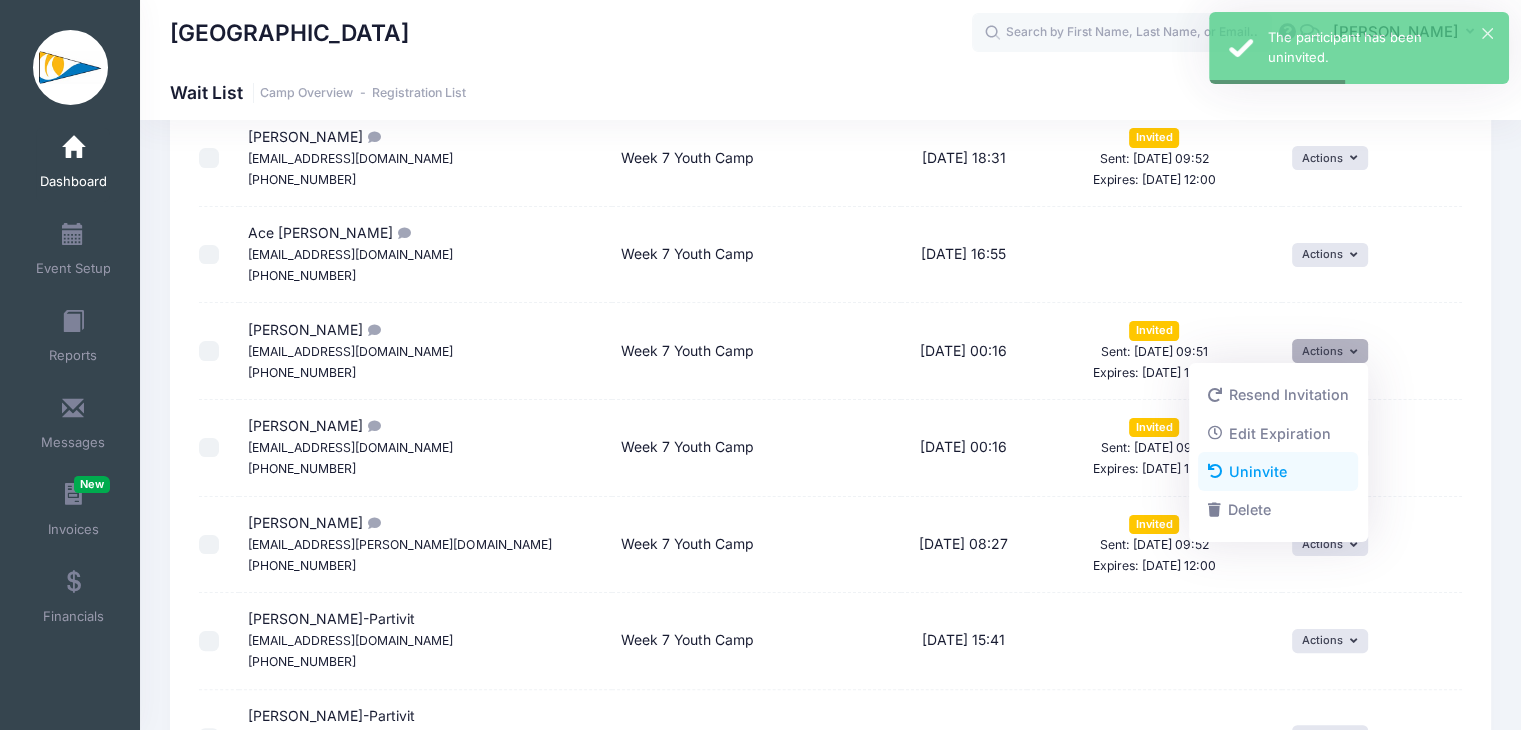 click on "Uninvite" at bounding box center [1278, 472] 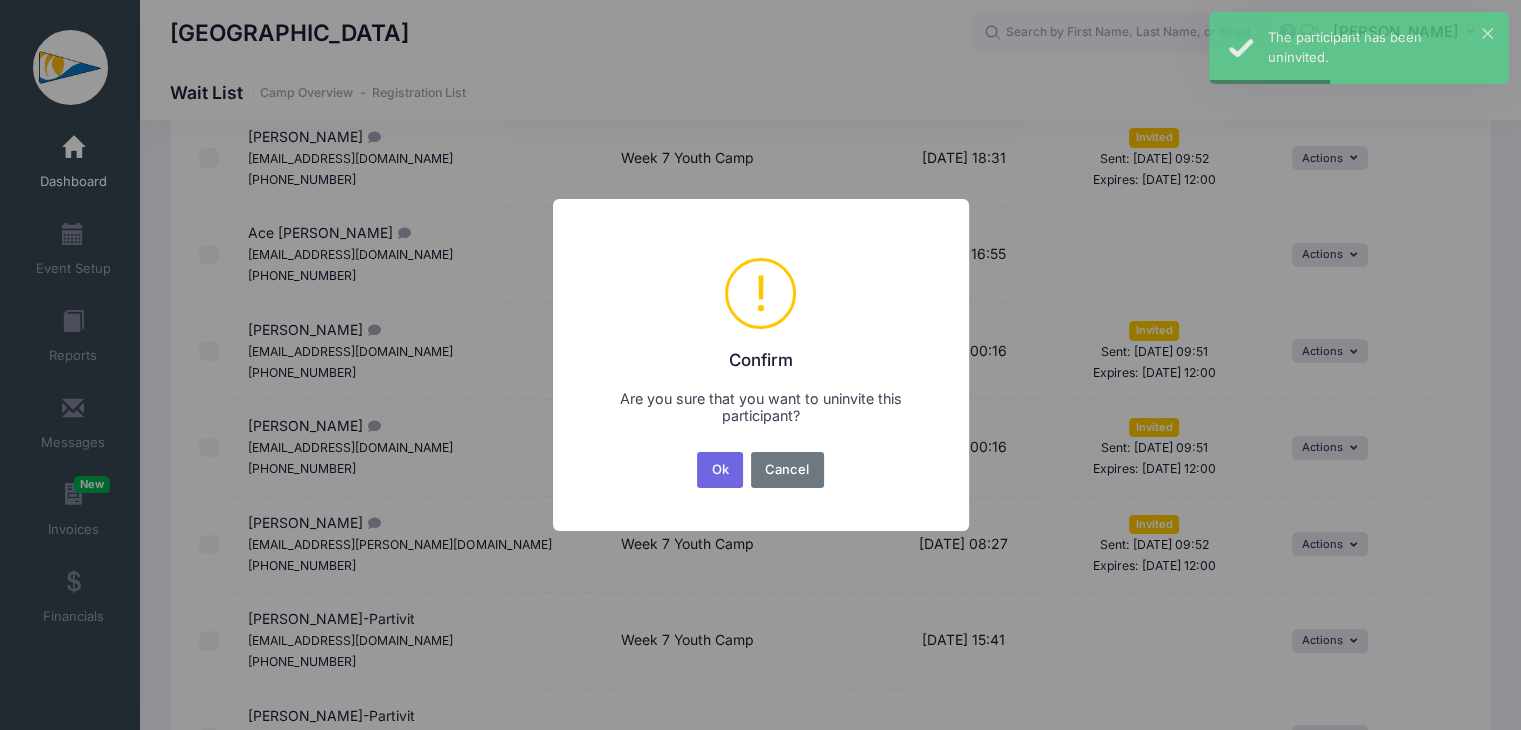 scroll, scrollTop: 0, scrollLeft: 0, axis: both 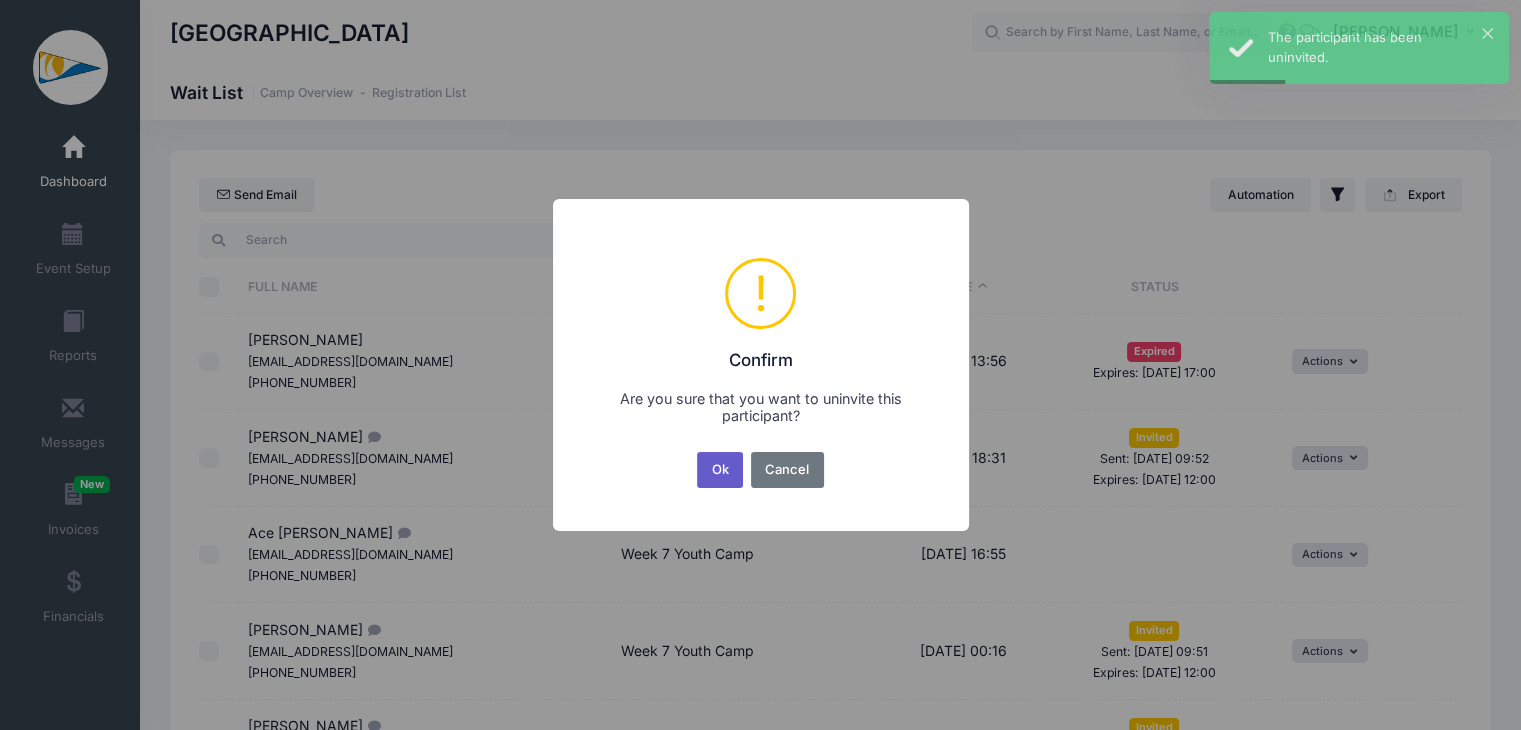 click on "Ok" at bounding box center [720, 470] 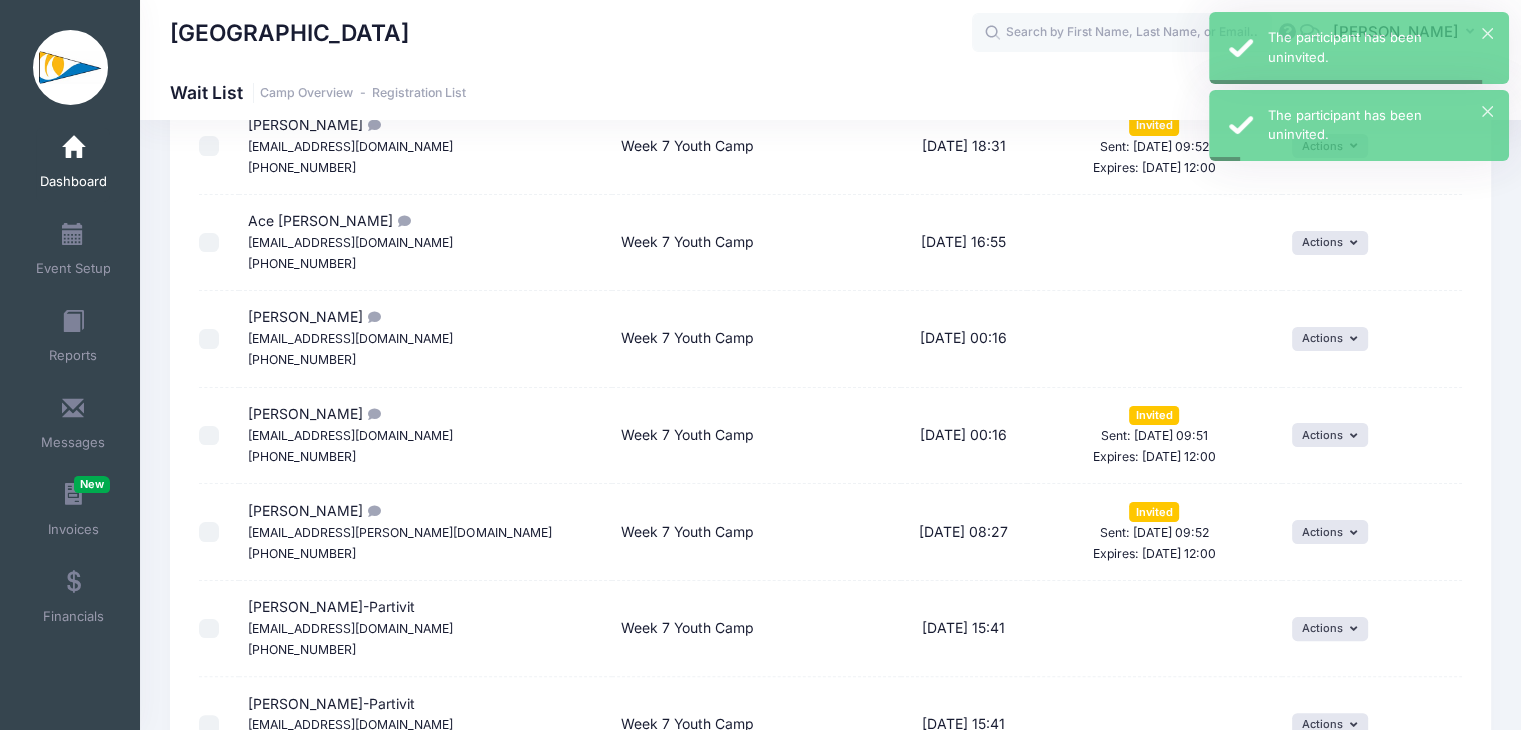 scroll, scrollTop: 400, scrollLeft: 0, axis: vertical 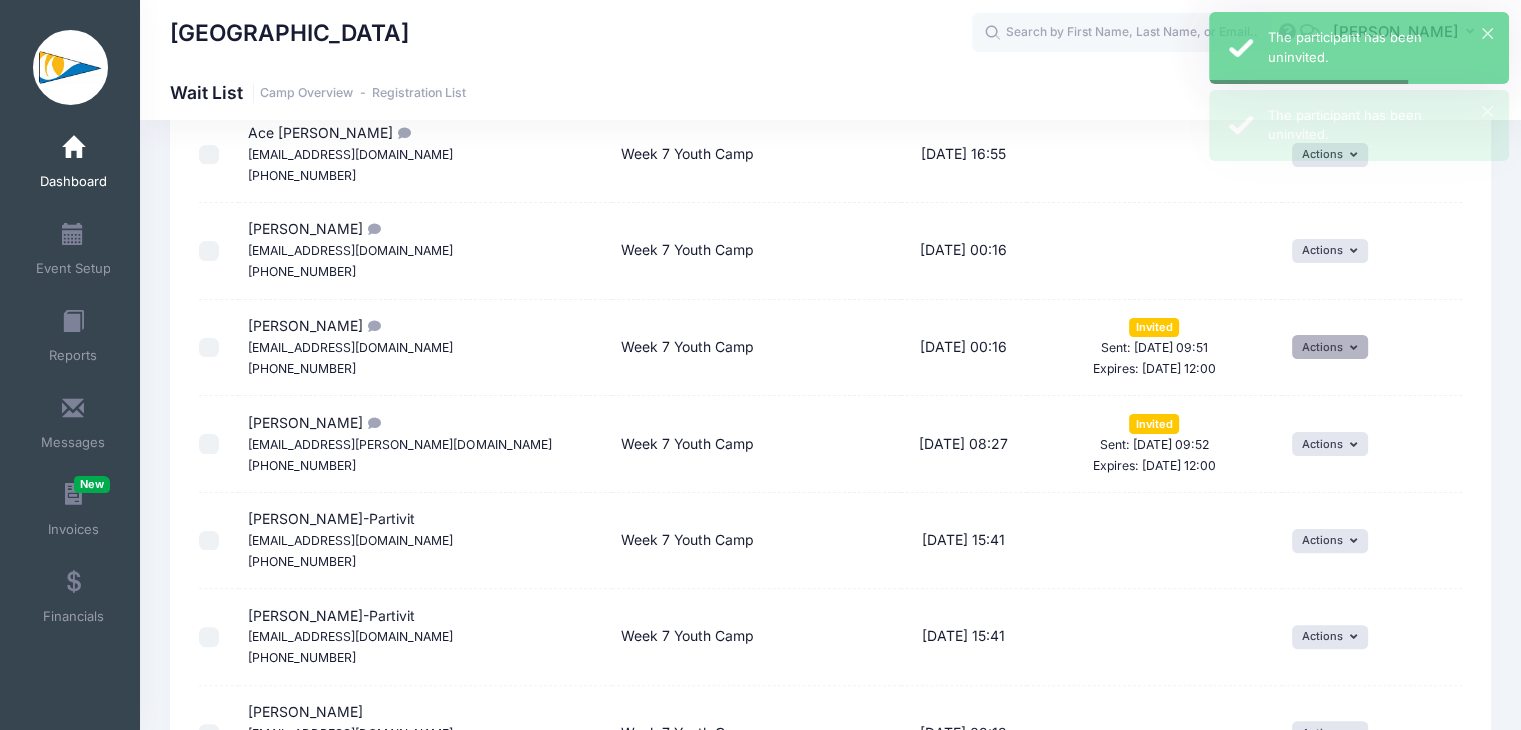 click on "Actions" at bounding box center (1330, 347) 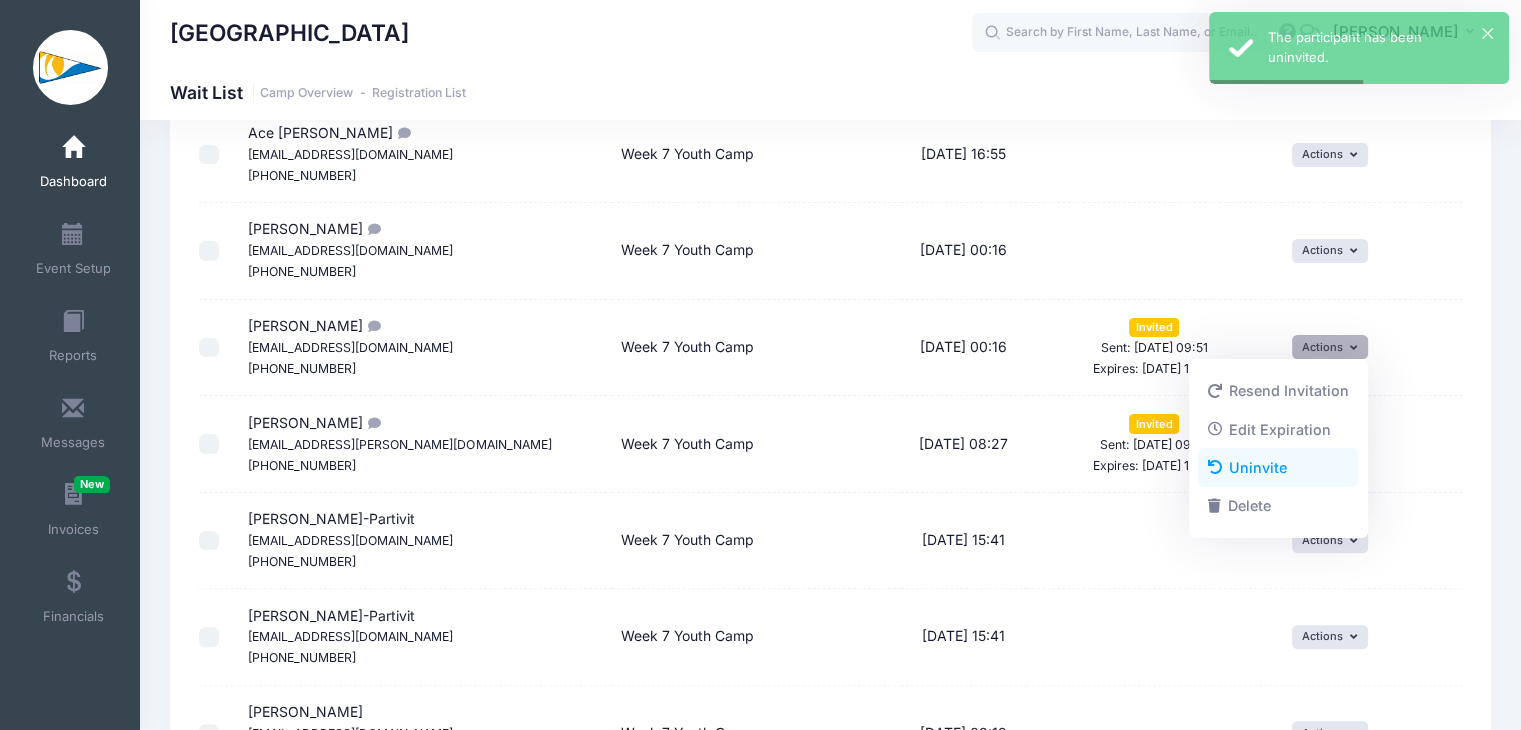 click on "Uninvite" at bounding box center (1278, 468) 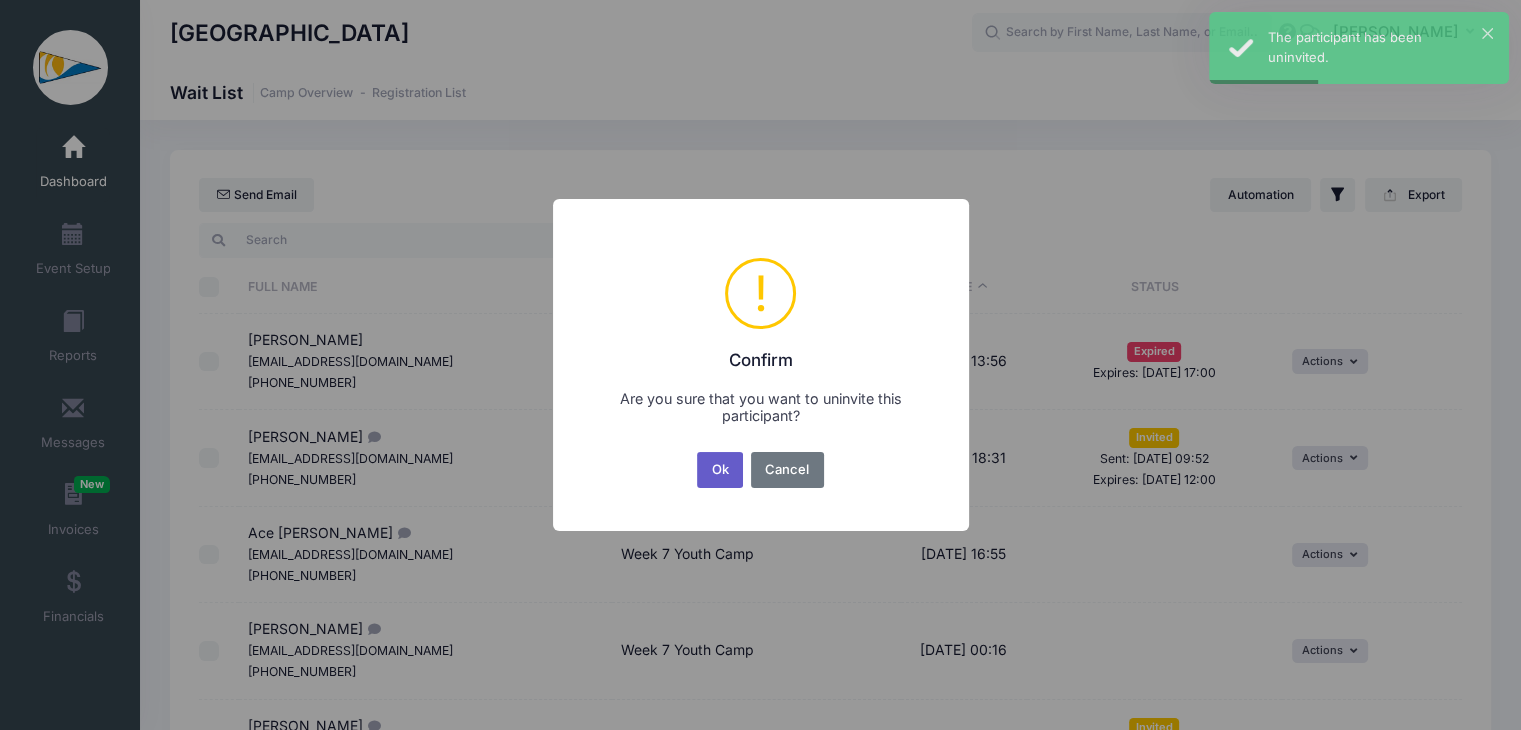 click on "Ok" at bounding box center (720, 470) 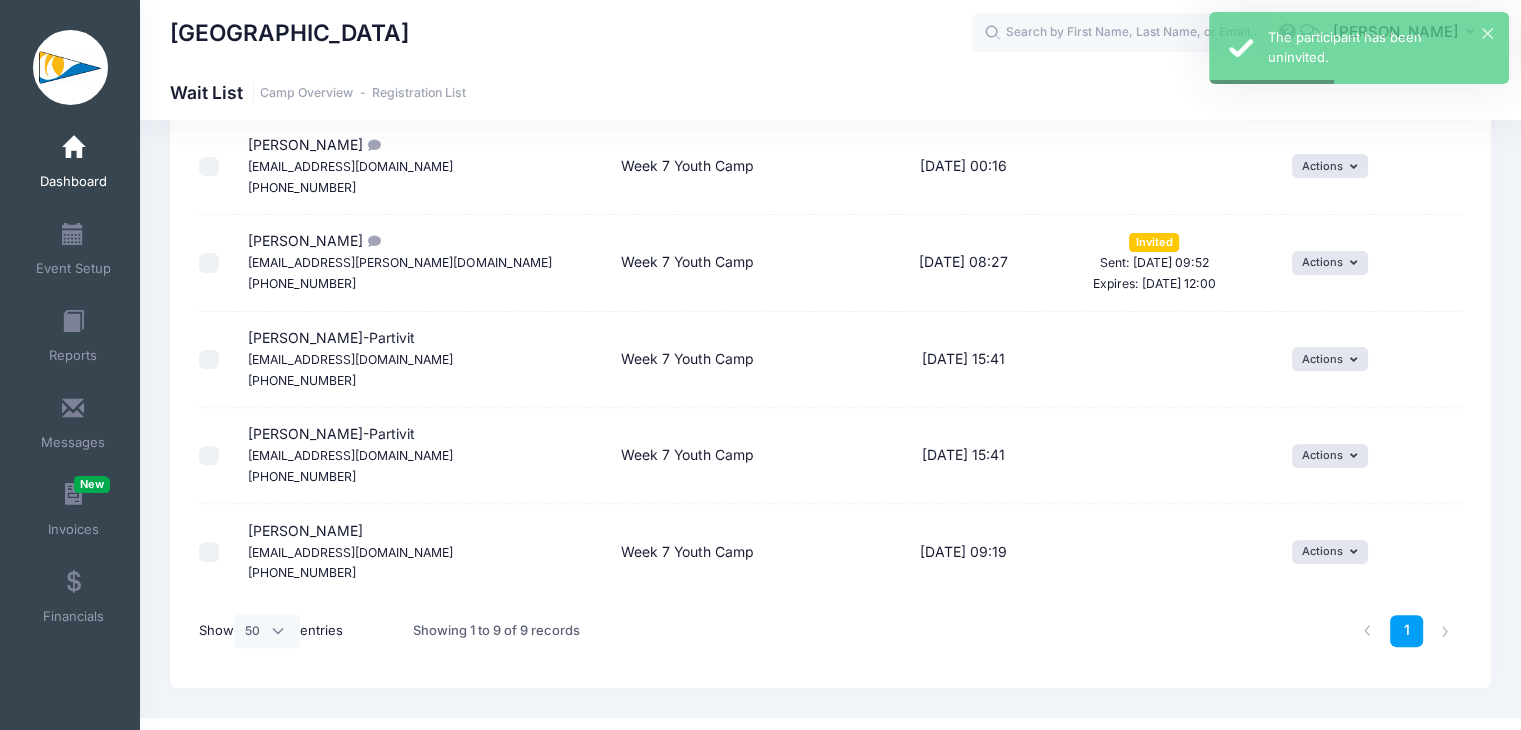 scroll, scrollTop: 614, scrollLeft: 0, axis: vertical 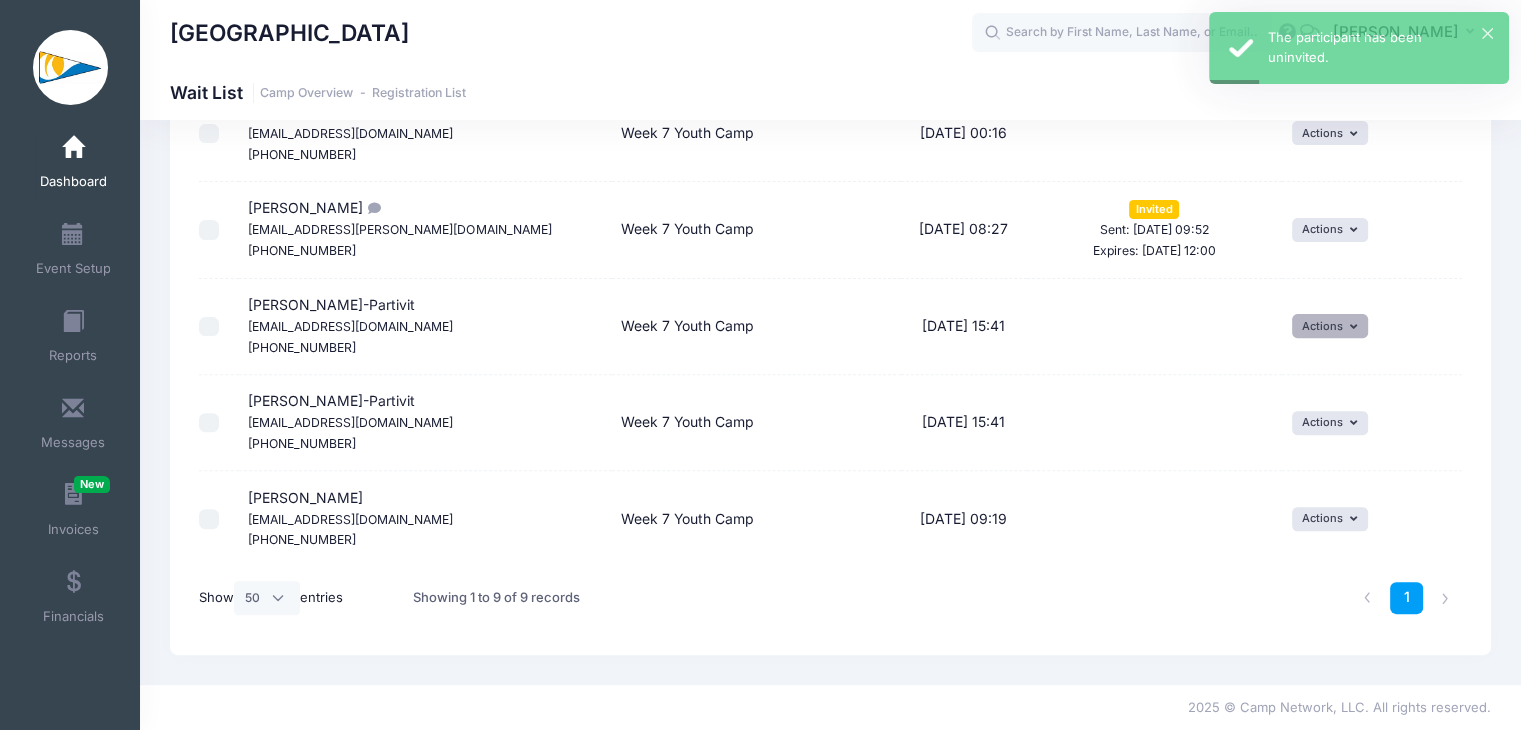 click on "Actions" at bounding box center (1330, 326) 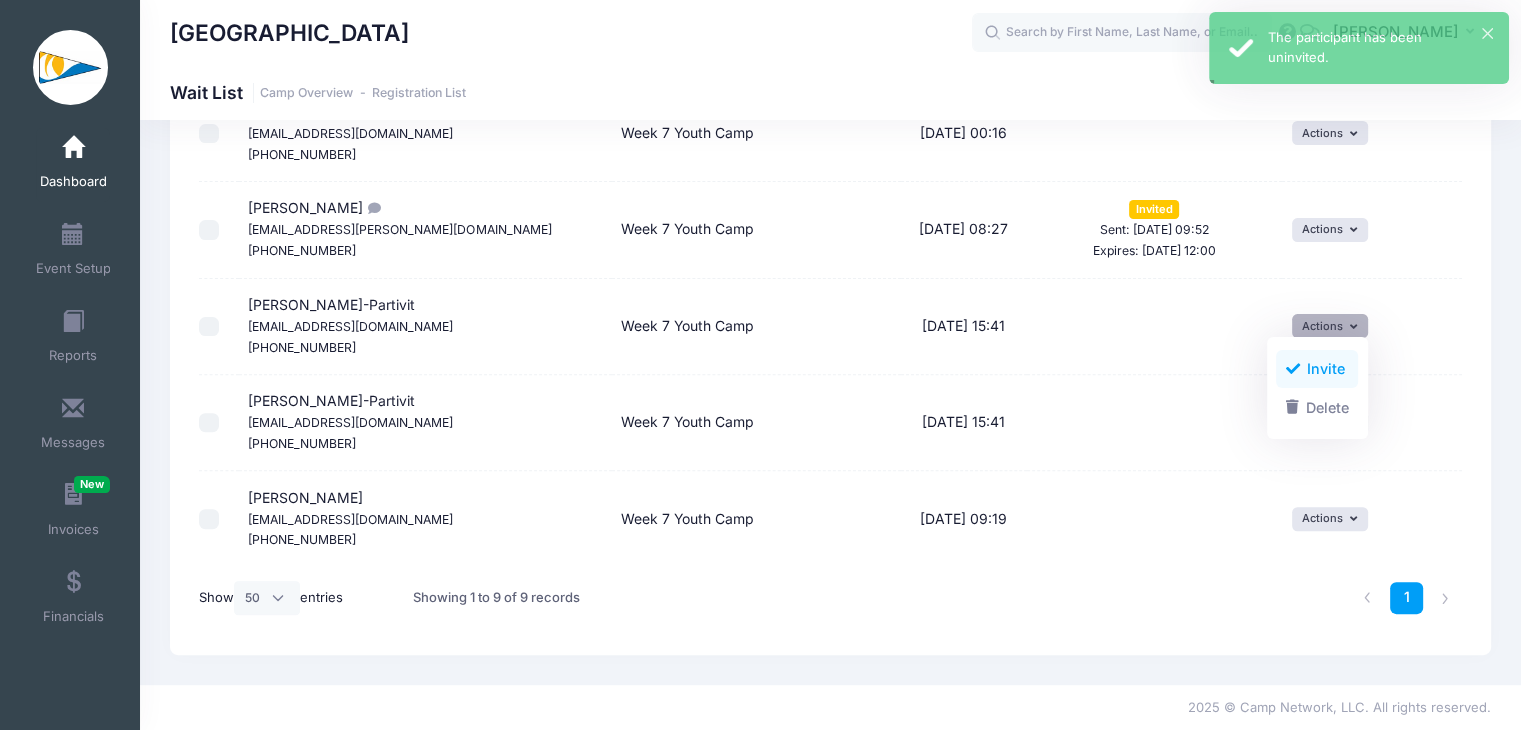 click on "Invite" at bounding box center [1317, 369] 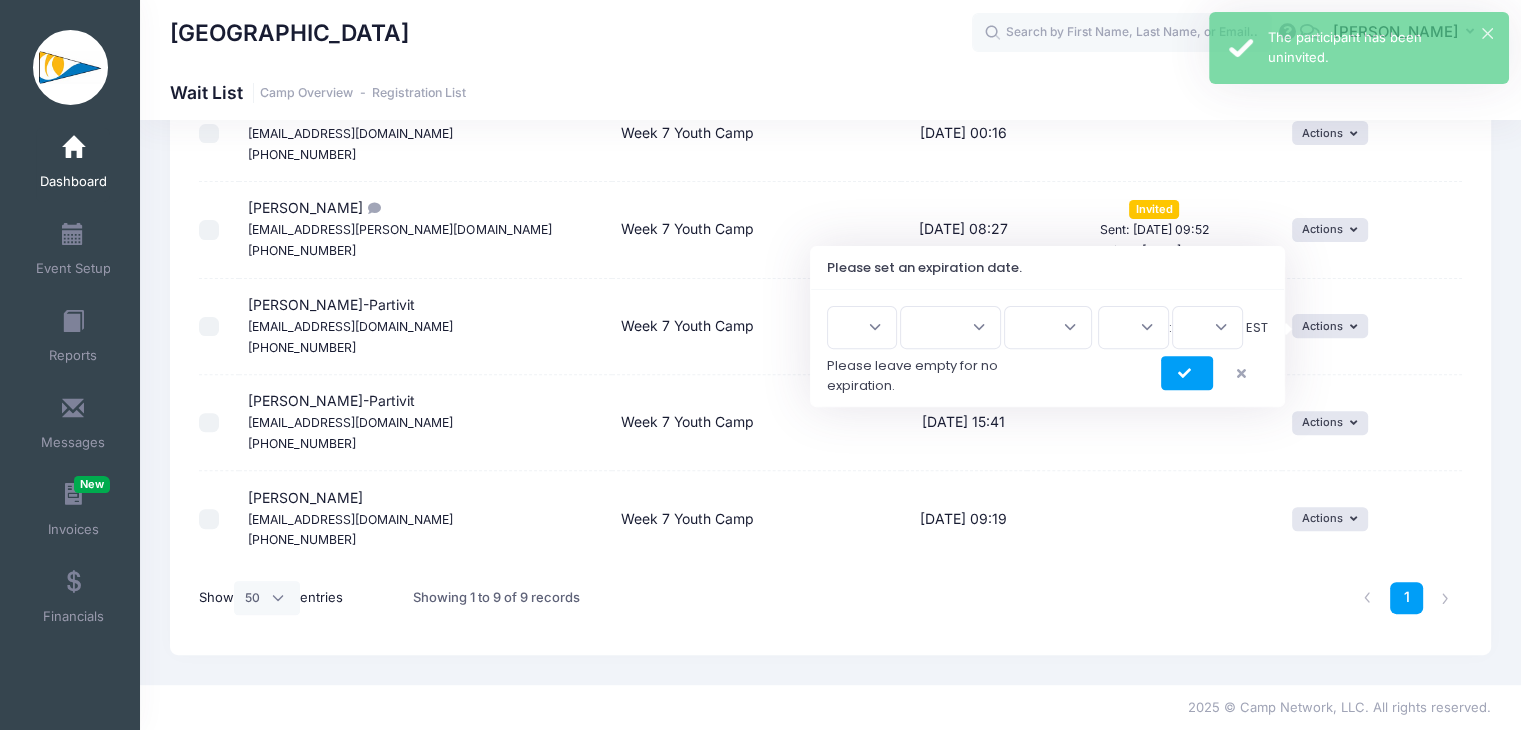 scroll, scrollTop: 467, scrollLeft: 0, axis: vertical 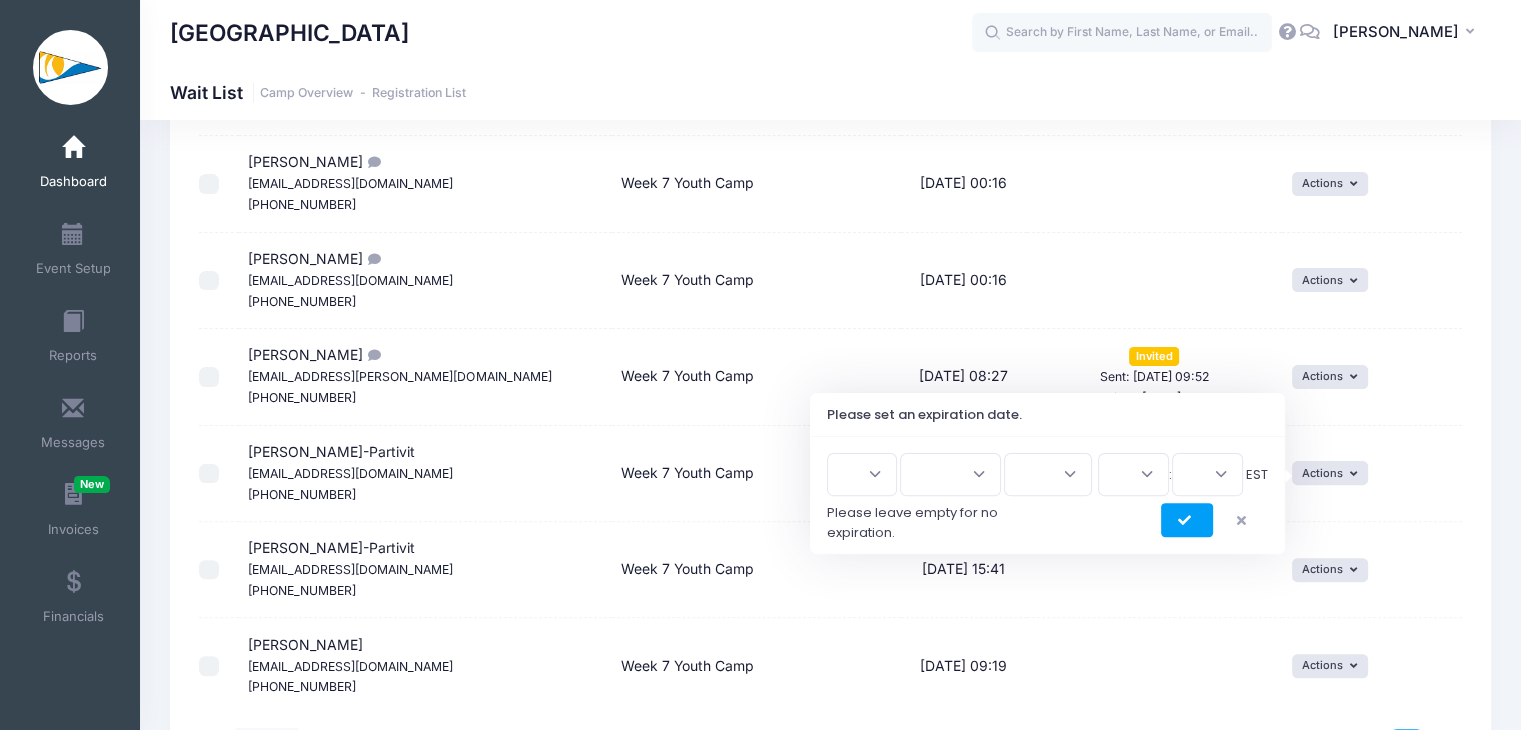 click on "1 2 3 4 5 6 7 8 9 10 11 12 13 14 15 16 17 18 19 20 21 22 23 24 25 26 27 28 29 30 31" at bounding box center (862, 474) 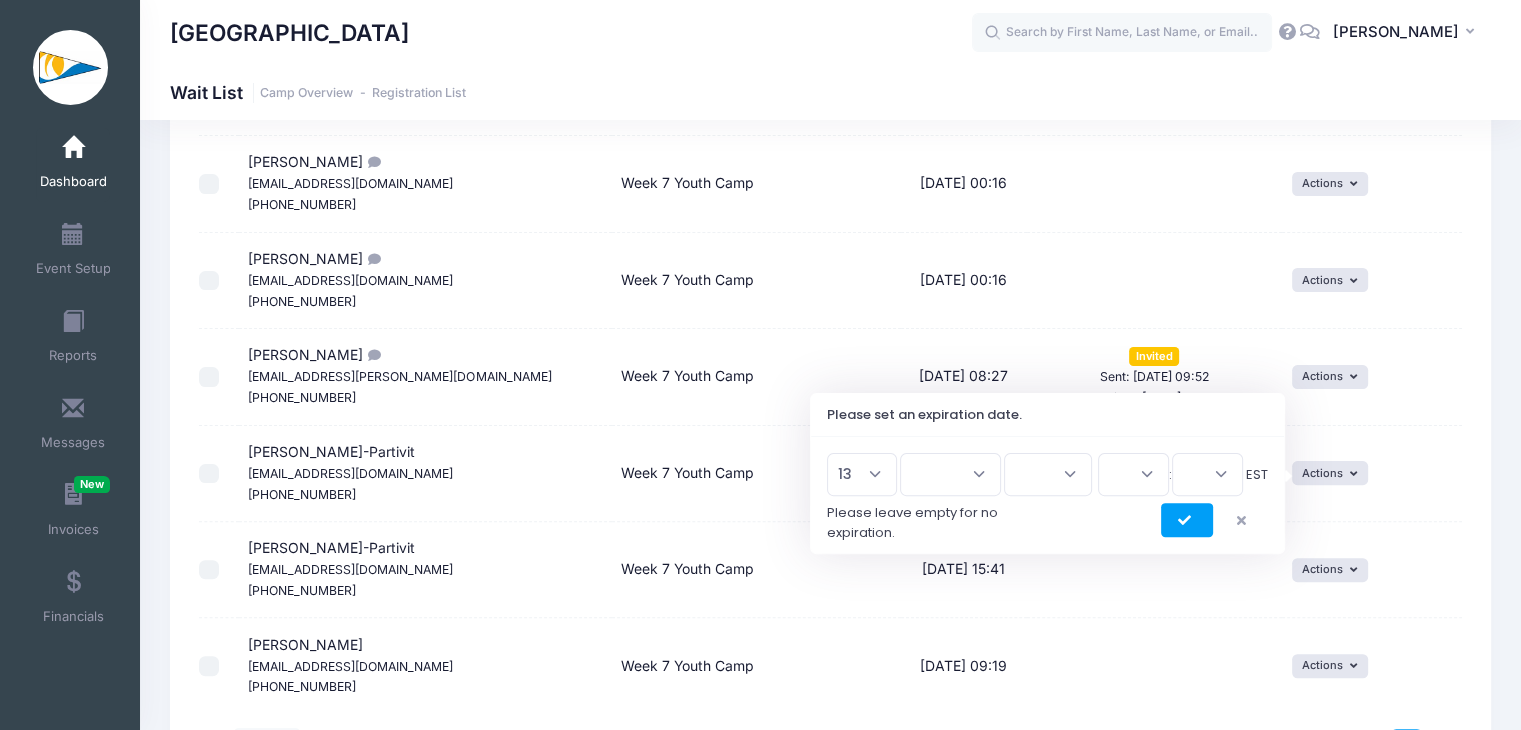 click on "1 2 3 4 5 6 7 8 9 10 11 12 13 14 15 16 17 18 19 20 21 22 23 24 25 26 27 28 29 30 31" at bounding box center (862, 474) 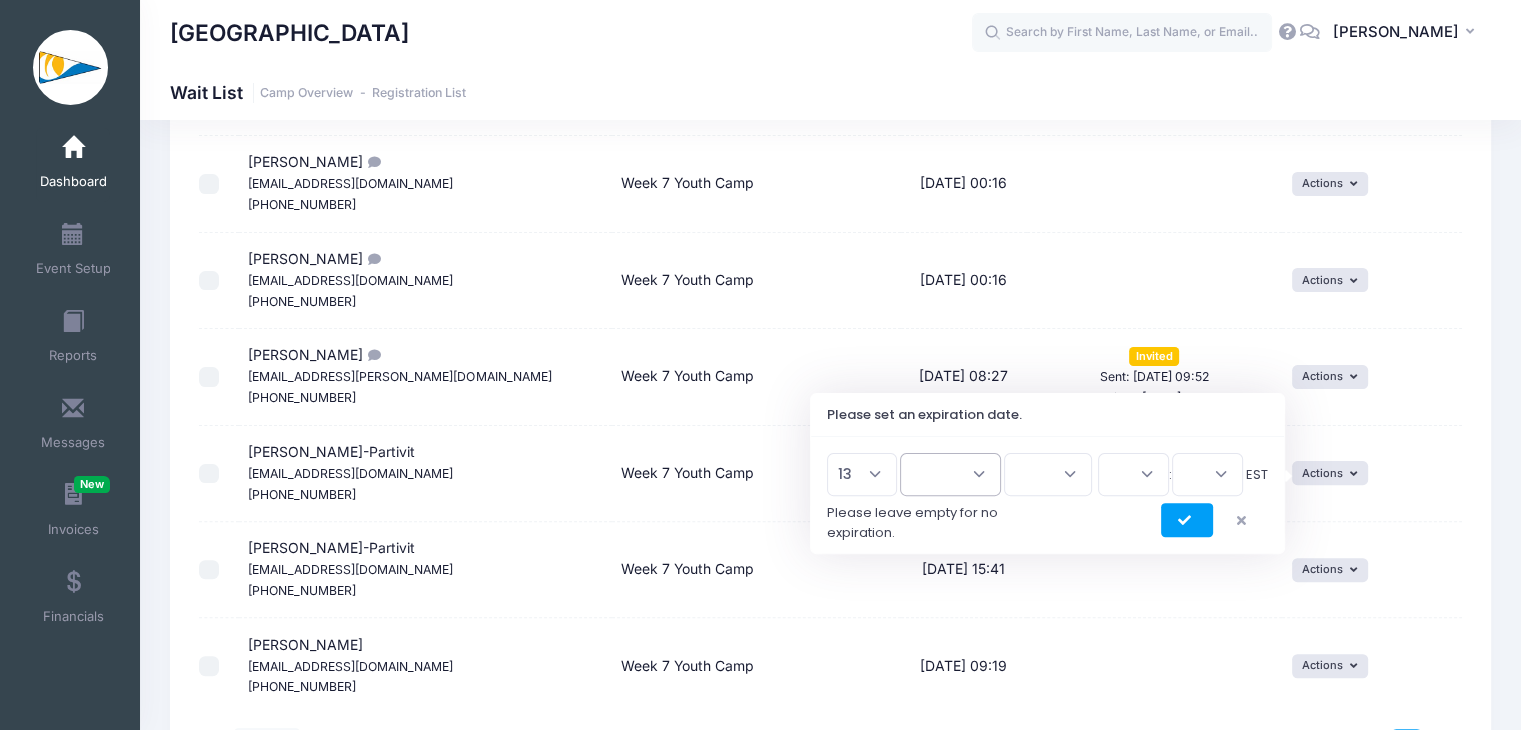 click on "Jan Feb Mar Apr May Jun Jul Aug Sep Oct Nov Dec" at bounding box center [950, 474] 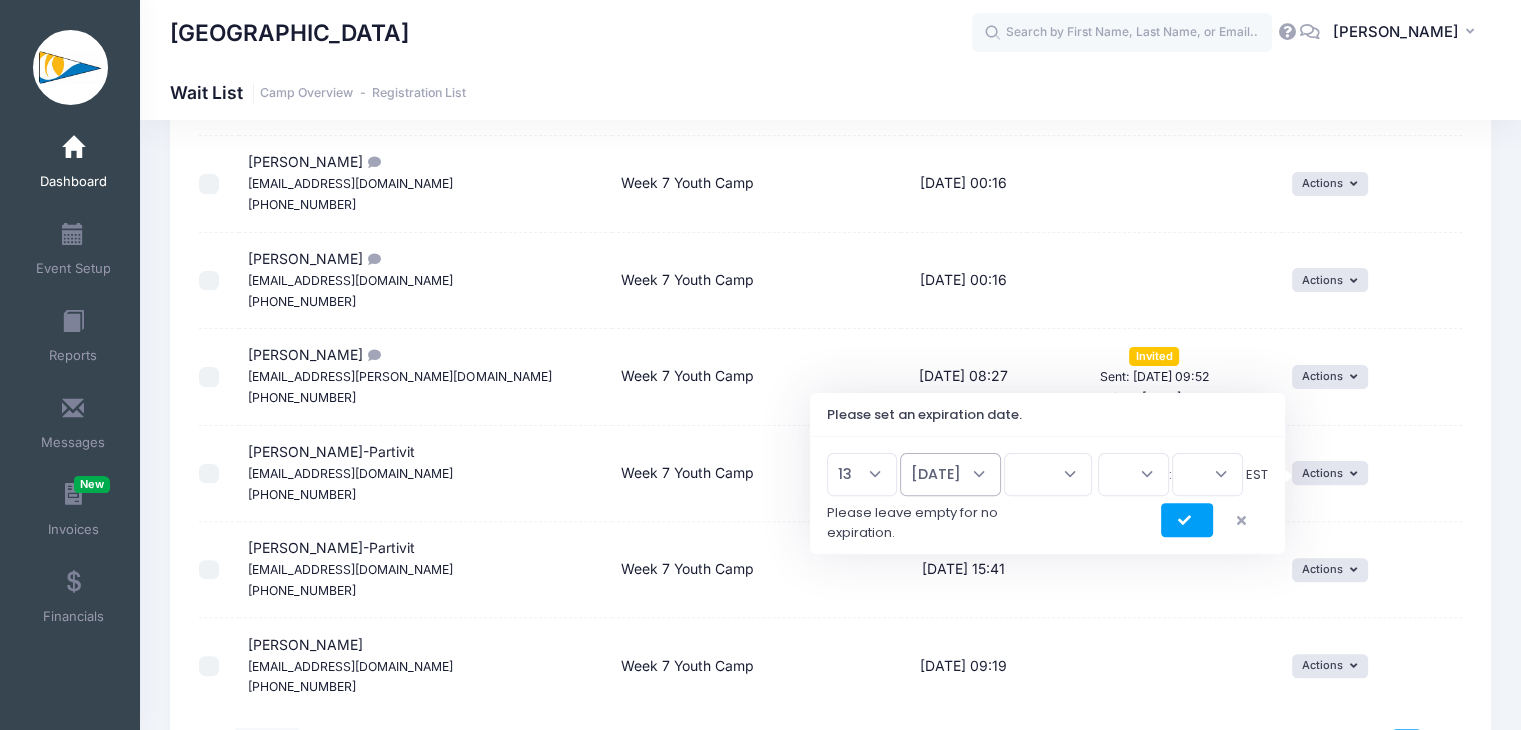 click on "Jan Feb Mar Apr May Jun Jul Aug Sep Oct Nov Dec" at bounding box center (950, 474) 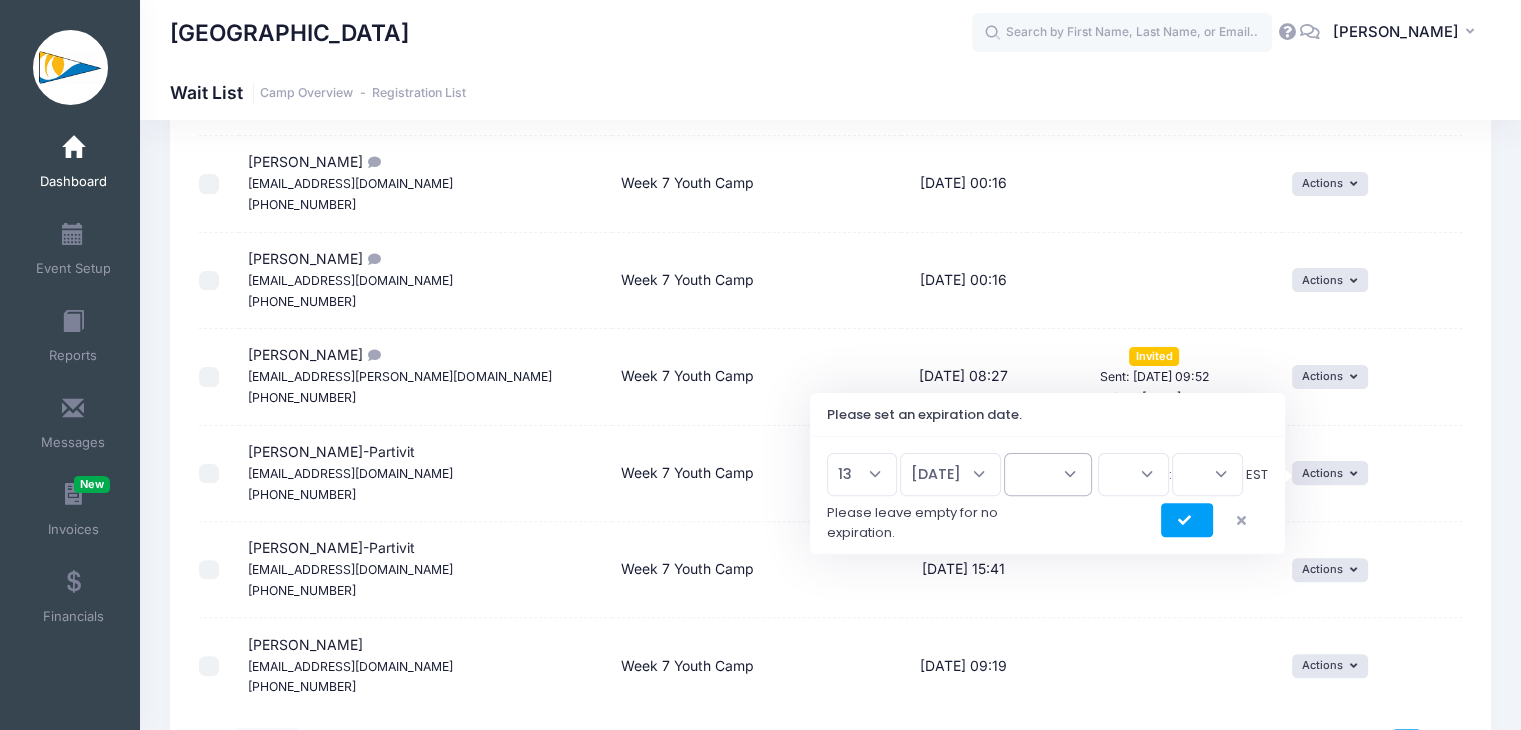 click on "2026 2025" at bounding box center [1048, 474] 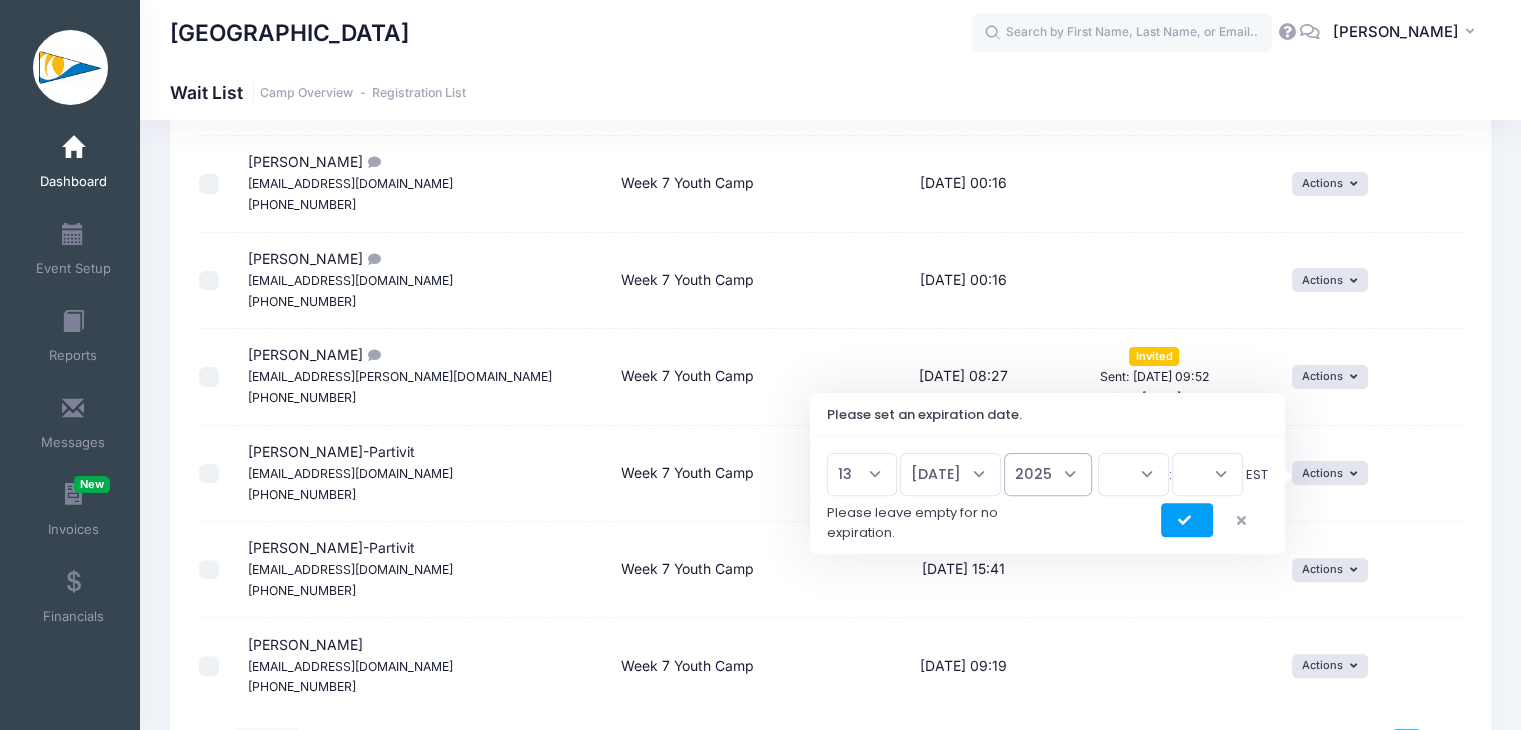 click on "2026 2025" at bounding box center (1048, 474) 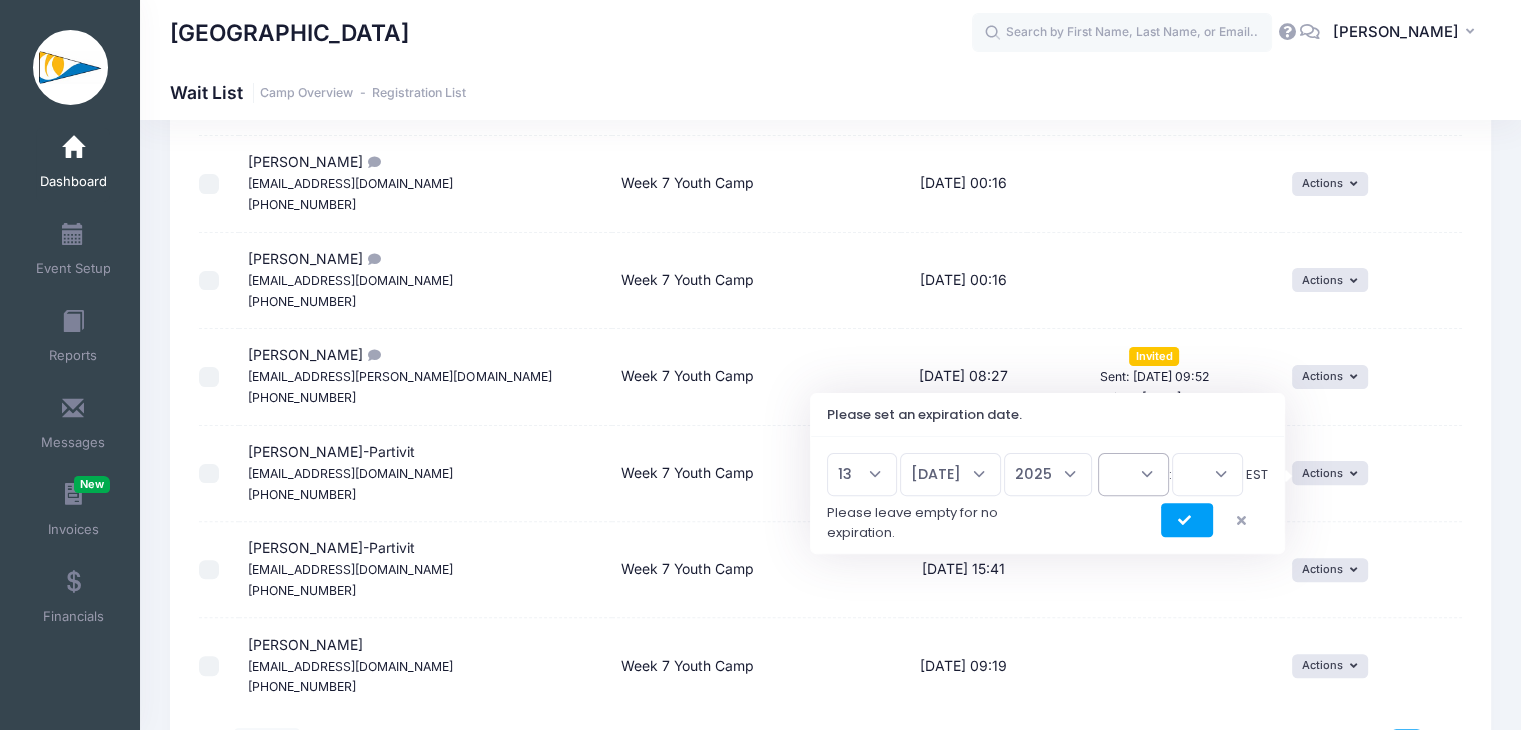 click on "00 01 02 03 04 05 06 07 08 09 10 11 12 13 14 15 16 17 18 19 20 21 22 23" at bounding box center [1133, 474] 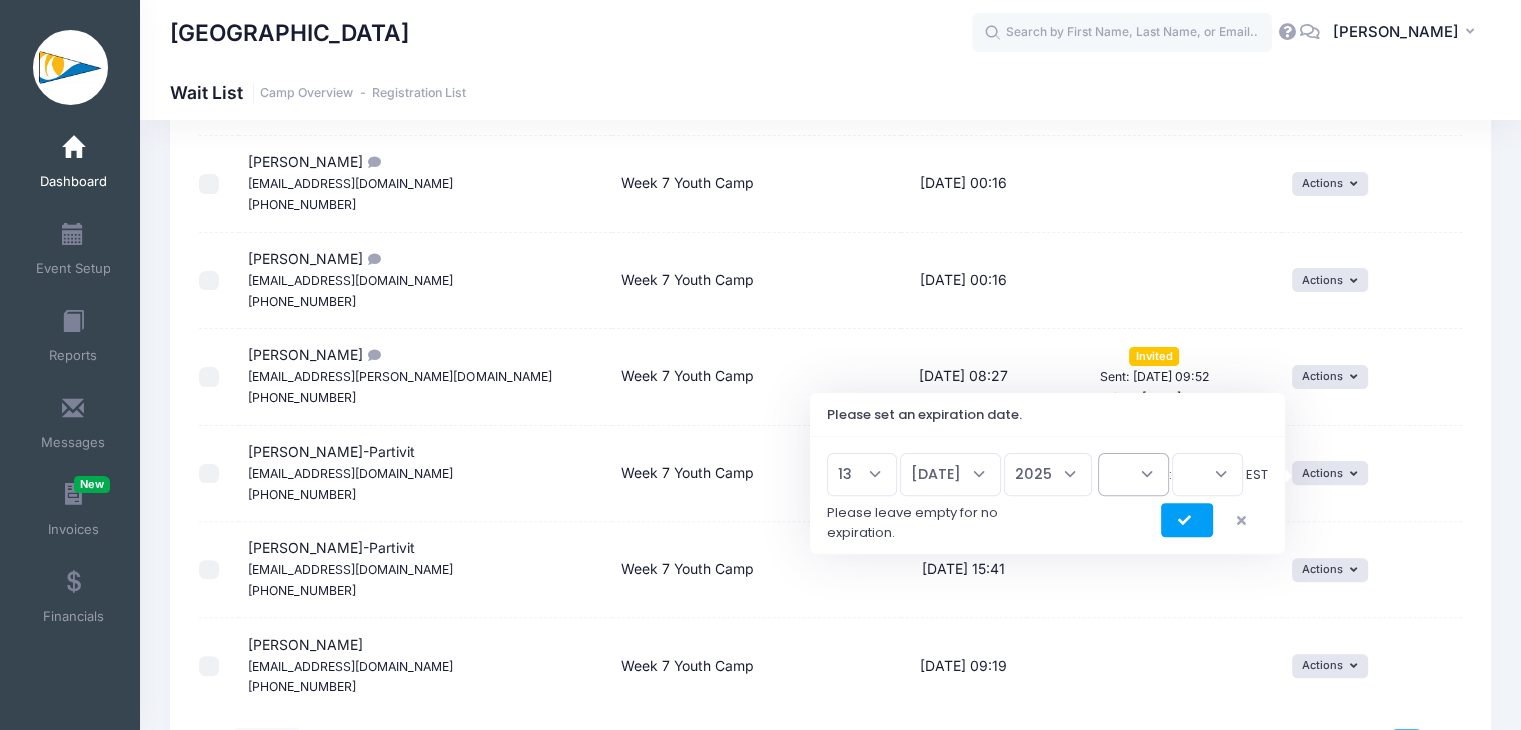 select on "12" 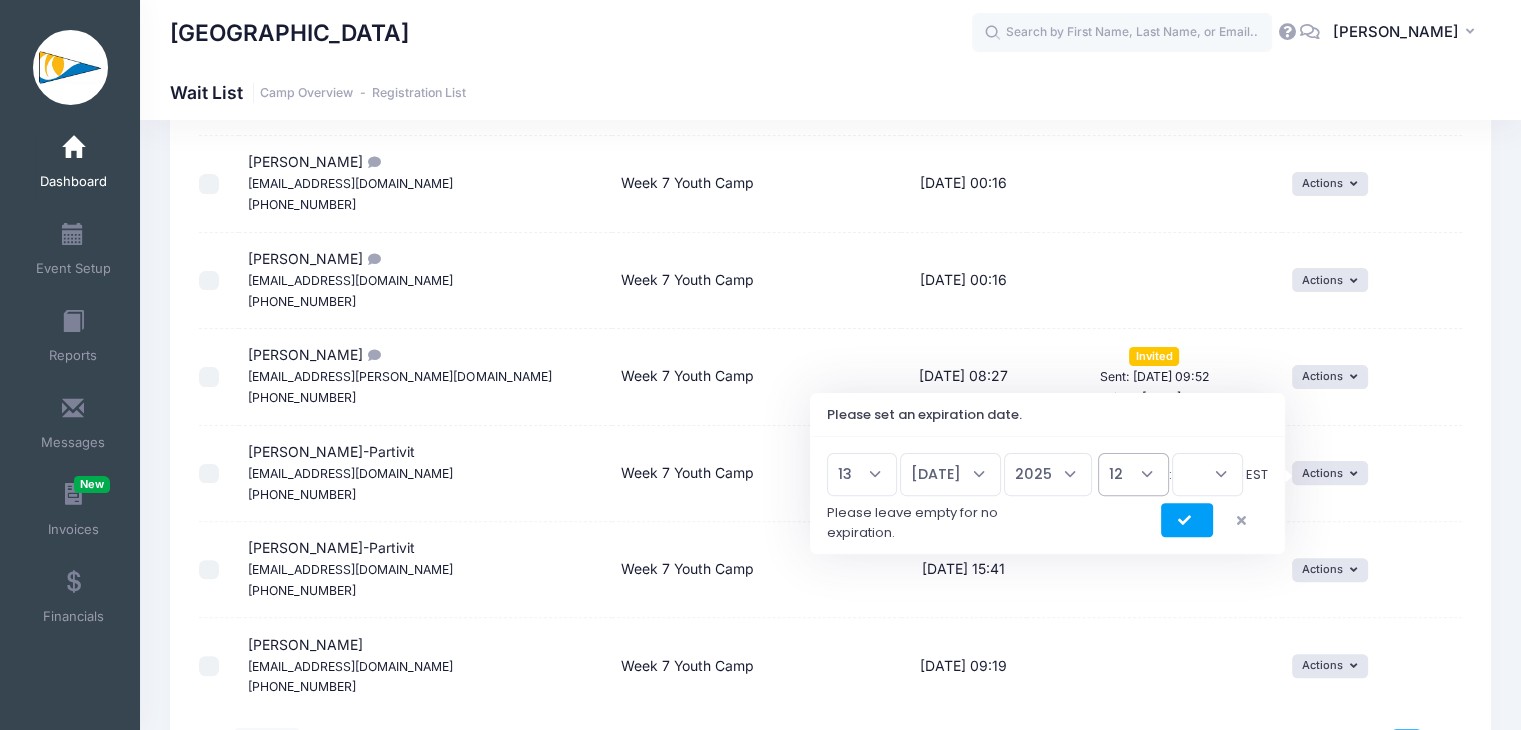 click on "00 01 02 03 04 05 06 07 08 09 10 11 12 13 14 15 16 17 18 19 20 21 22 23" at bounding box center [1133, 474] 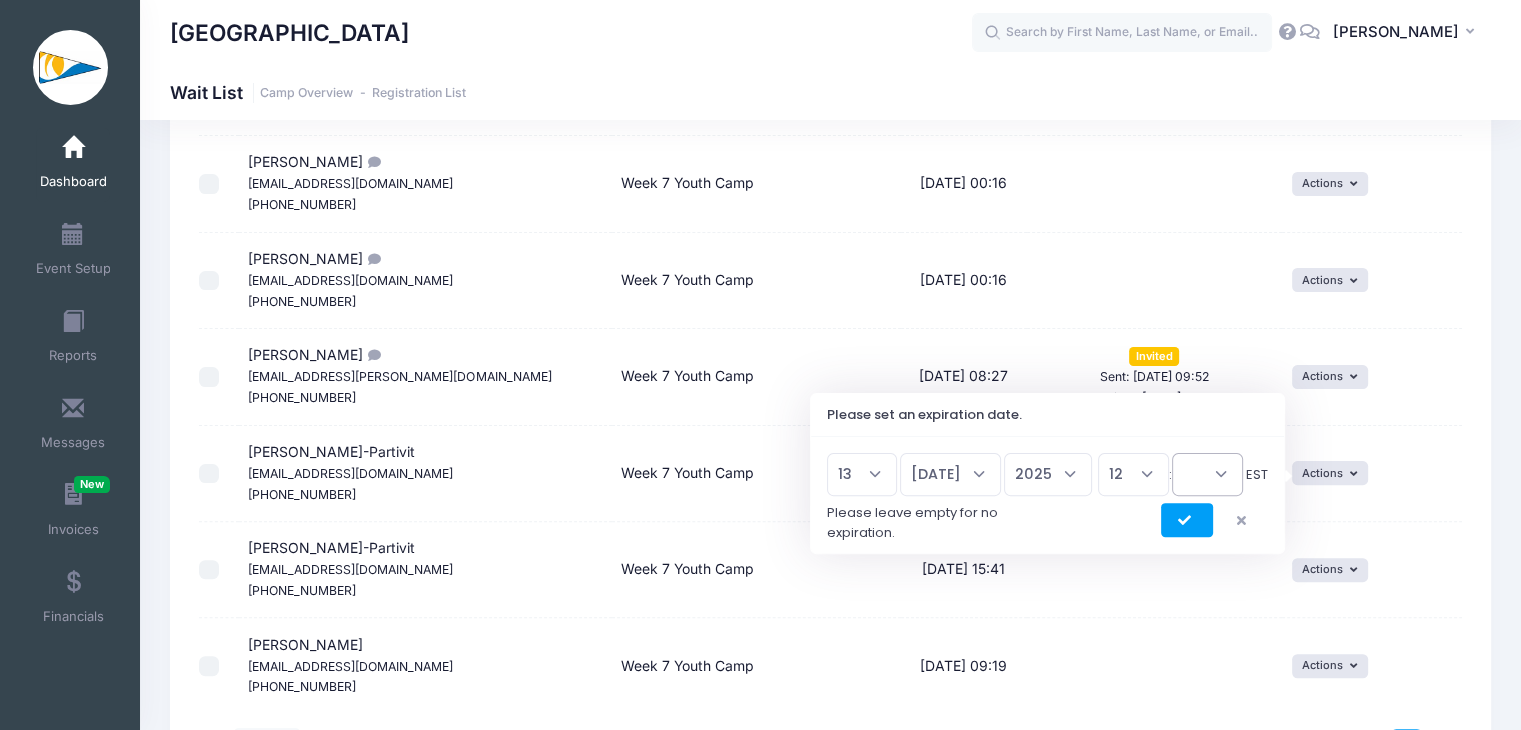 click on "00 15 30 45" at bounding box center [1207, 474] 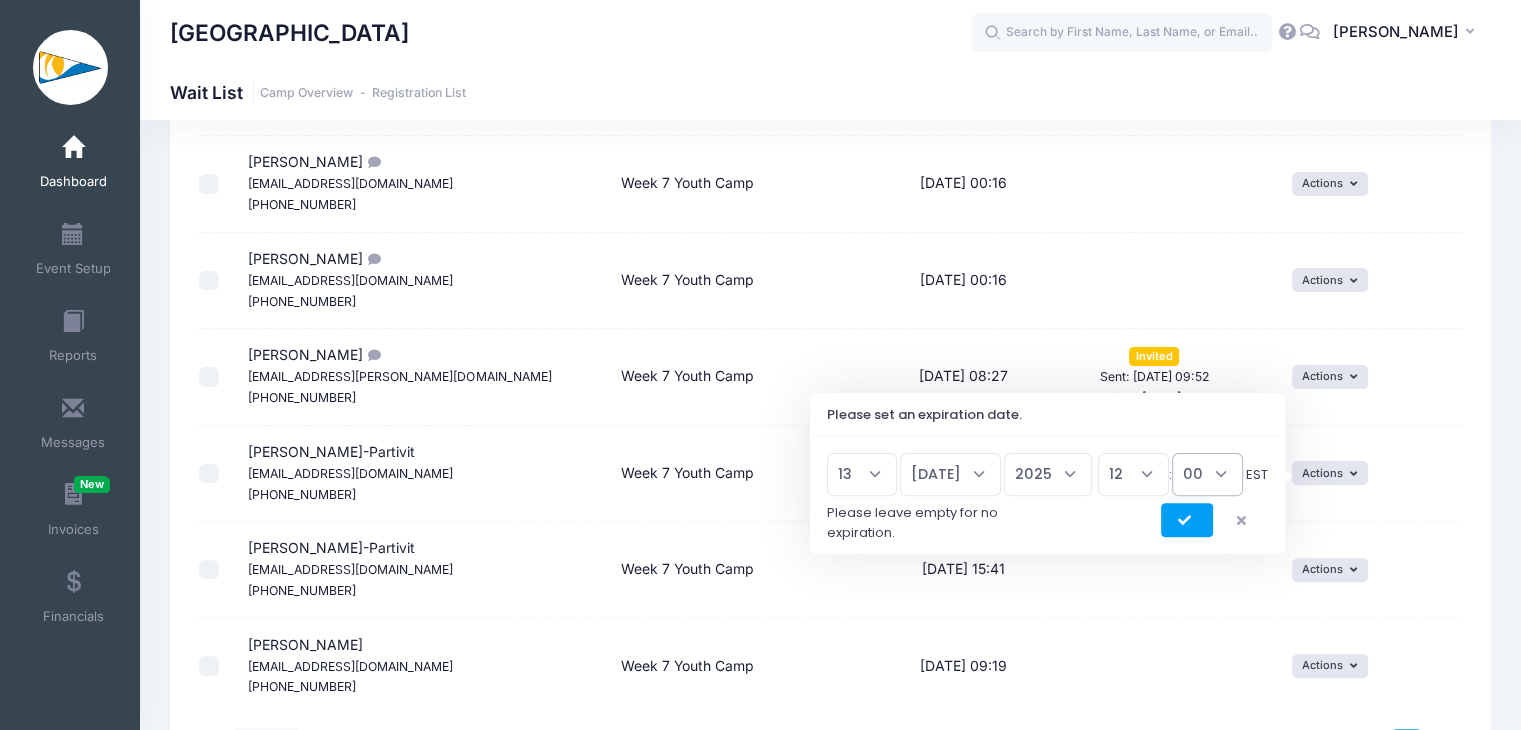 click on "00 15 30 45" at bounding box center (1207, 474) 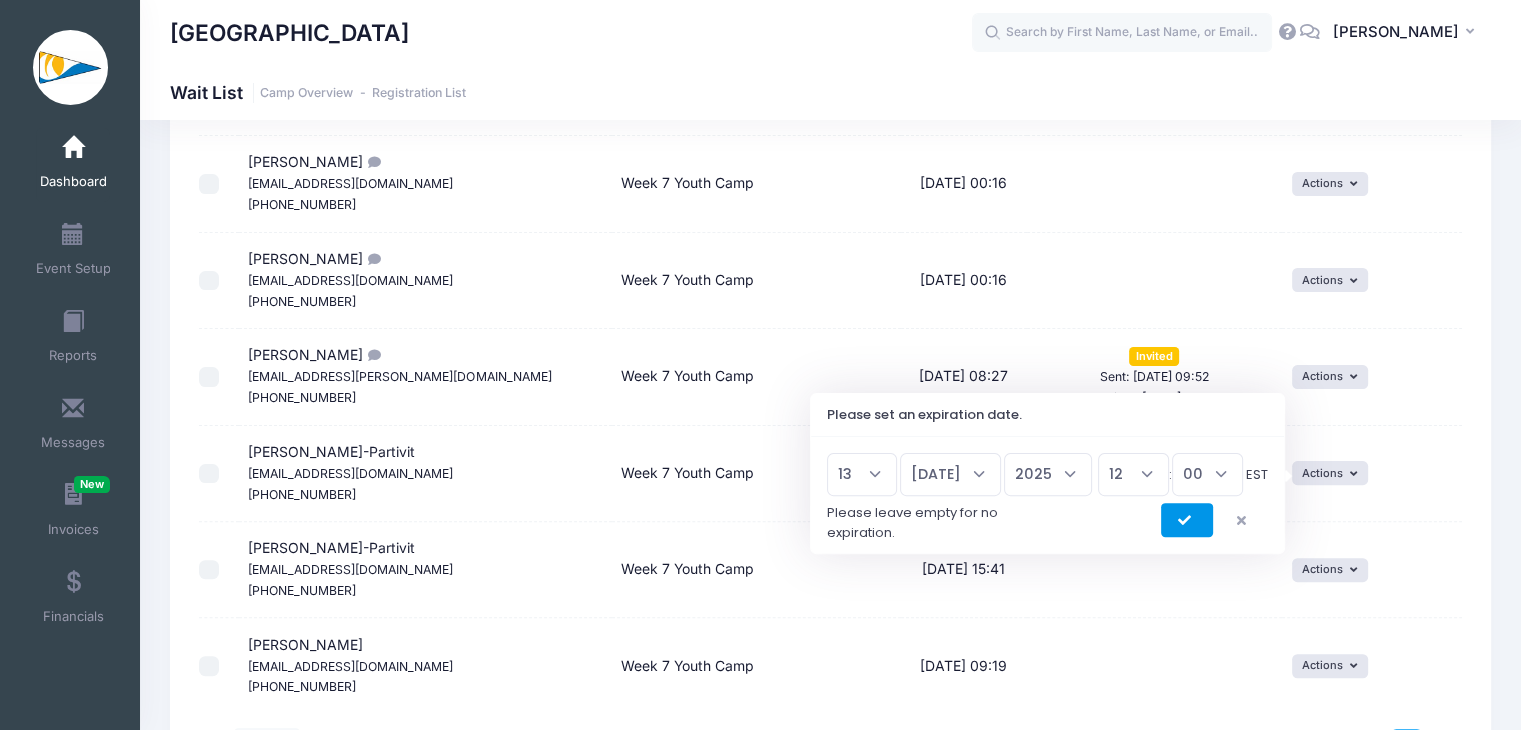 click at bounding box center (1187, 521) 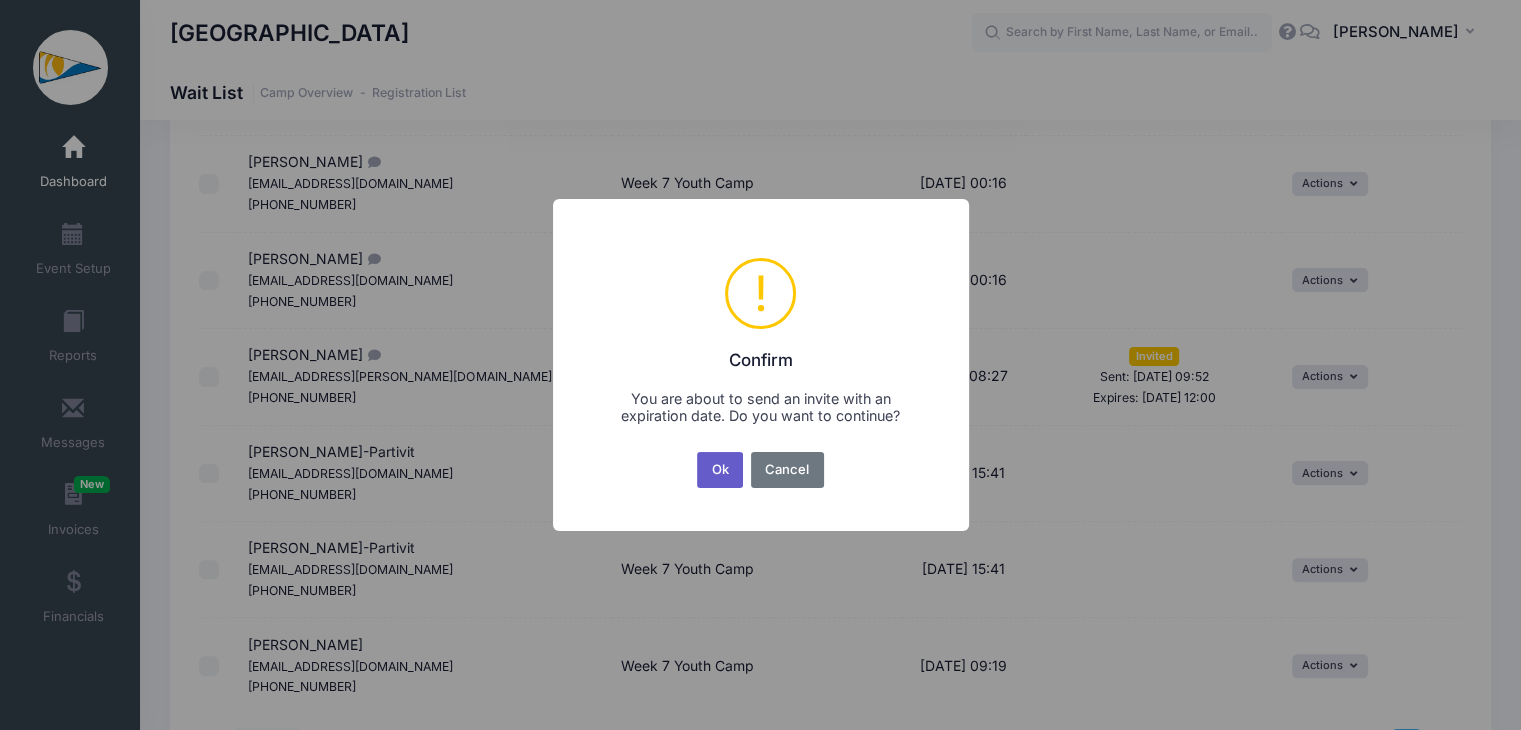 click on "Ok" at bounding box center (720, 470) 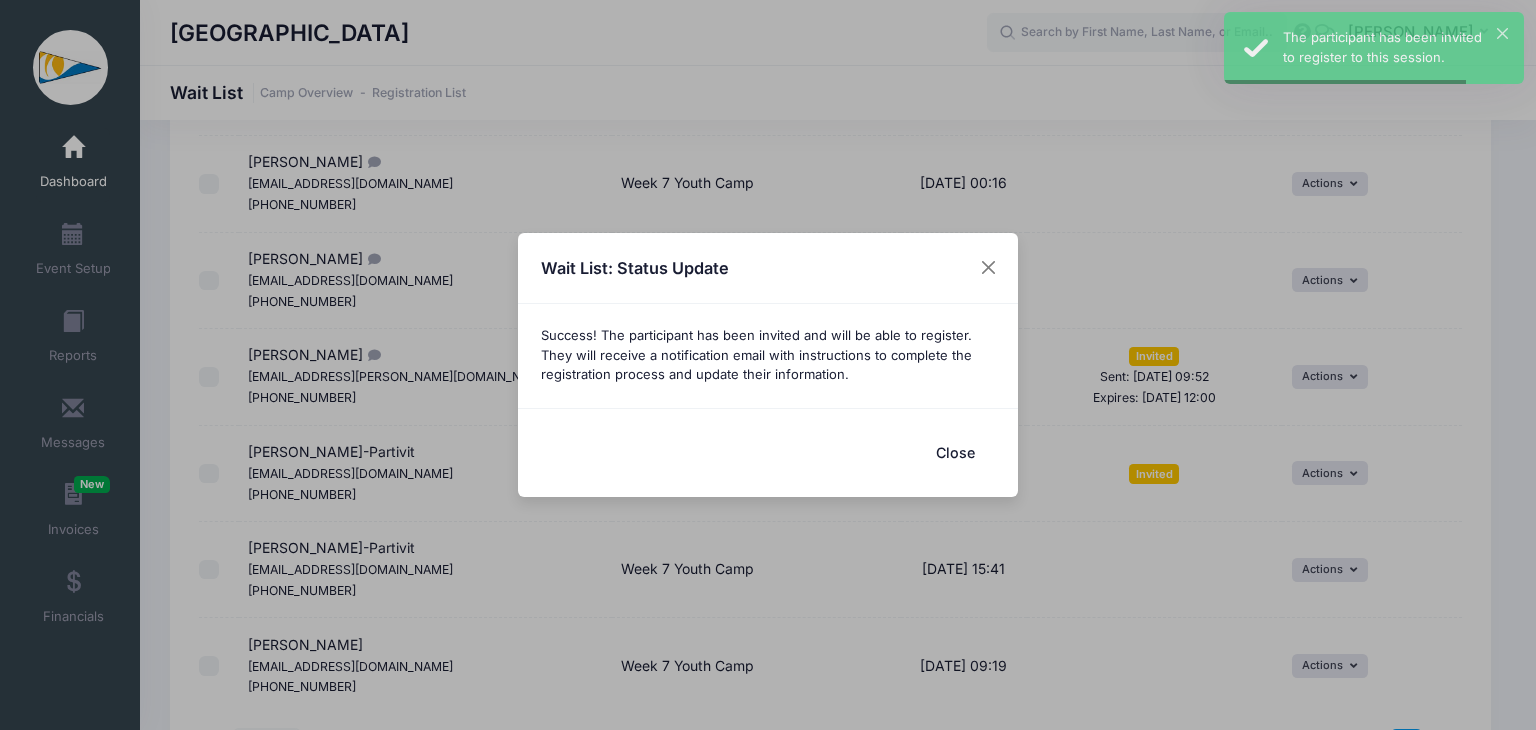 click on "Close" at bounding box center (955, 452) 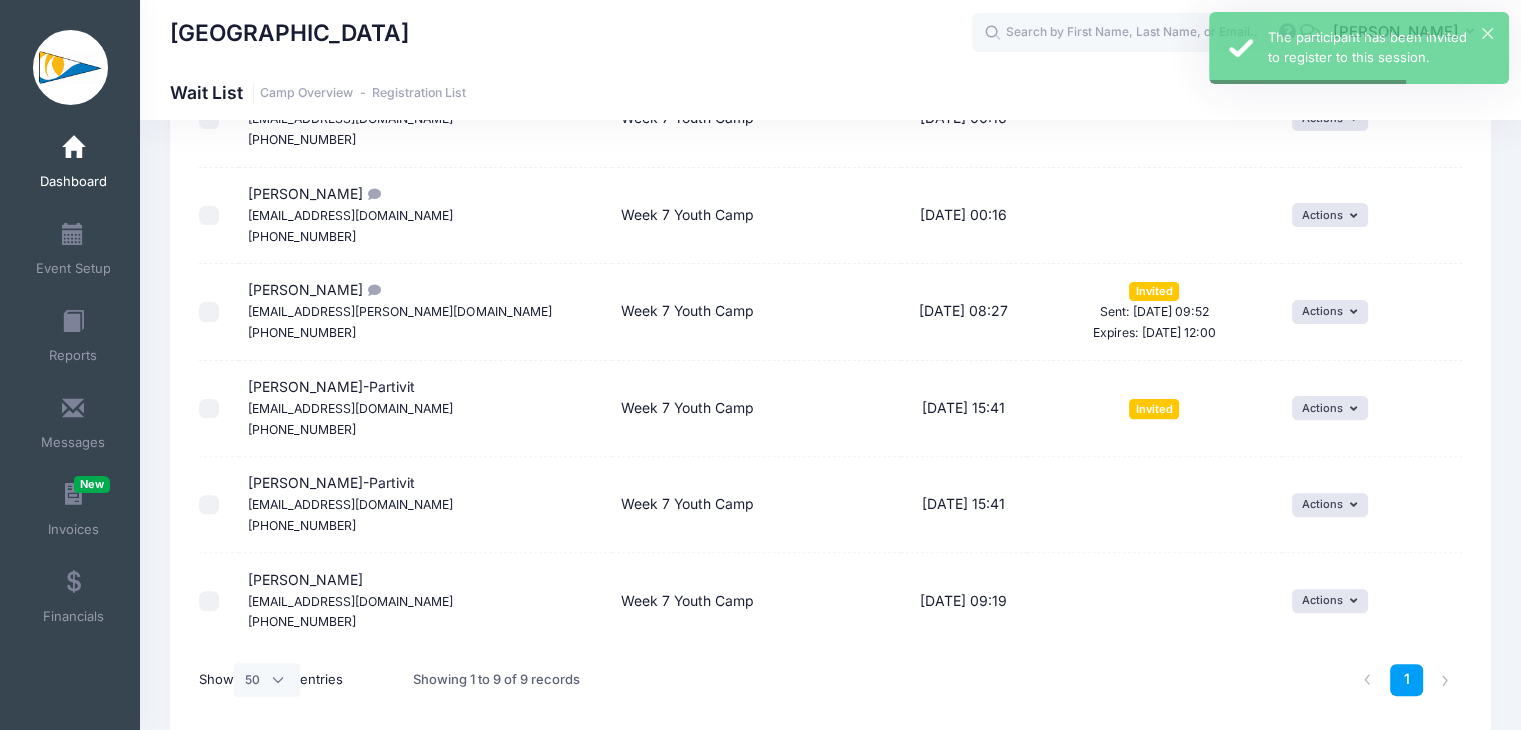 scroll, scrollTop: 567, scrollLeft: 0, axis: vertical 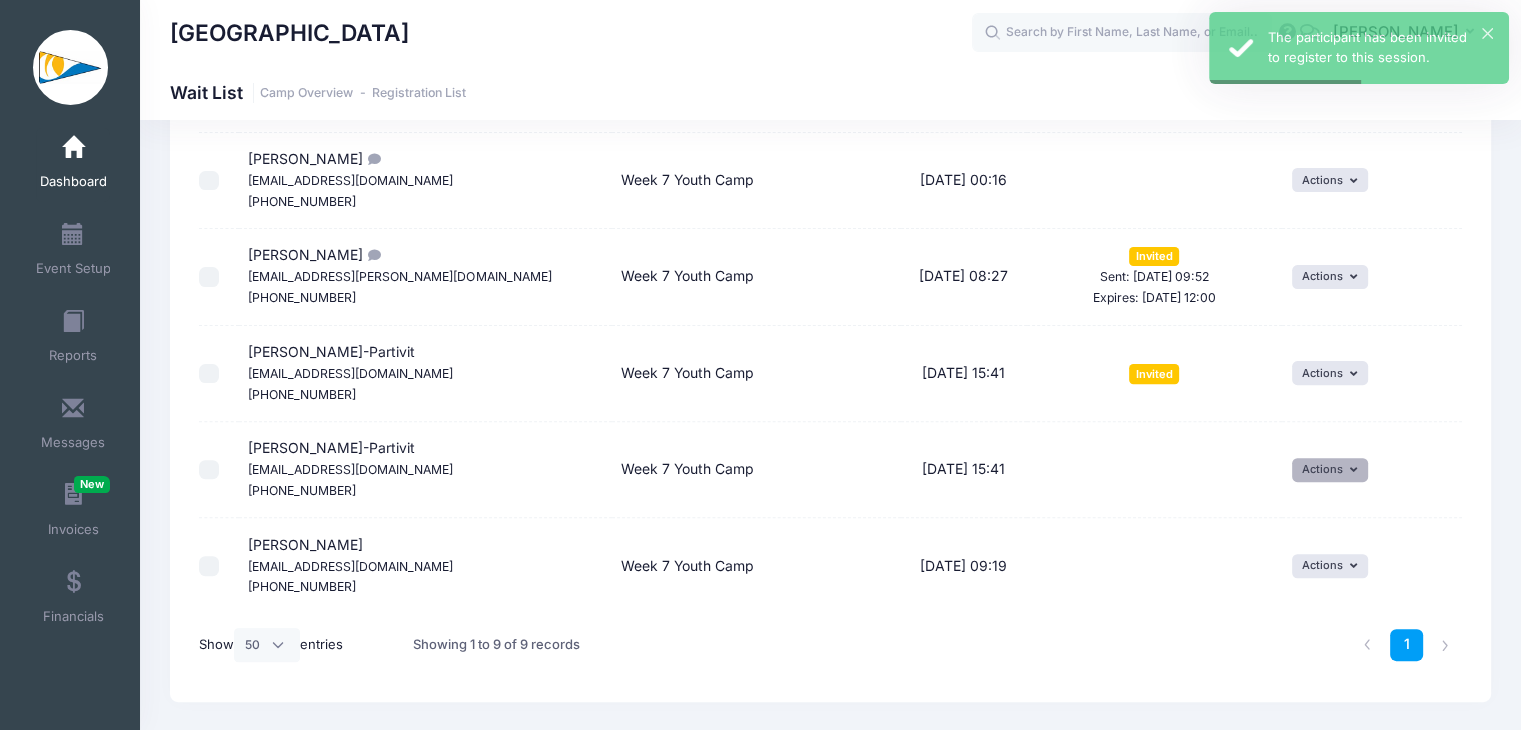 click on "Actions" at bounding box center (1330, 470) 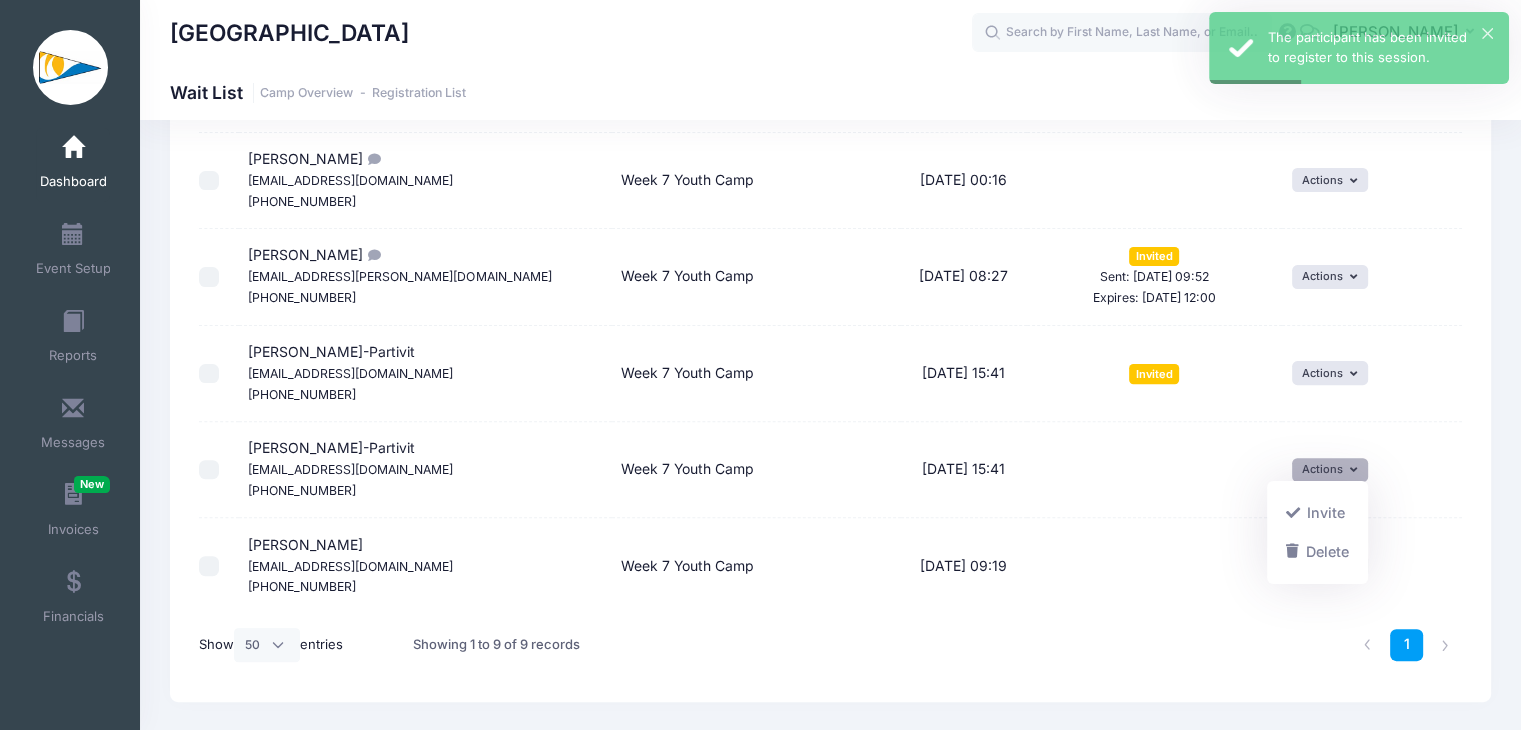 click on "Invite" at bounding box center [1317, 513] 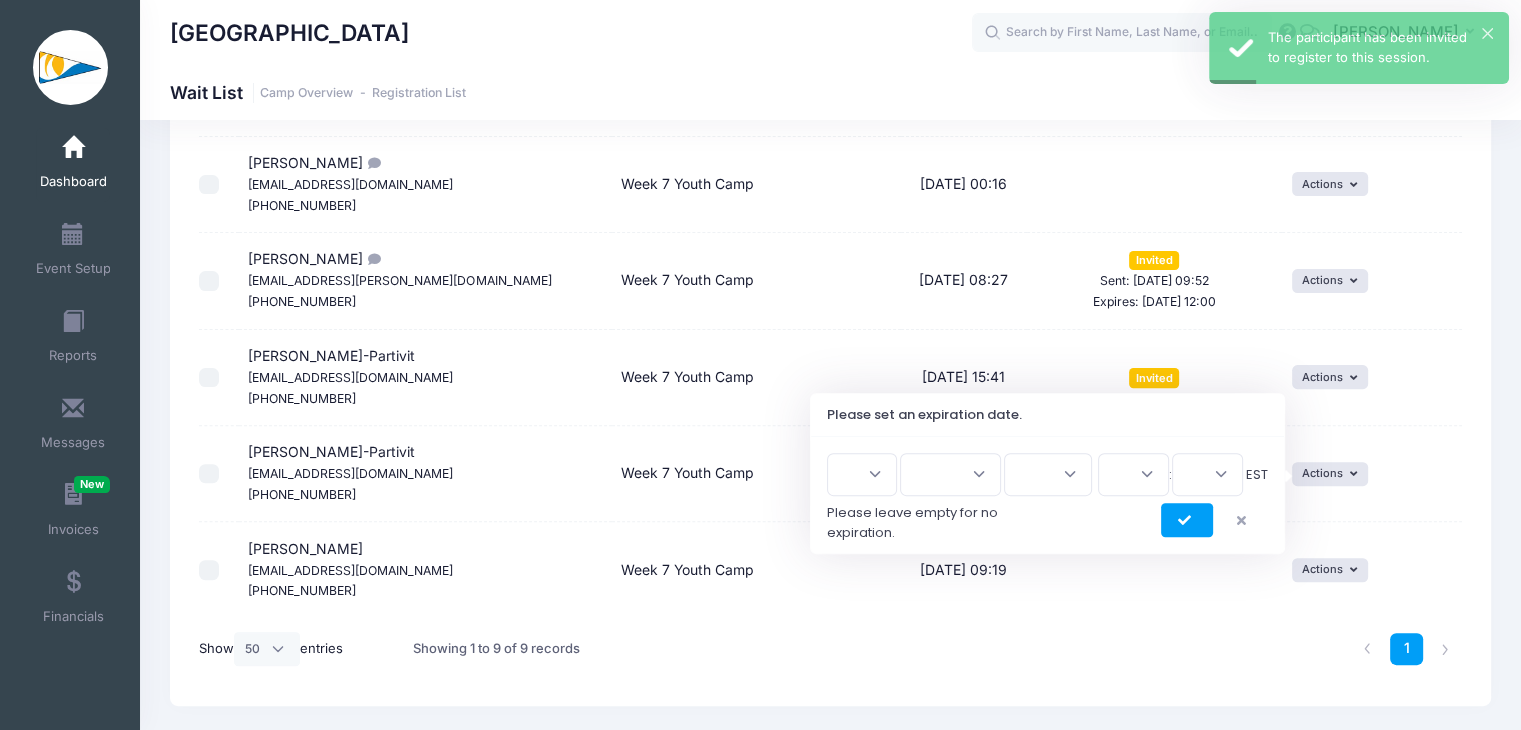 click on "1 2 3 4 5 6 7 8 9 10 11 12 13 14 15 16 17 18 19 20 21 22 23 24 25 26 27 28 29 30 31" at bounding box center [862, 474] 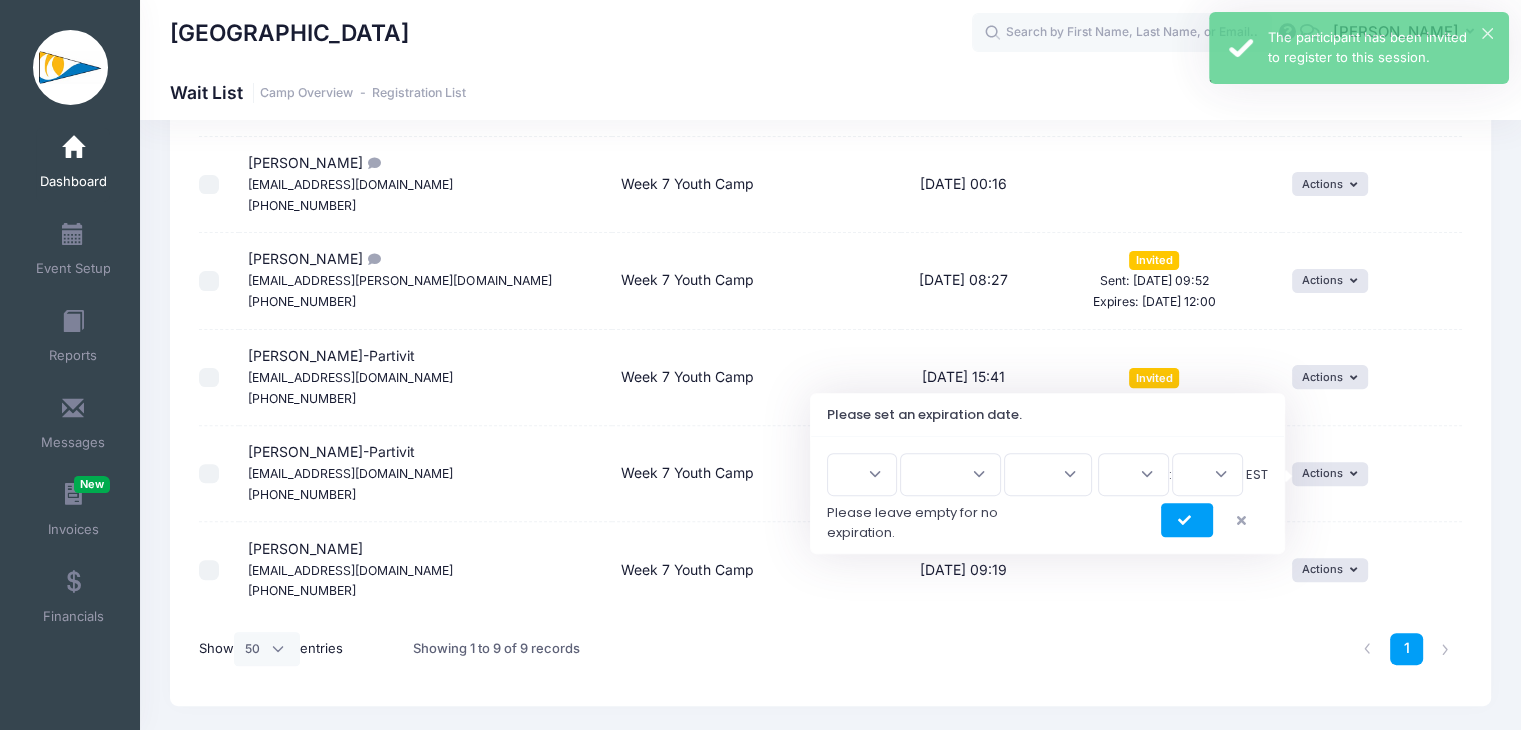 select on "13" 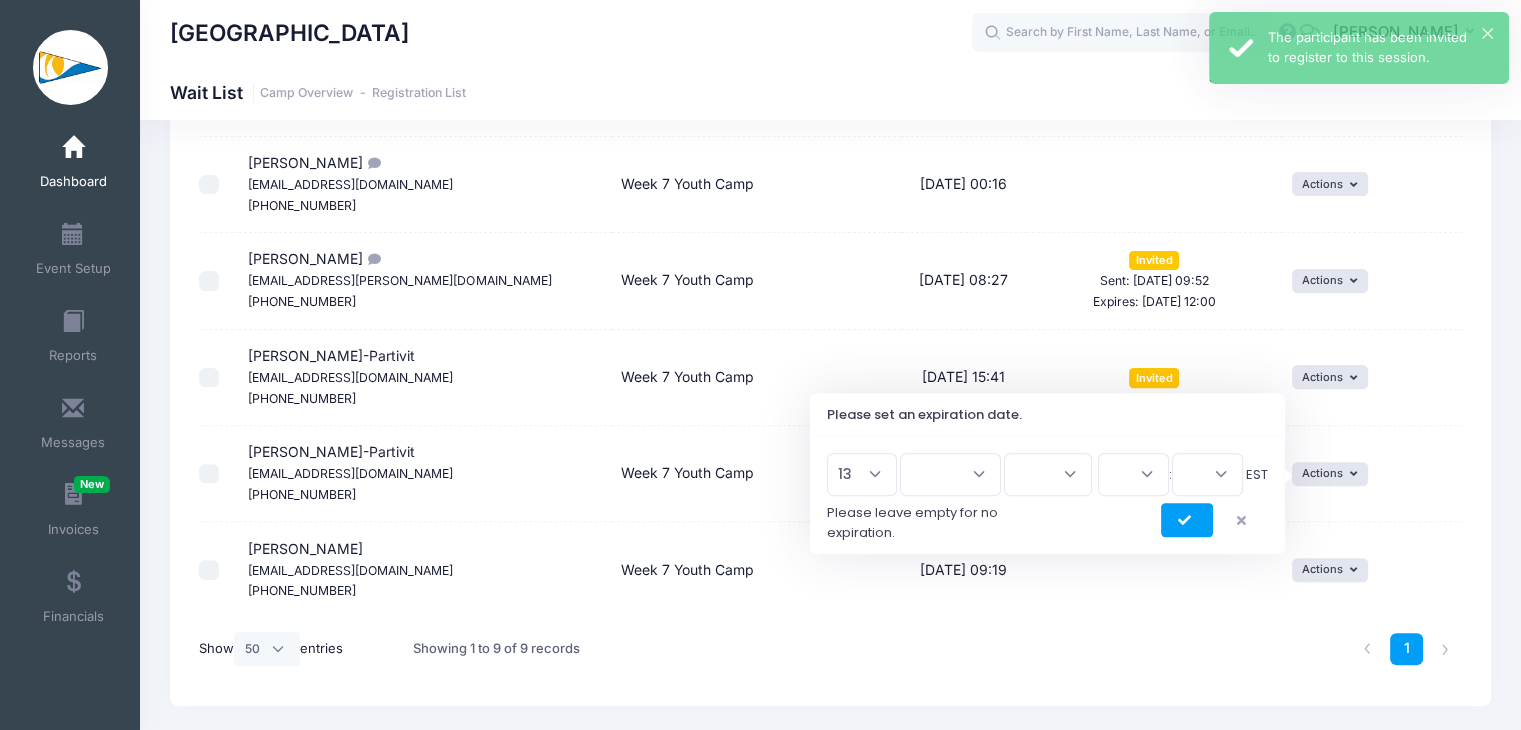 click on "1 2 3 4 5 6 7 8 9 10 11 12 13 14 15 16 17 18 19 20 21 22 23 24 25 26 27 28 29 30 31" at bounding box center (862, 474) 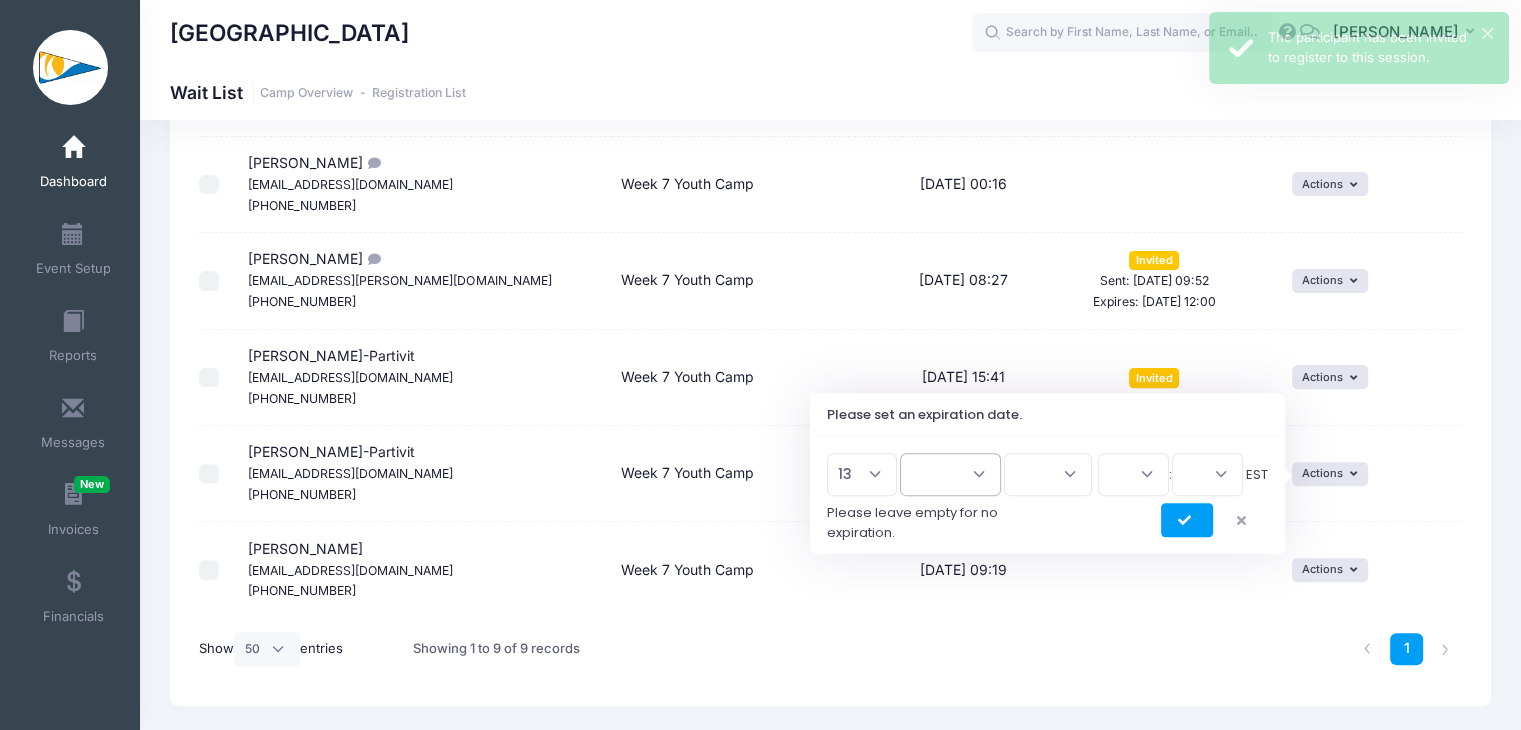 click on "Jan Feb Mar Apr May Jun Jul Aug Sep Oct Nov Dec" at bounding box center (950, 474) 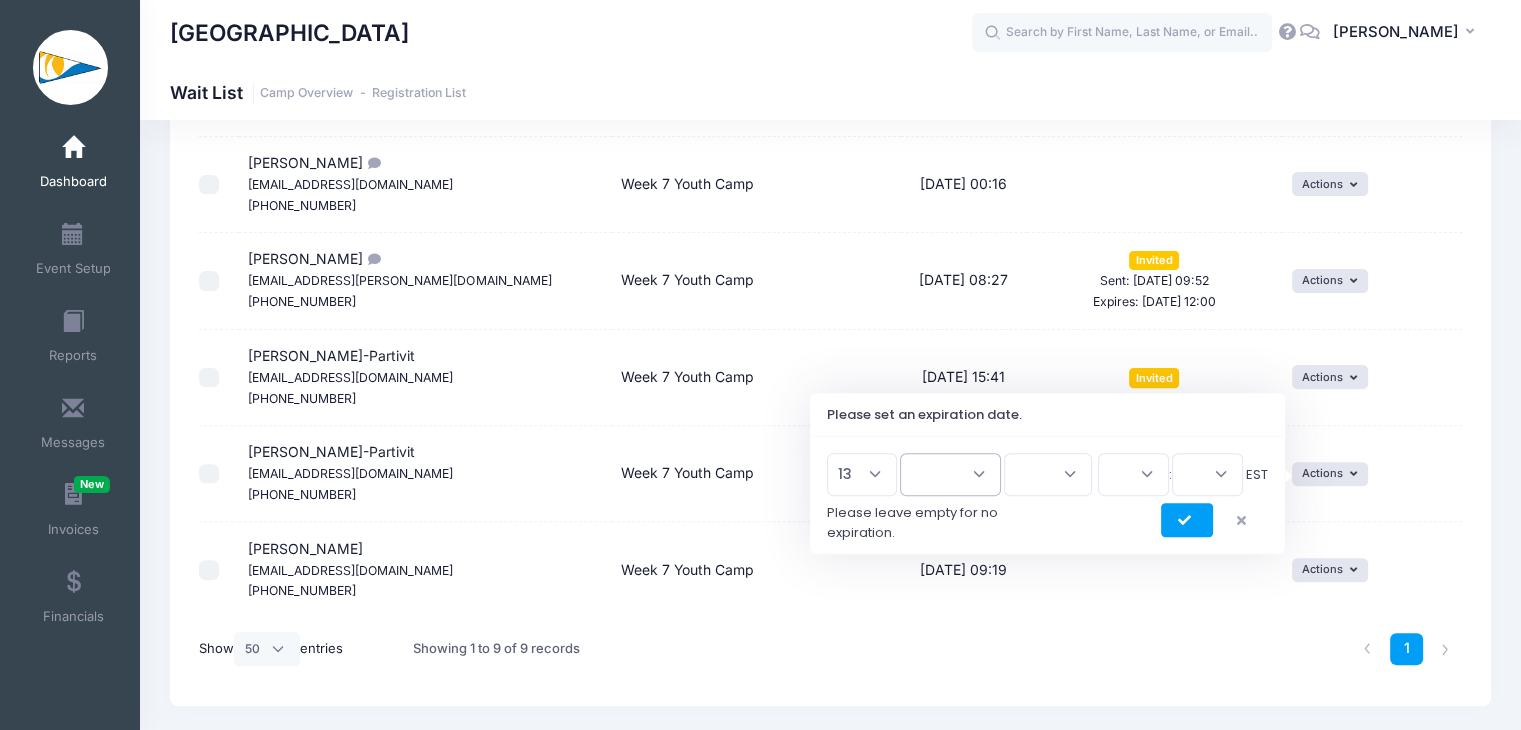 select on "6" 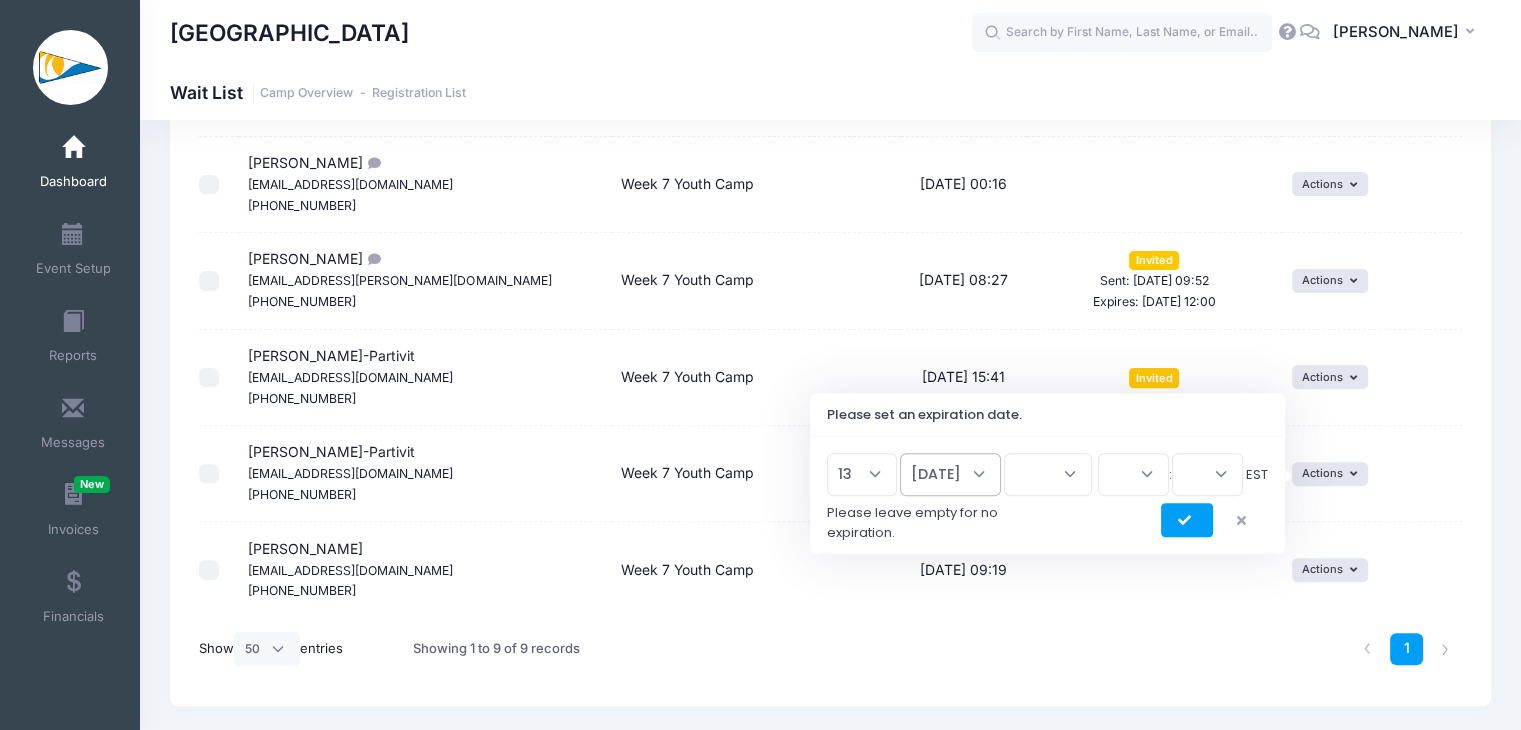 click on "Jan Feb Mar Apr May Jun Jul Aug Sep Oct Nov Dec" at bounding box center (950, 474) 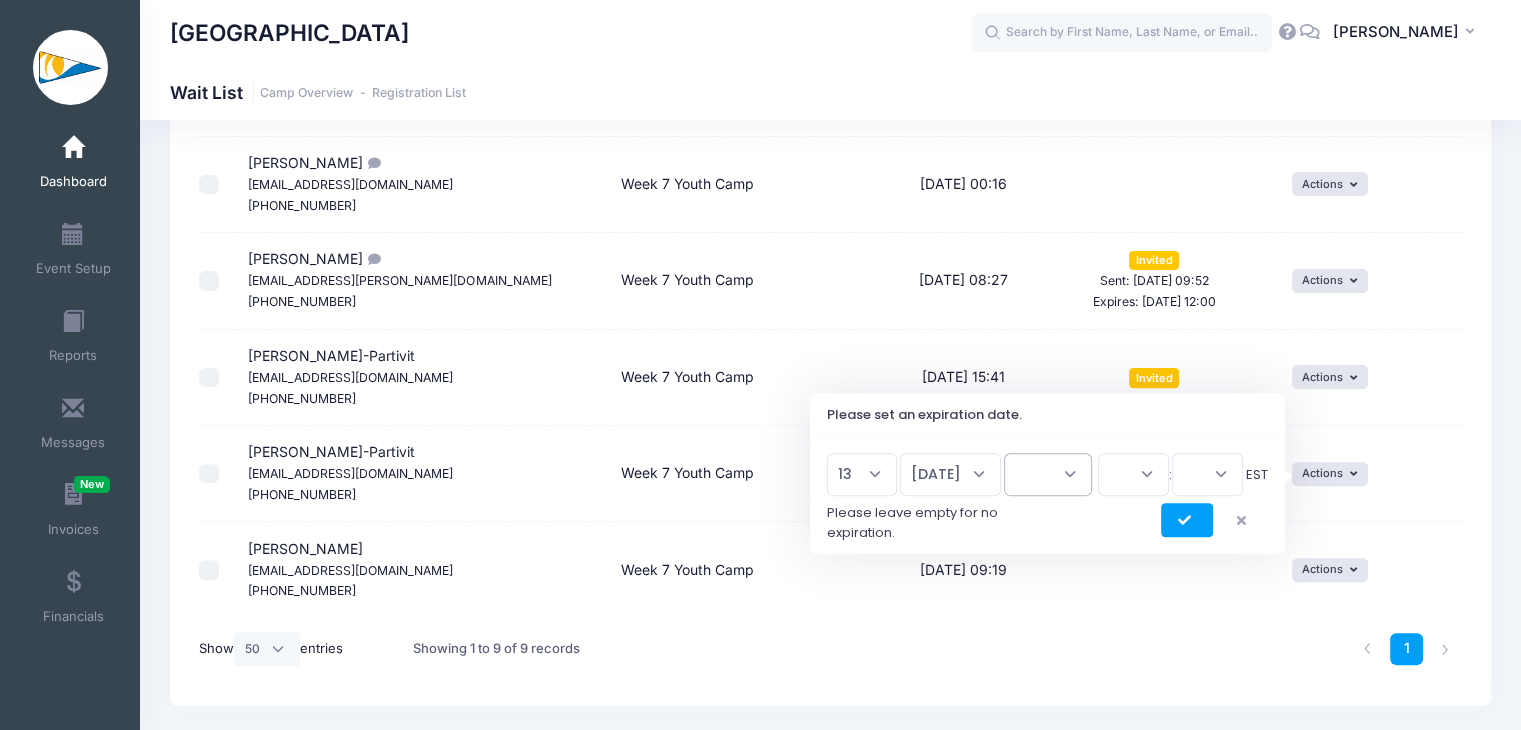 click on "2026 2025" at bounding box center [1048, 474] 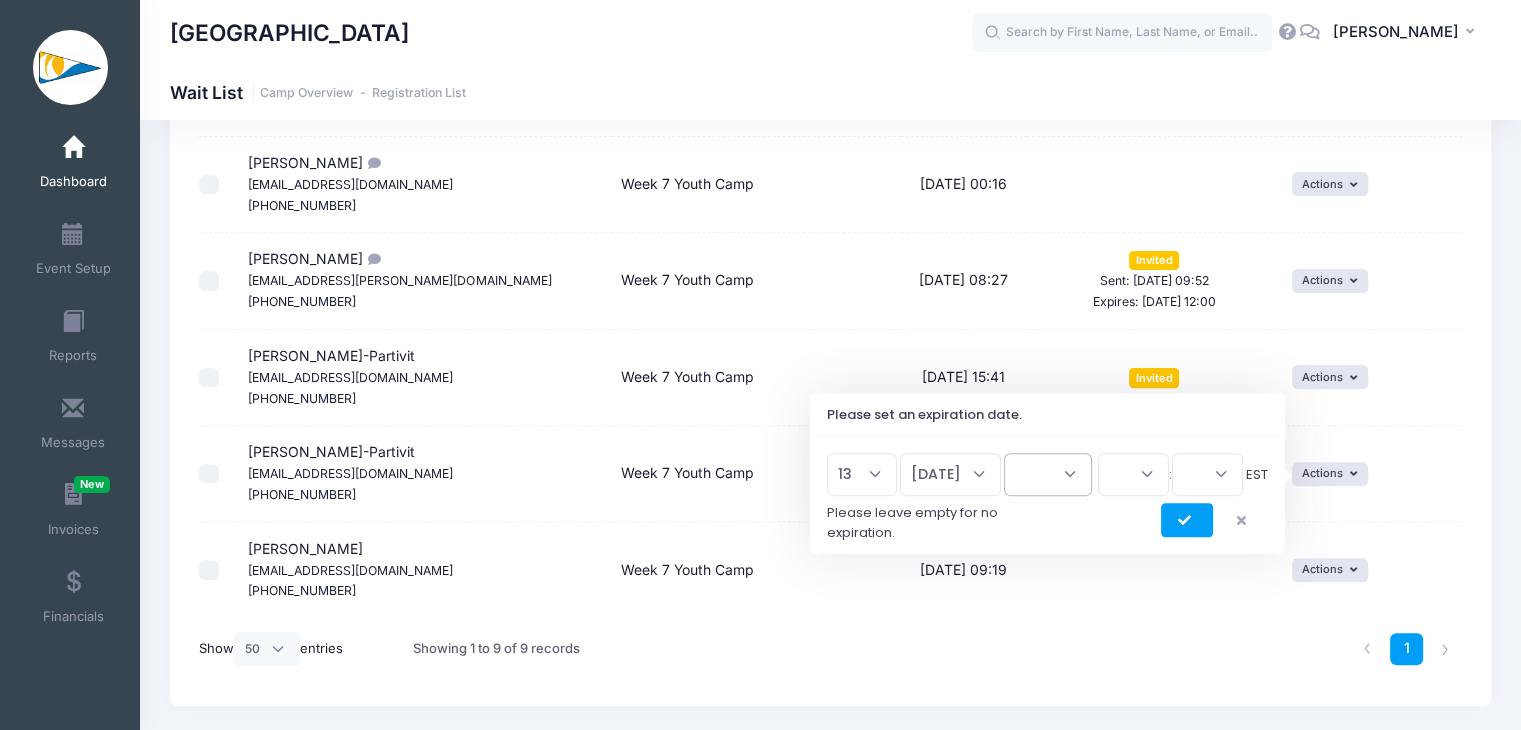 select on "2025" 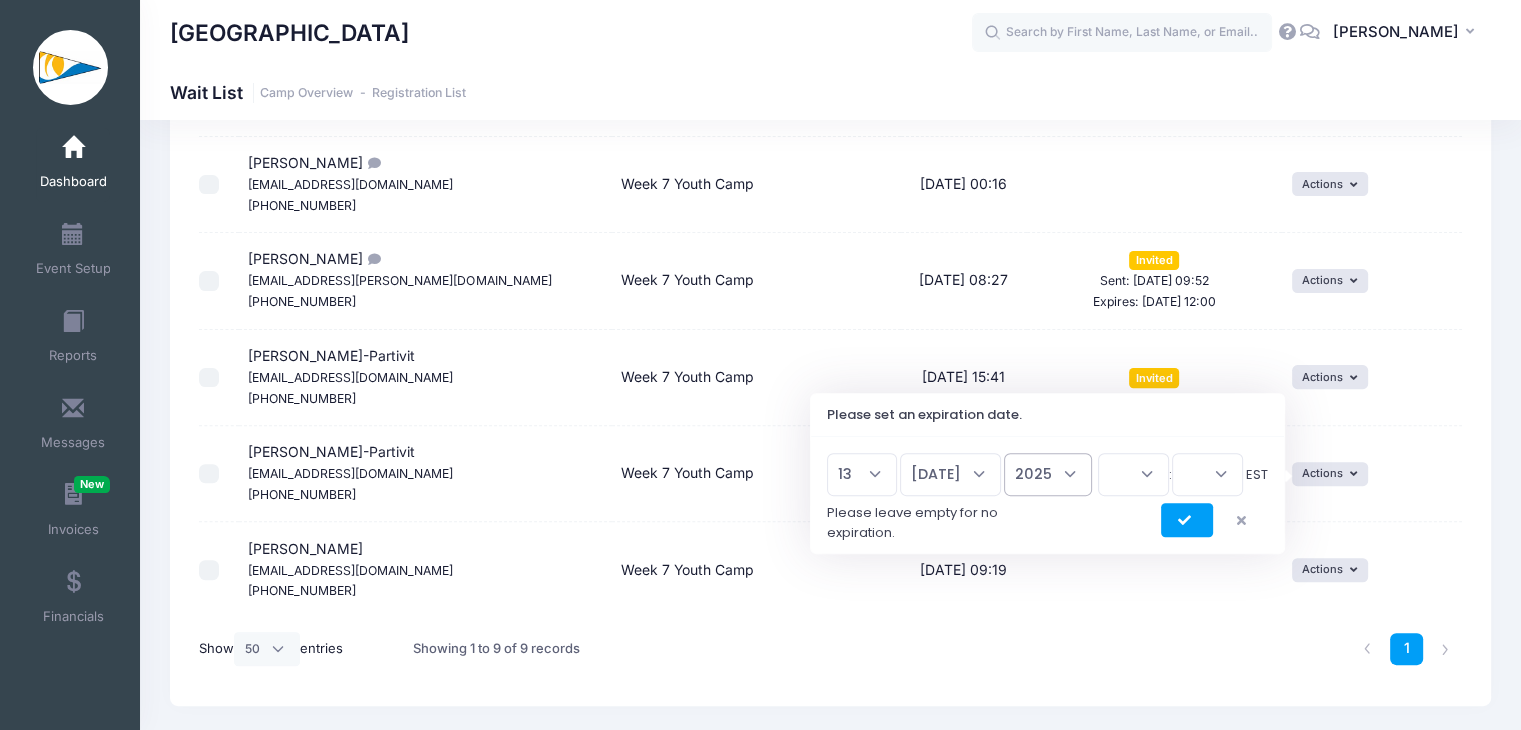click on "2026 2025" at bounding box center [1048, 474] 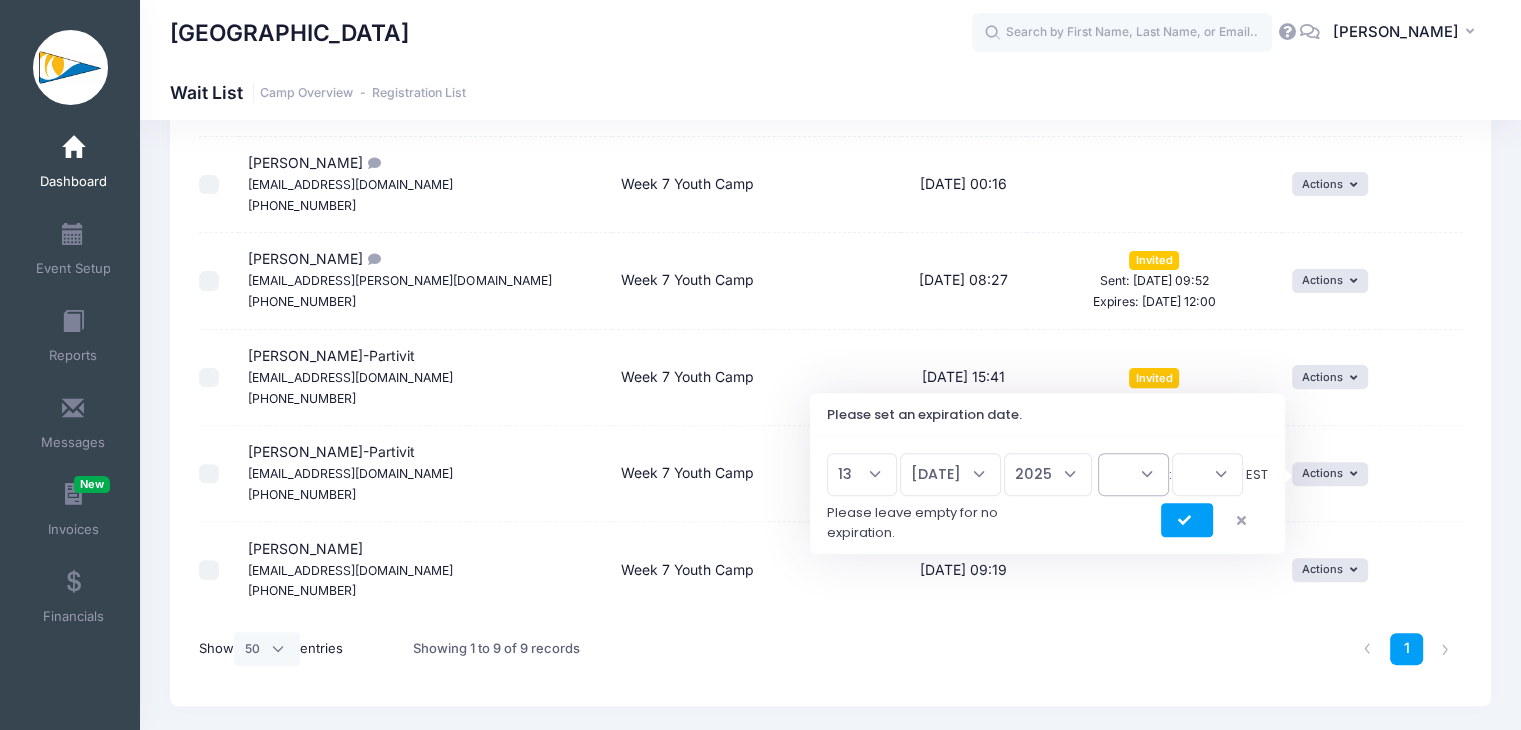click on "00 01 02 03 04 05 06 07 08 09 10 11 12 13 14 15 16 17 18 19 20 21 22 23" at bounding box center [1133, 474] 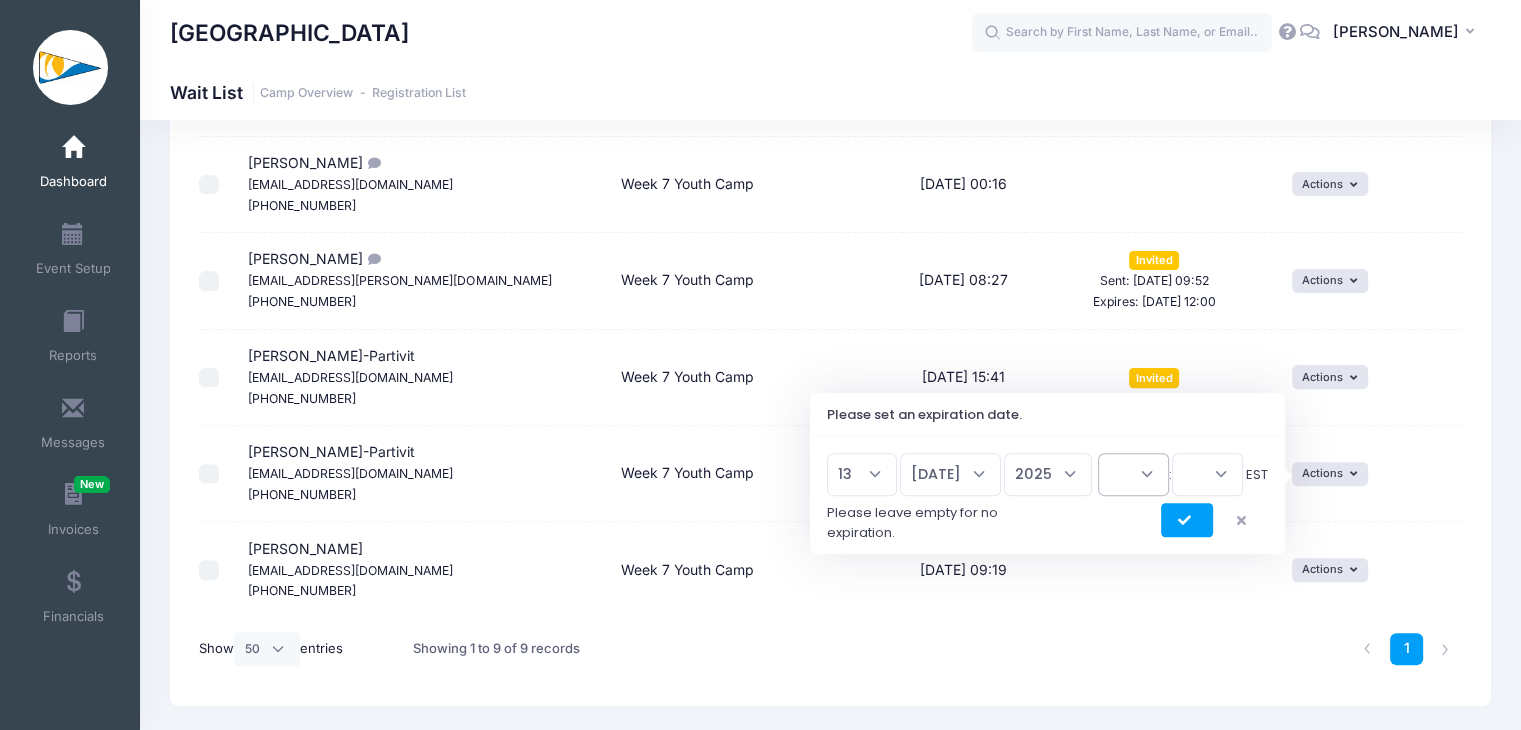 select on "12" 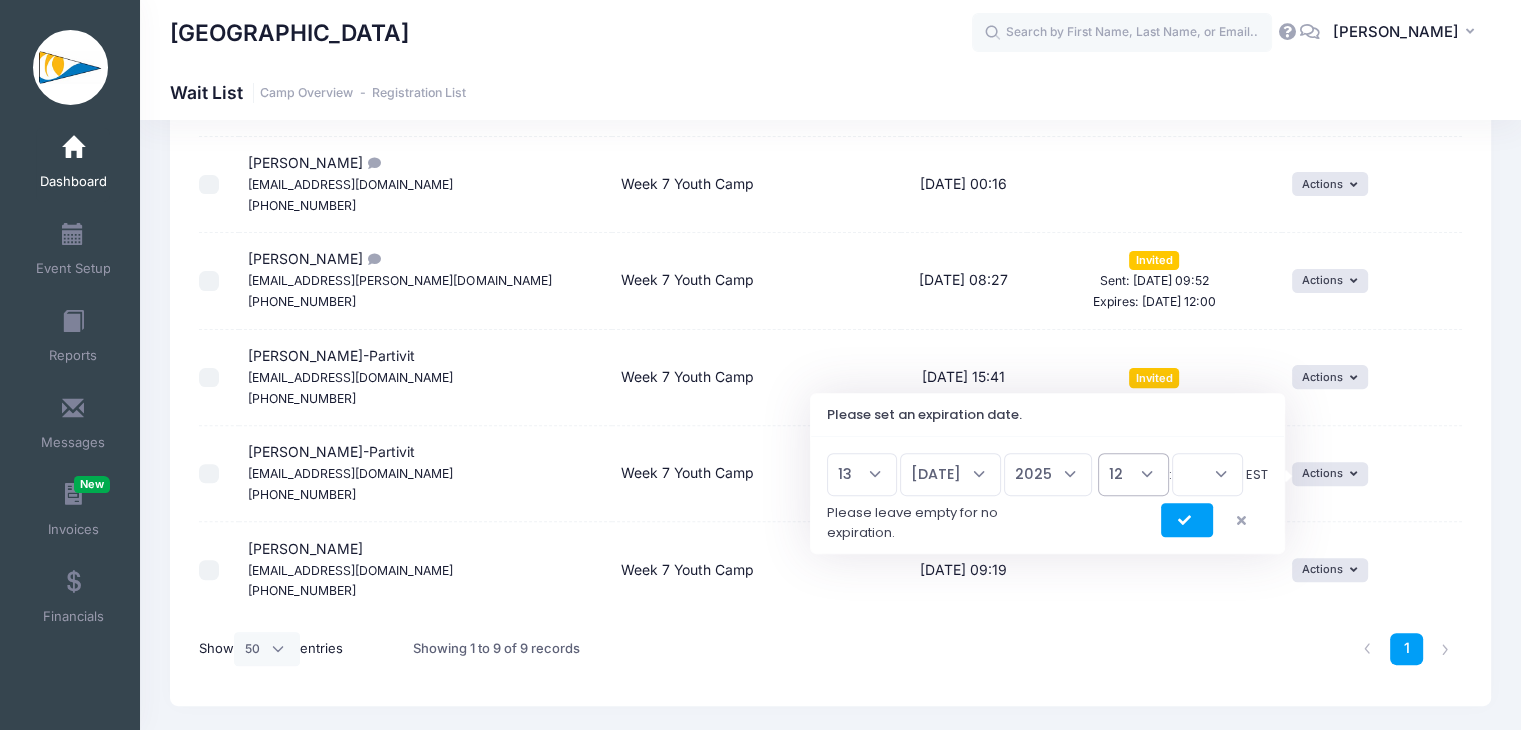 click on "00 01 02 03 04 05 06 07 08 09 10 11 12 13 14 15 16 17 18 19 20 21 22 23" at bounding box center [1133, 474] 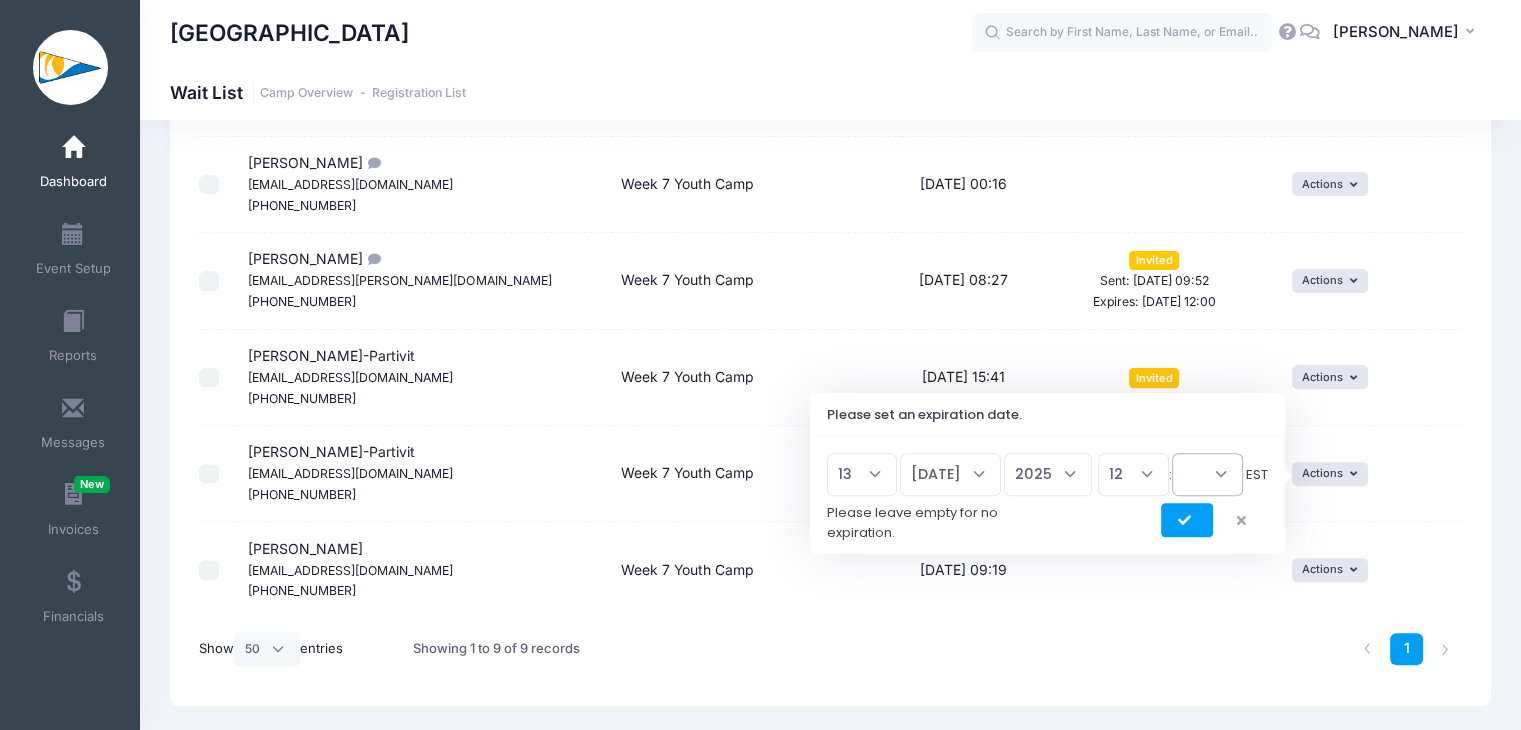 click on "00 15 30 45" at bounding box center (1207, 474) 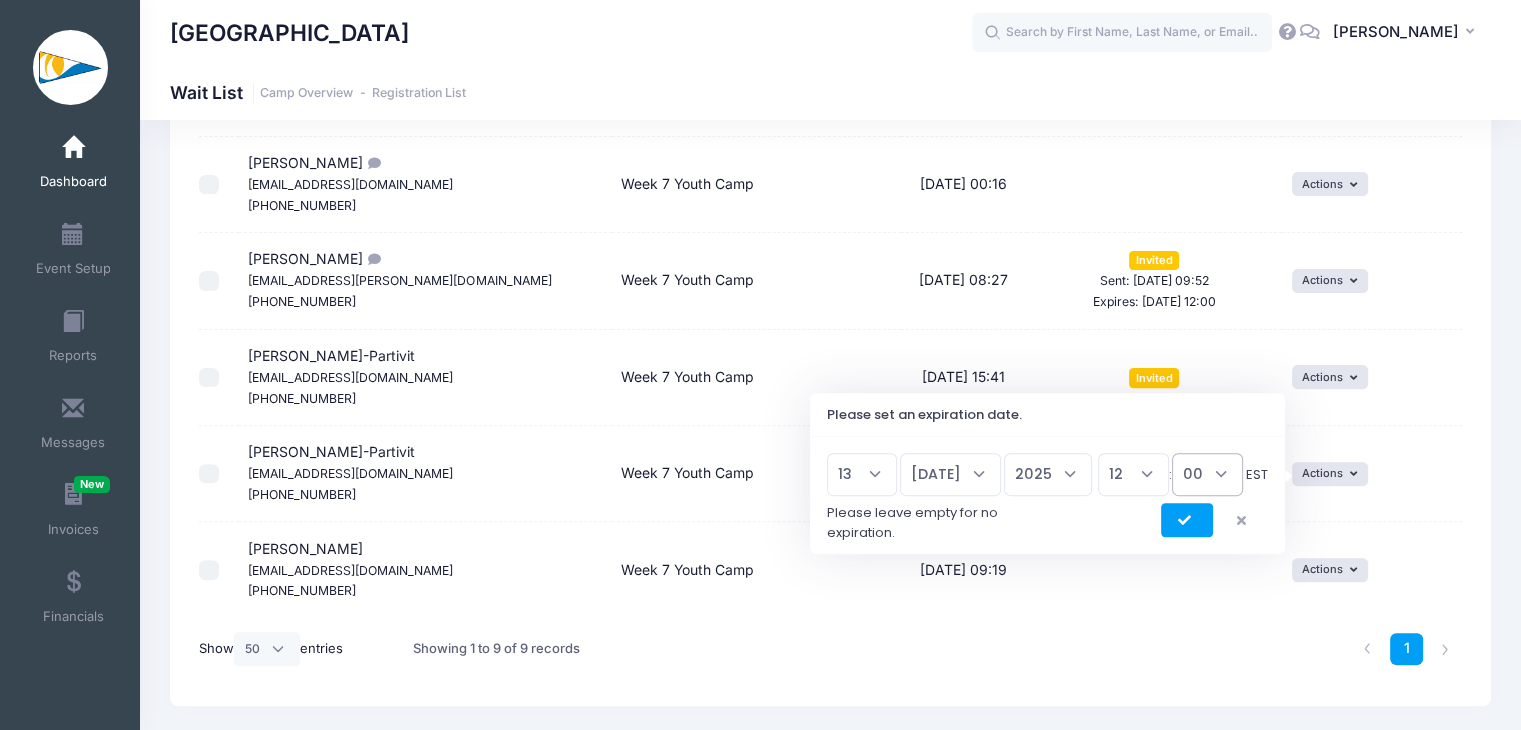 click on "00 15 30 45" at bounding box center [1207, 474] 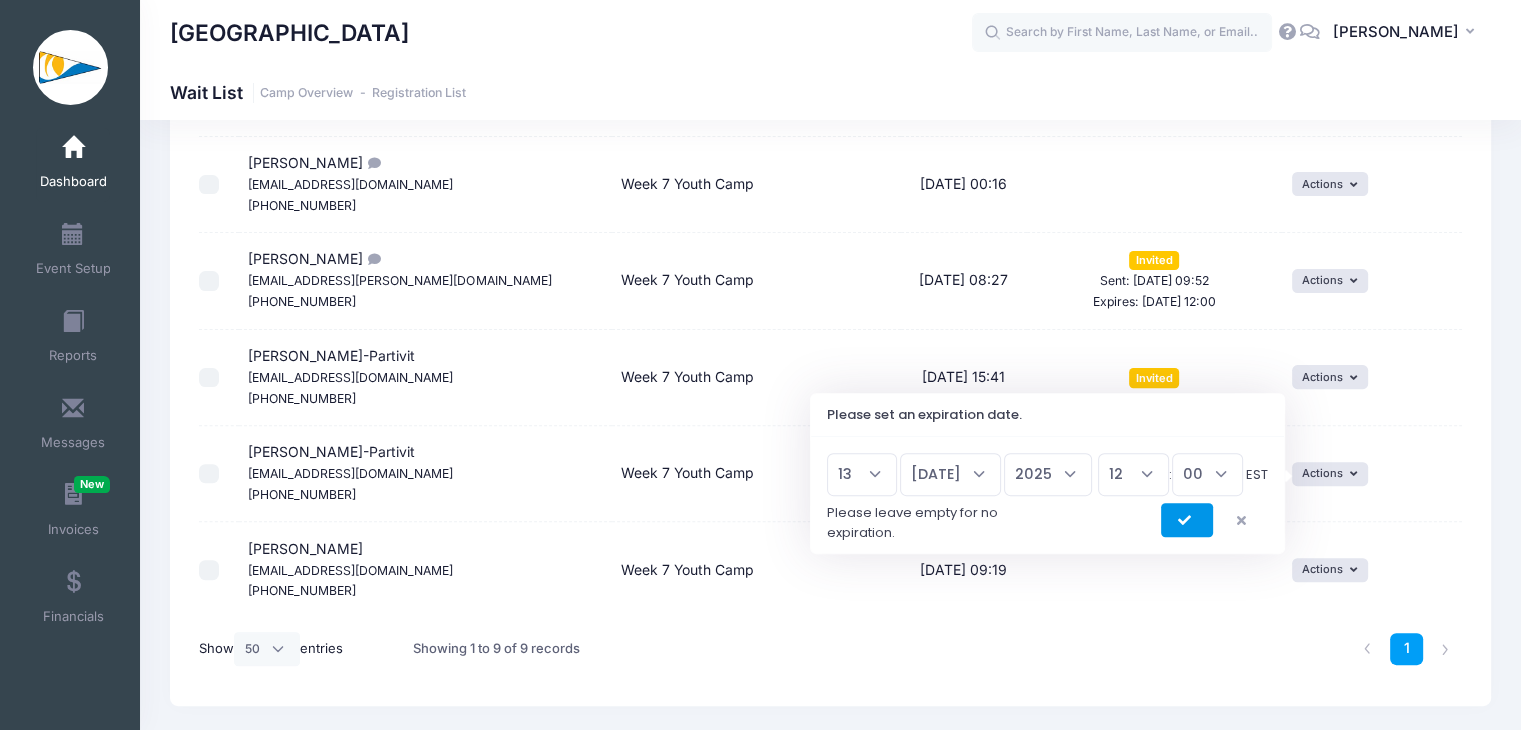 click at bounding box center (1187, 520) 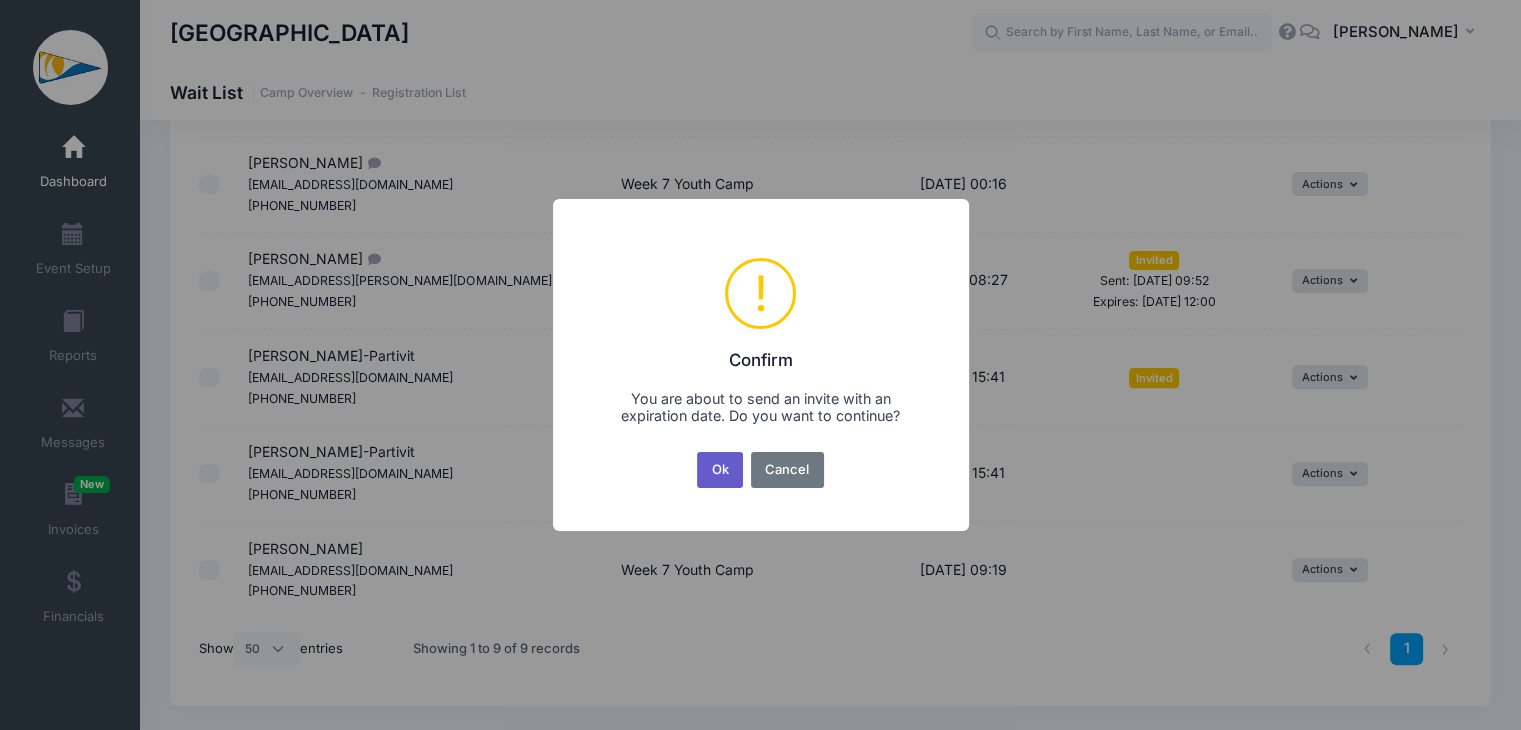 click on "Ok" at bounding box center (720, 470) 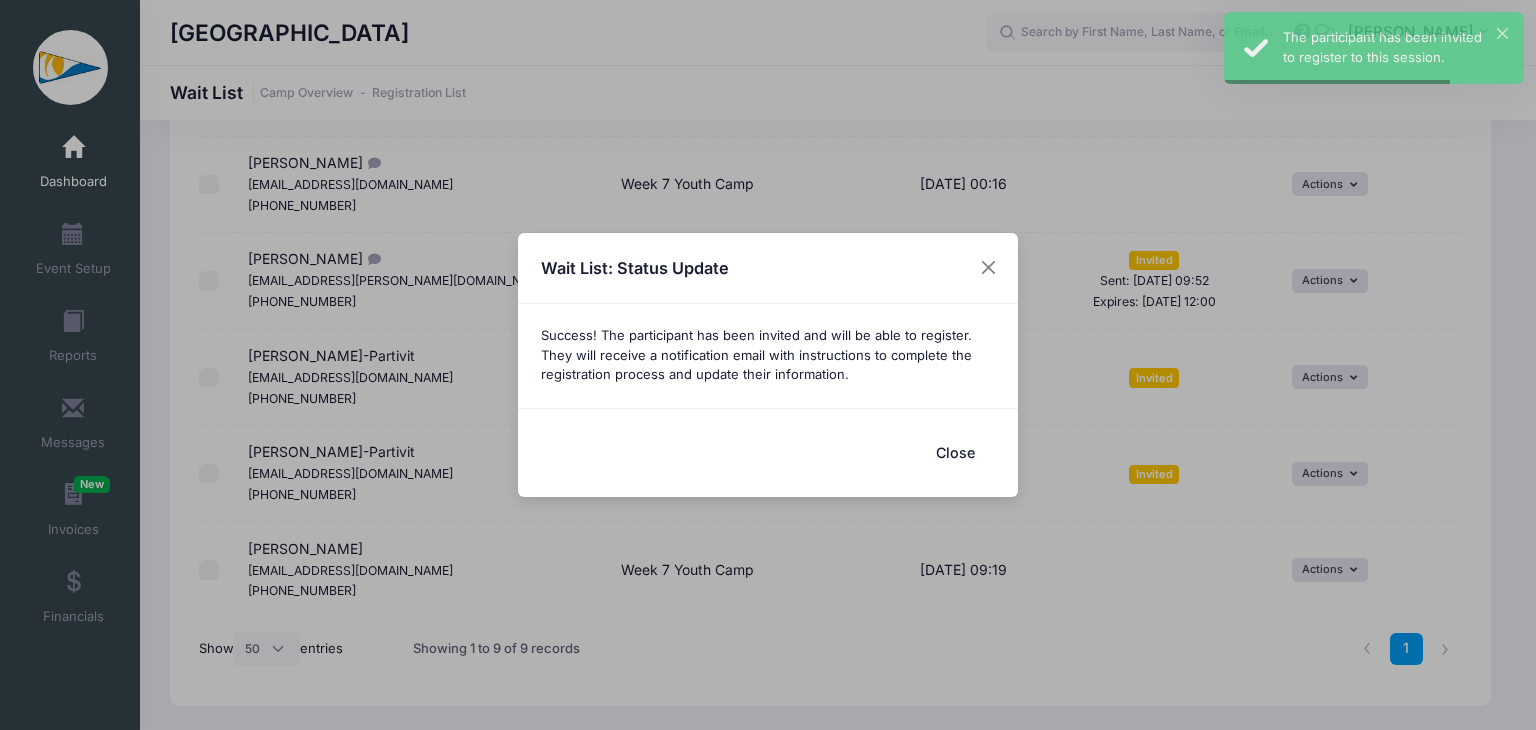 click on "Close" at bounding box center (955, 452) 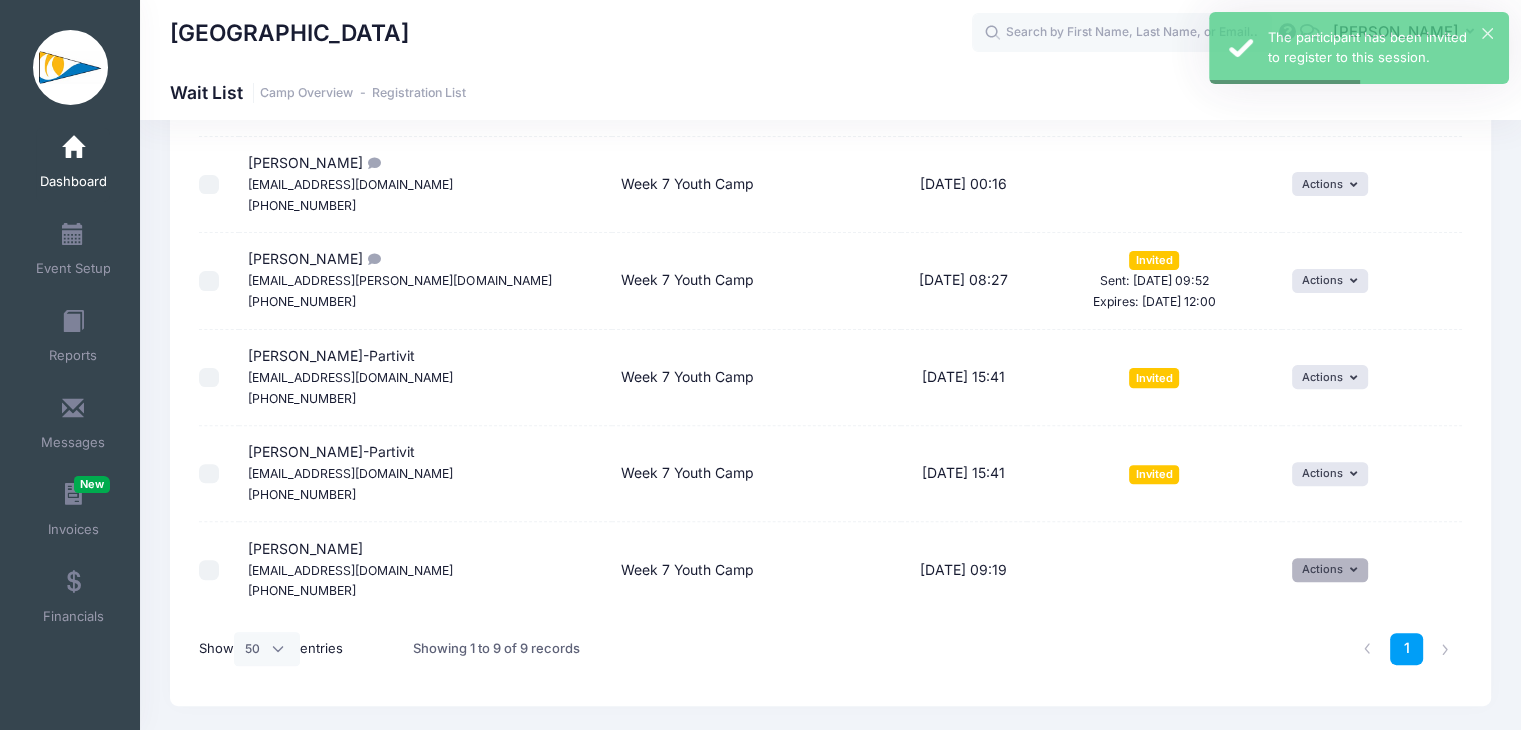 click on "Actions" at bounding box center (1330, 570) 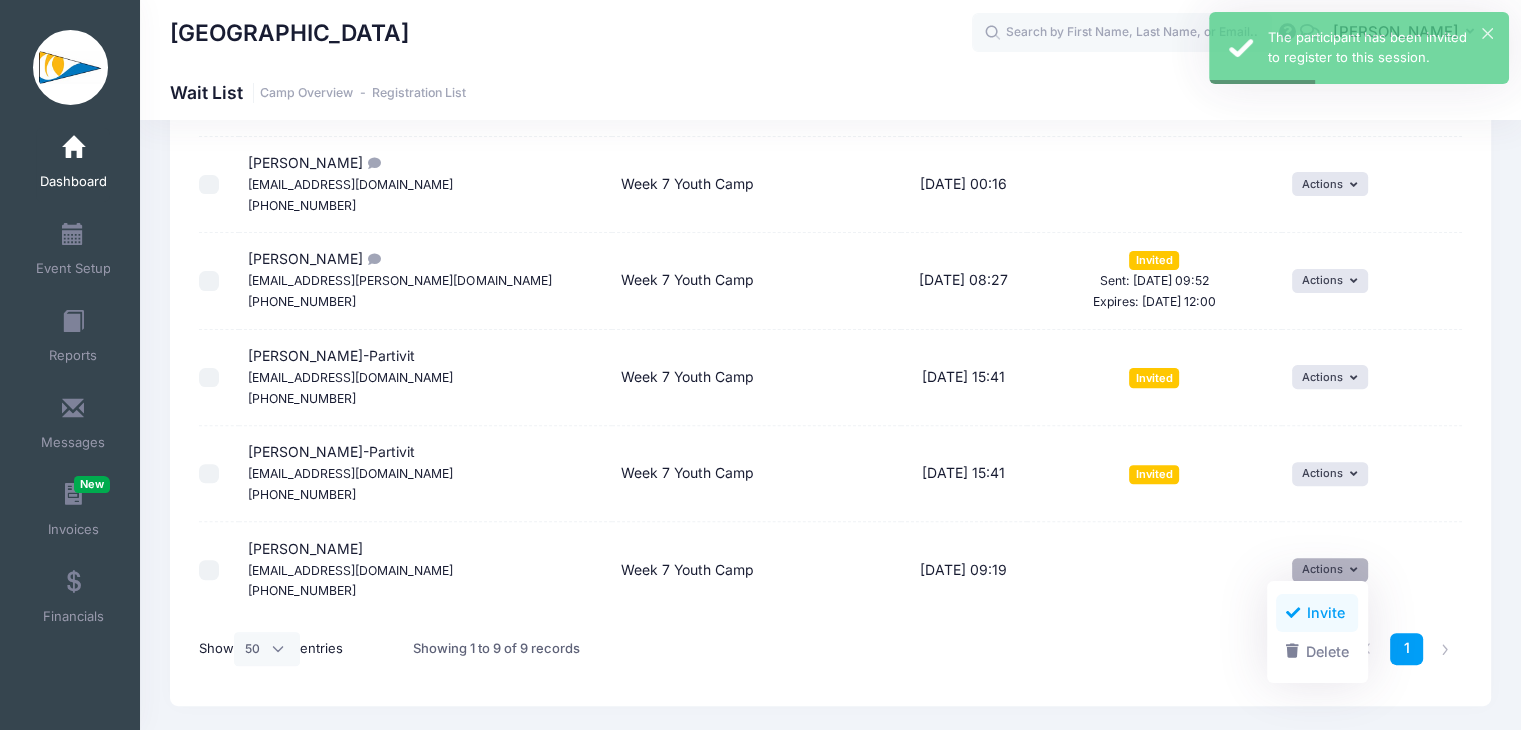 click at bounding box center [1293, 613] 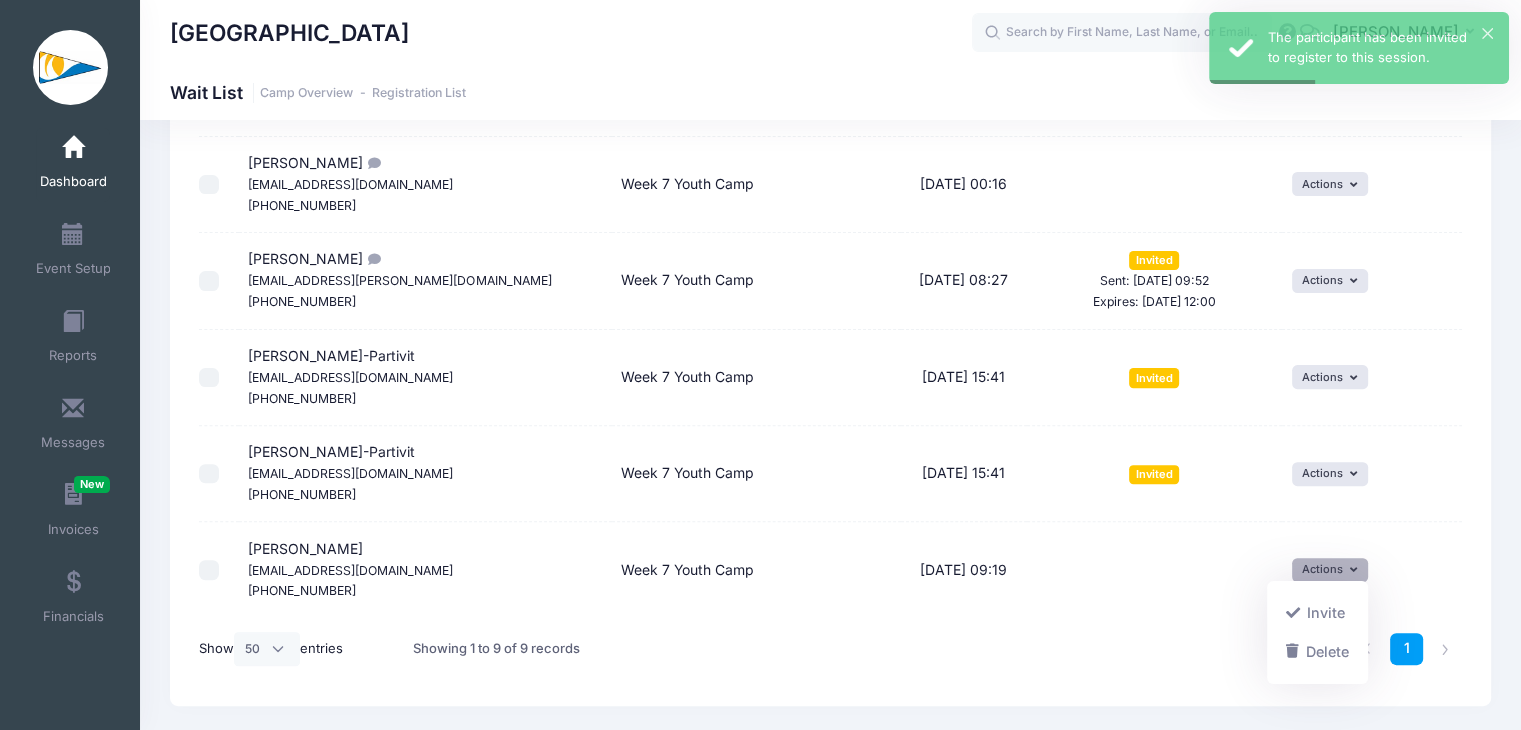 scroll, scrollTop: 614, scrollLeft: 0, axis: vertical 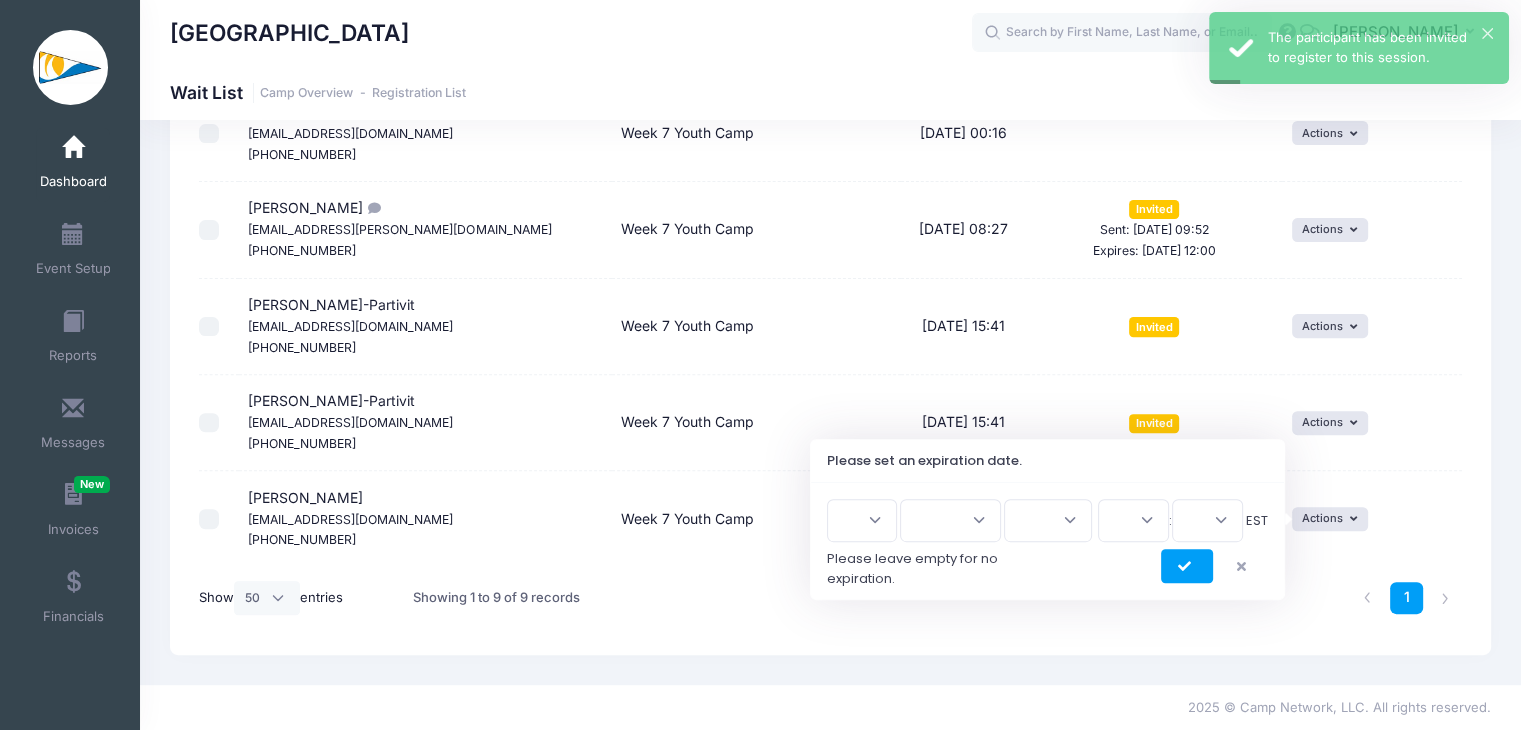 click on "1 2 3 4 5 6 7 8 9 10 11 12 13 14 15 16 17 18 19 20 21 22 23 24 25 26 27 28 29 30 31   Jan Feb Mar Apr May Jun Jul Aug Sep Oct Nov Dec   2026 2025    00 01 02 03 04 05 06 07 08 09 10 11 12 13 14 15 16 17 18 19 20 21 22 23 : 00 15 30 45" at bounding box center [1048, 541] 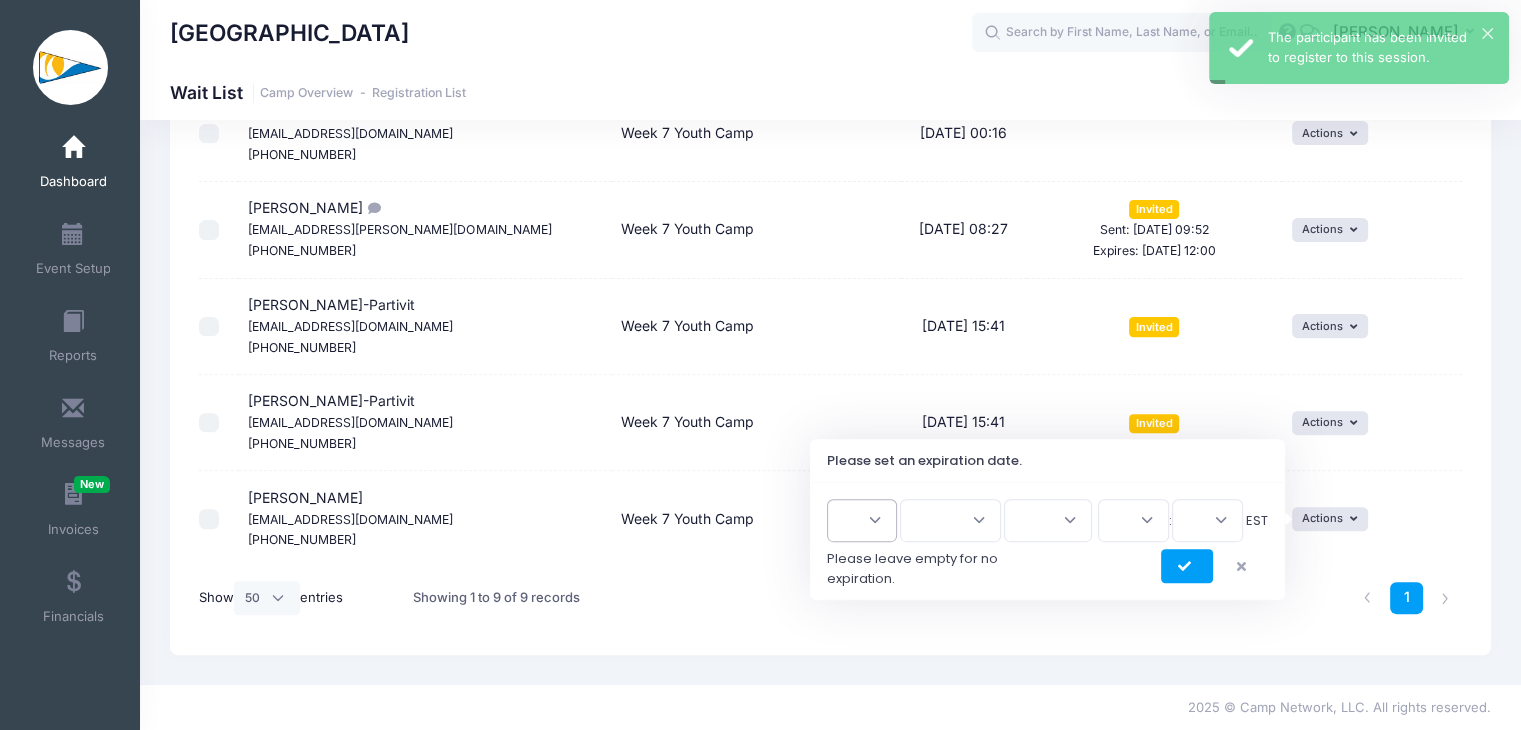 drag, startPoint x: 858, startPoint y: 516, endPoint x: 882, endPoint y: 511, distance: 24.5153 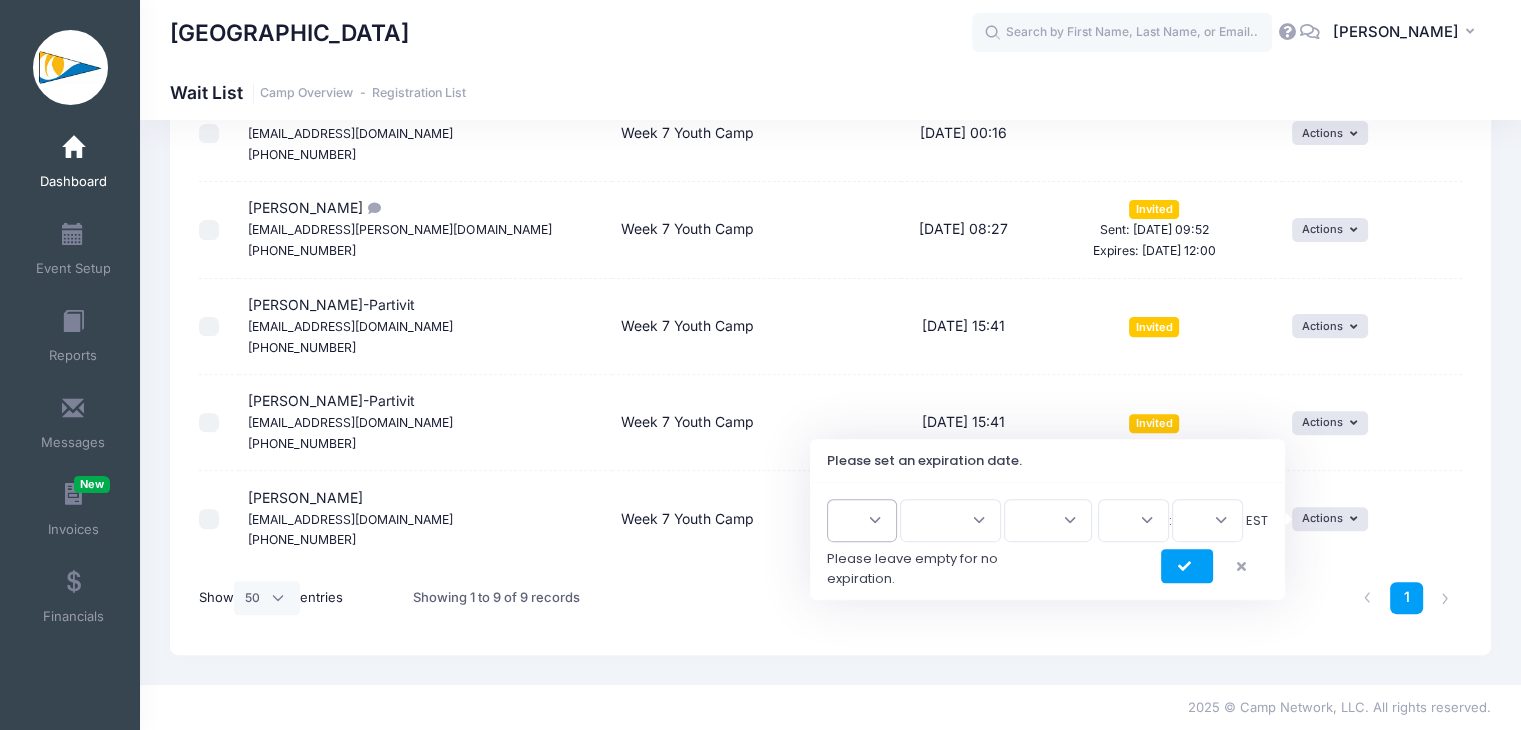 select on "13" 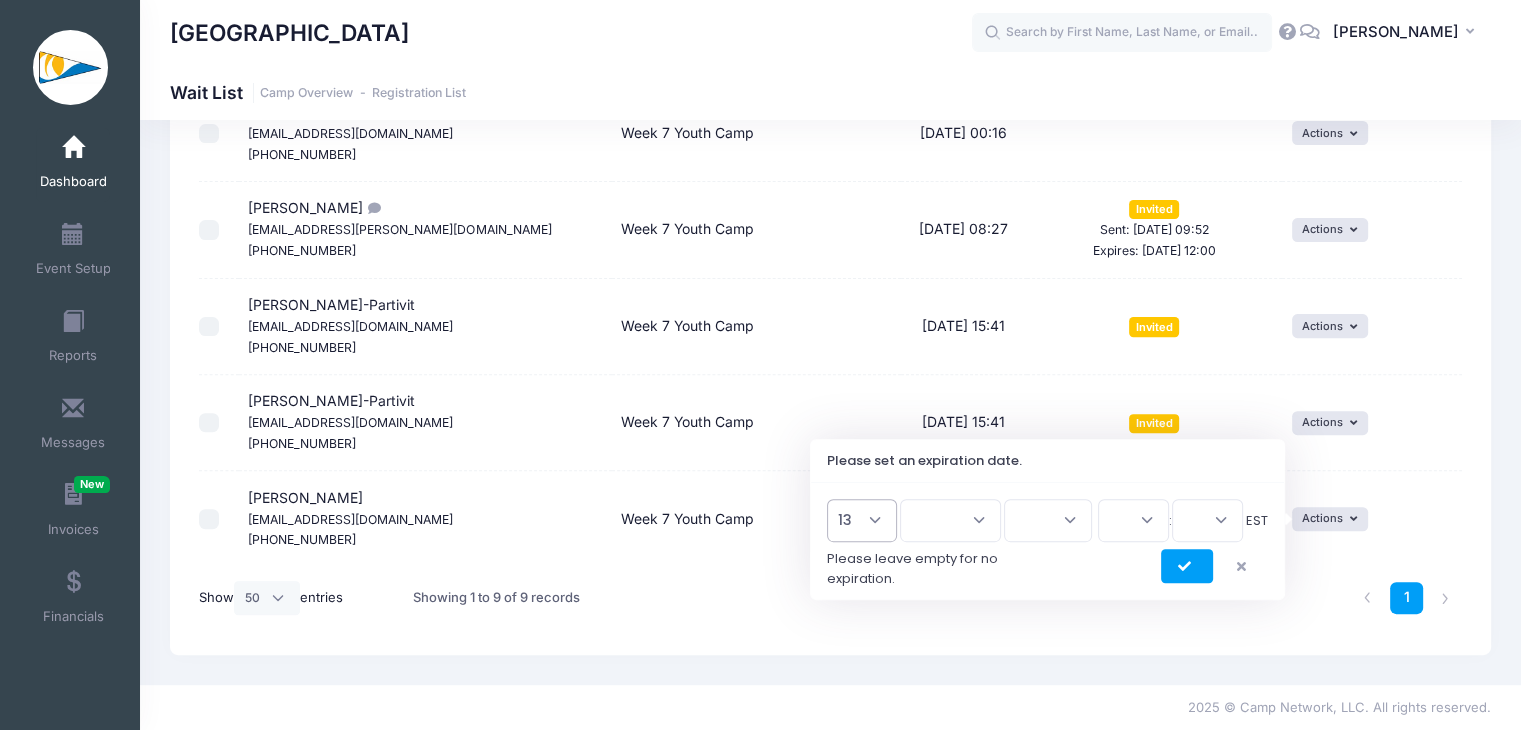 click on "1 2 3 4 5 6 7 8 9 10 11 12 13 14 15 16 17 18 19 20 21 22 23 24 25 26 27 28 29 30 31" at bounding box center [862, 520] 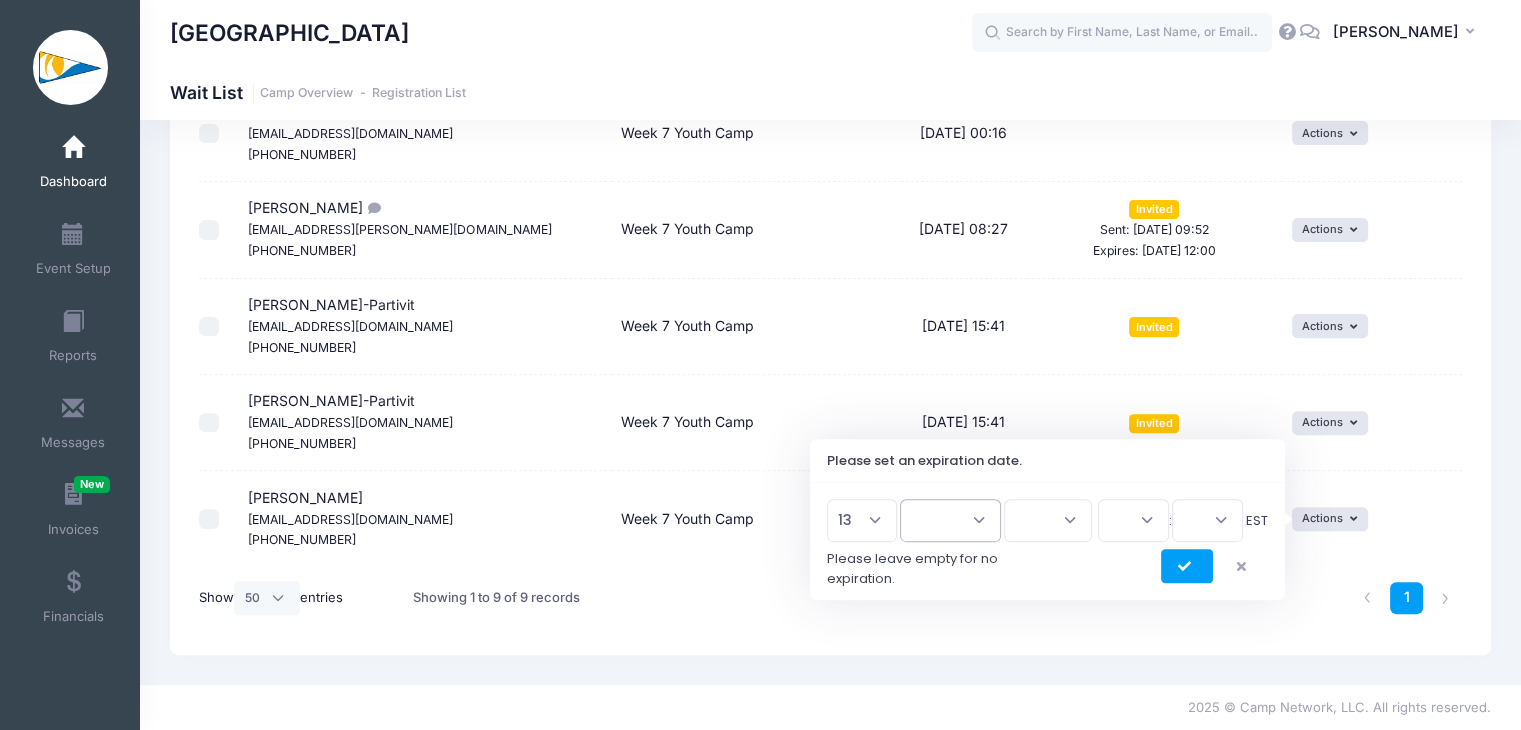 drag, startPoint x: 960, startPoint y: 530, endPoint x: 958, endPoint y: 517, distance: 13.152946 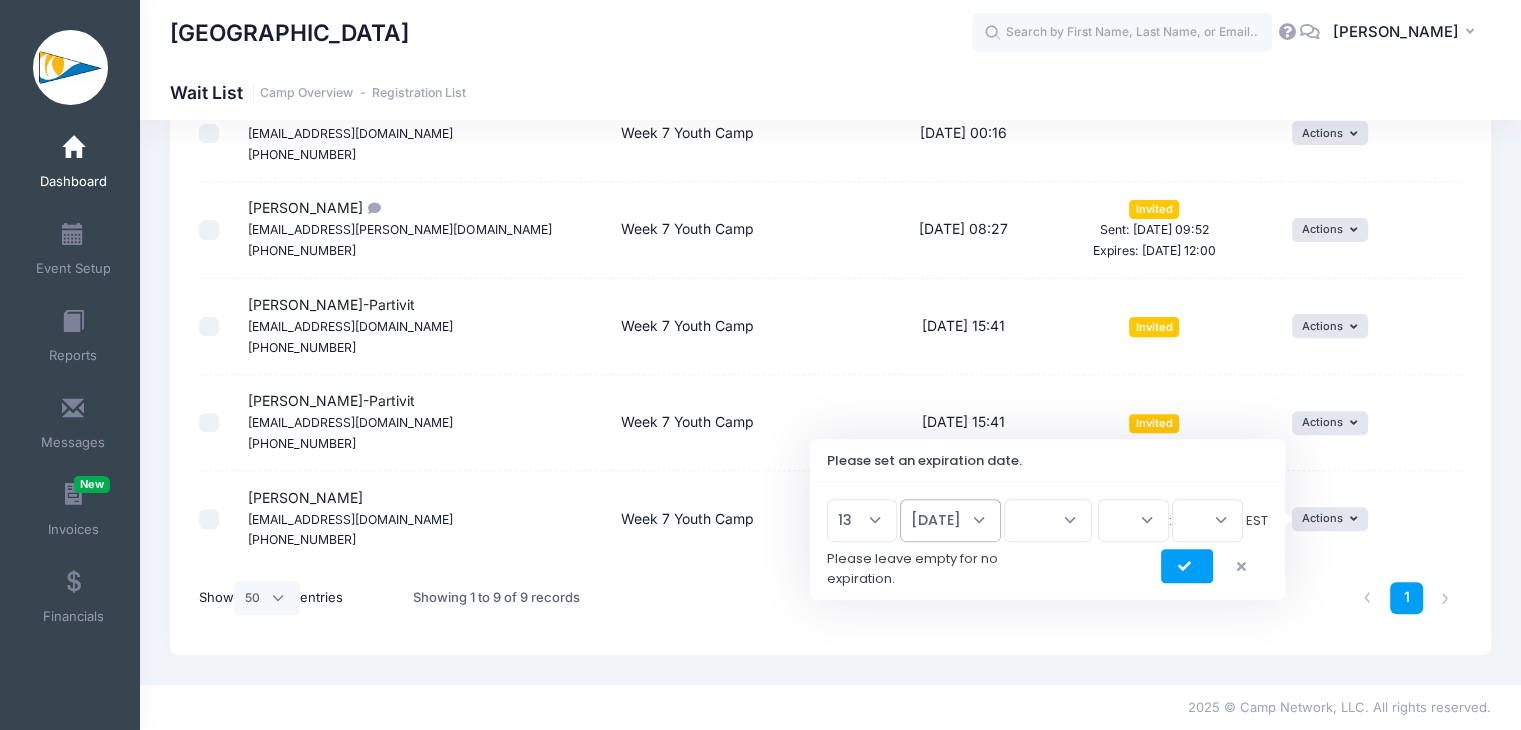 click on "Jan Feb Mar Apr May Jun Jul Aug Sep Oct Nov Dec" at bounding box center [950, 520] 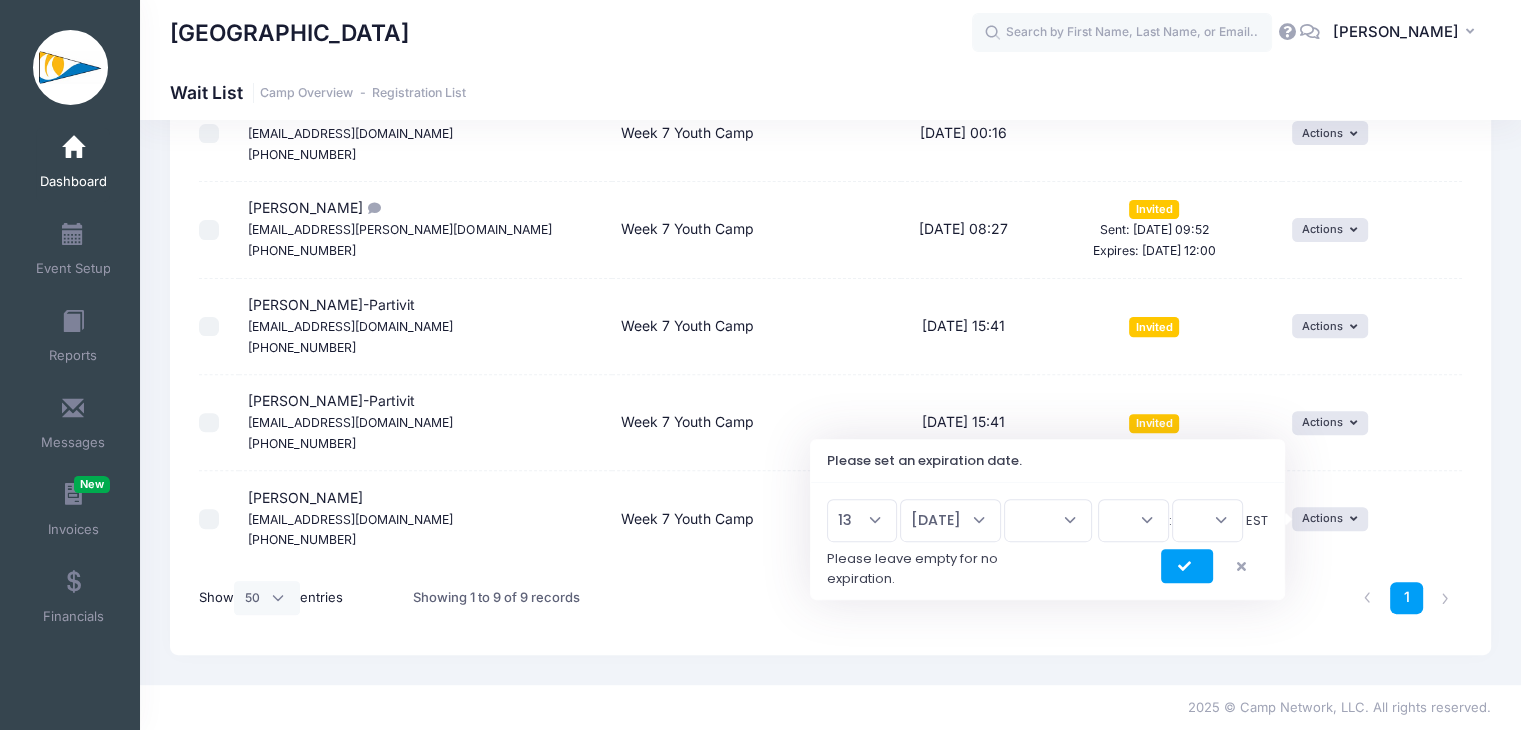 click at bounding box center [1047, 566] 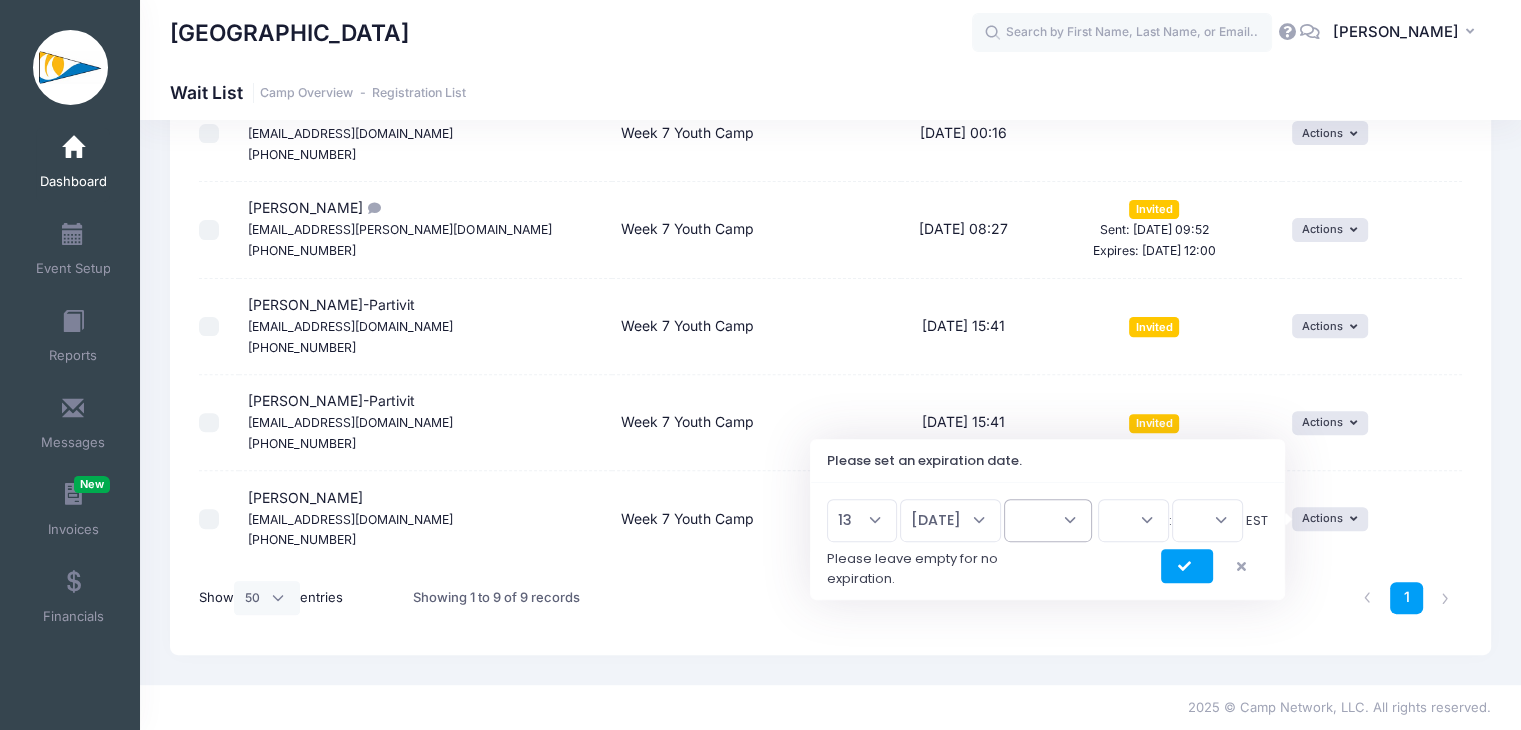 click on "2026 2025" at bounding box center (1048, 520) 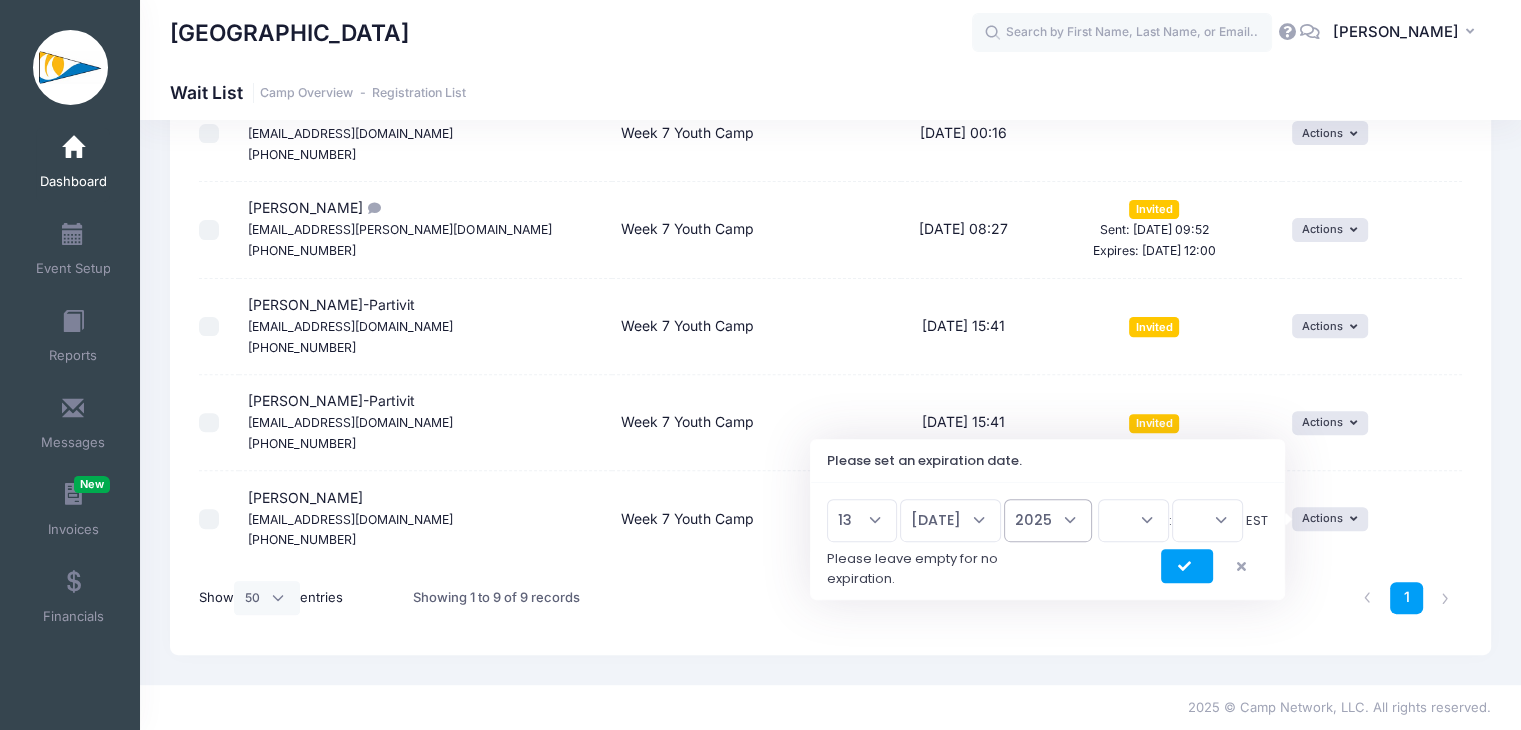 click on "2026 2025" at bounding box center [1048, 520] 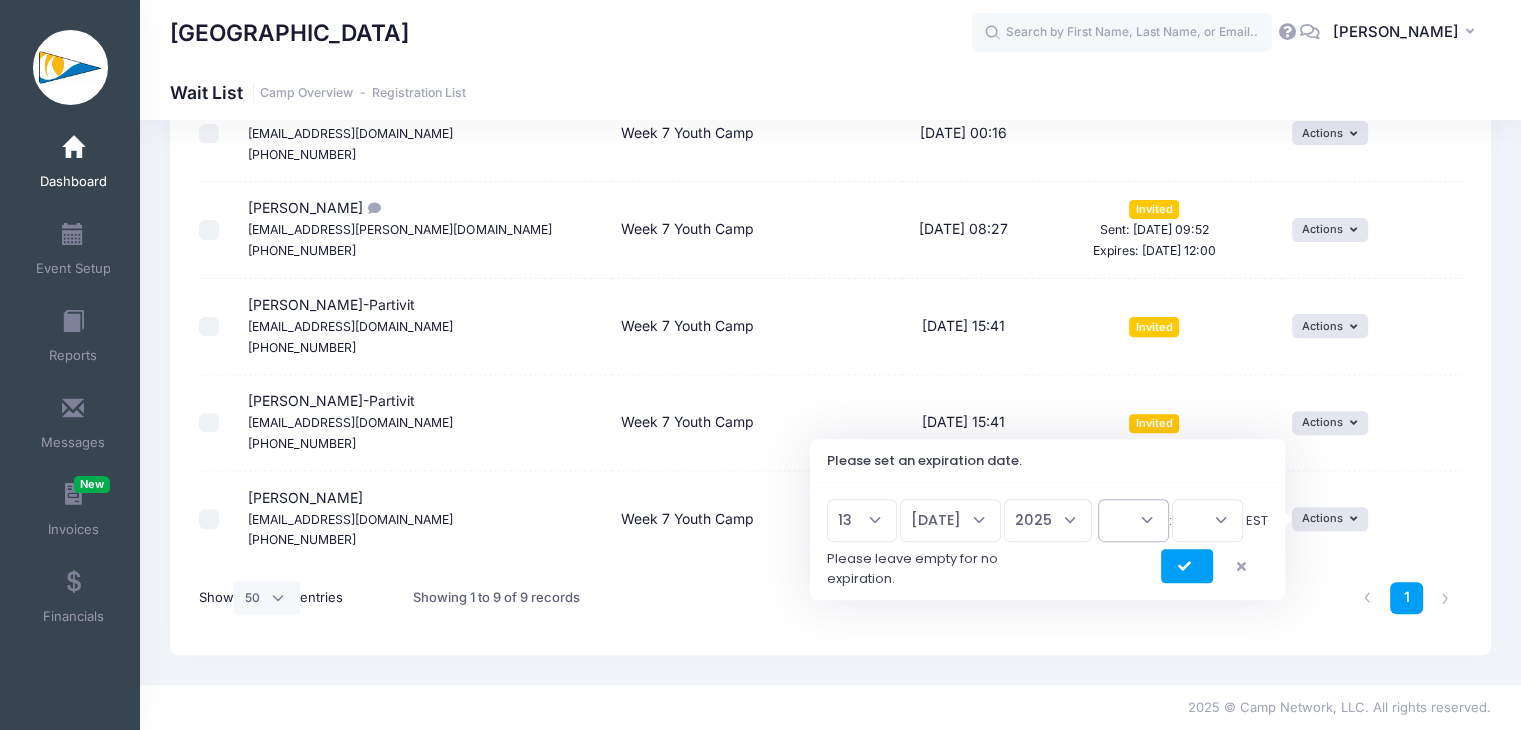 click on "00 01 02 03 04 05 06 07 08 09 10 11 12 13 14 15 16 17 18 19 20 21 22 23" at bounding box center [1133, 520] 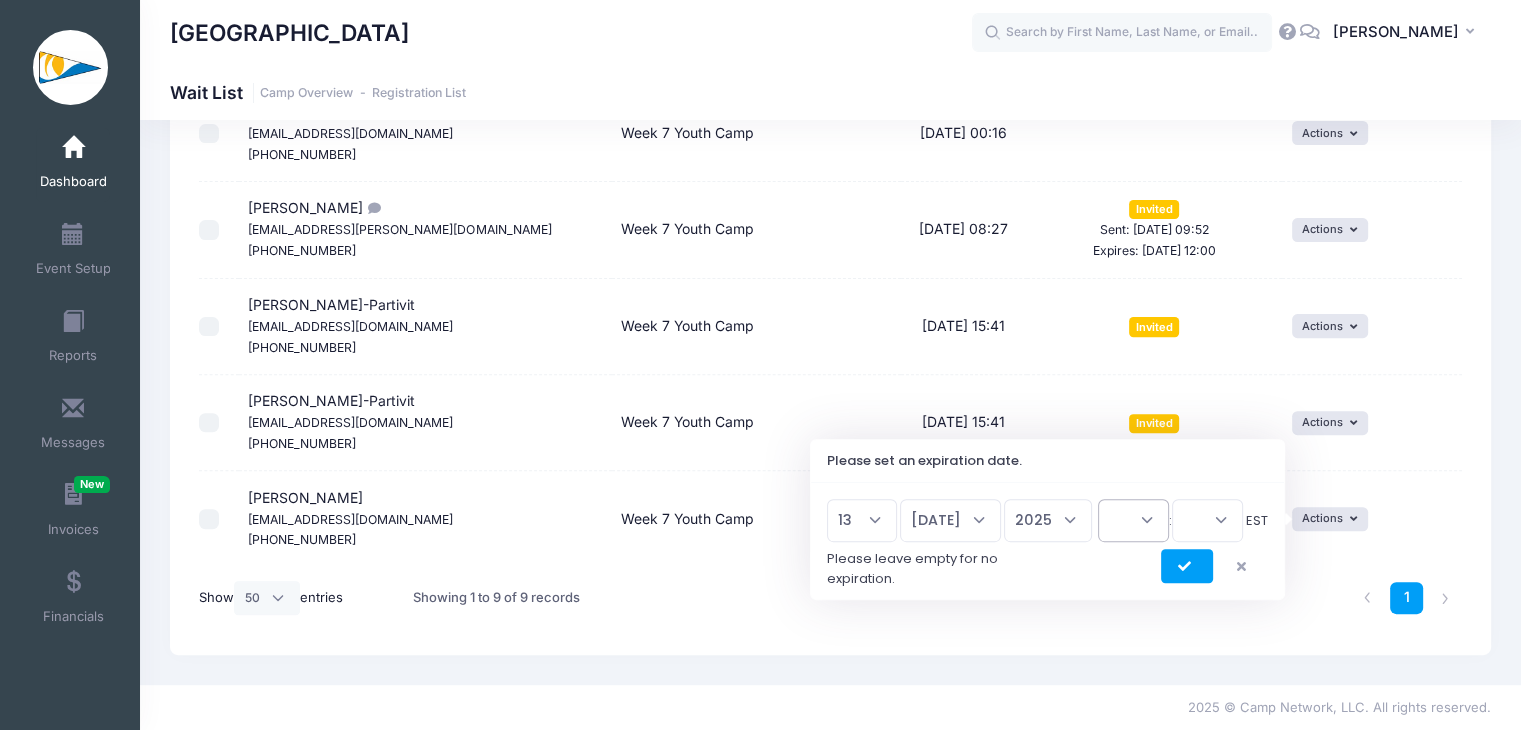 select on "12" 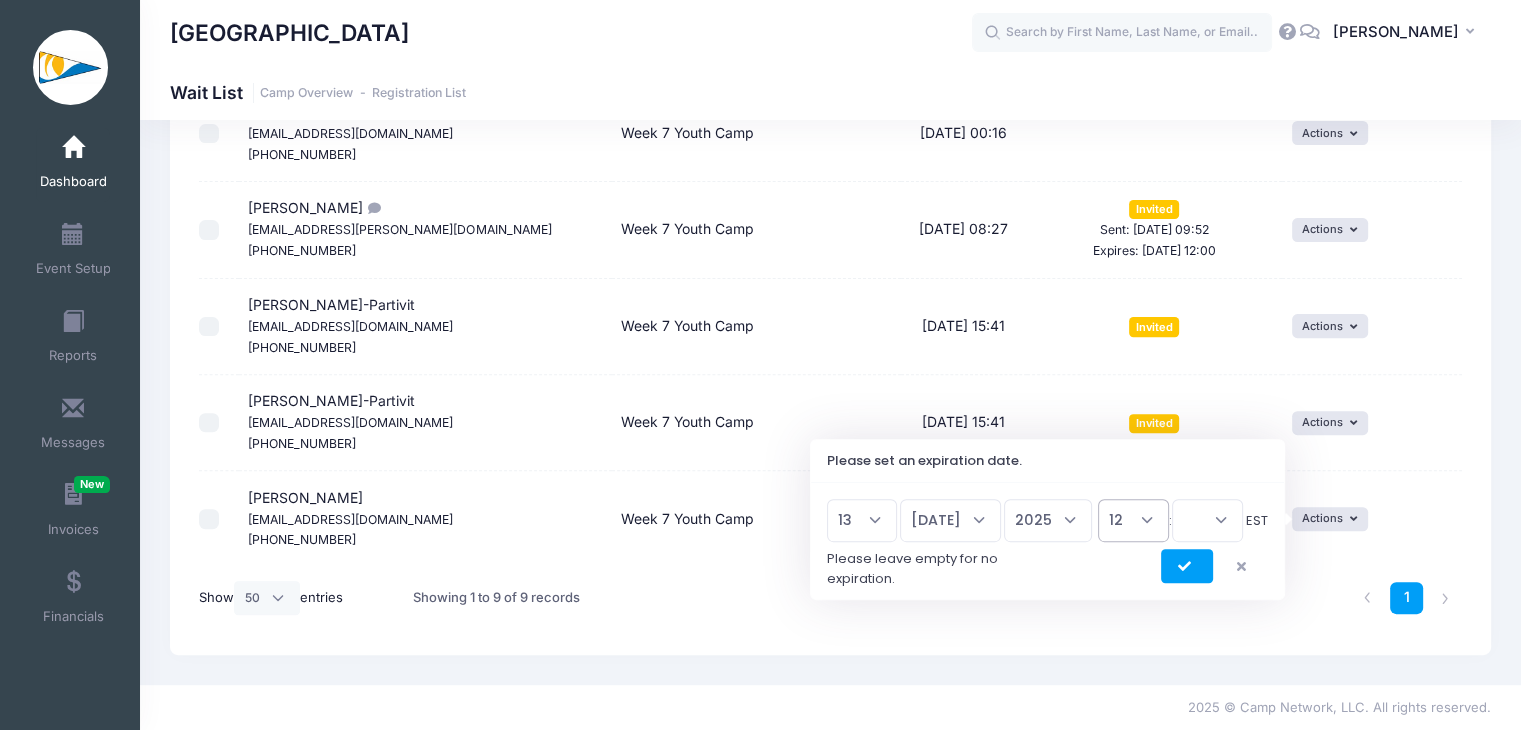 click on "00 01 02 03 04 05 06 07 08 09 10 11 12 13 14 15 16 17 18 19 20 21 22 23" at bounding box center (1133, 520) 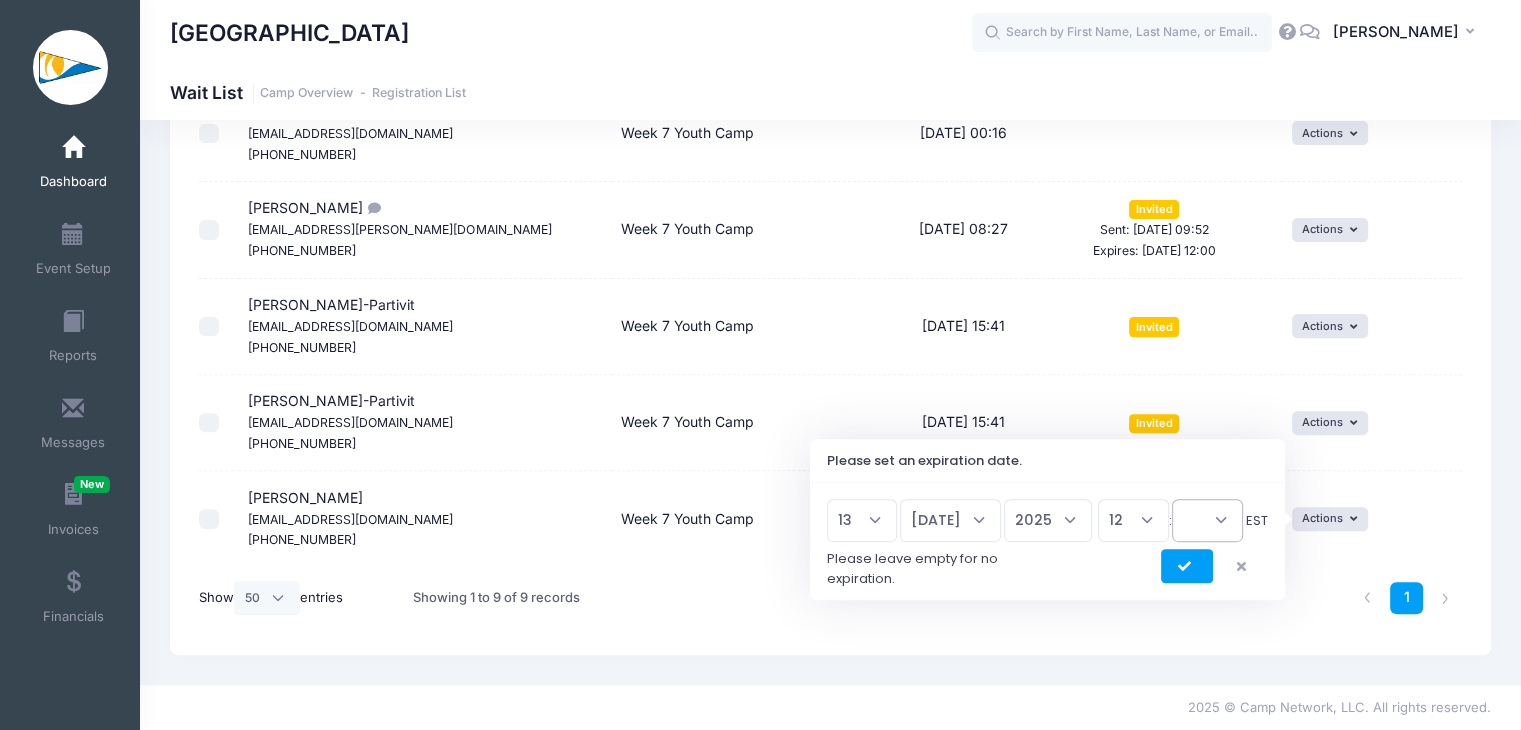 drag, startPoint x: 1191, startPoint y: 536, endPoint x: 1187, endPoint y: 521, distance: 15.524175 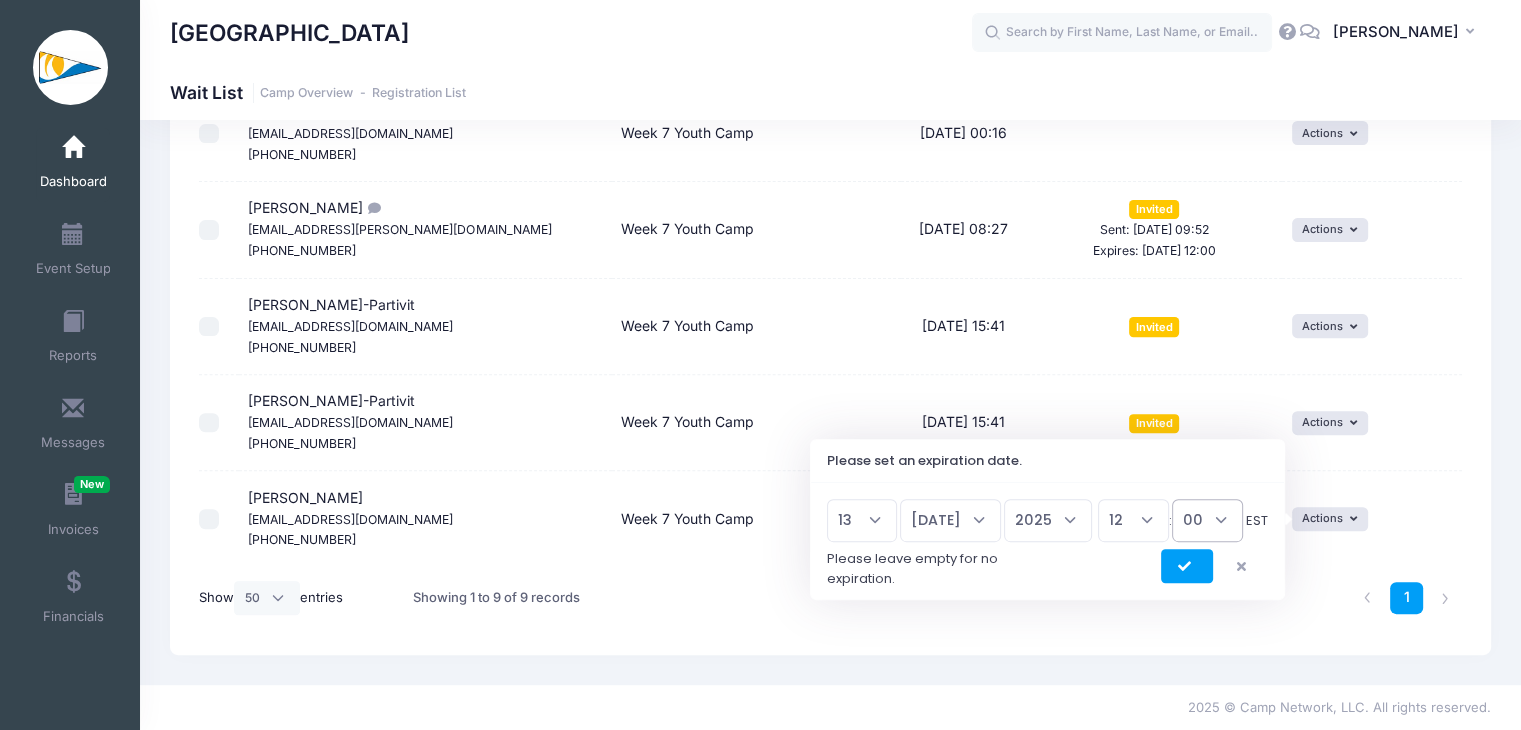 click on "00 15 30 45" at bounding box center (1207, 520) 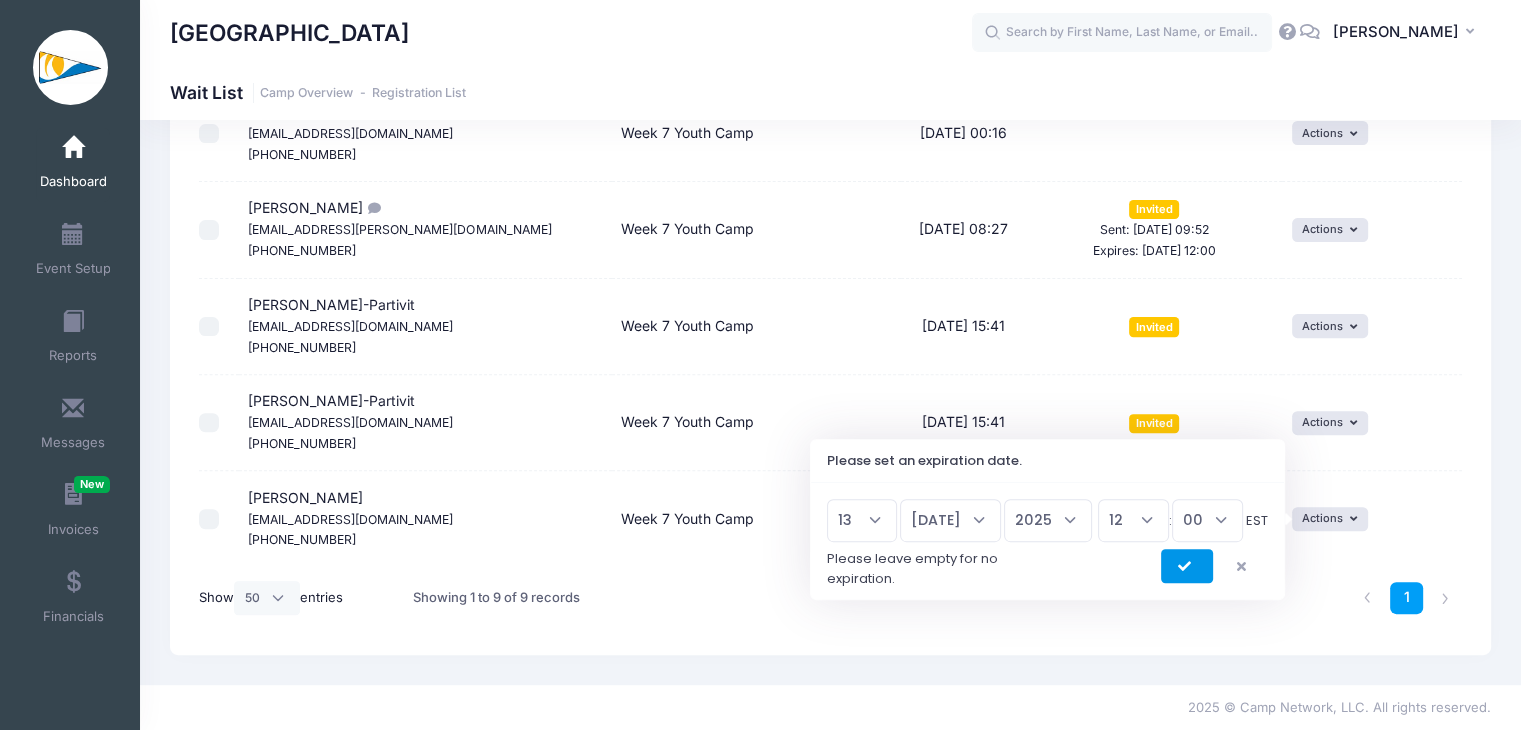 click at bounding box center (1187, 567) 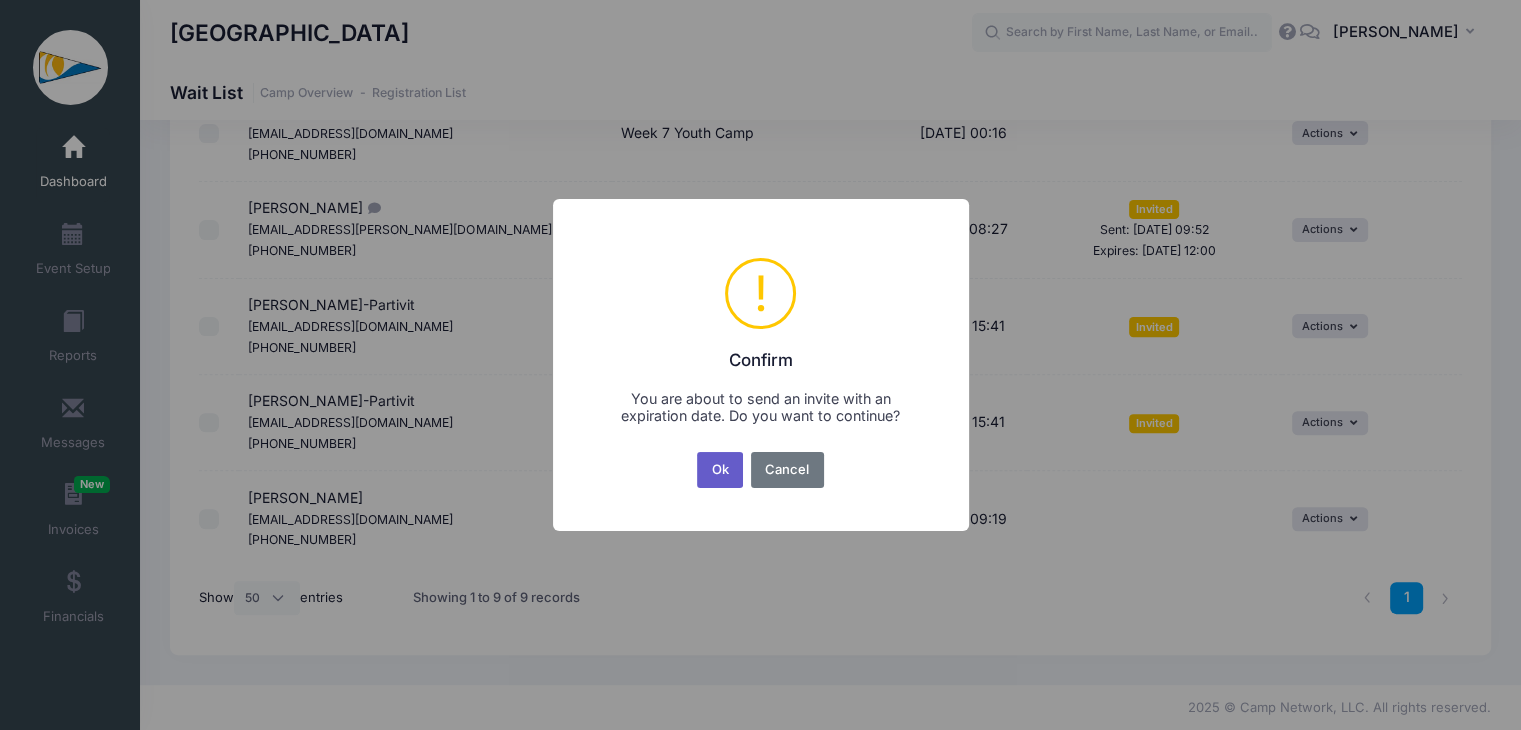 click on "Ok" at bounding box center (720, 470) 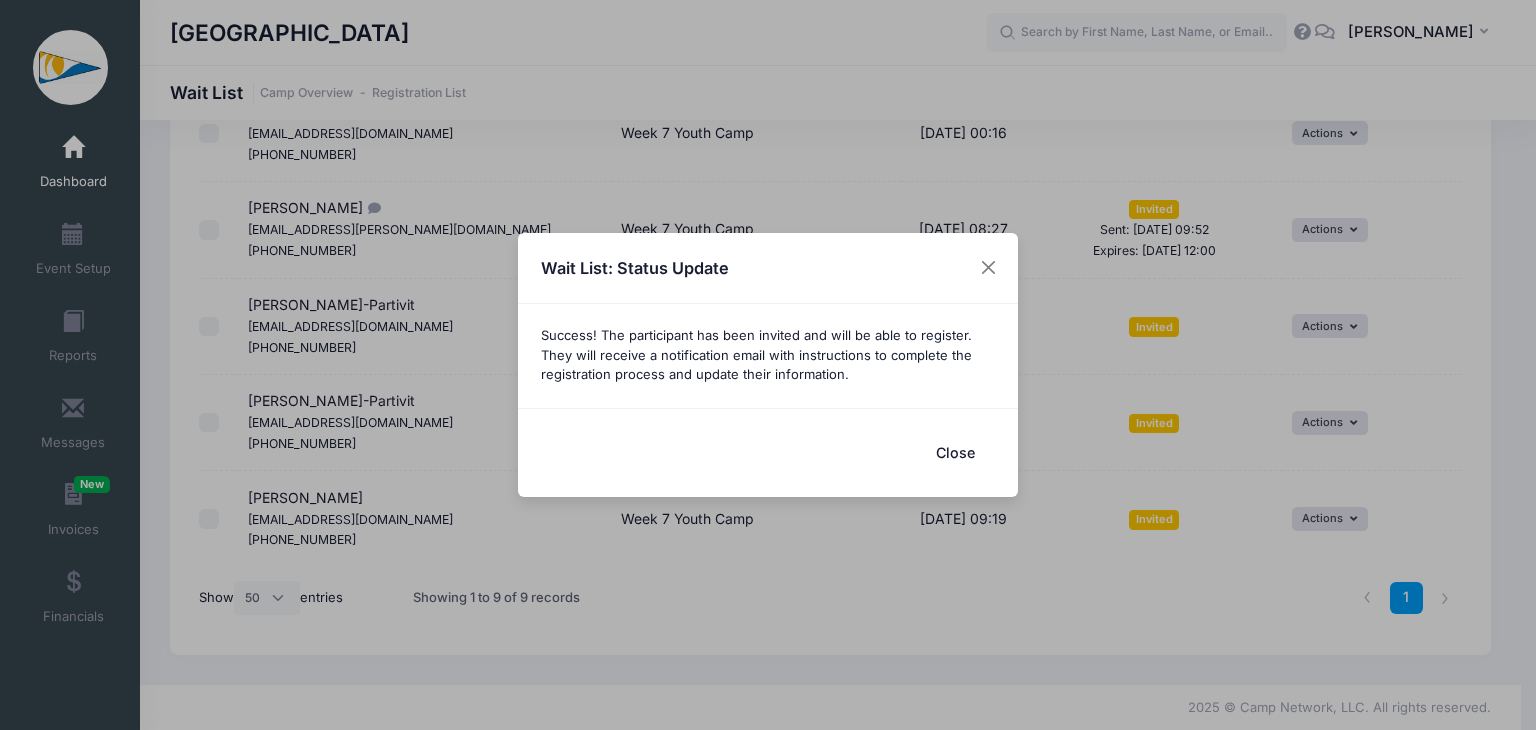click on "Close" at bounding box center [955, 452] 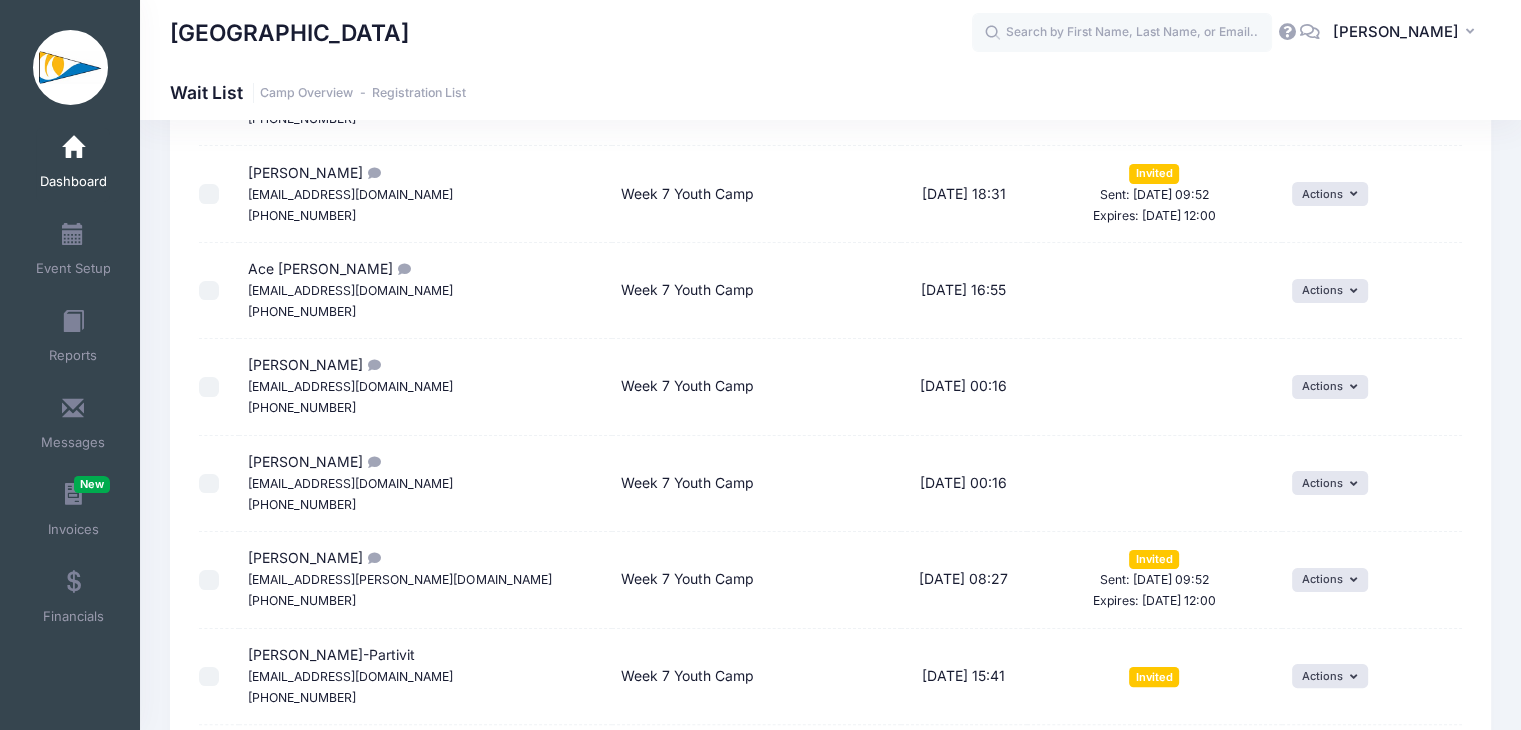 scroll, scrollTop: 14, scrollLeft: 0, axis: vertical 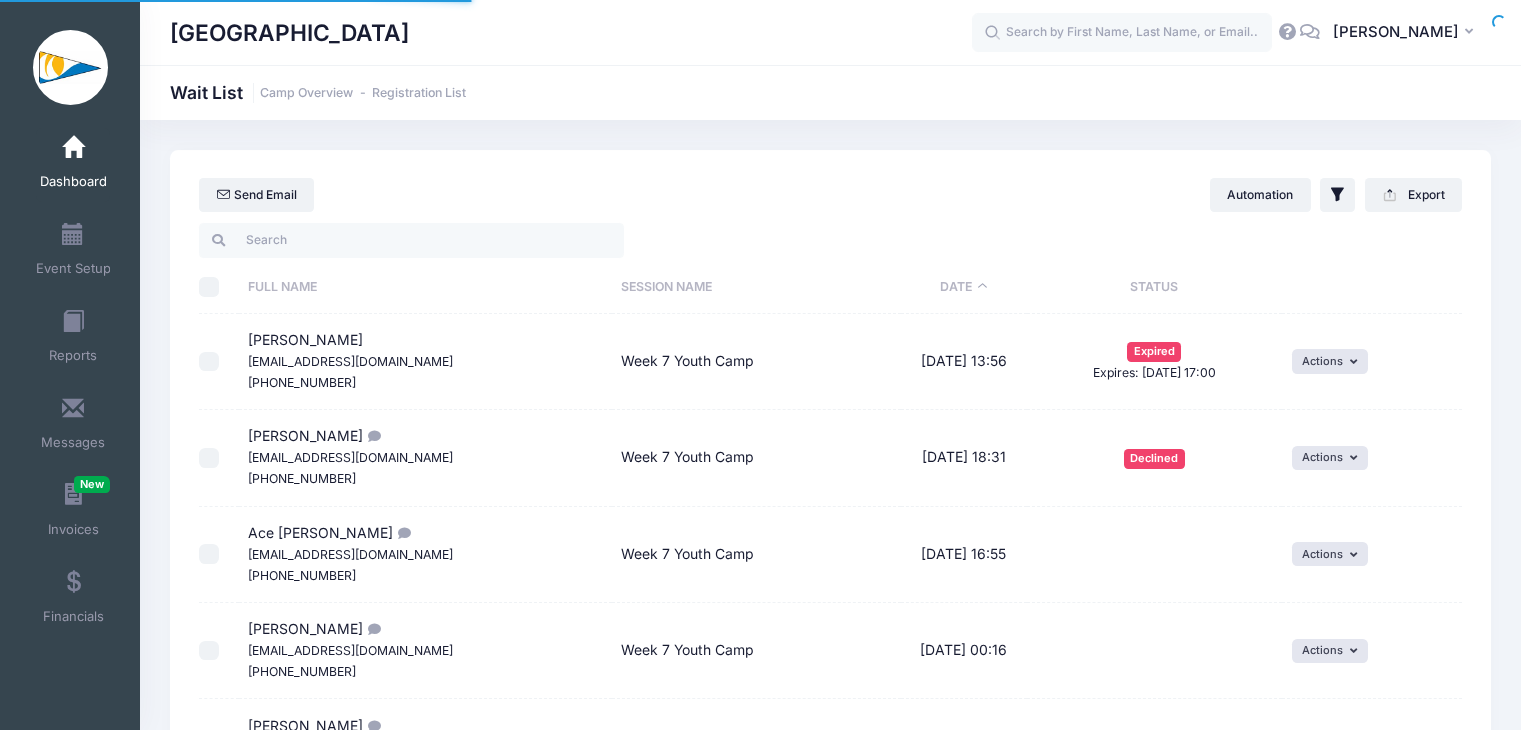 select on "50" 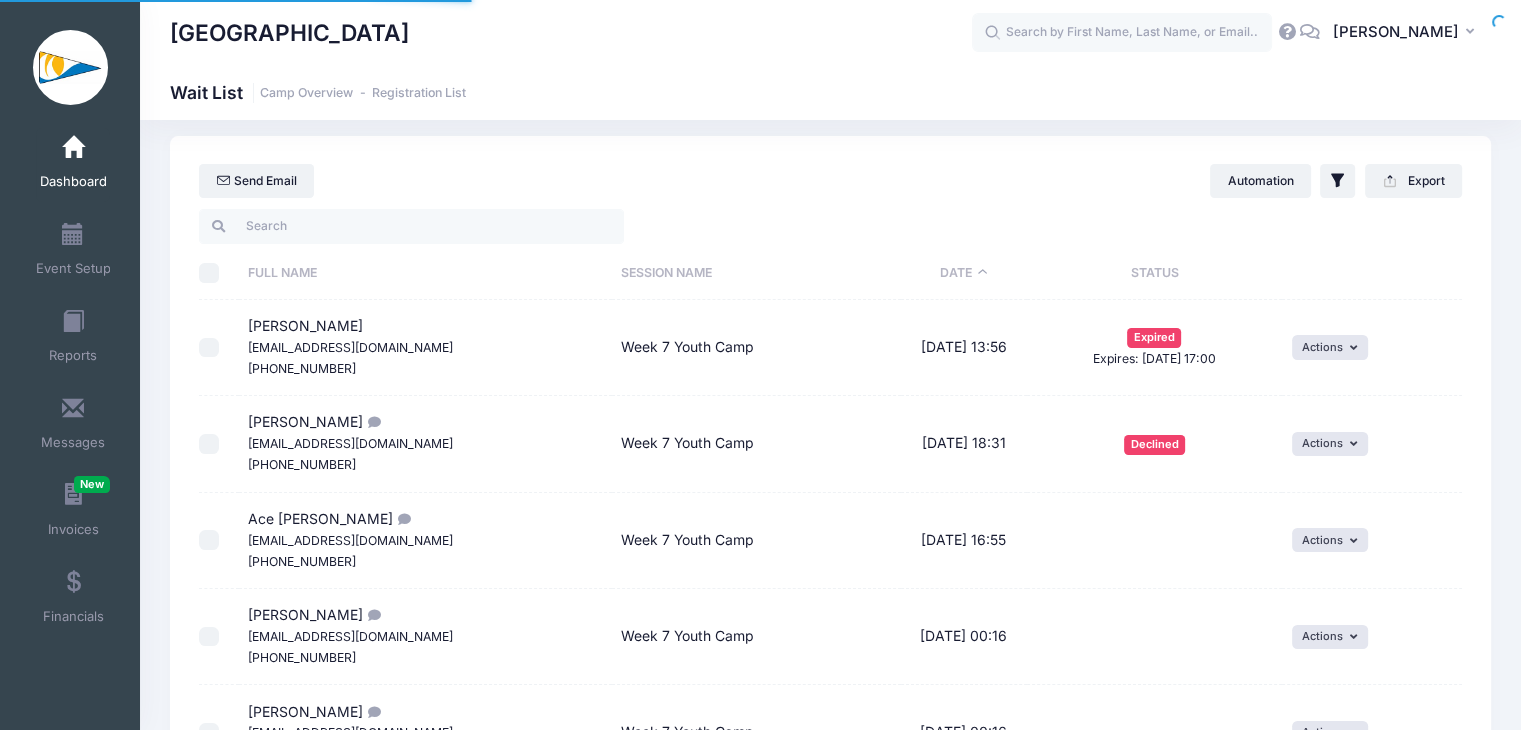 scroll, scrollTop: 0, scrollLeft: 0, axis: both 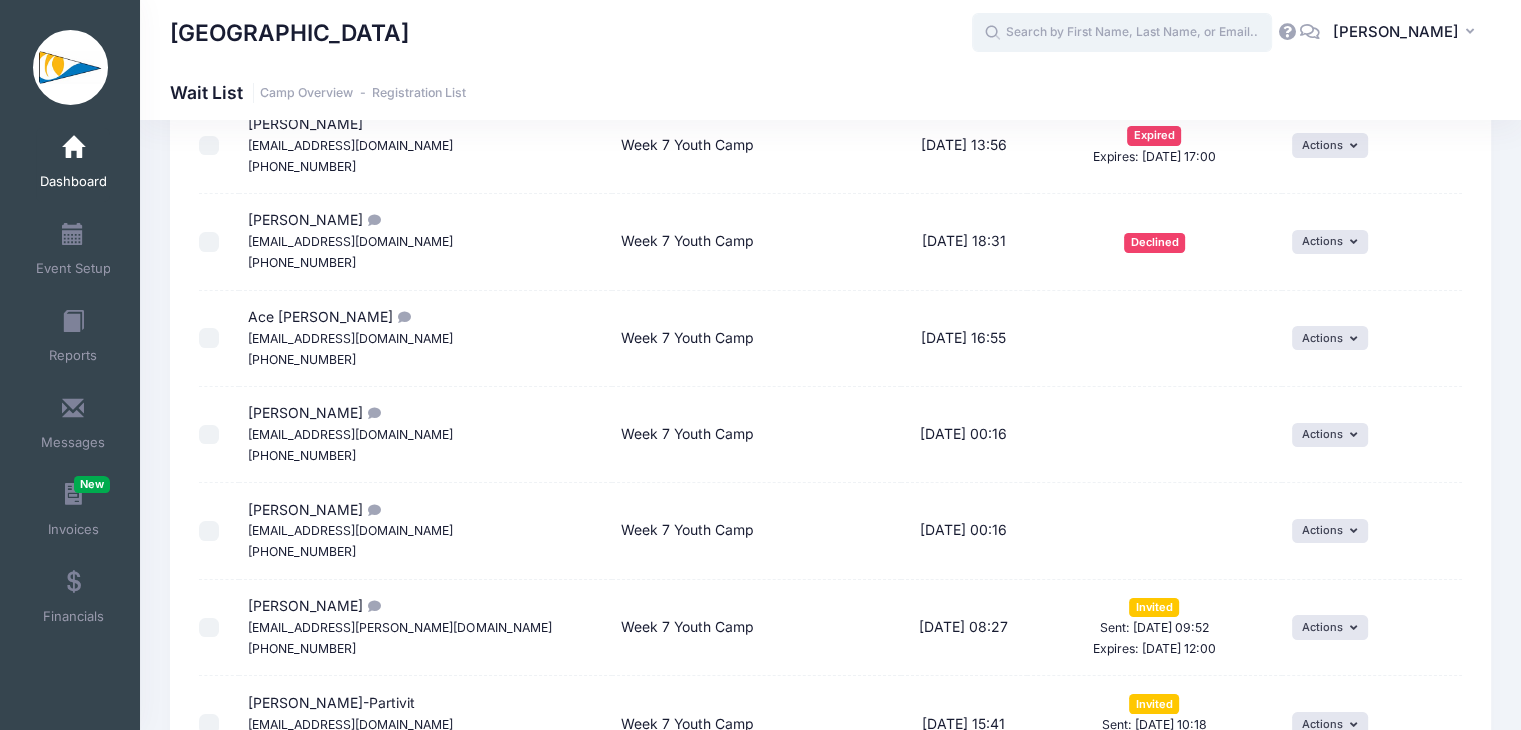 click at bounding box center (1122, 33) 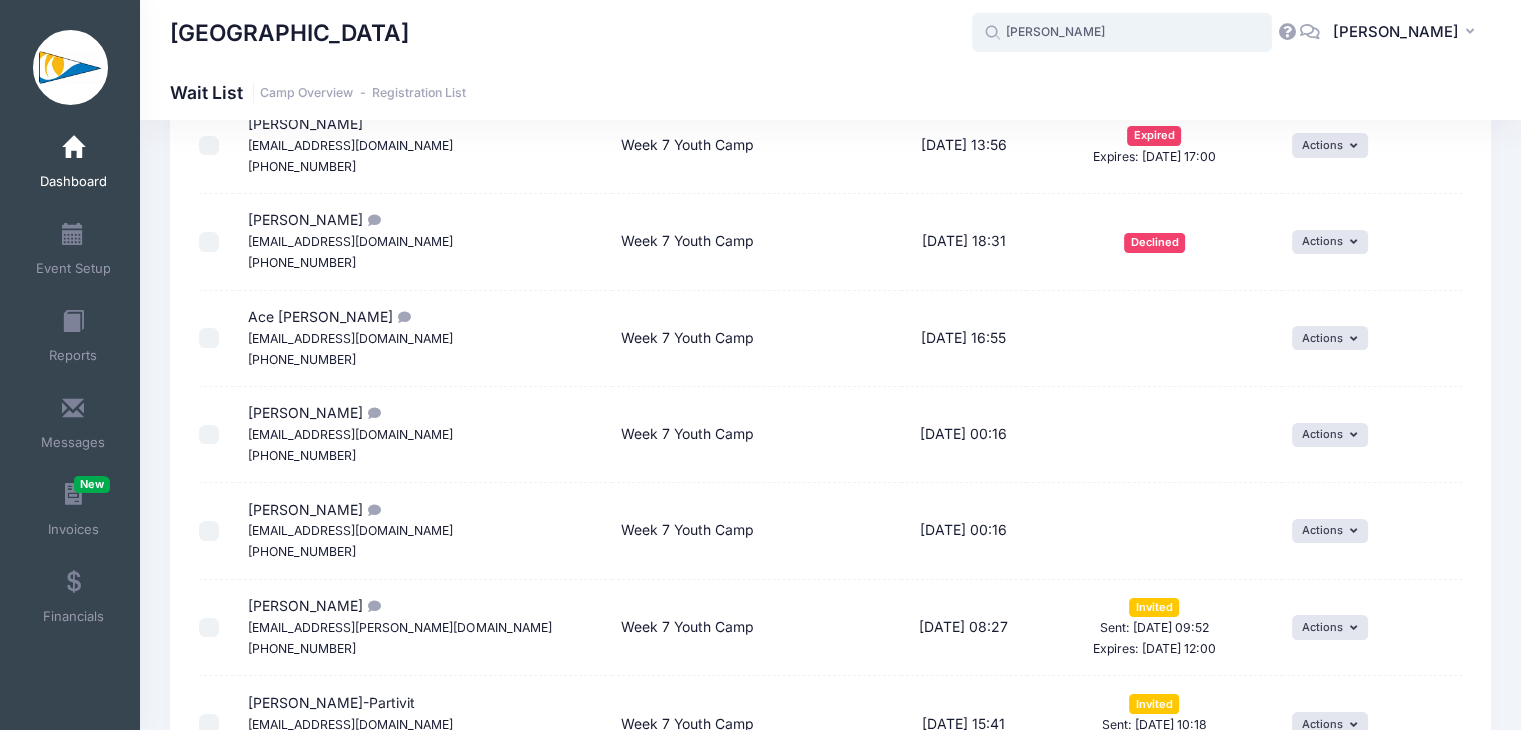 scroll, scrollTop: 0, scrollLeft: 82, axis: horizontal 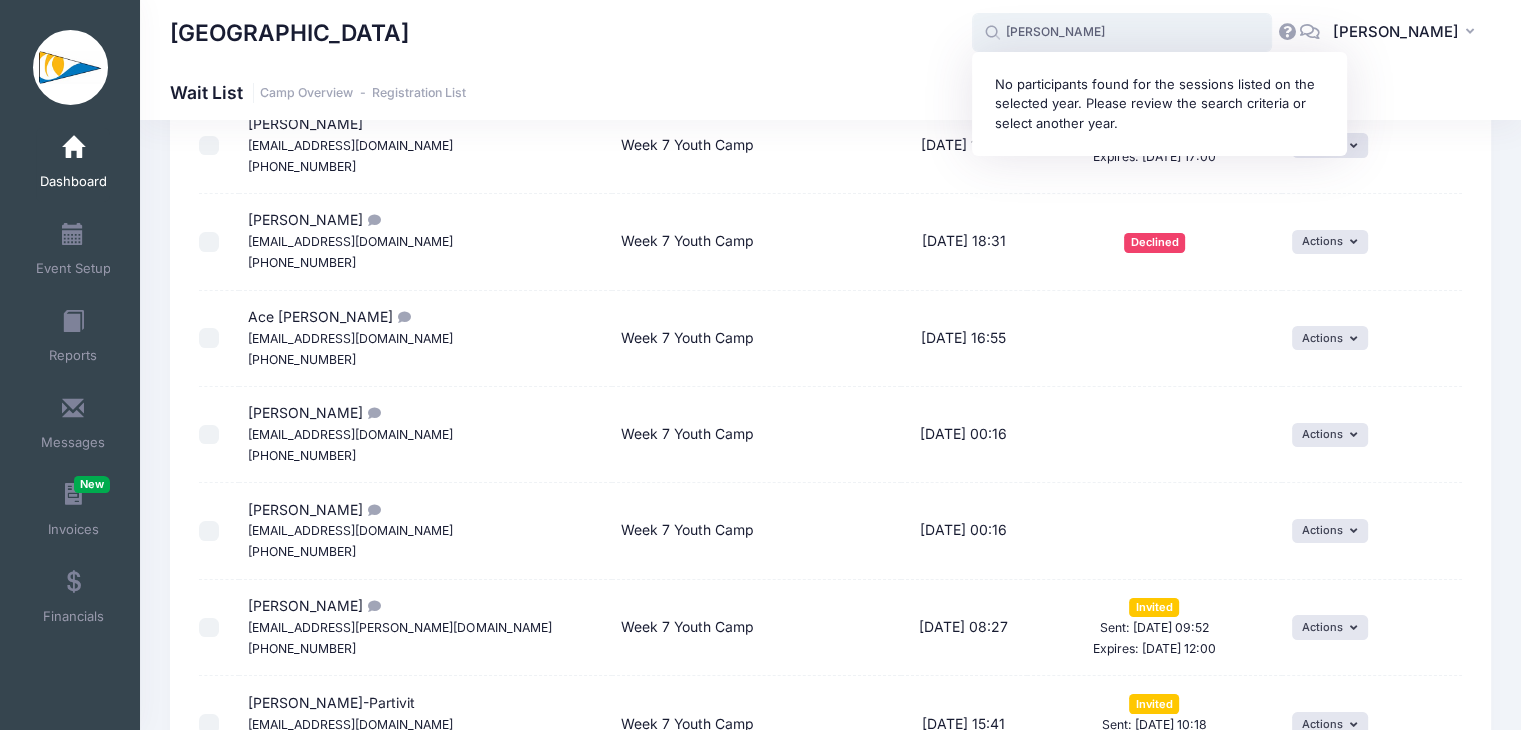 click on "[PERSON_NAME]" at bounding box center [1122, 33] 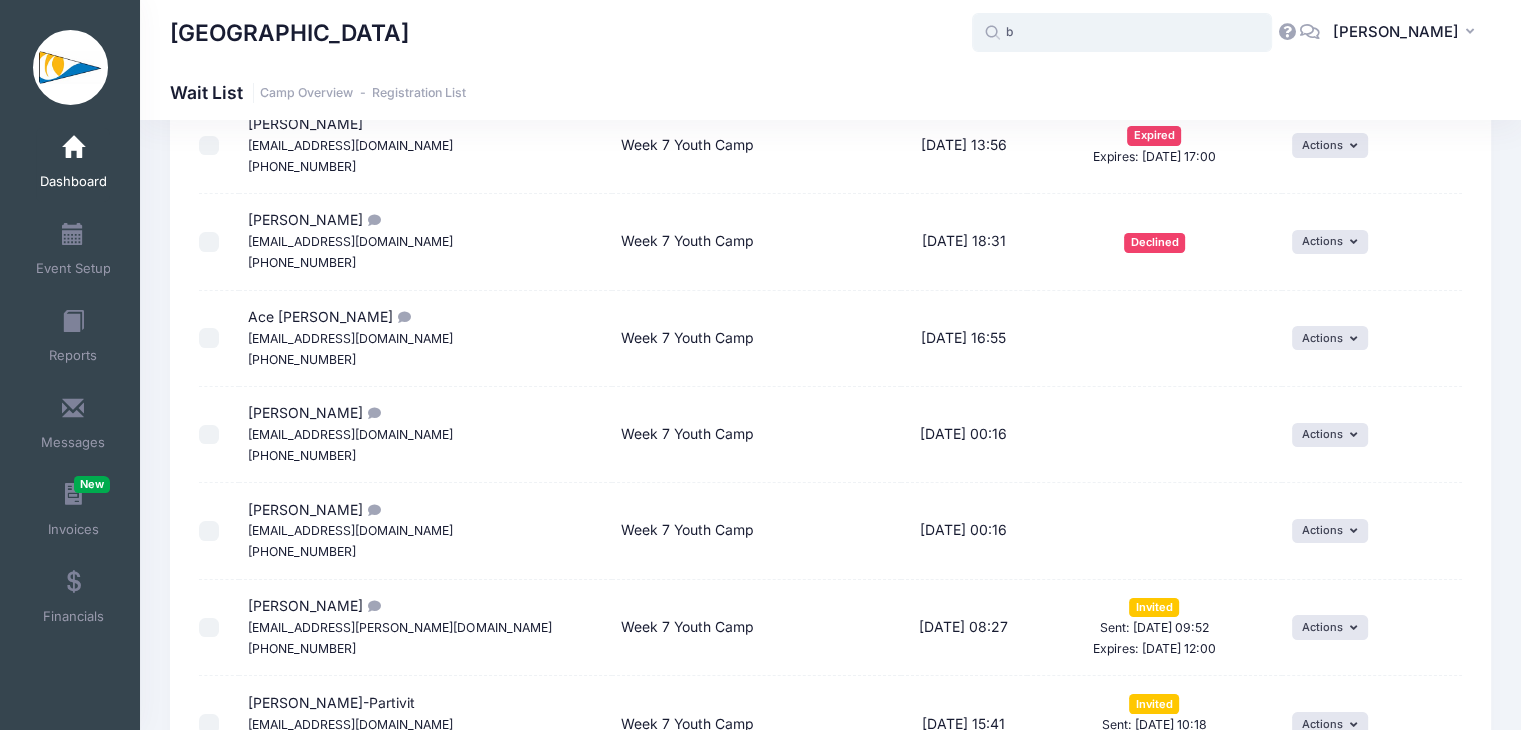 scroll, scrollTop: 0, scrollLeft: 0, axis: both 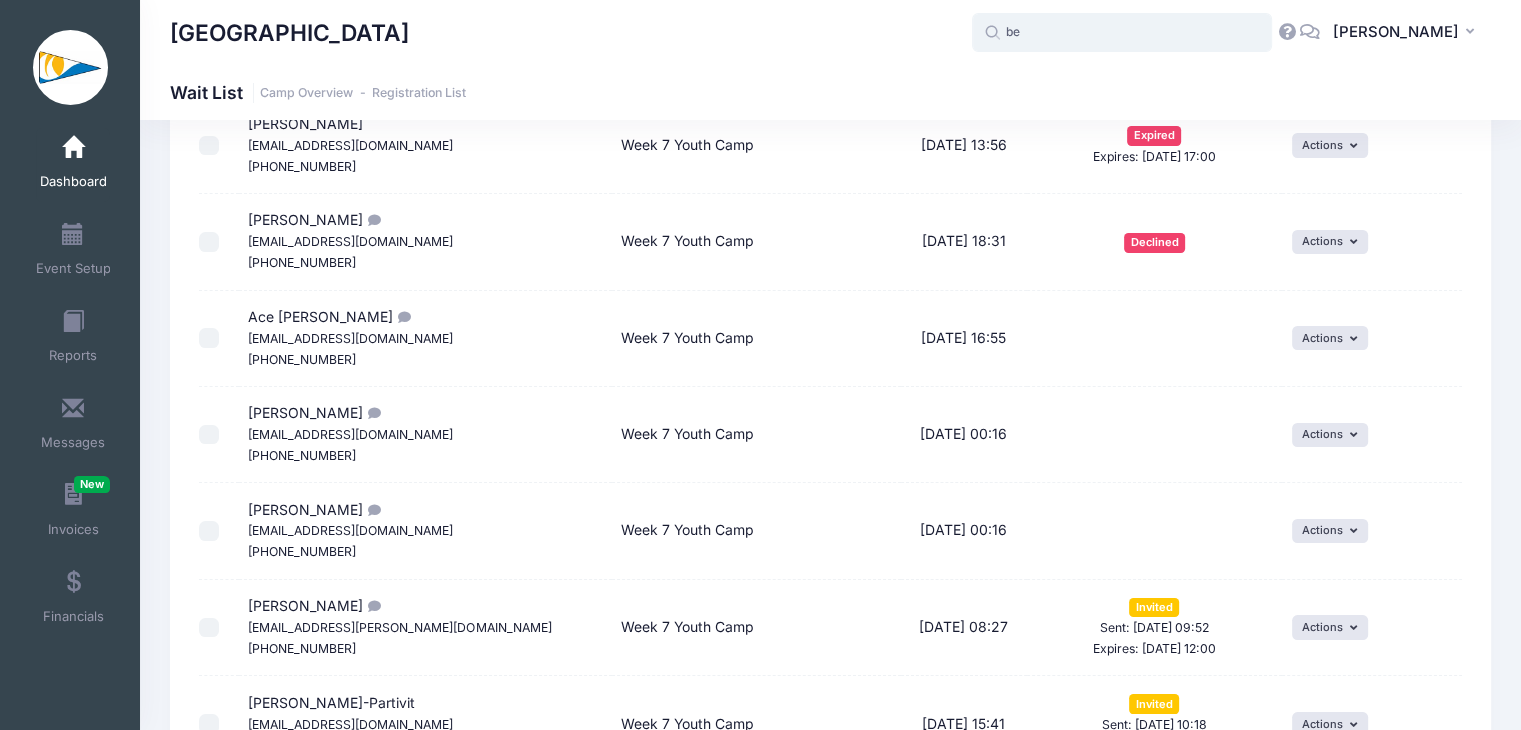 type on "b" 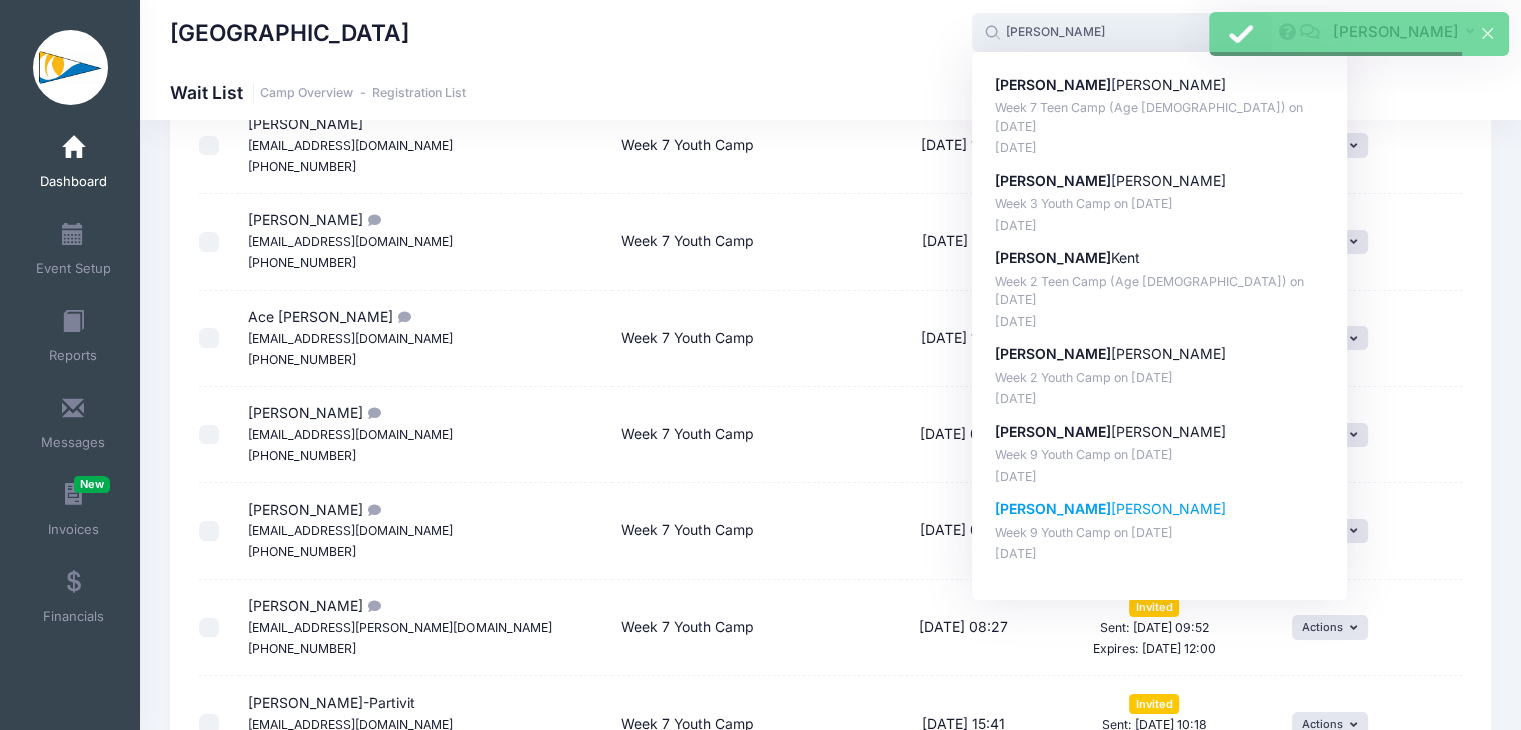click on "Week 9 Youth Camp on [DATE]" at bounding box center (1160, 533) 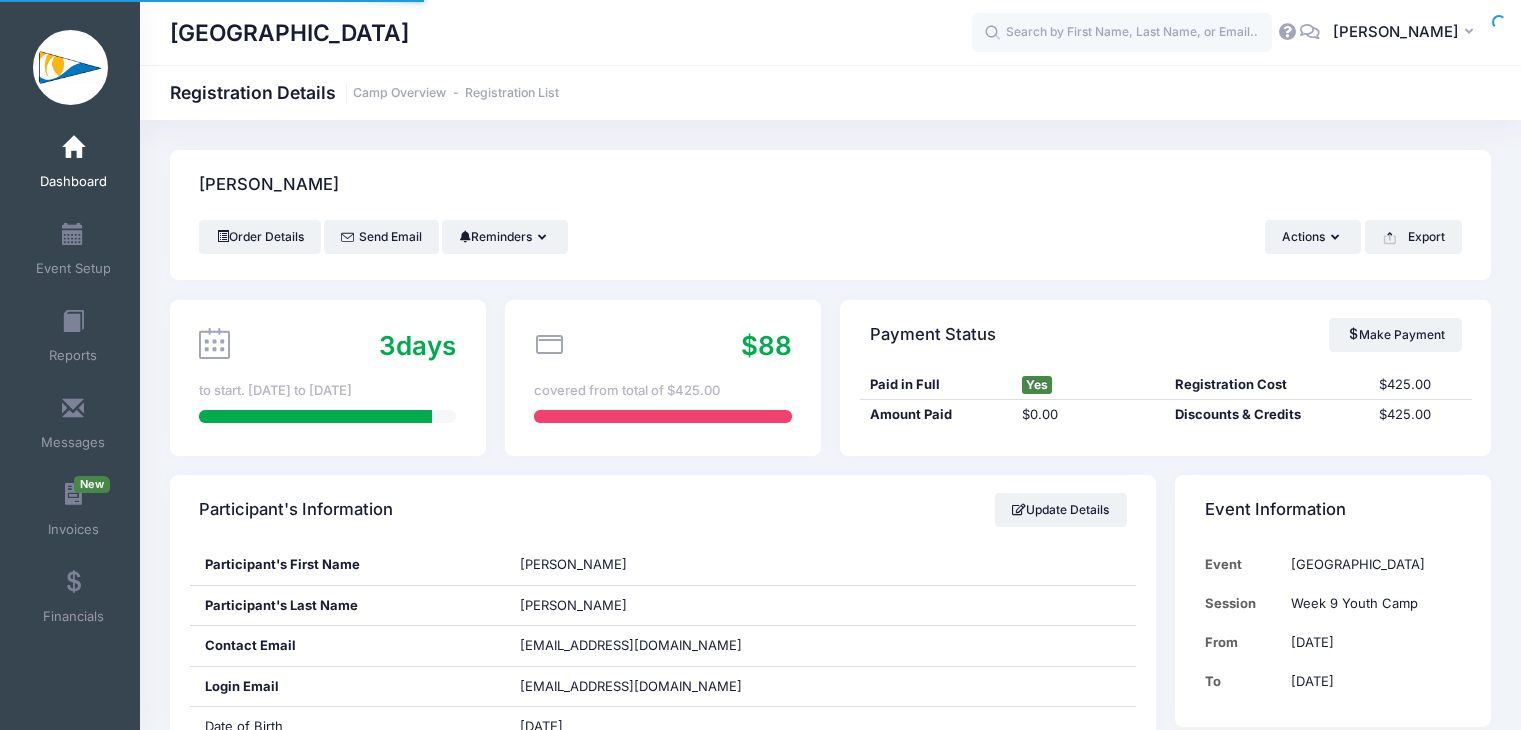 scroll, scrollTop: 0, scrollLeft: 0, axis: both 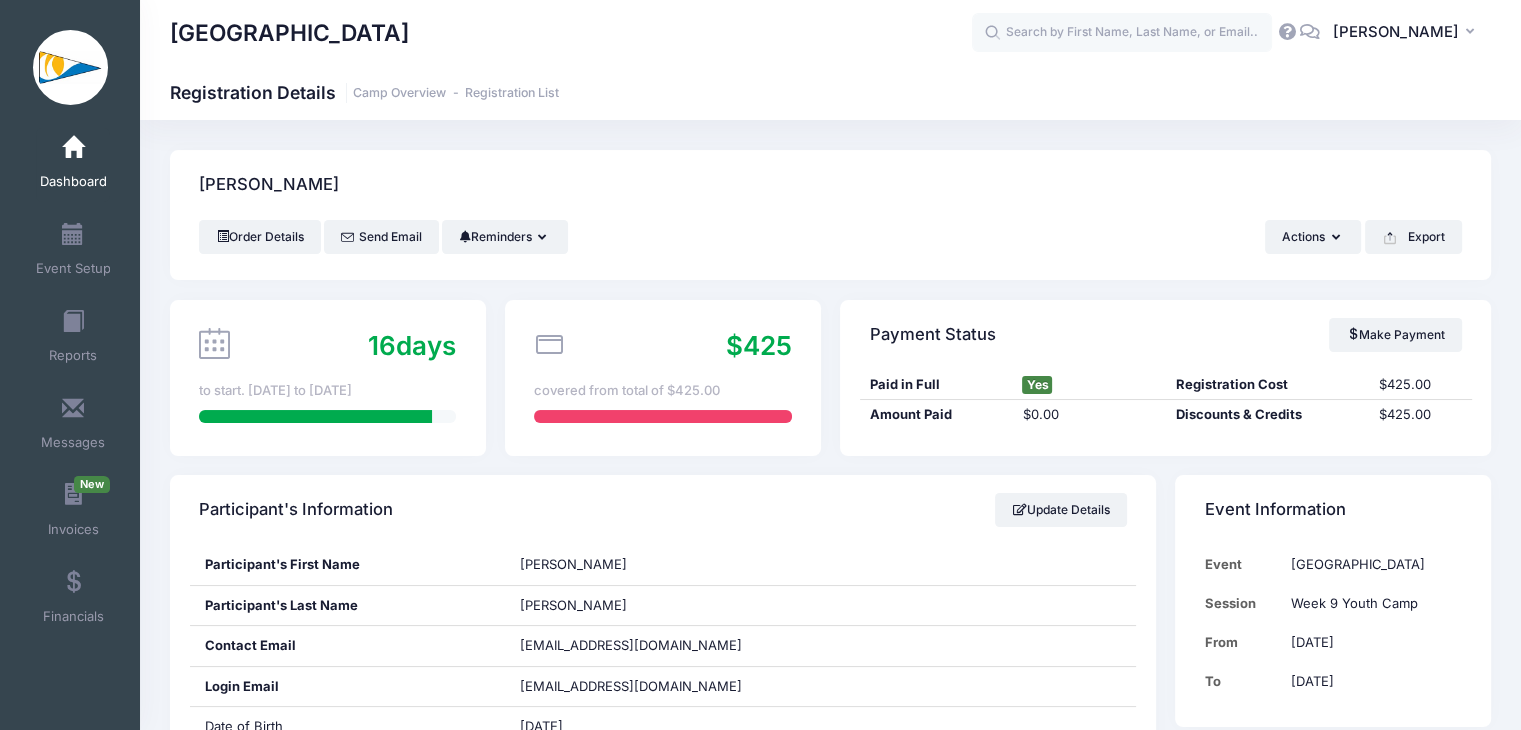 drag, startPoint x: 67, startPoint y: 171, endPoint x: 84, endPoint y: 209, distance: 41.62932 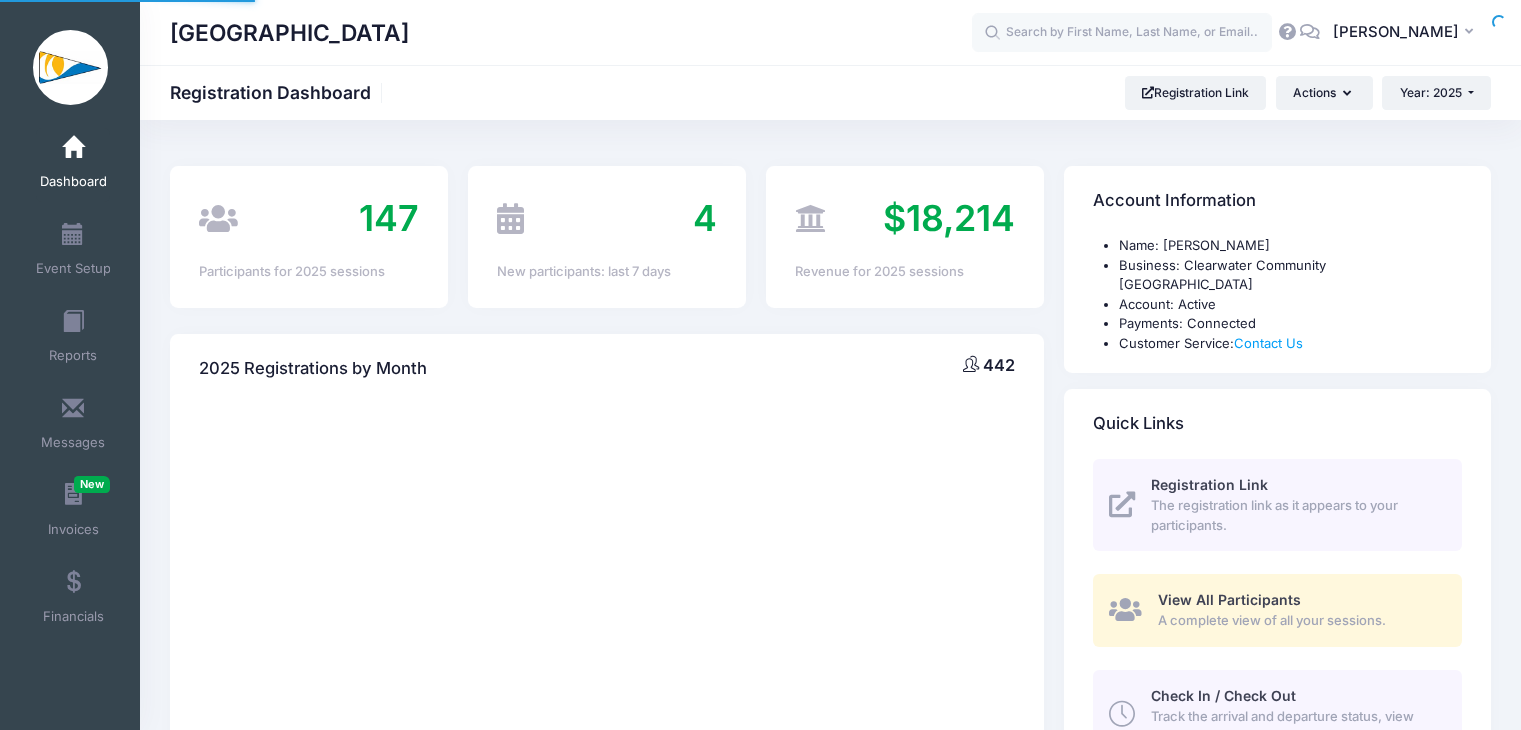 scroll, scrollTop: 0, scrollLeft: 0, axis: both 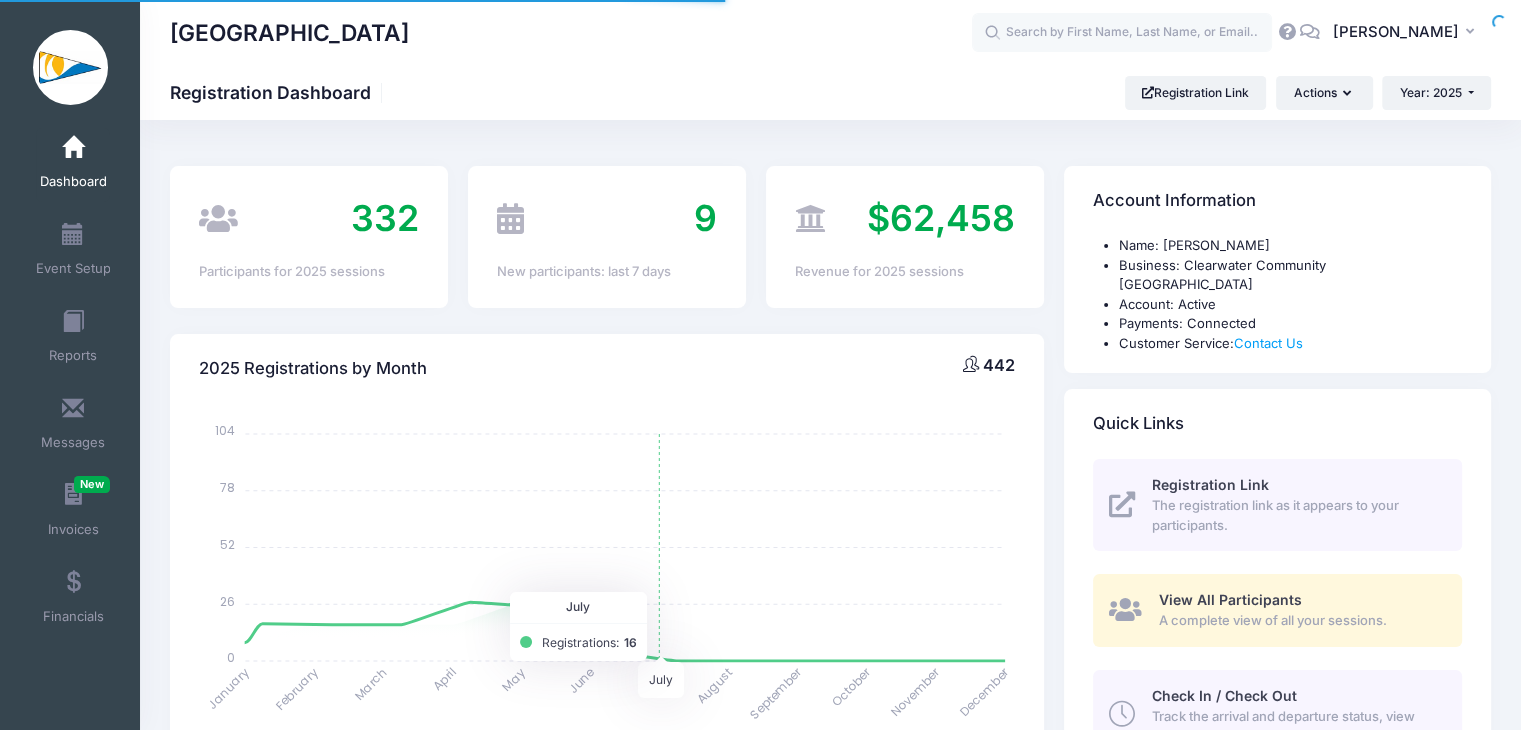 select 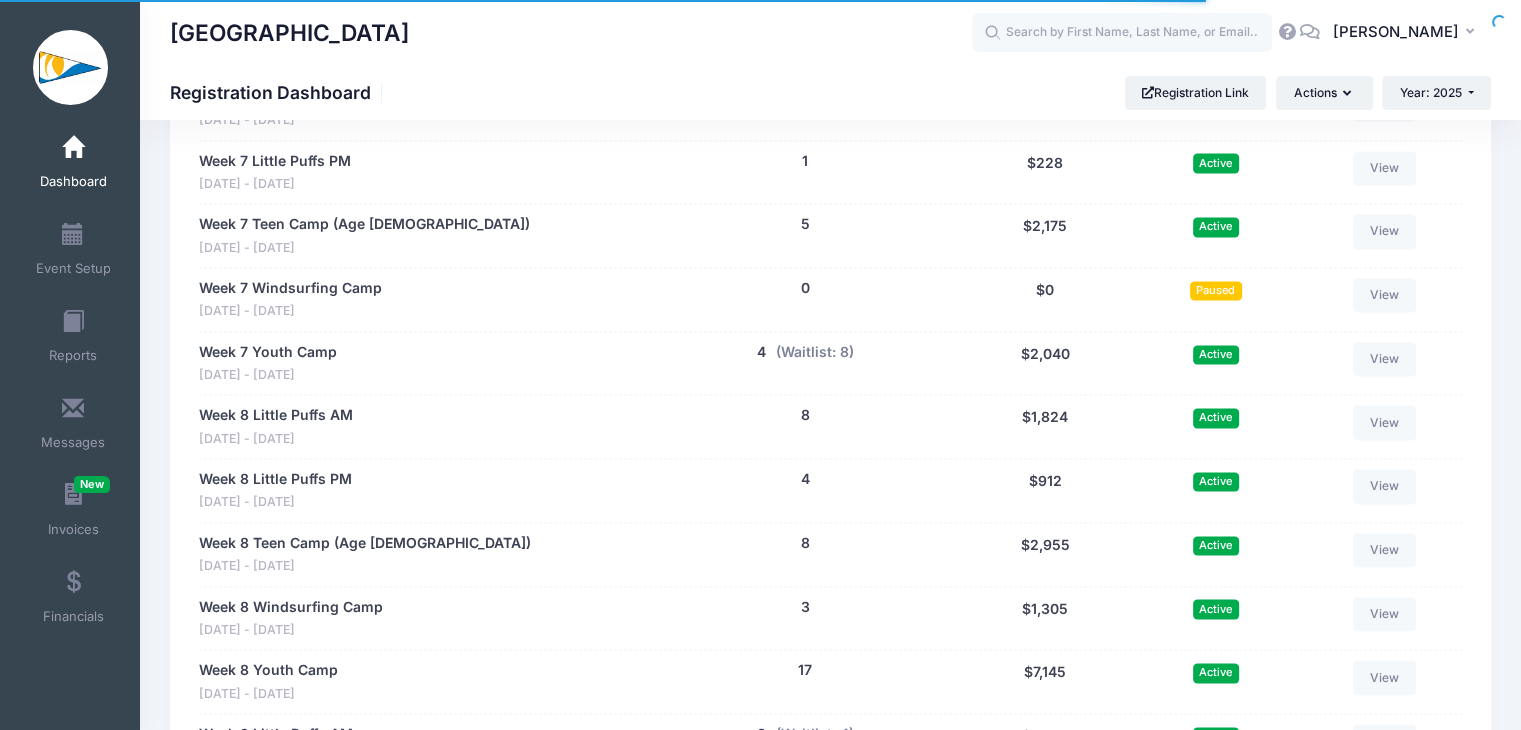 scroll, scrollTop: 3400, scrollLeft: 0, axis: vertical 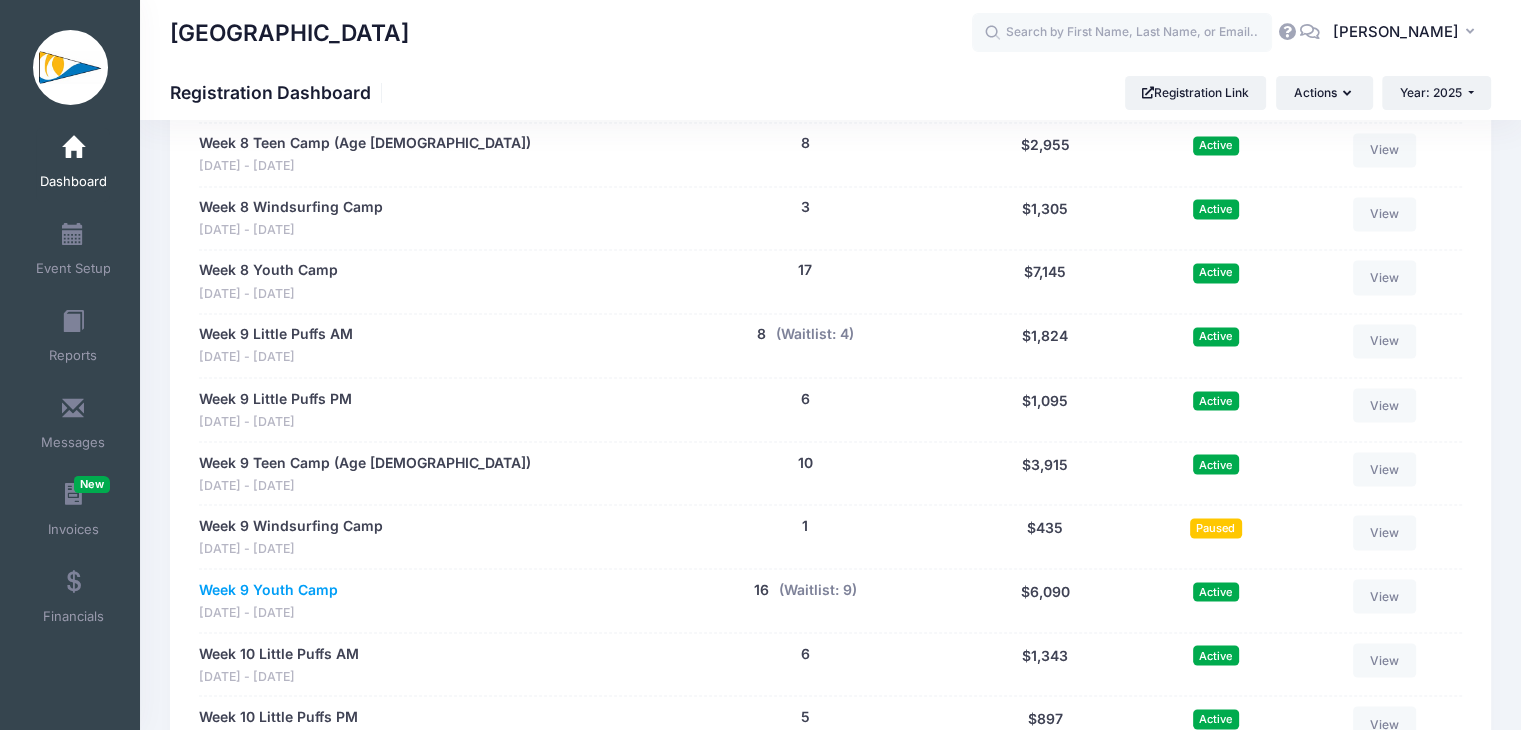 click on "Week 9 Youth Camp" at bounding box center [268, 589] 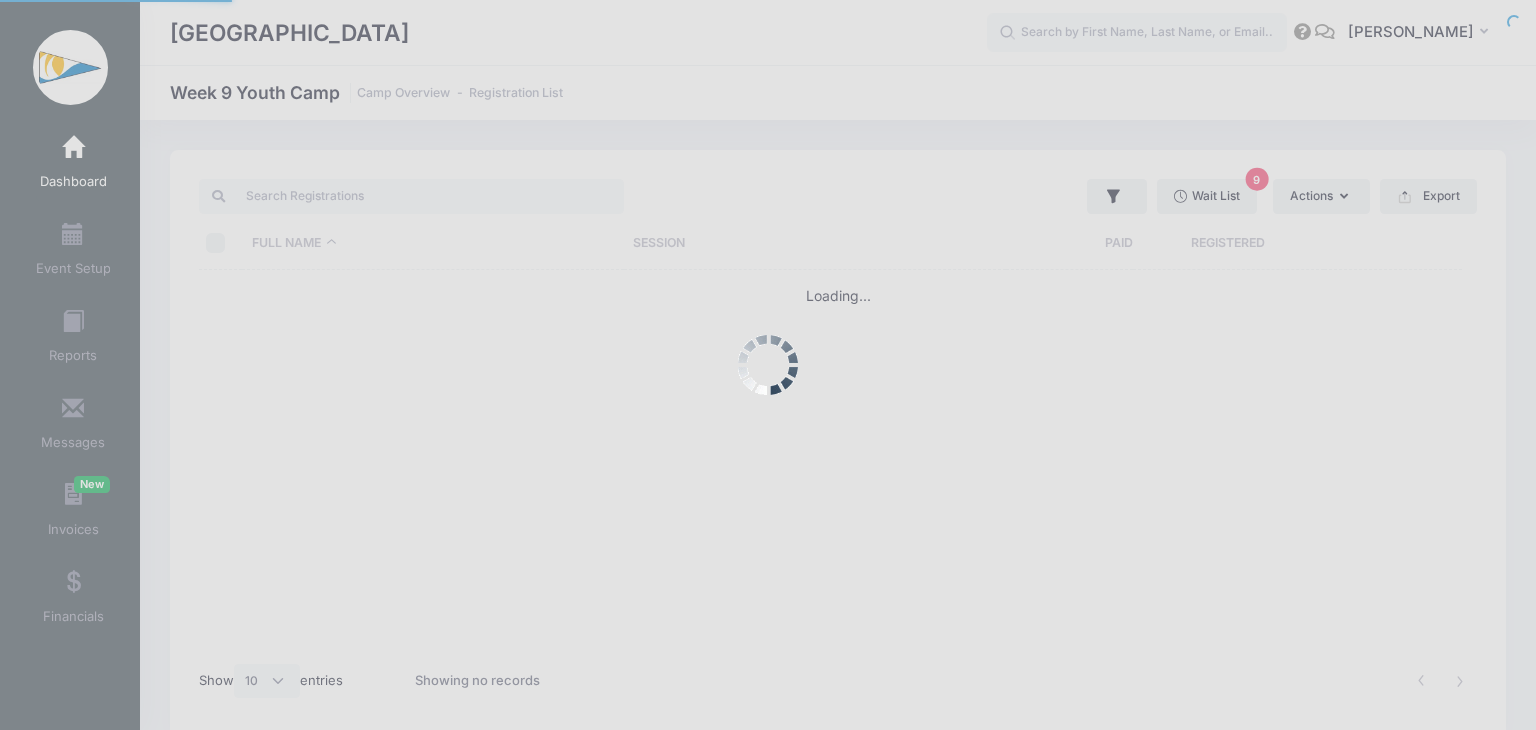 select on "10" 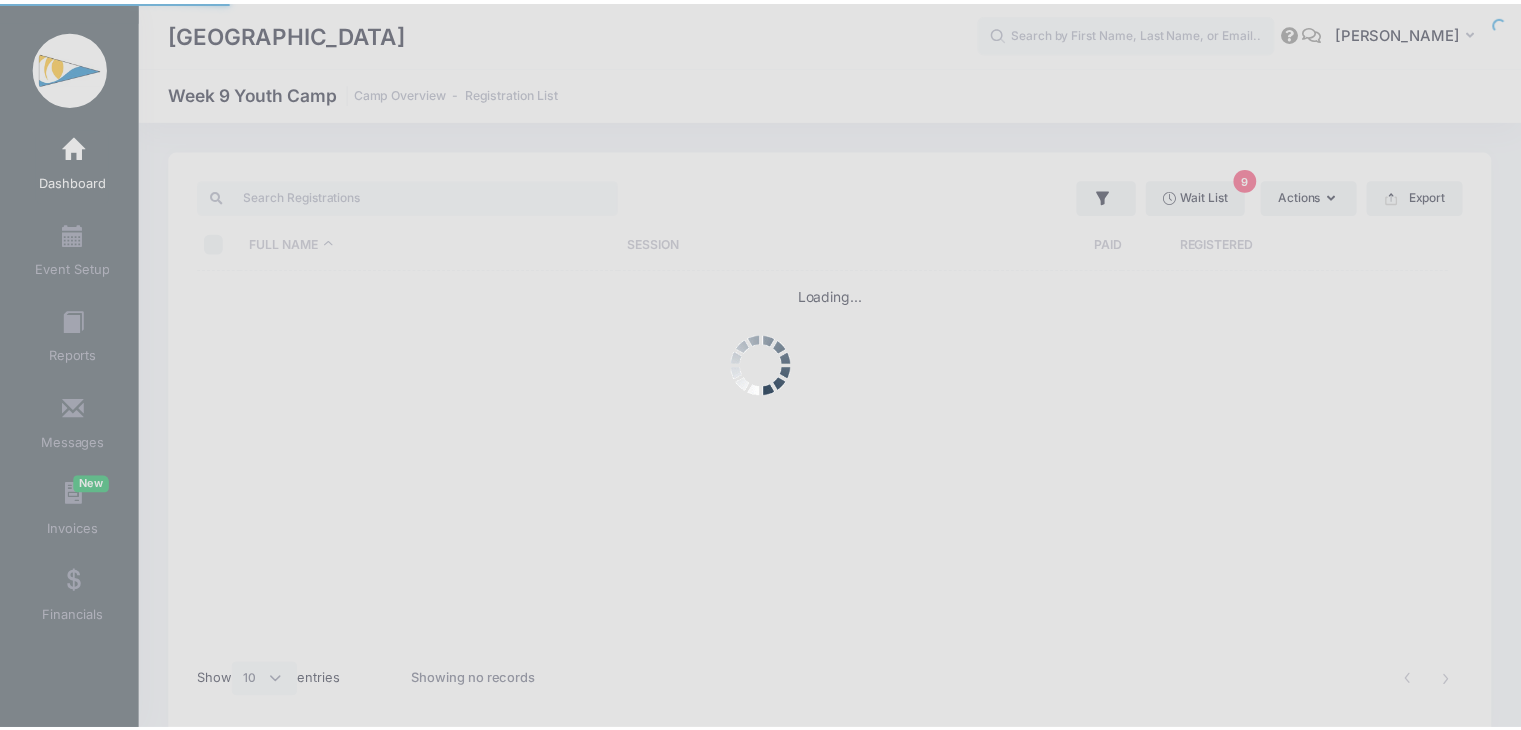 scroll, scrollTop: 0, scrollLeft: 0, axis: both 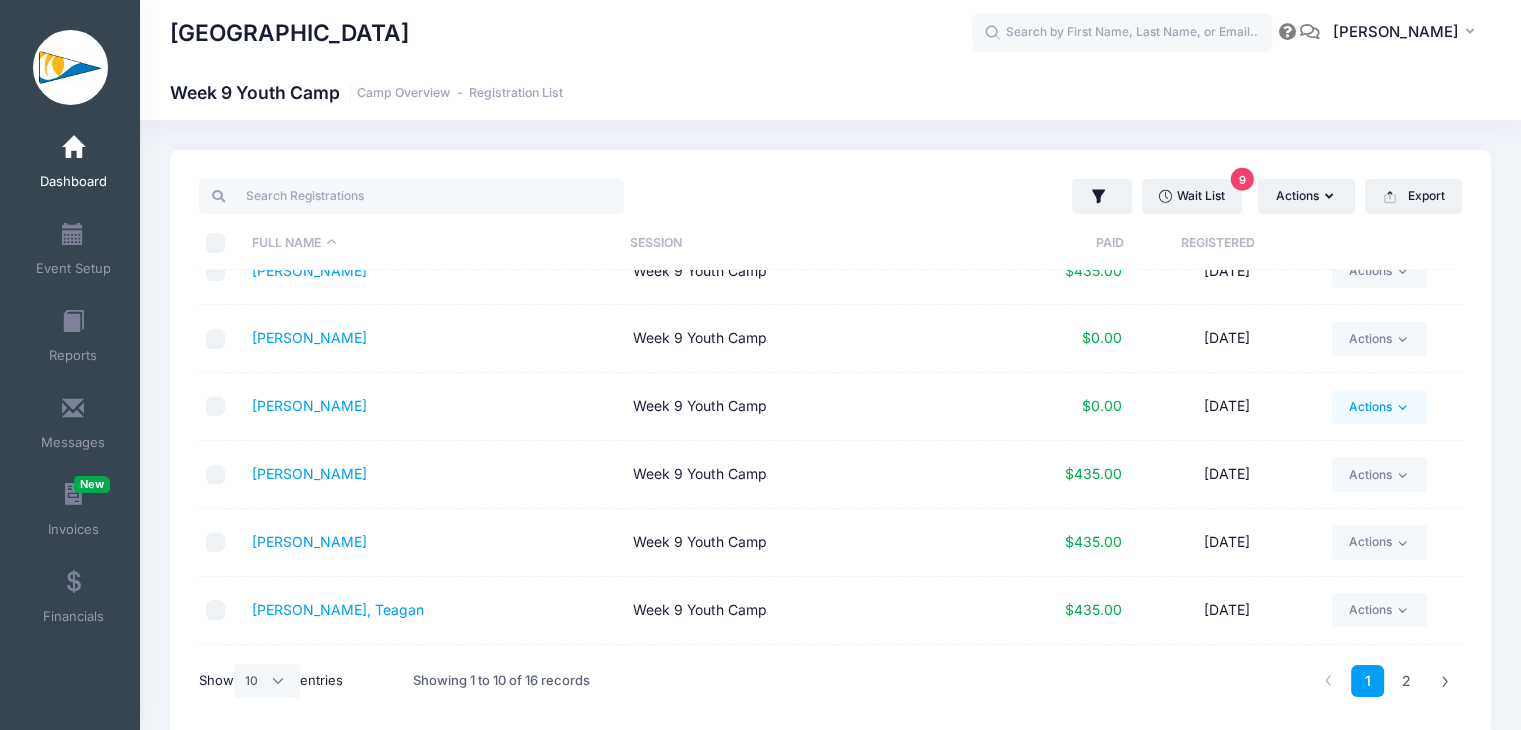 click on "Actions" at bounding box center [1379, 407] 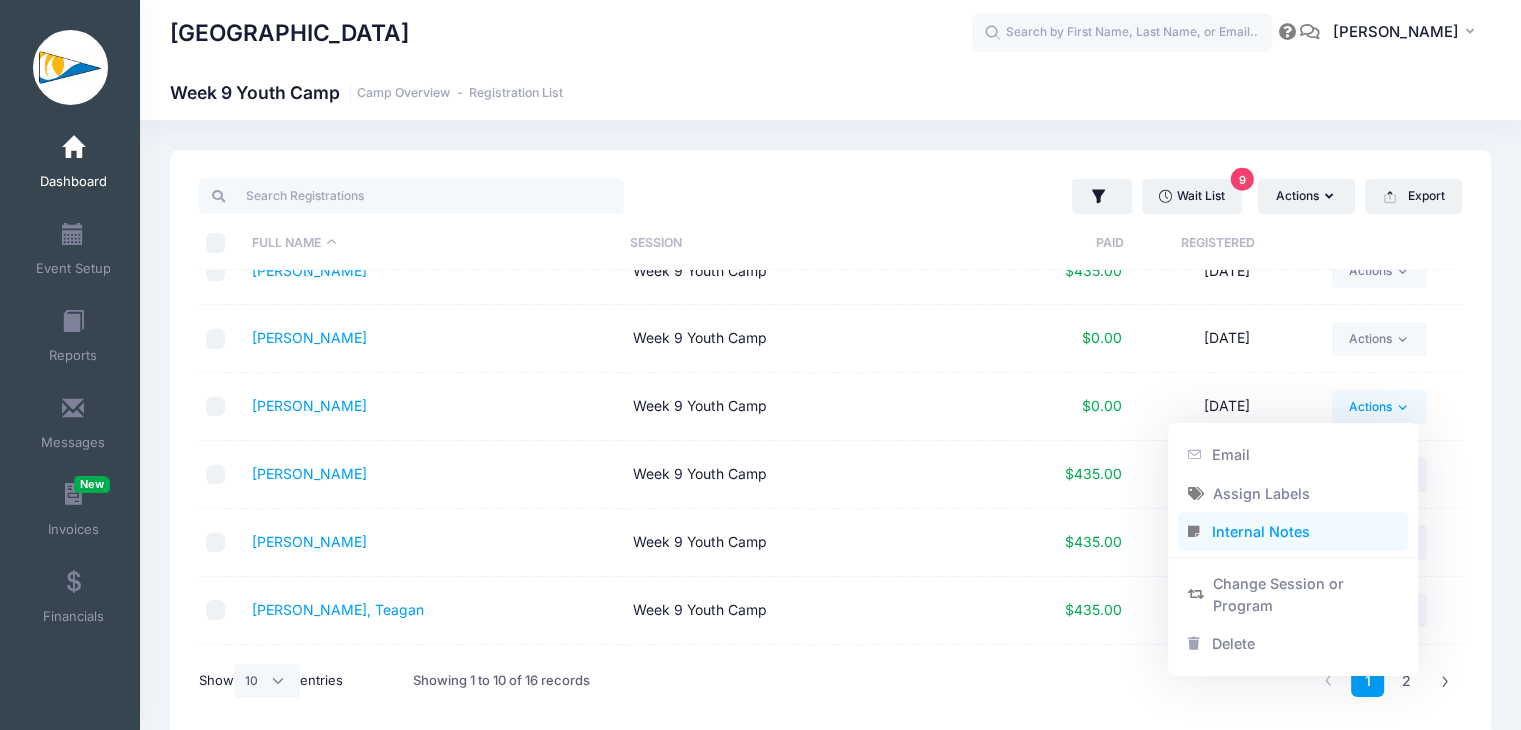 click on "Internal Notes" at bounding box center (1293, 532) 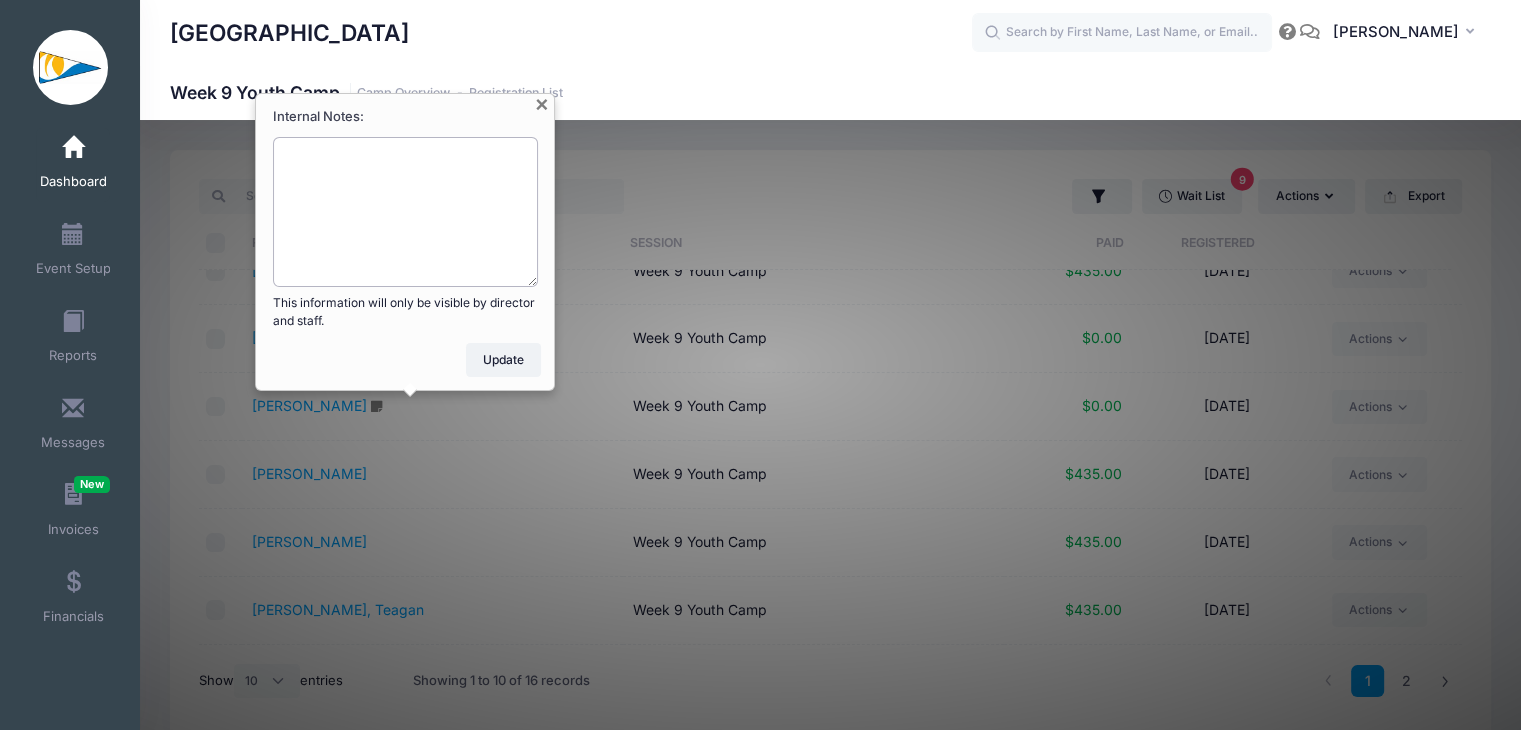 click on "Internal Notes:" at bounding box center (406, 212) 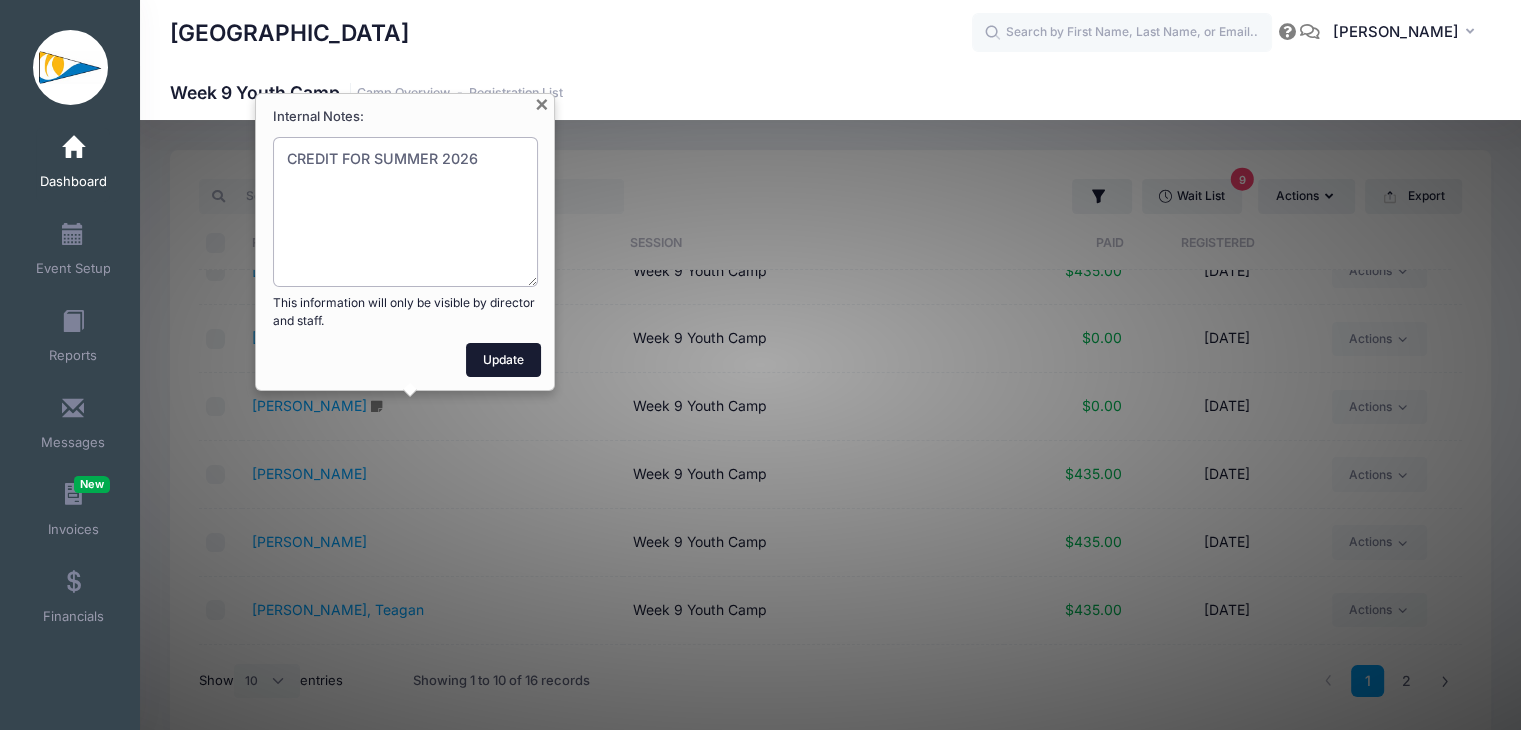 type on "CREDIT FOR SUMMER 2026" 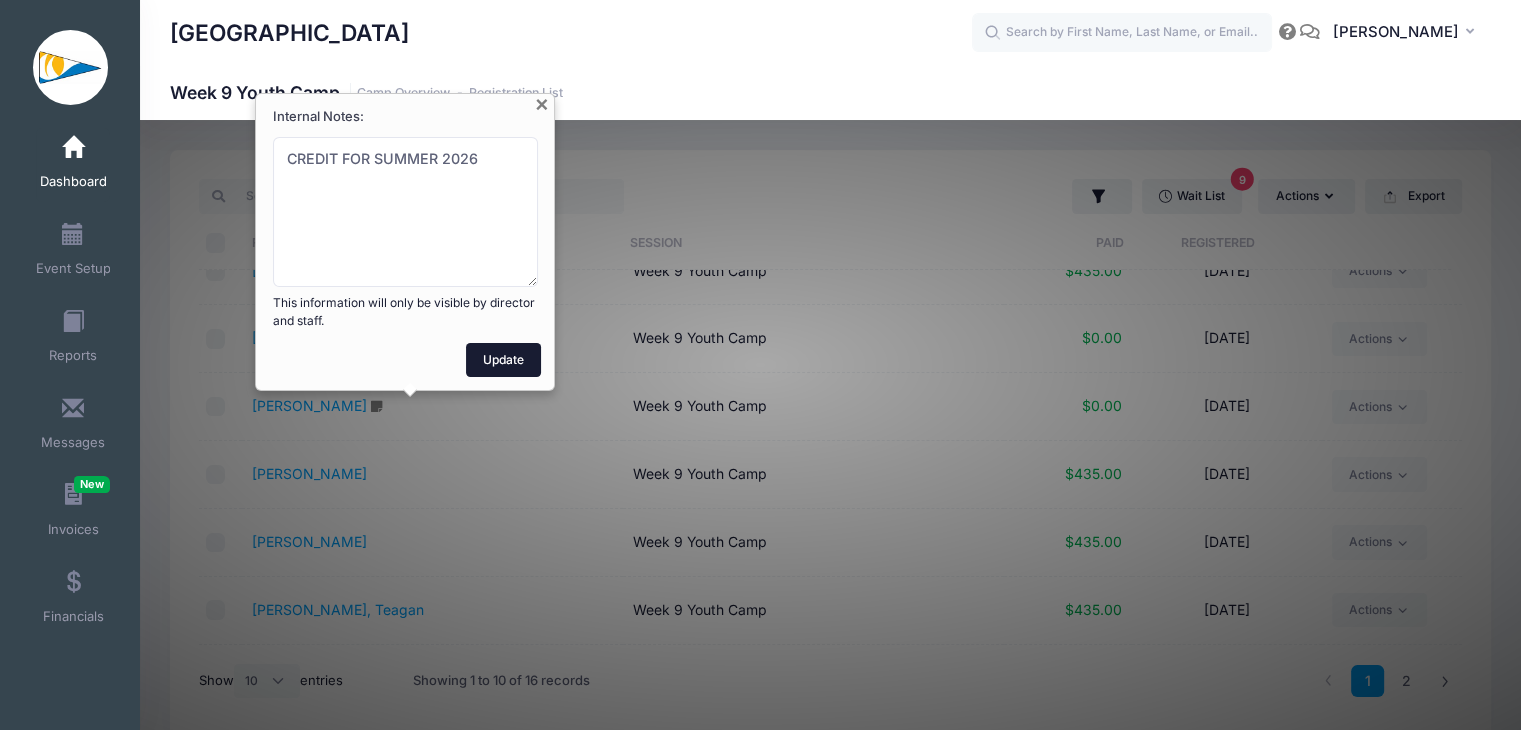 click on "Update" at bounding box center [504, 360] 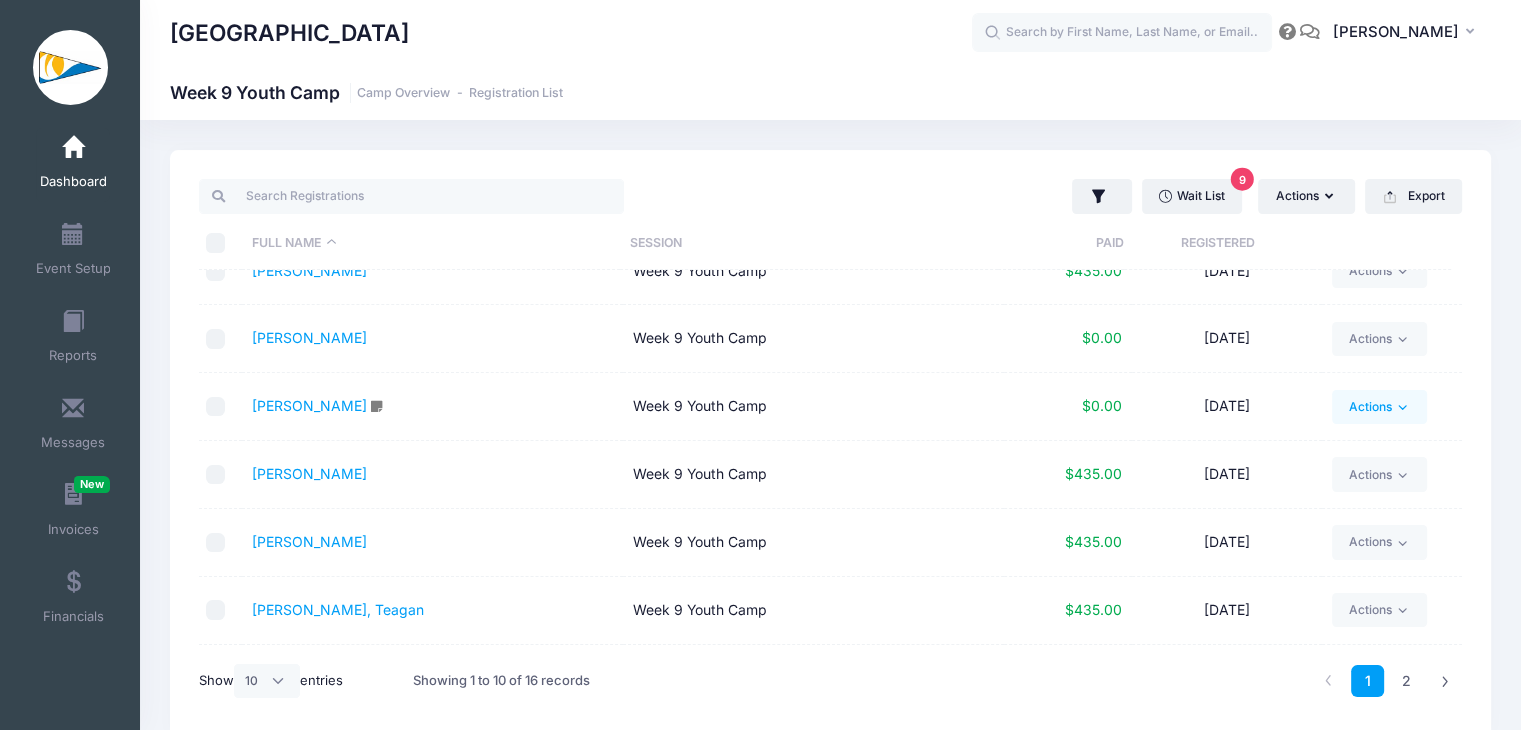 click on "Actions" at bounding box center [1379, 407] 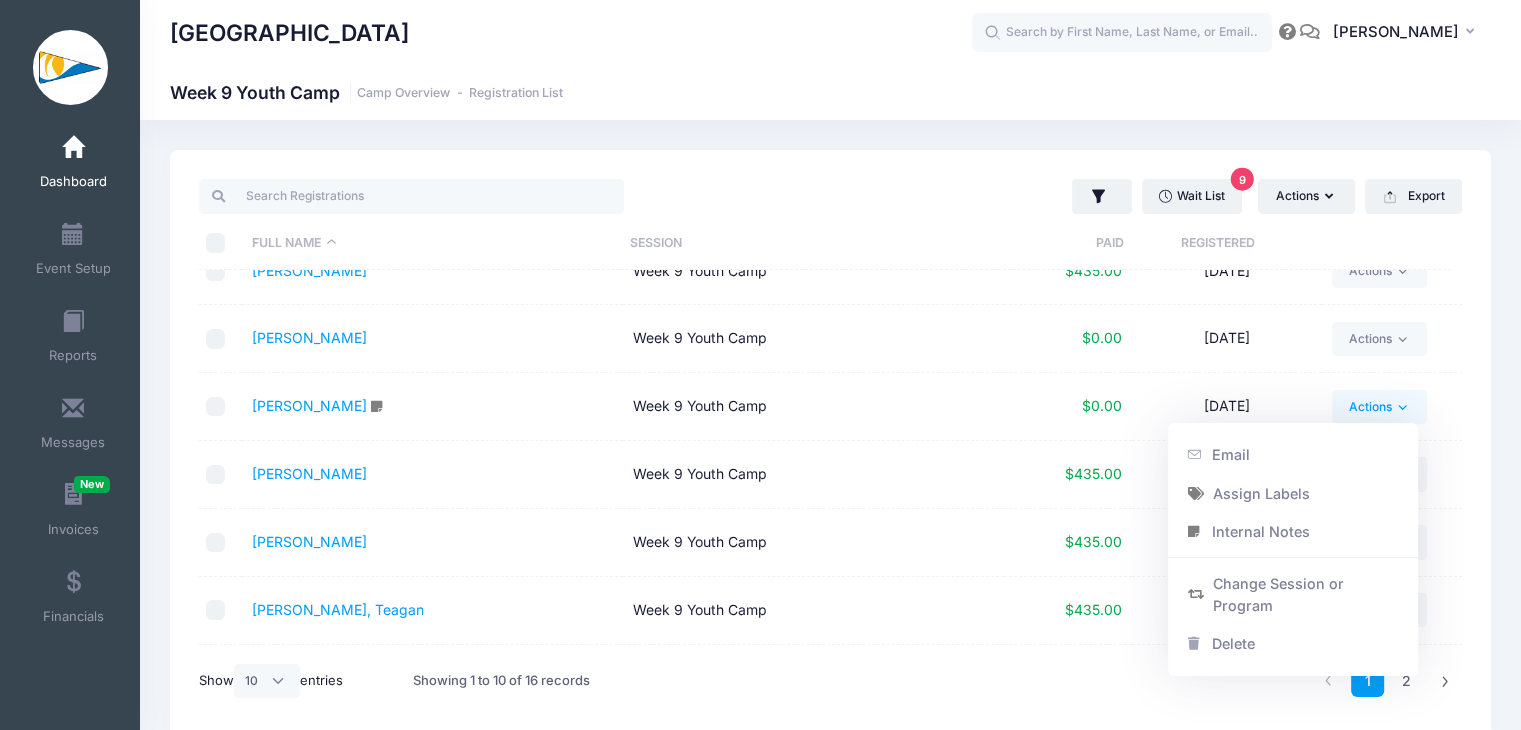 click on "Week 9 Youth Camp" at bounding box center (813, 407) 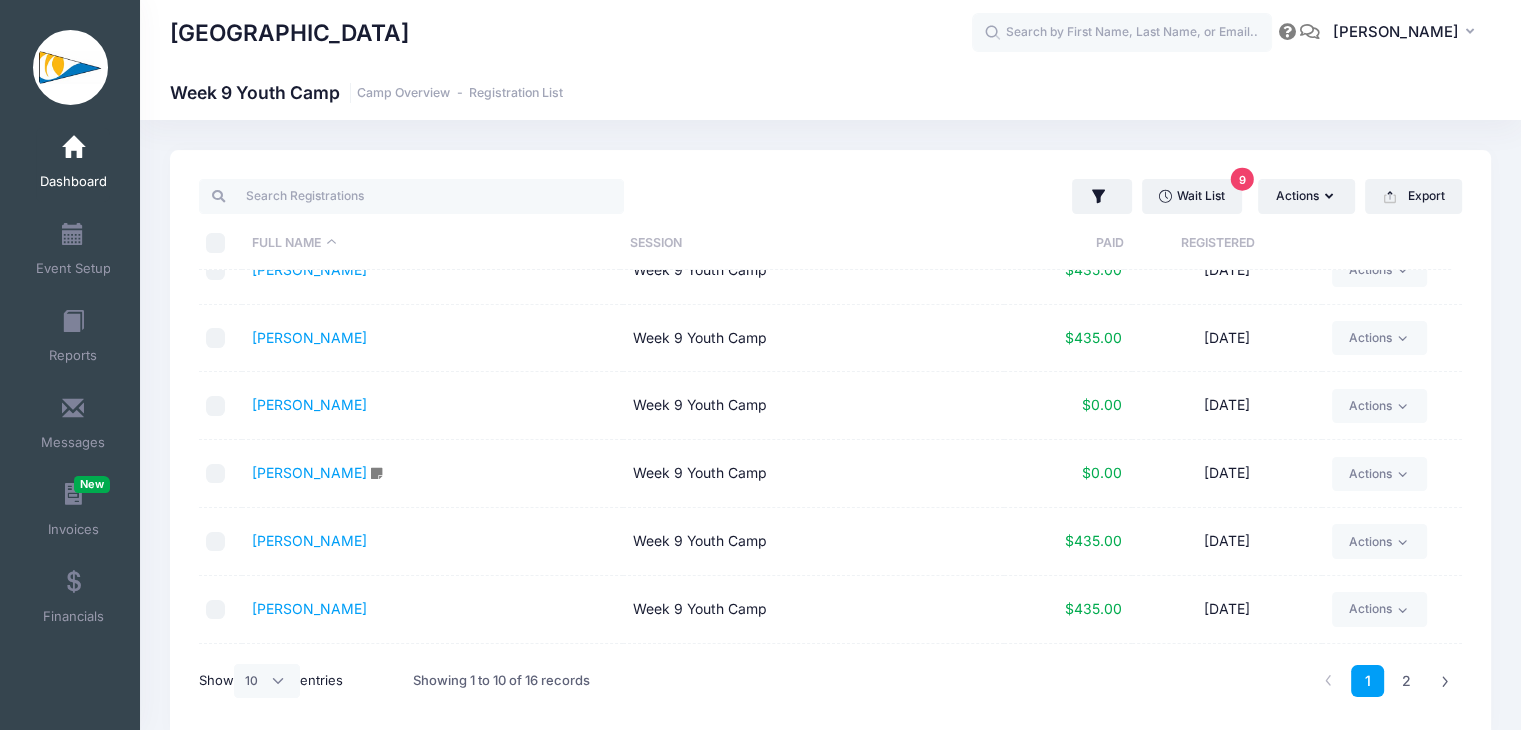 scroll, scrollTop: 0, scrollLeft: 0, axis: both 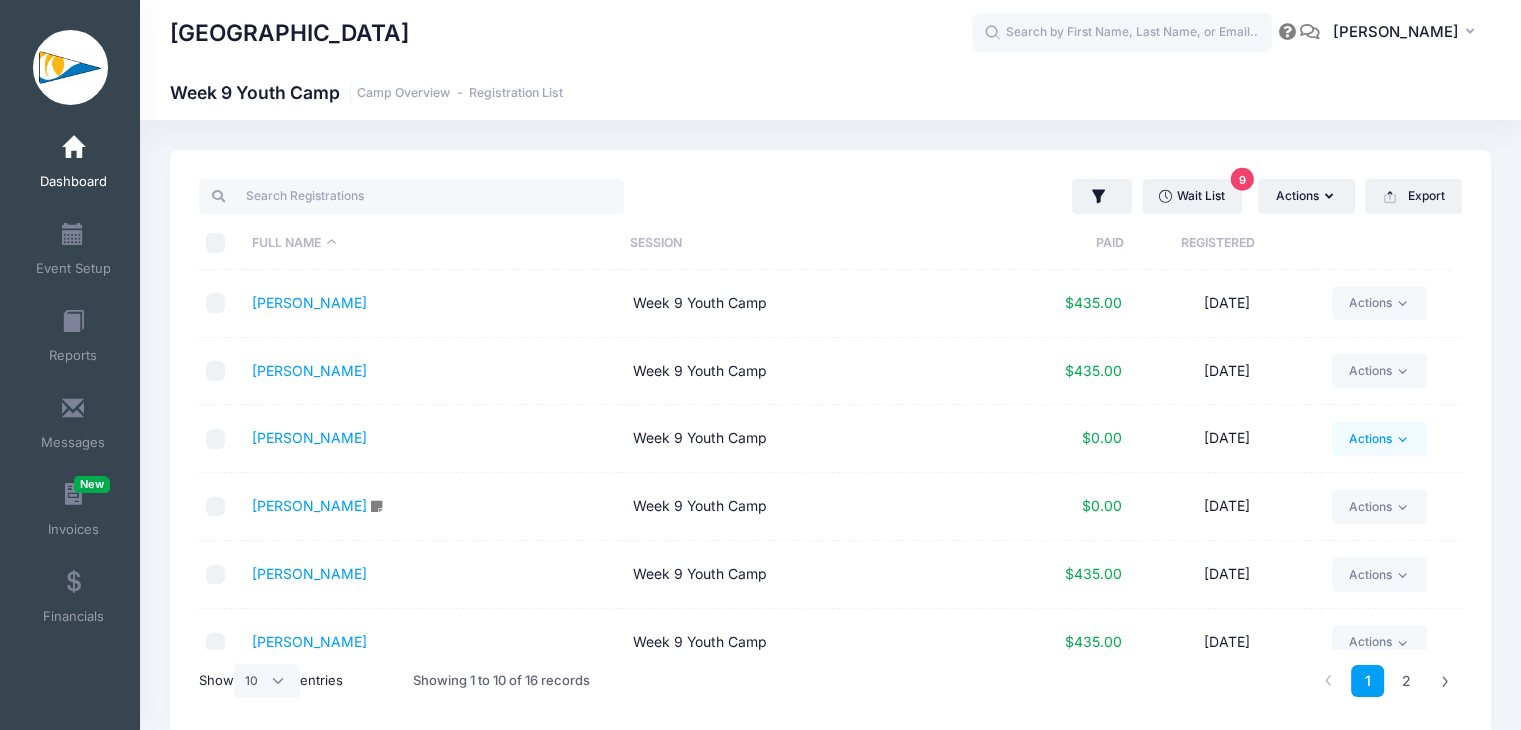 click on "Actions" at bounding box center [1379, 439] 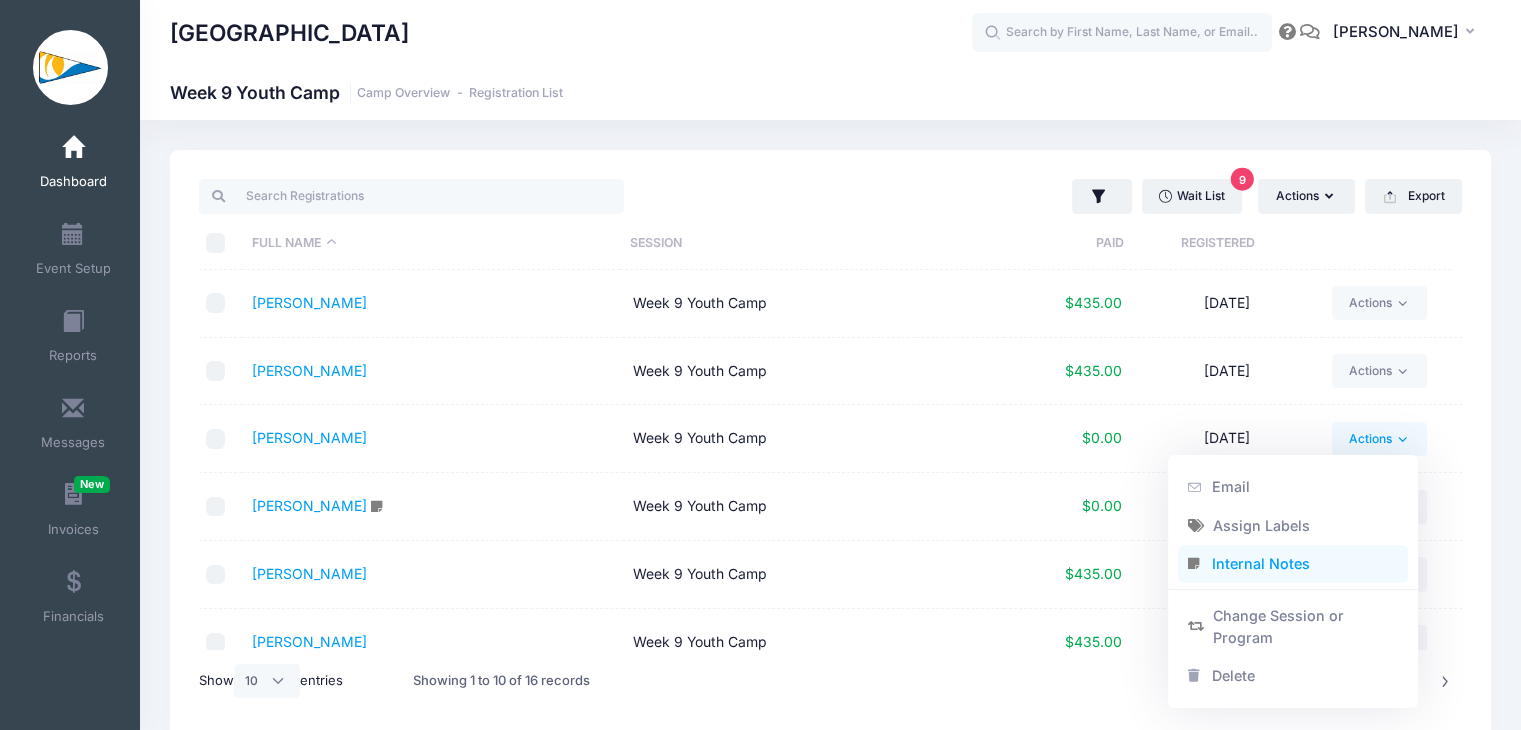click on "Internal Notes" at bounding box center (1293, 564) 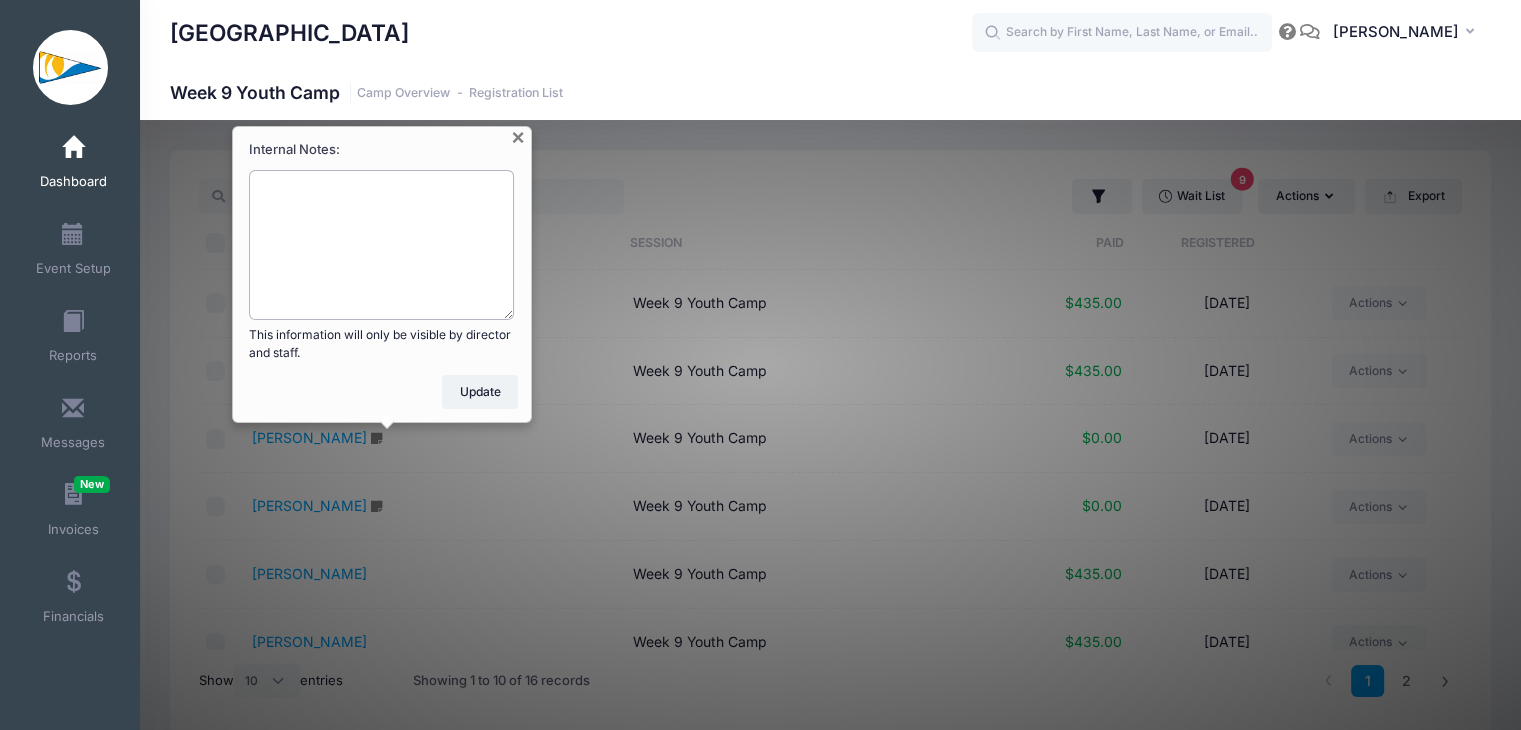 click on "Internal Notes:" at bounding box center (382, 245) 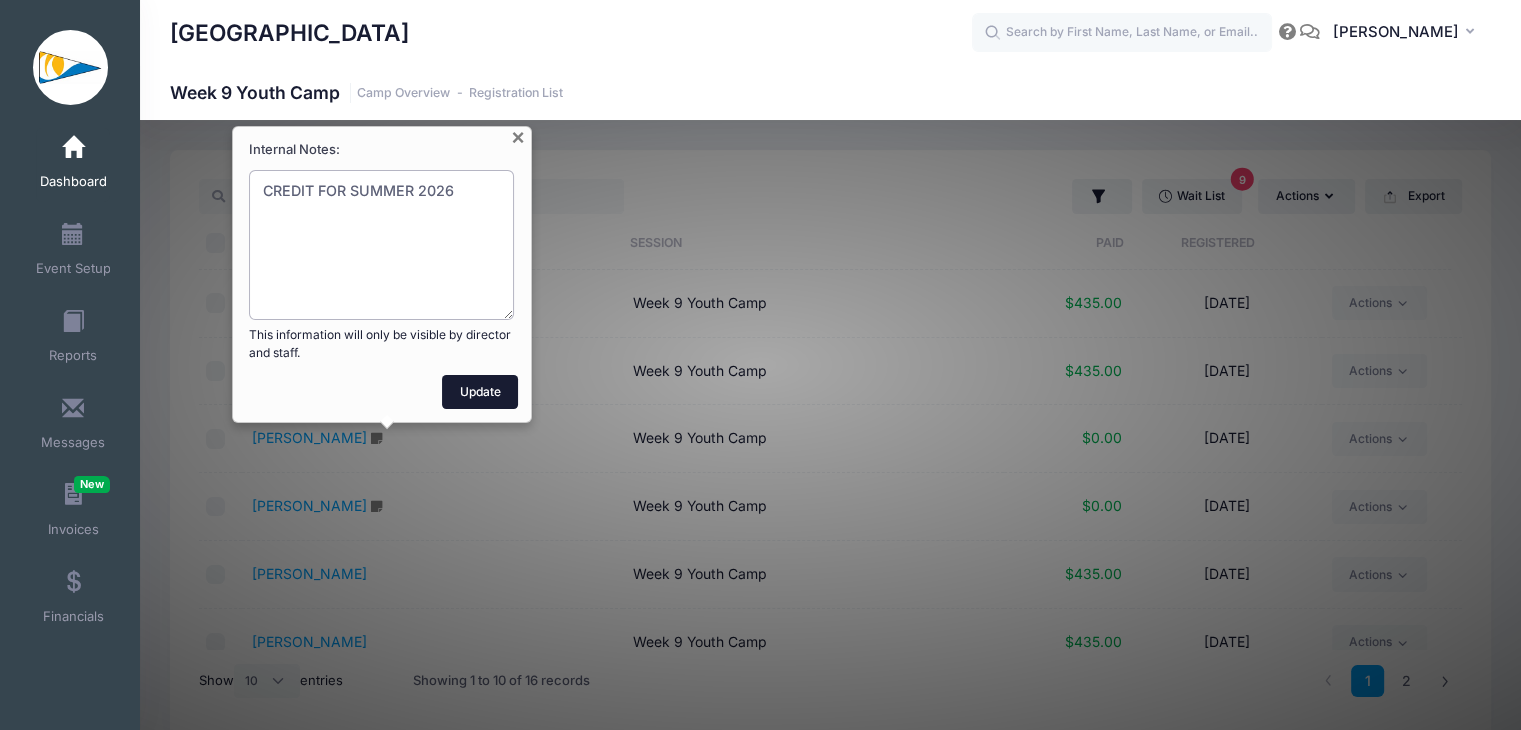 type on "CREDIT FOR SUMMER 2026" 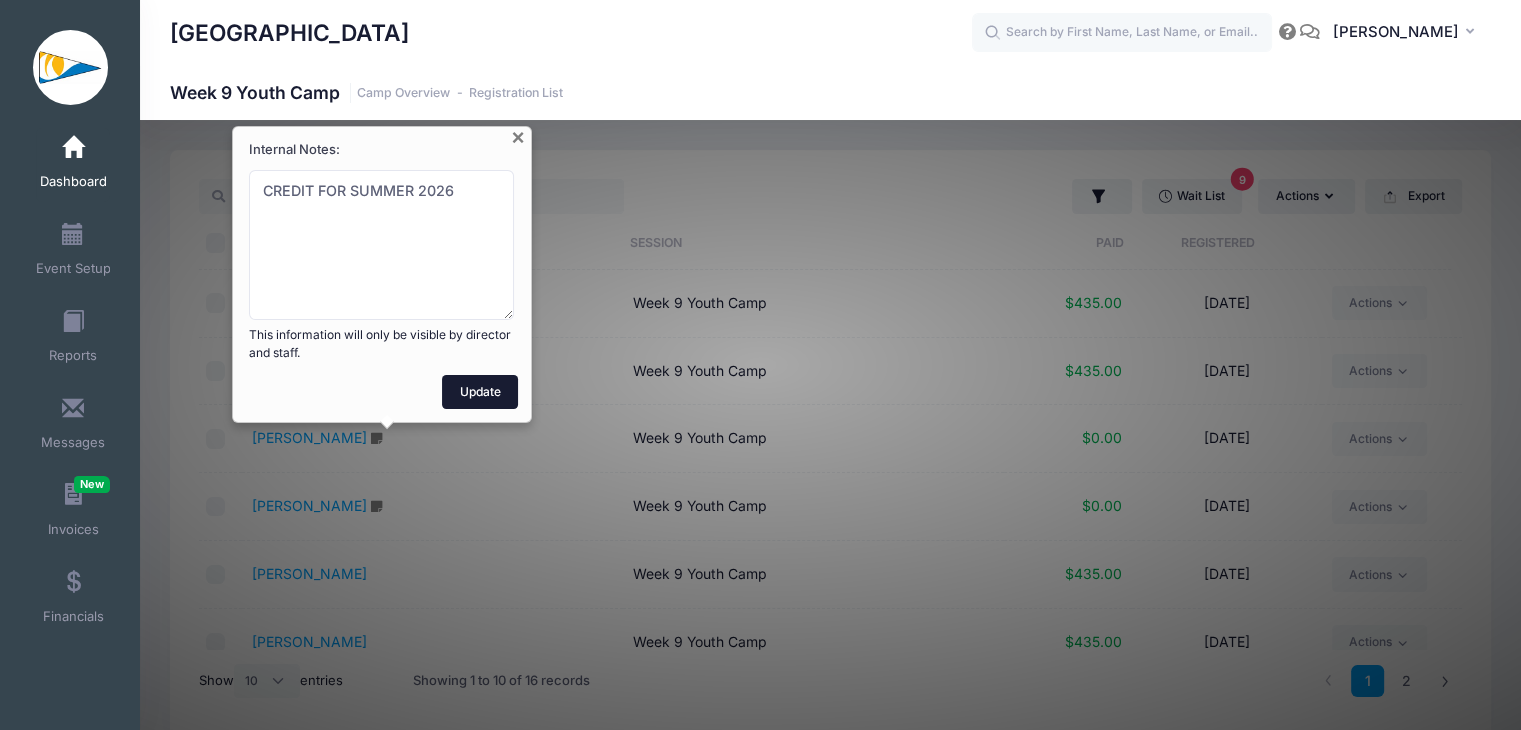 click on "Update" at bounding box center [480, 392] 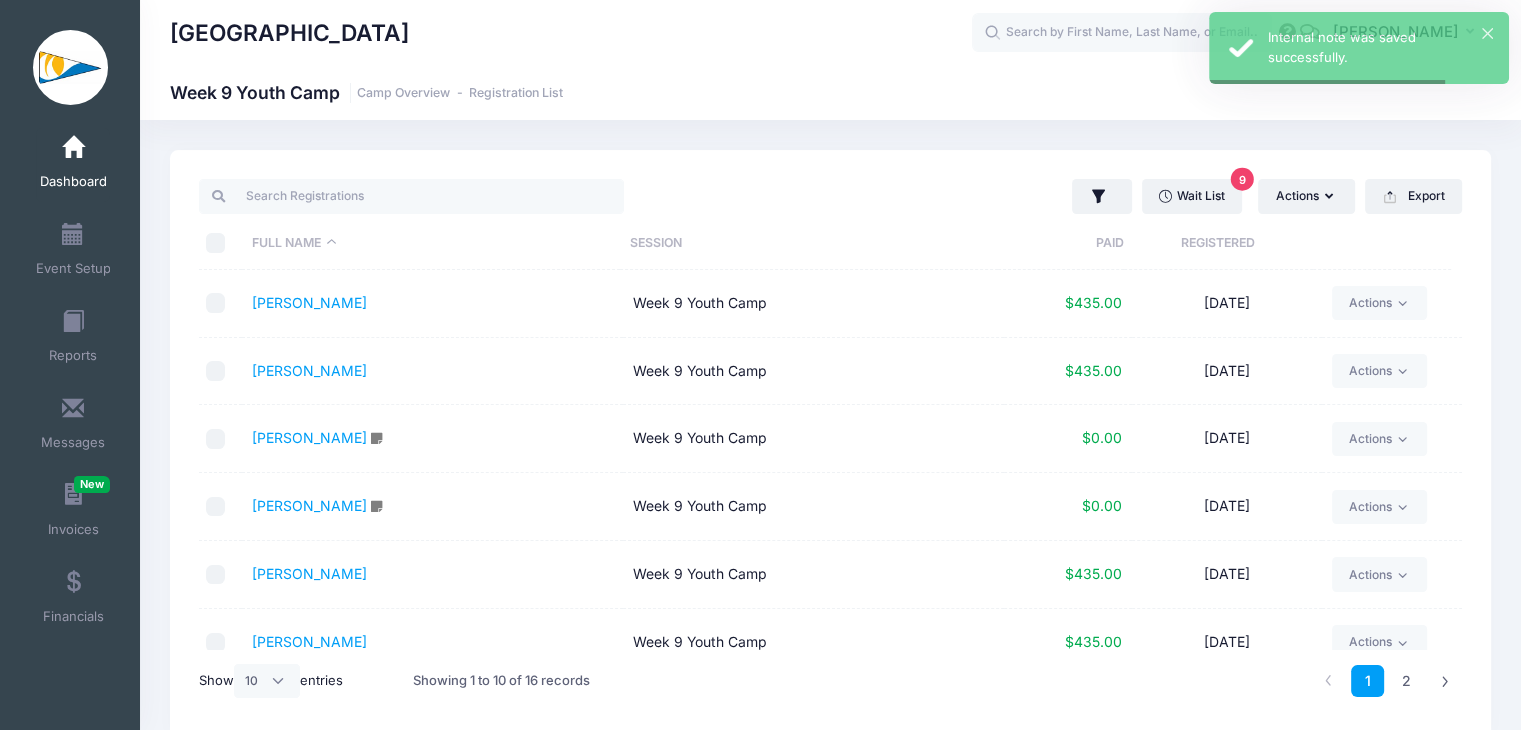 click on "[PERSON_NAME]" at bounding box center [432, 439] 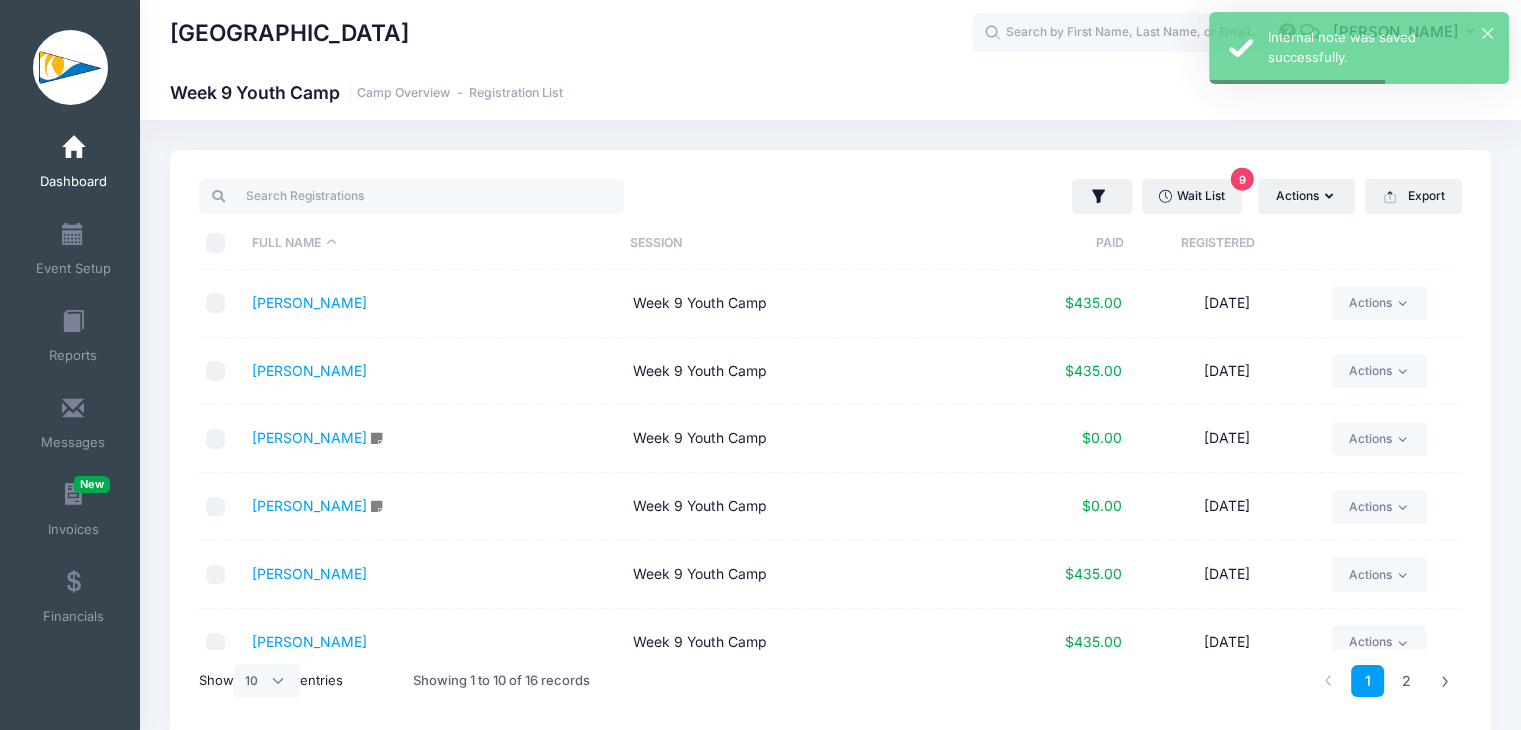 click on "$0.00" at bounding box center (1102, 437) 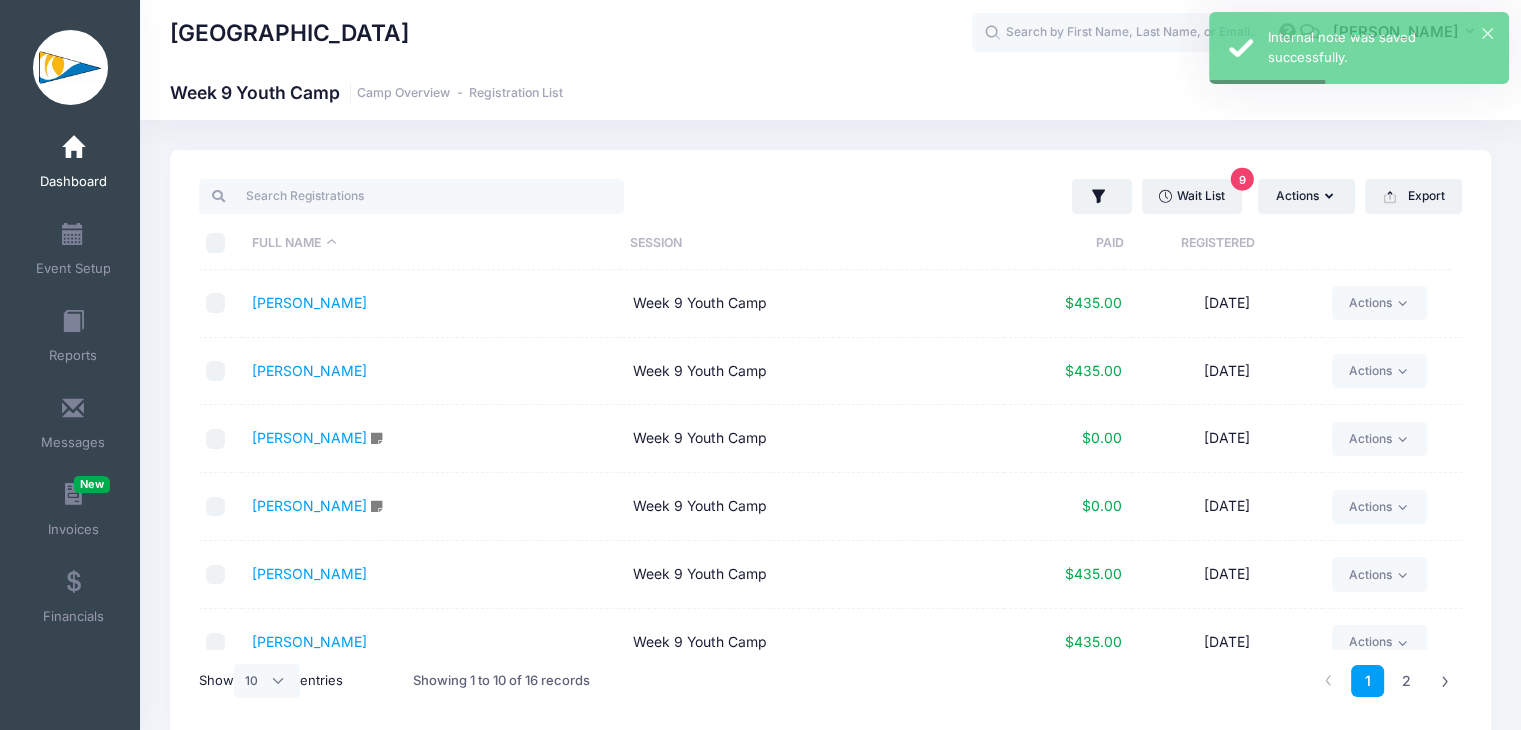 click on "[DATE]" at bounding box center (1227, 439) 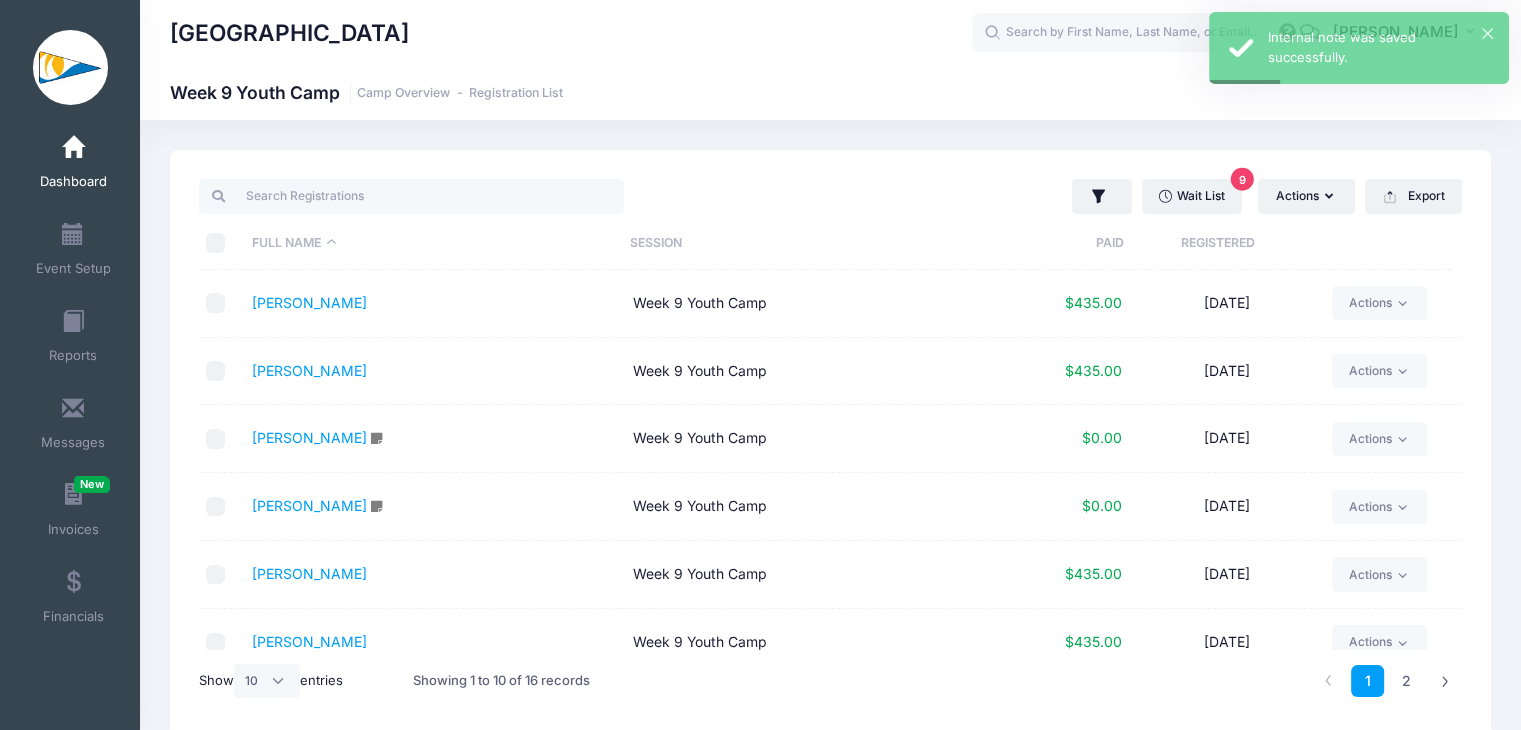 click on "Week 9 Youth Camp" at bounding box center (813, 439) 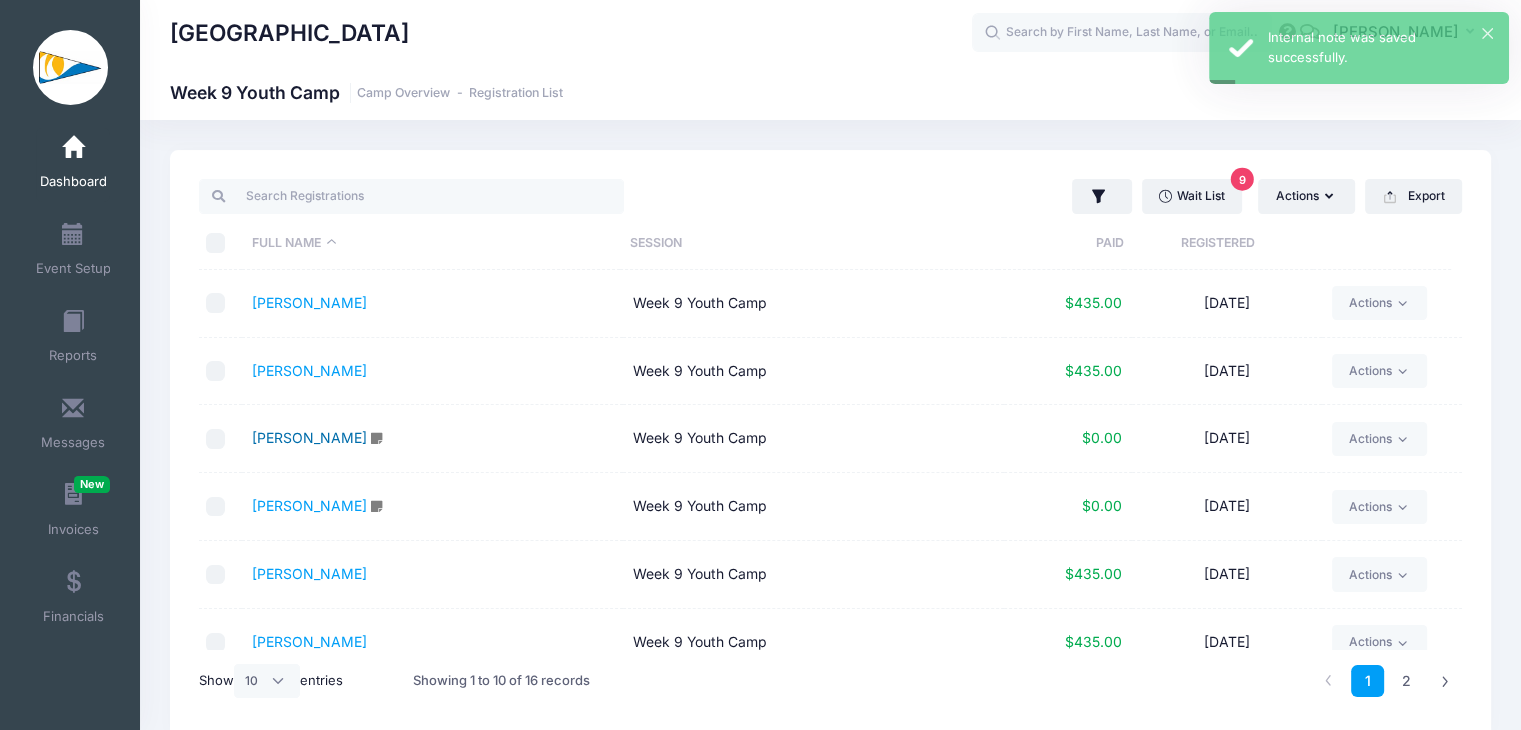 click on "[PERSON_NAME]" at bounding box center (309, 437) 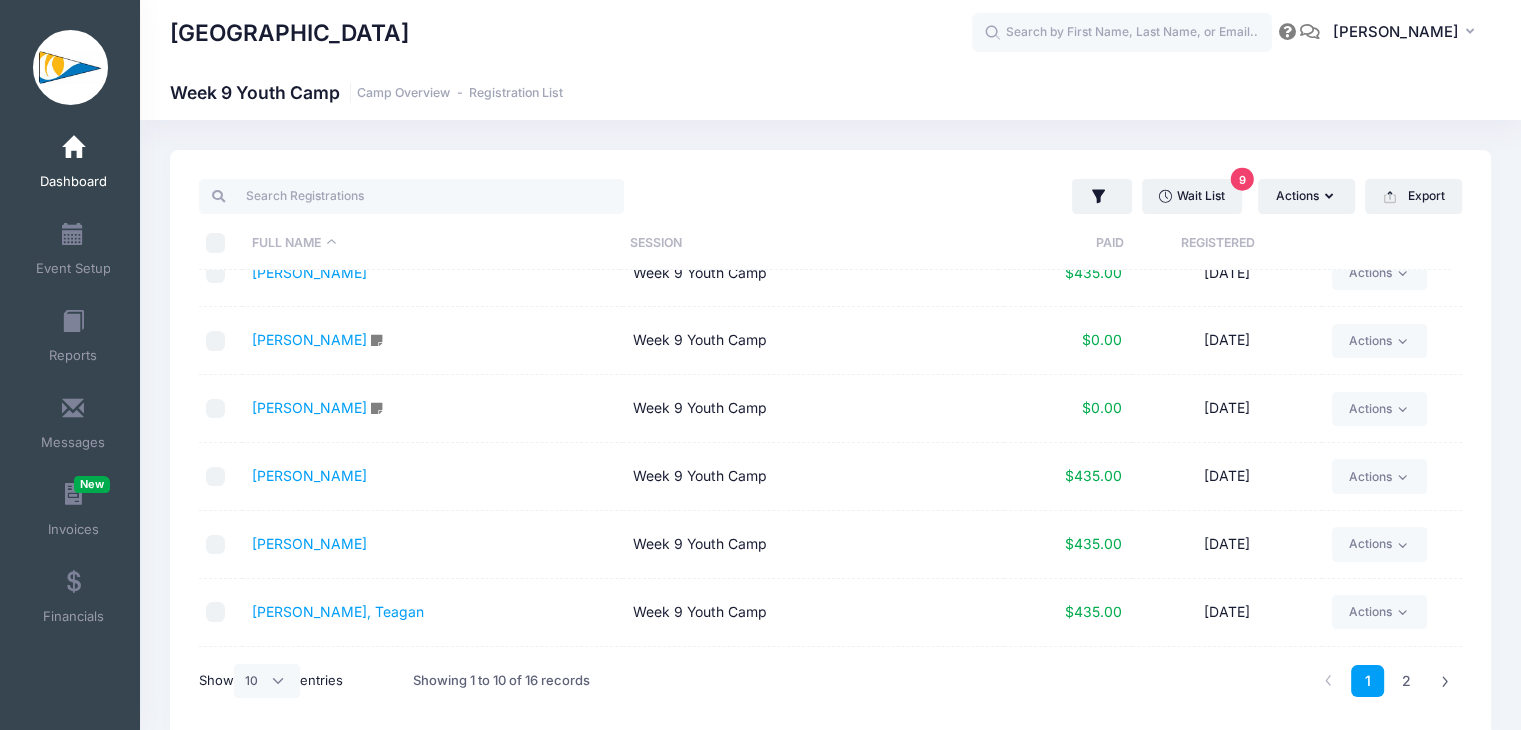 scroll, scrollTop: 96, scrollLeft: 0, axis: vertical 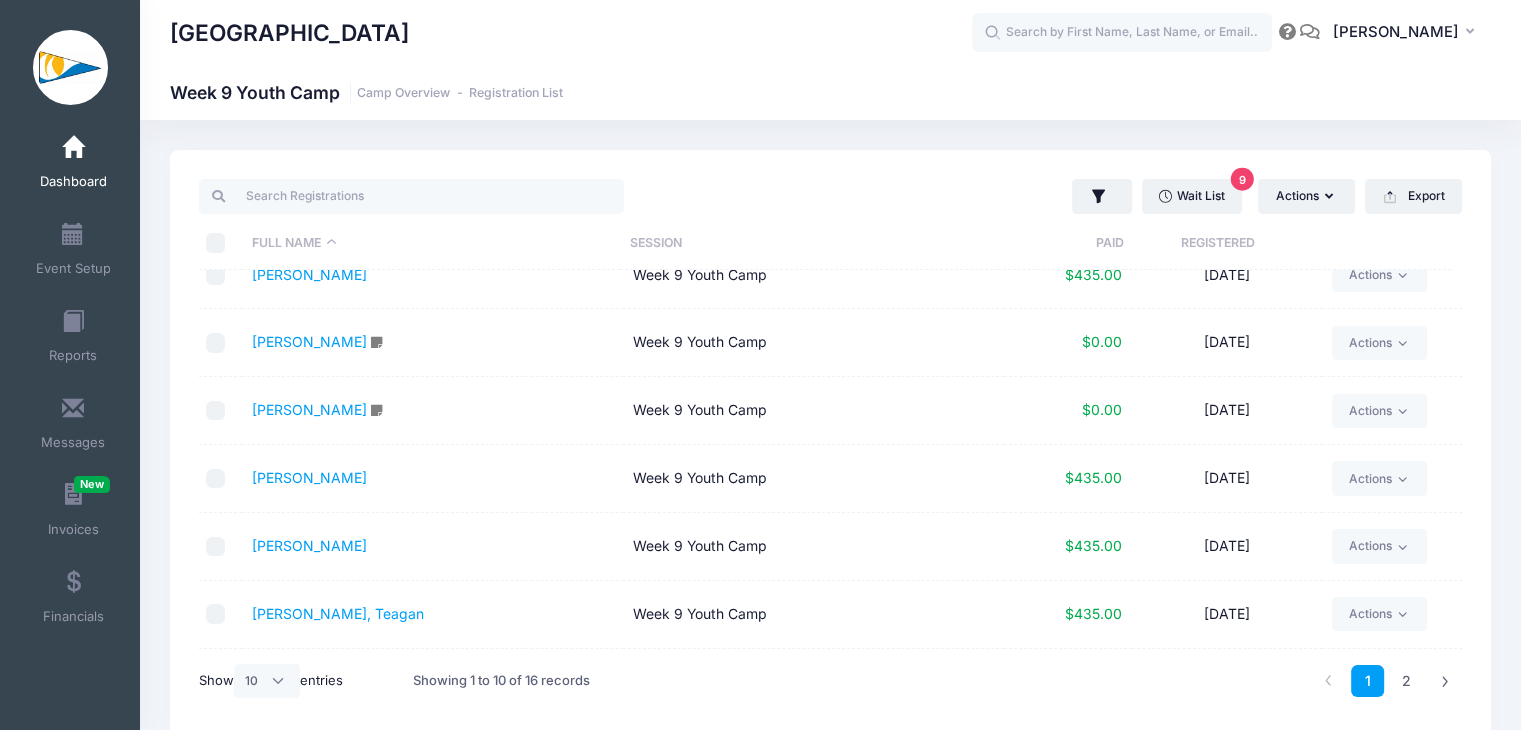click at bounding box center [220, 343] 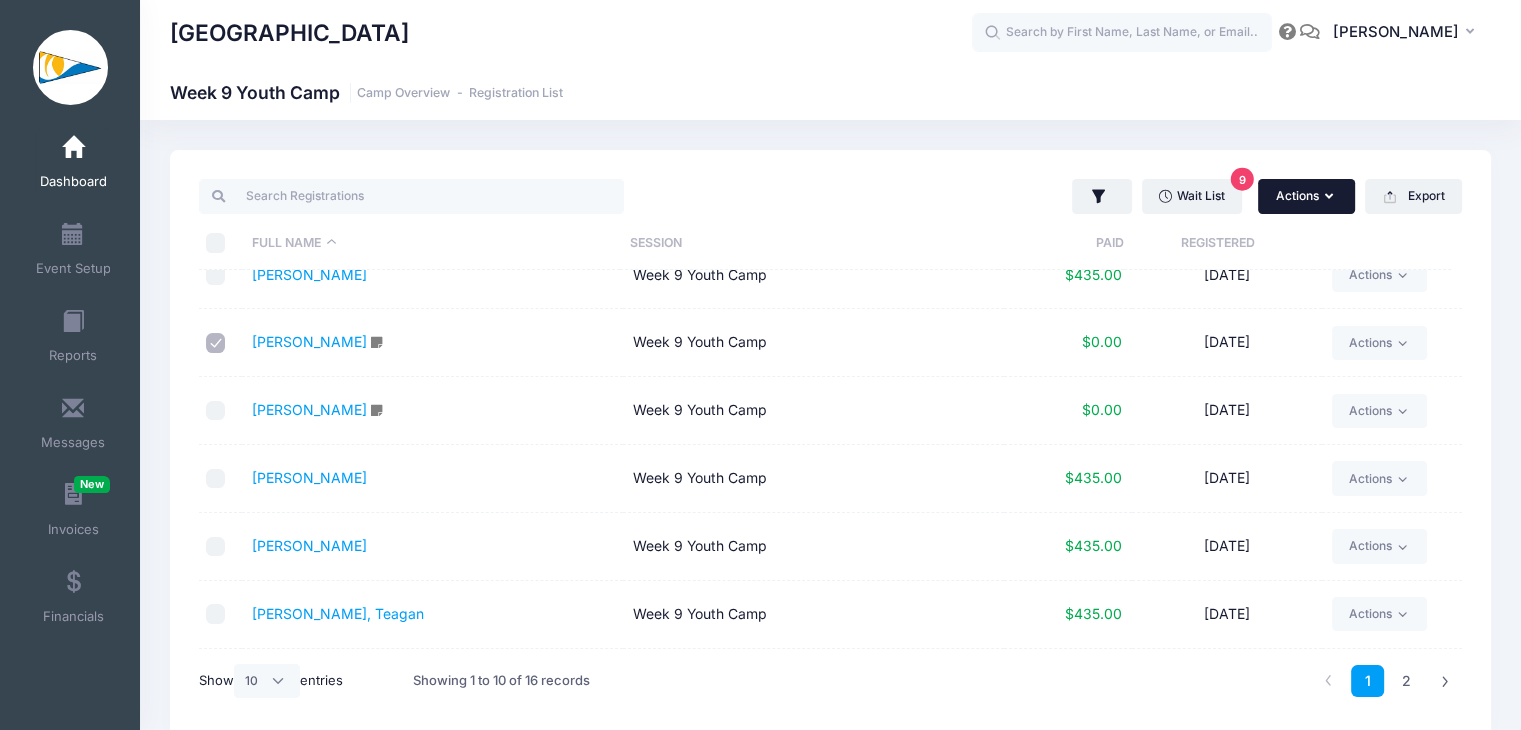 click on "Actions" at bounding box center (1306, 196) 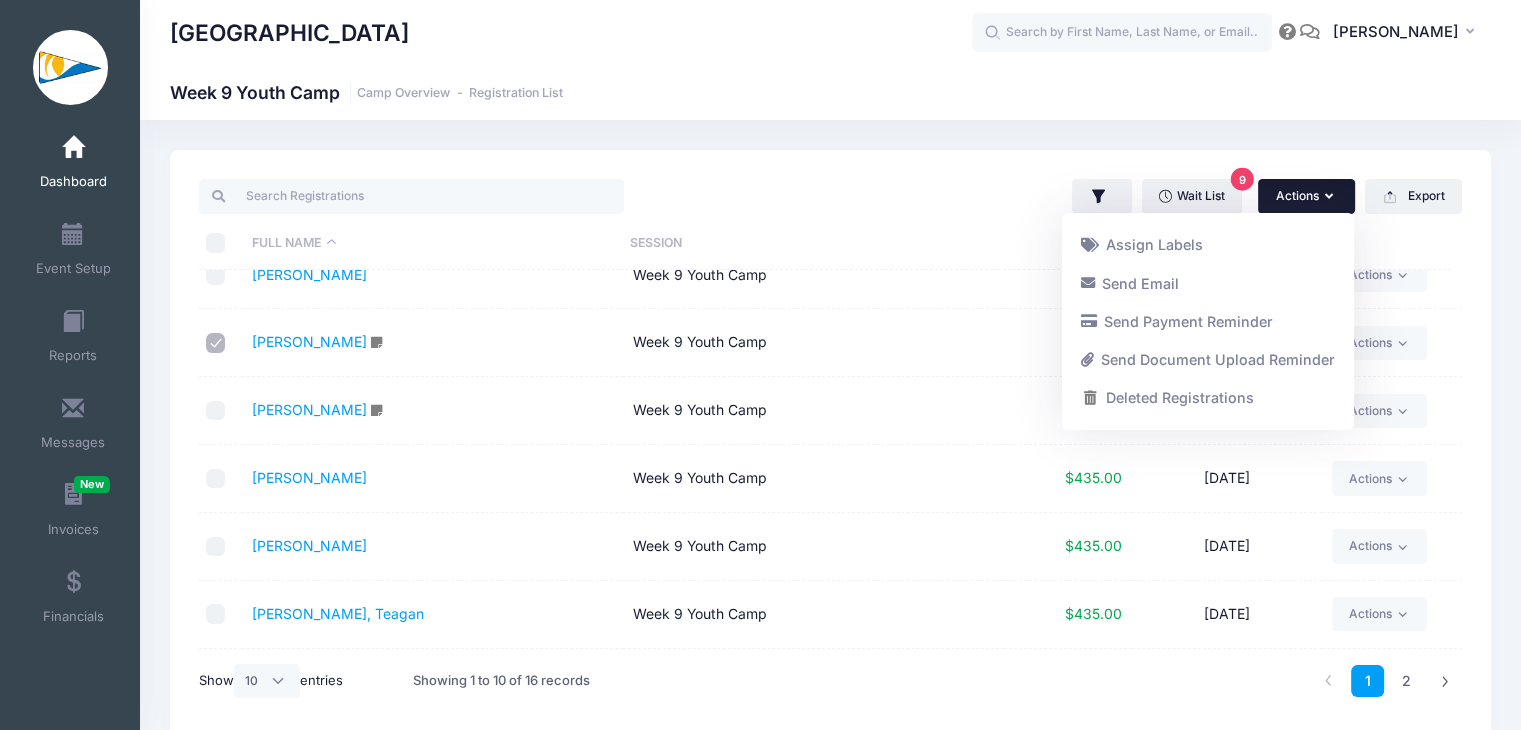 click on "Clearwater Community Sailing Center
Week 9 Youth Camp
Camp Overview
Registration List" at bounding box center (830, 444) 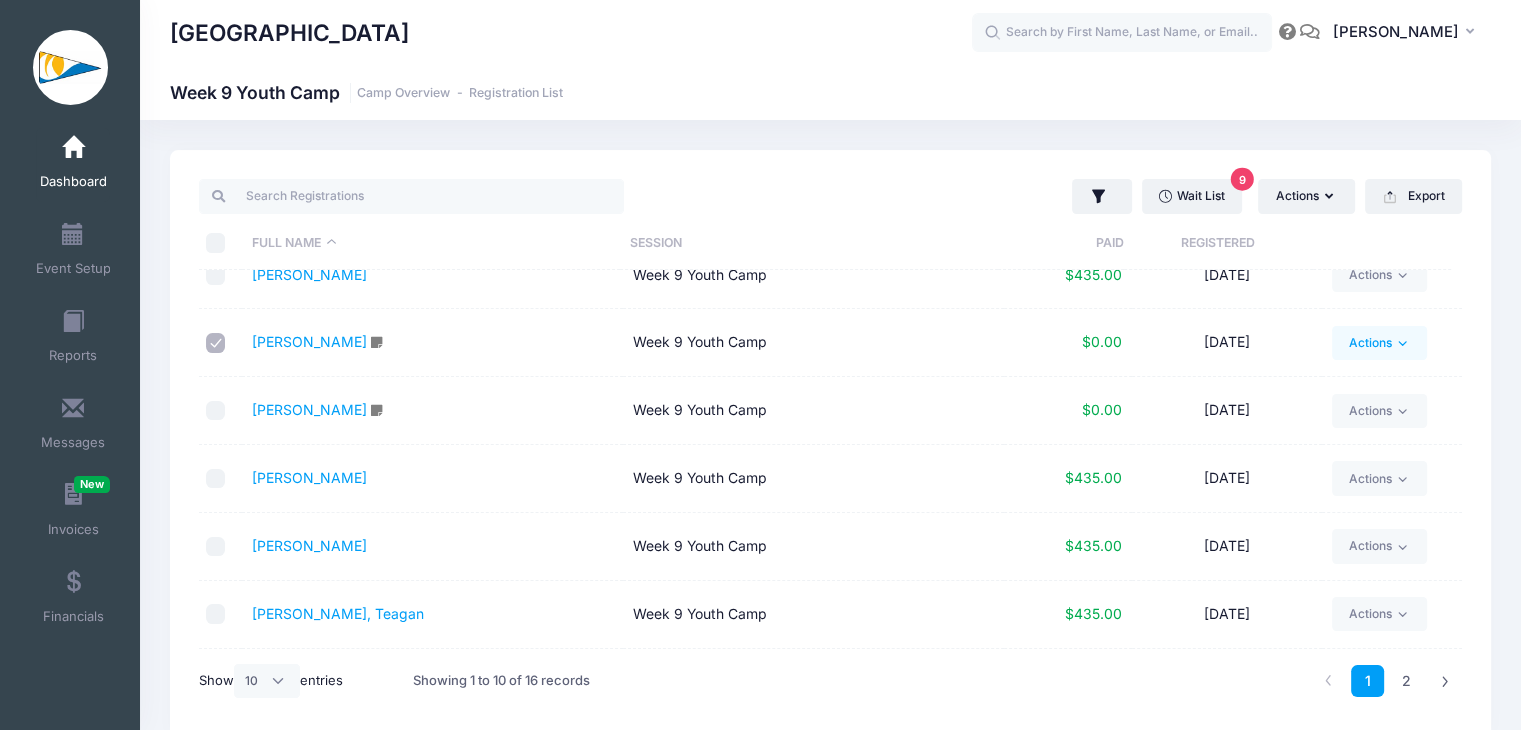 click on "Actions" at bounding box center (1379, 343) 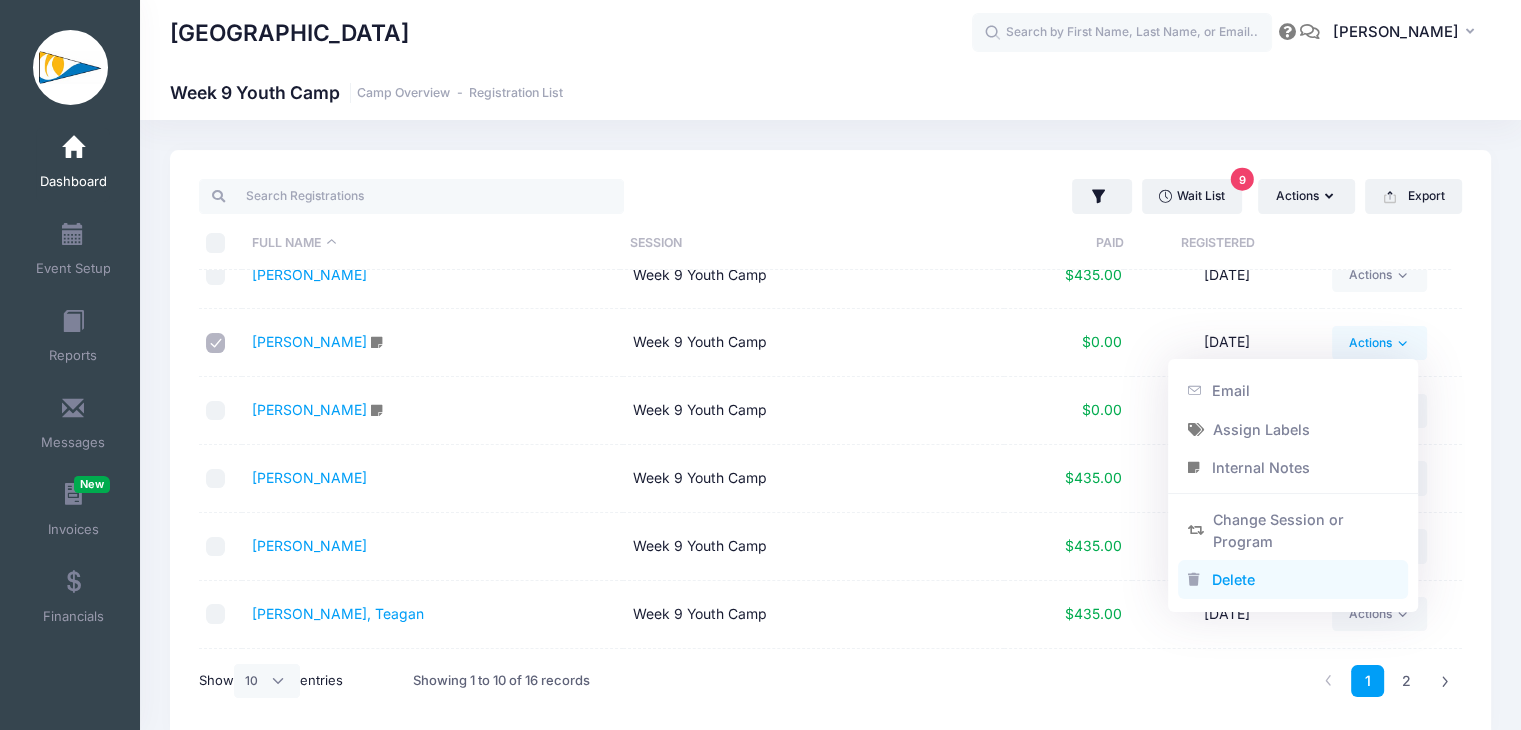 click on "Delete" at bounding box center (1293, 580) 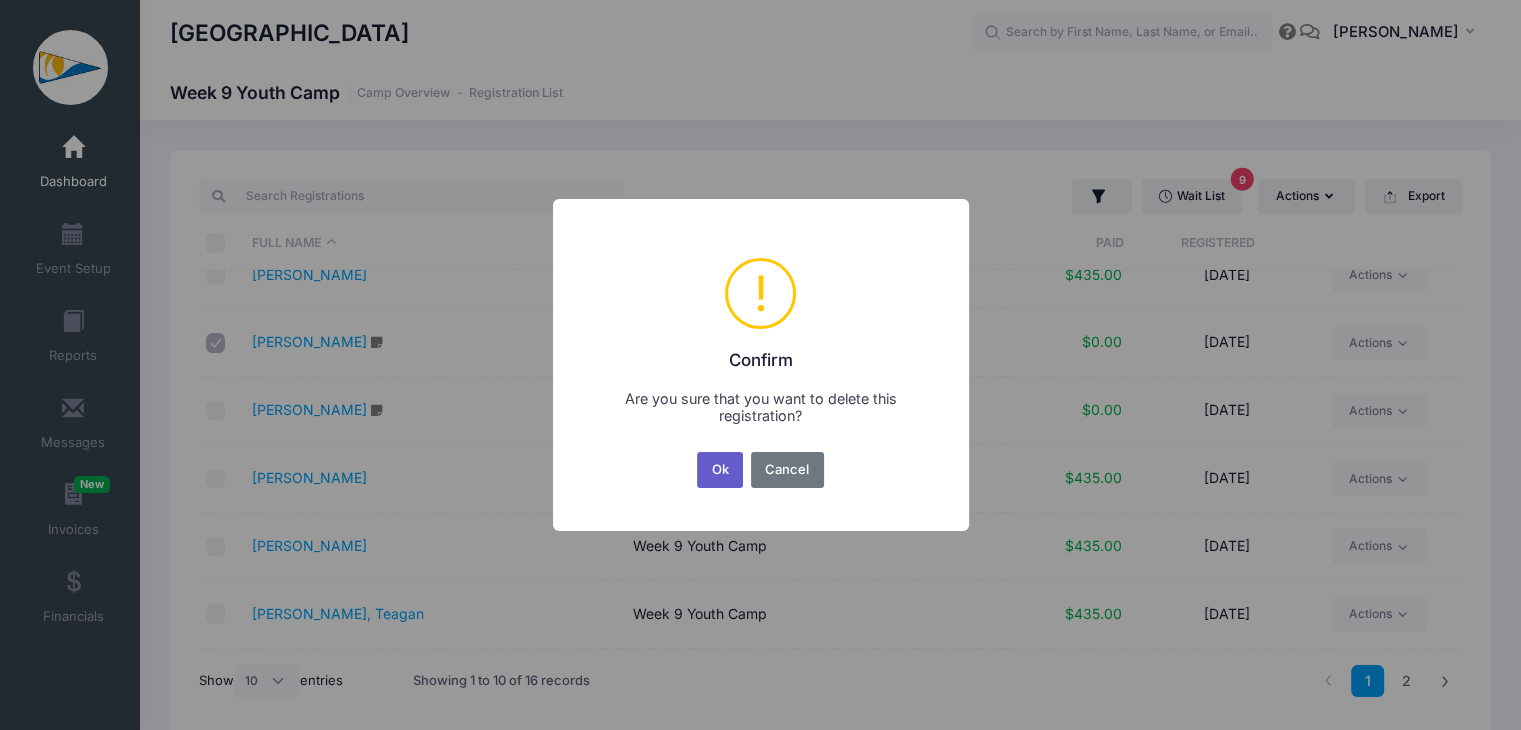 click on "Ok" at bounding box center (720, 470) 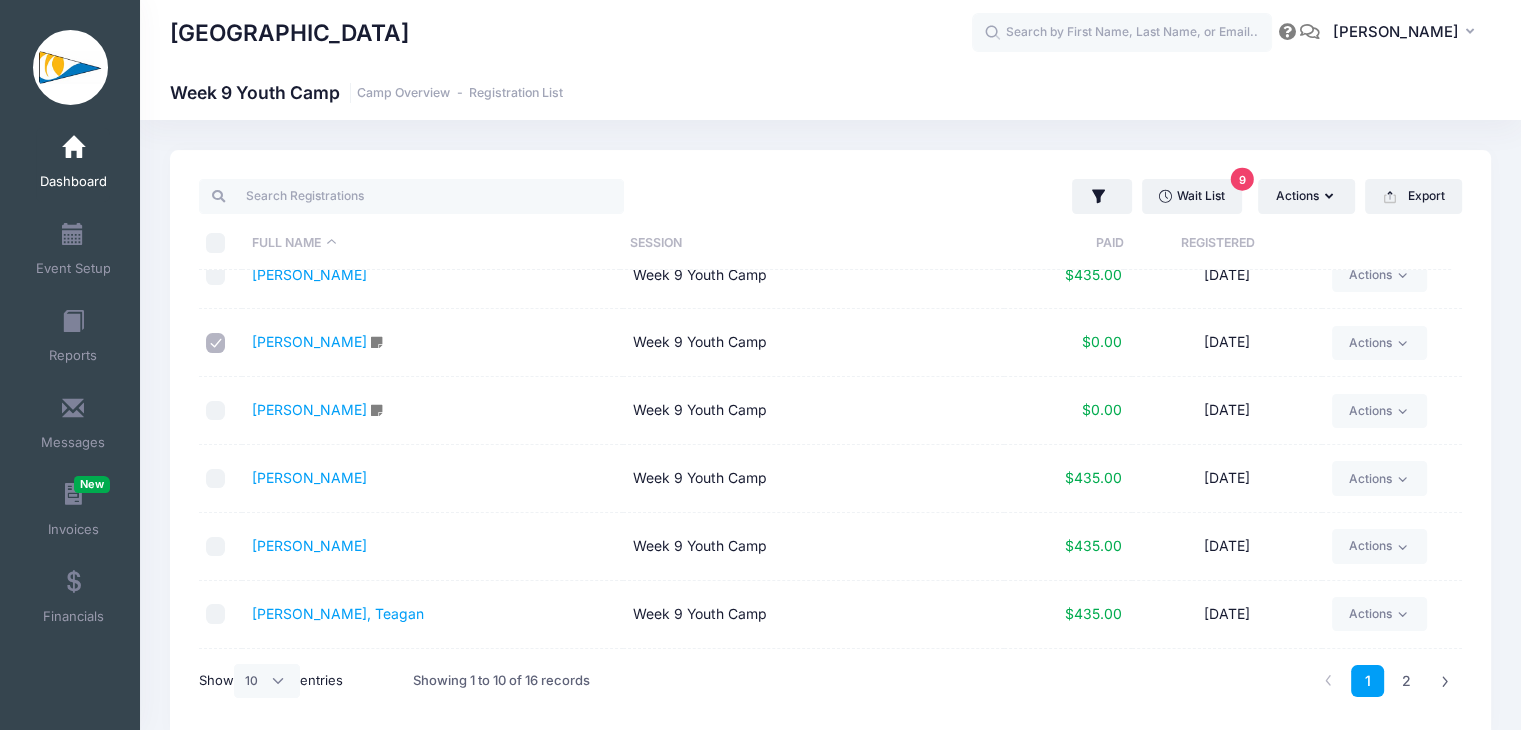 scroll, scrollTop: 0, scrollLeft: 0, axis: both 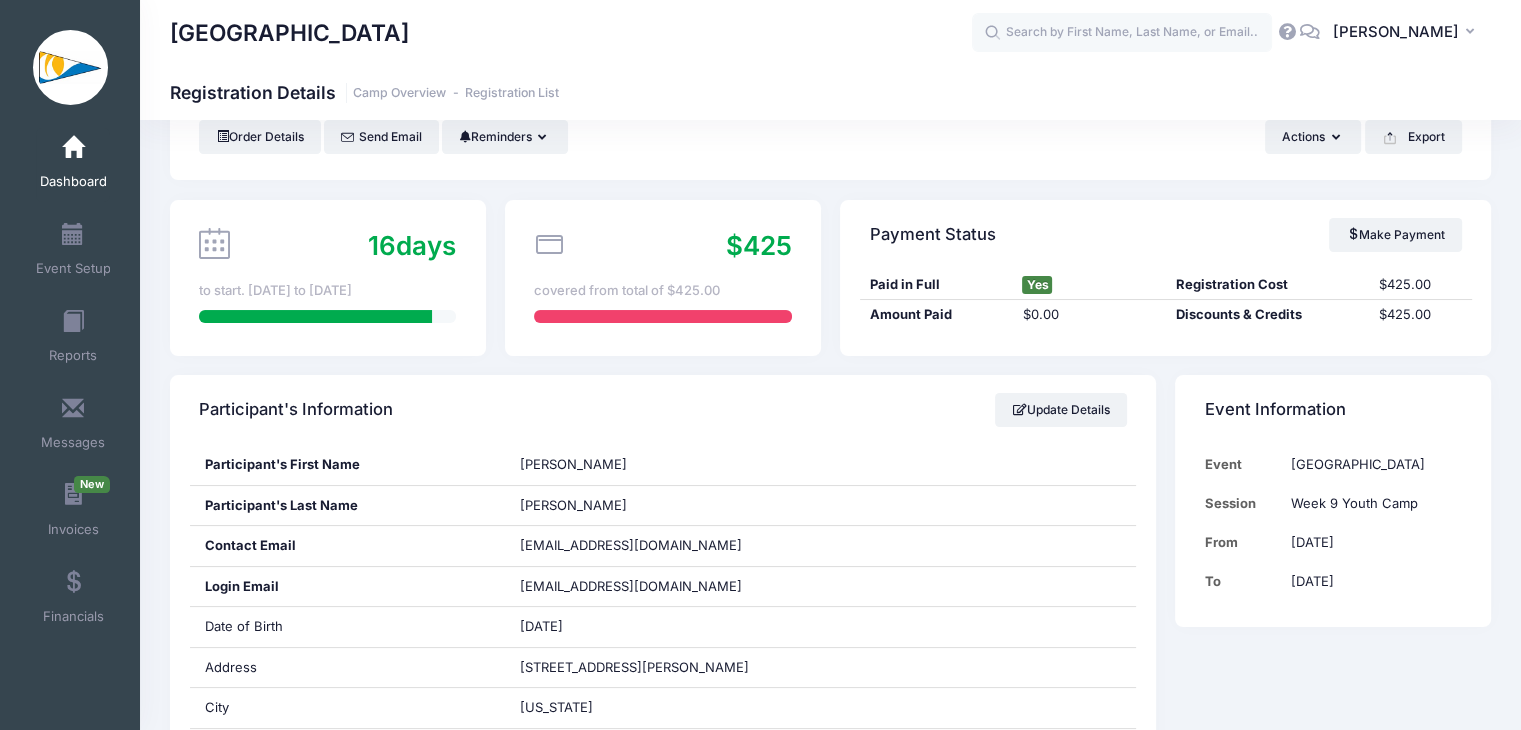 click on "$0.00" at bounding box center [1089, 315] 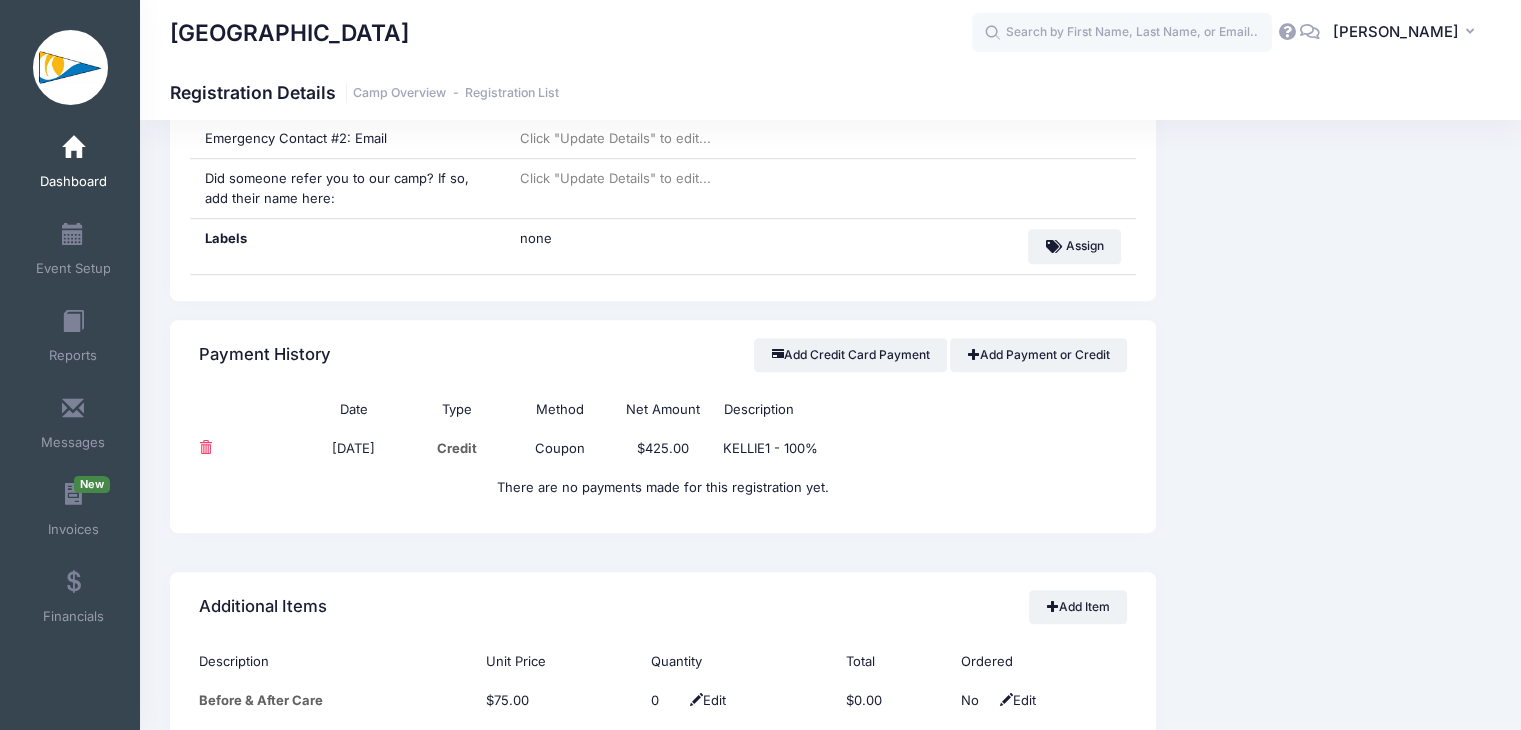 scroll, scrollTop: 1200, scrollLeft: 0, axis: vertical 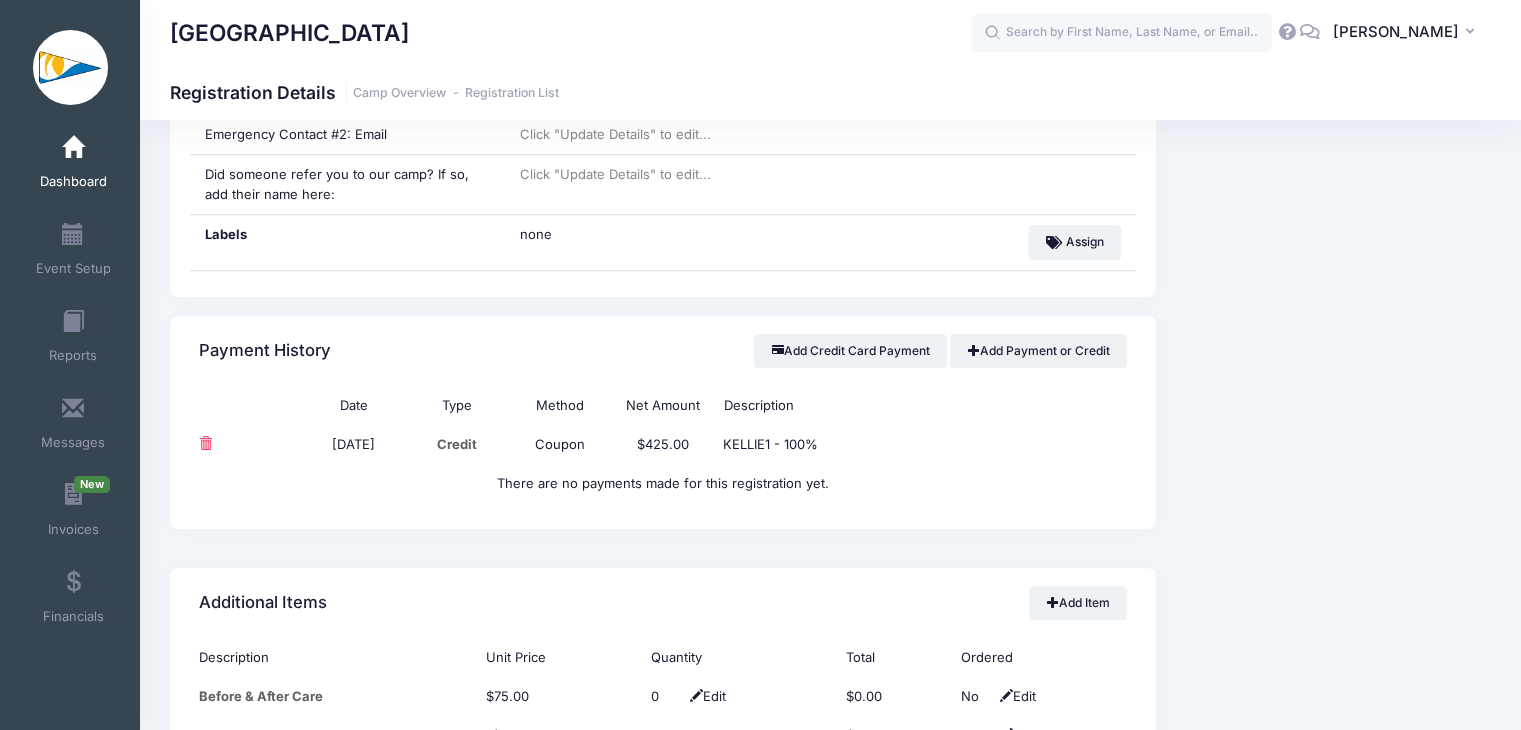 click on "$425.00" at bounding box center (662, 444) 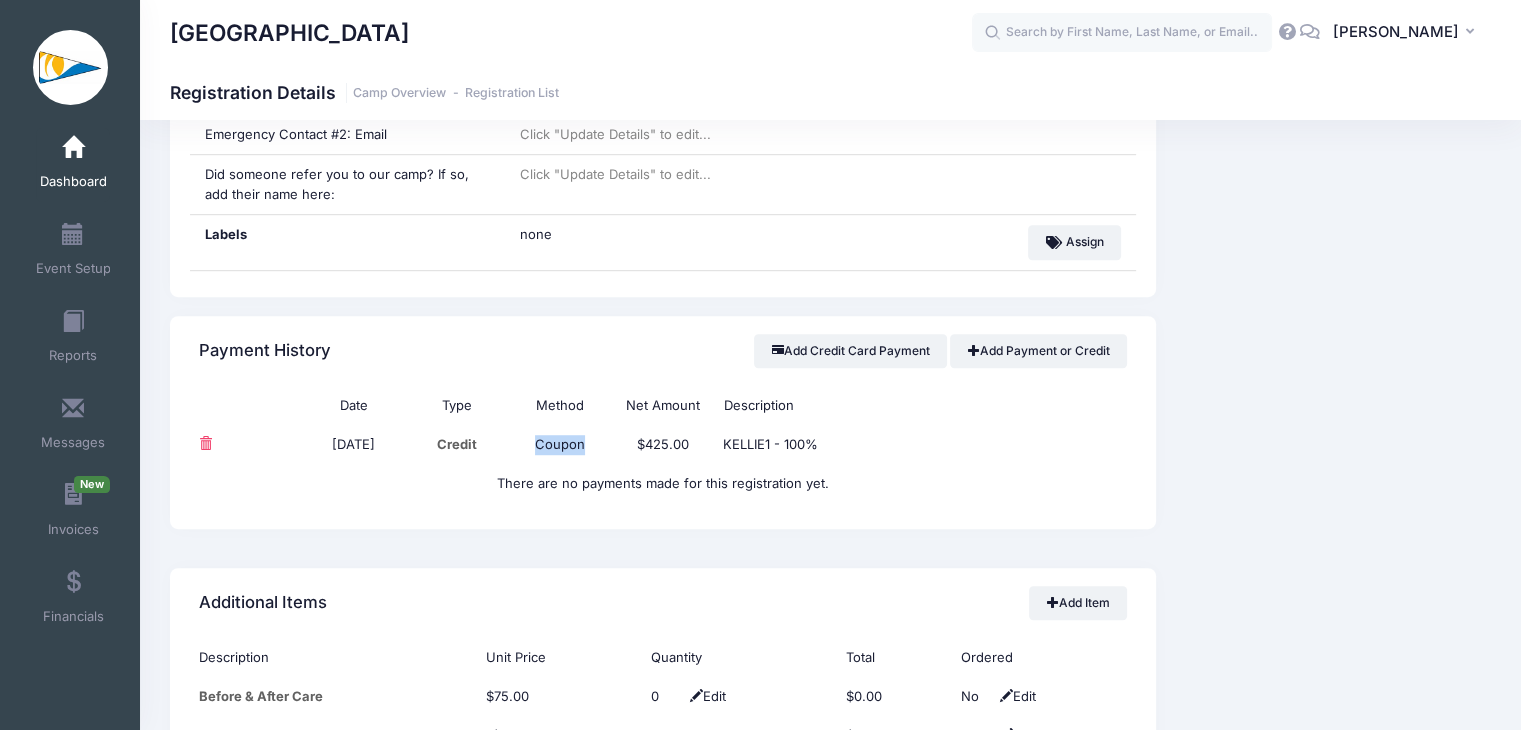 drag, startPoint x: 547, startPoint y: 442, endPoint x: 616, endPoint y: 445, distance: 69.065186 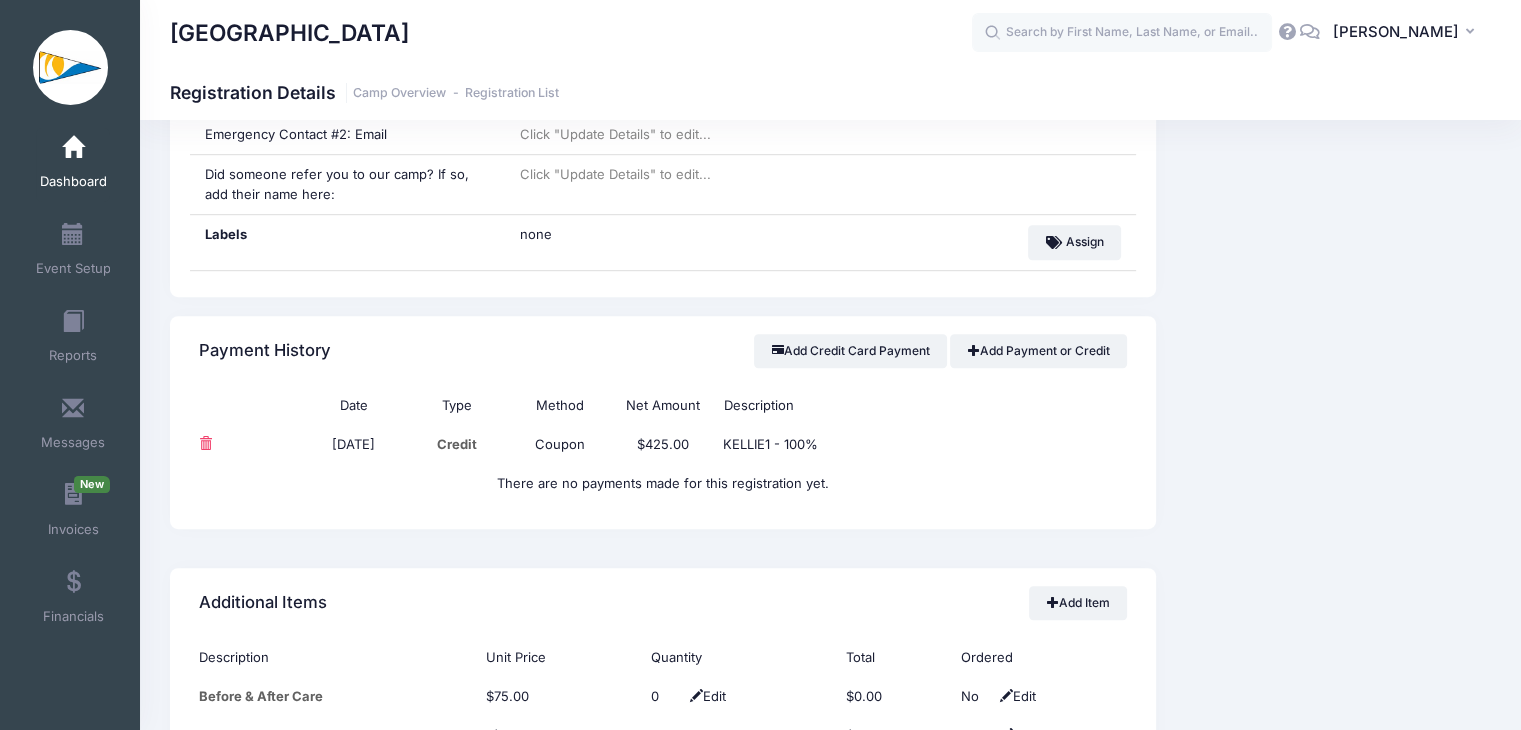 drag, startPoint x: 632, startPoint y: 449, endPoint x: 704, endPoint y: 452, distance: 72.06247 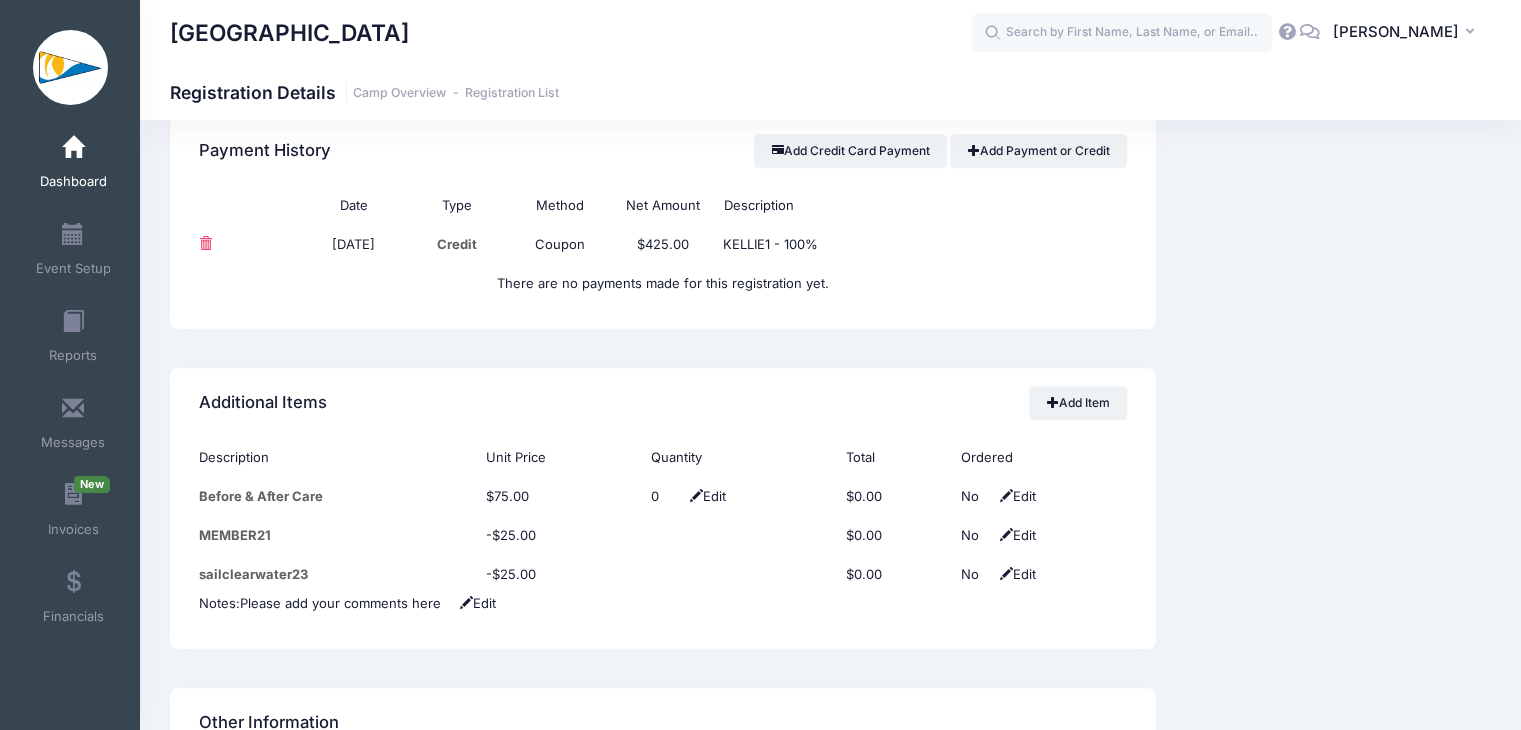 click on "Date
Type
Method
Net Amount
Description
02/07/2025
Credit
Coupon
$425.00
KELLIE1 - 100%" at bounding box center (663, 257) 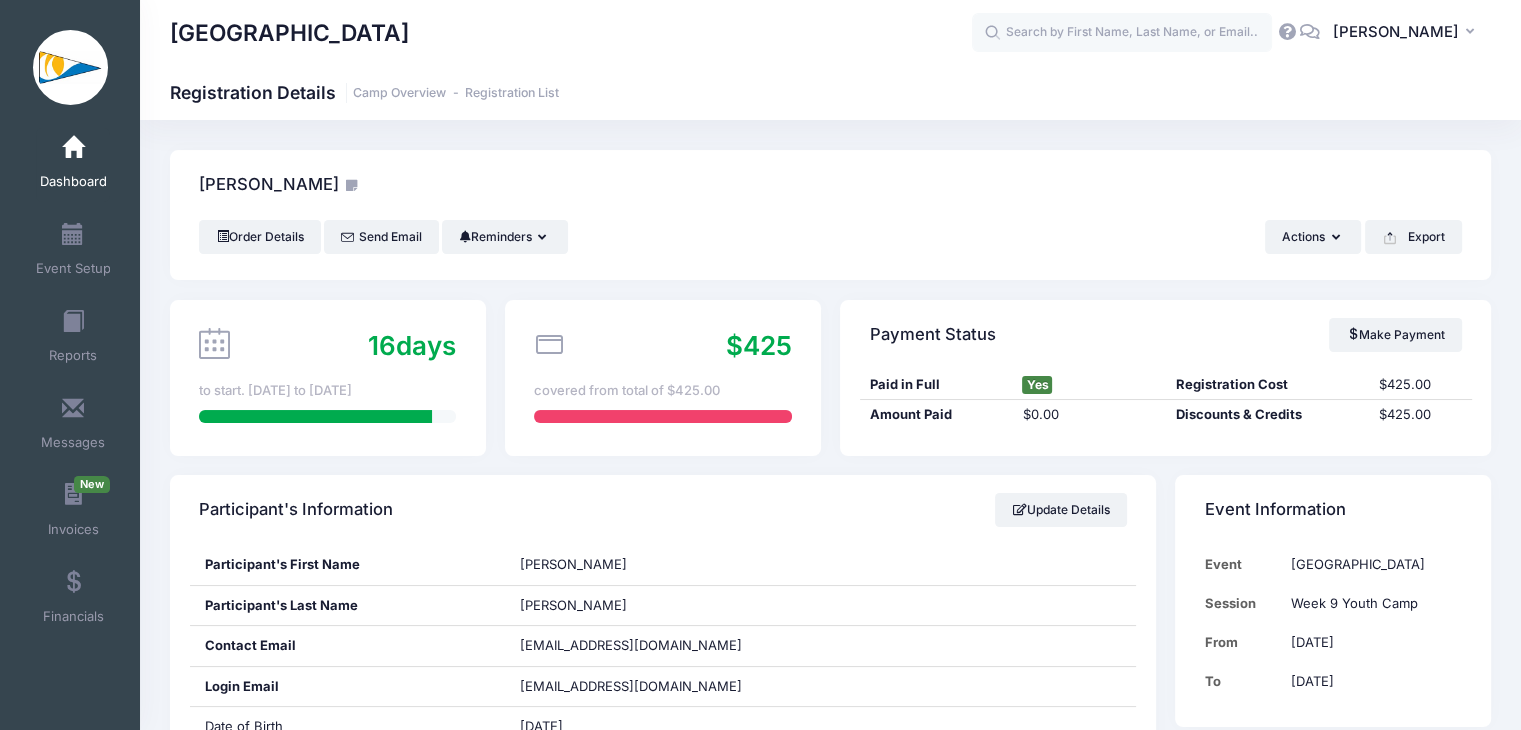 scroll, scrollTop: 0, scrollLeft: 0, axis: both 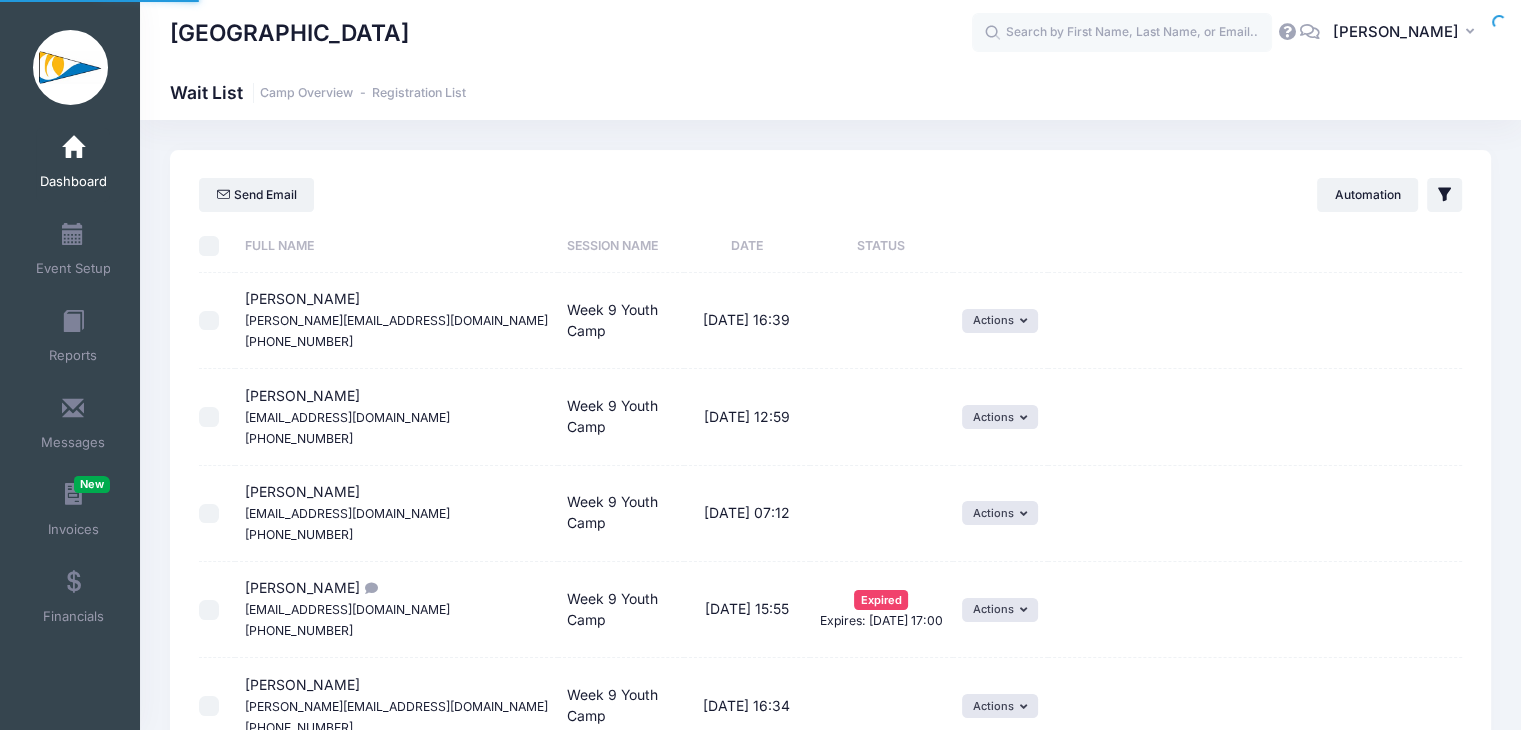 select on "50" 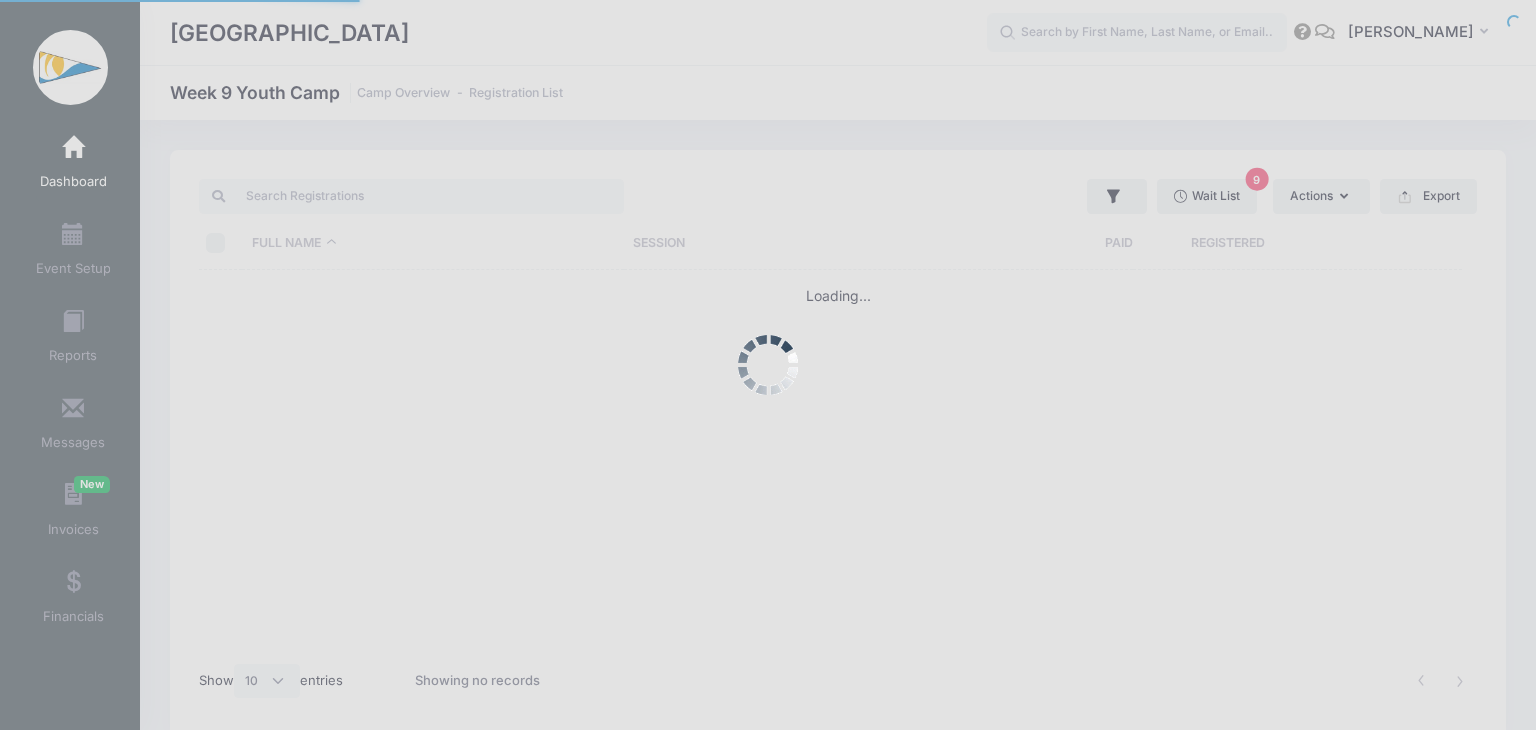 select on "10" 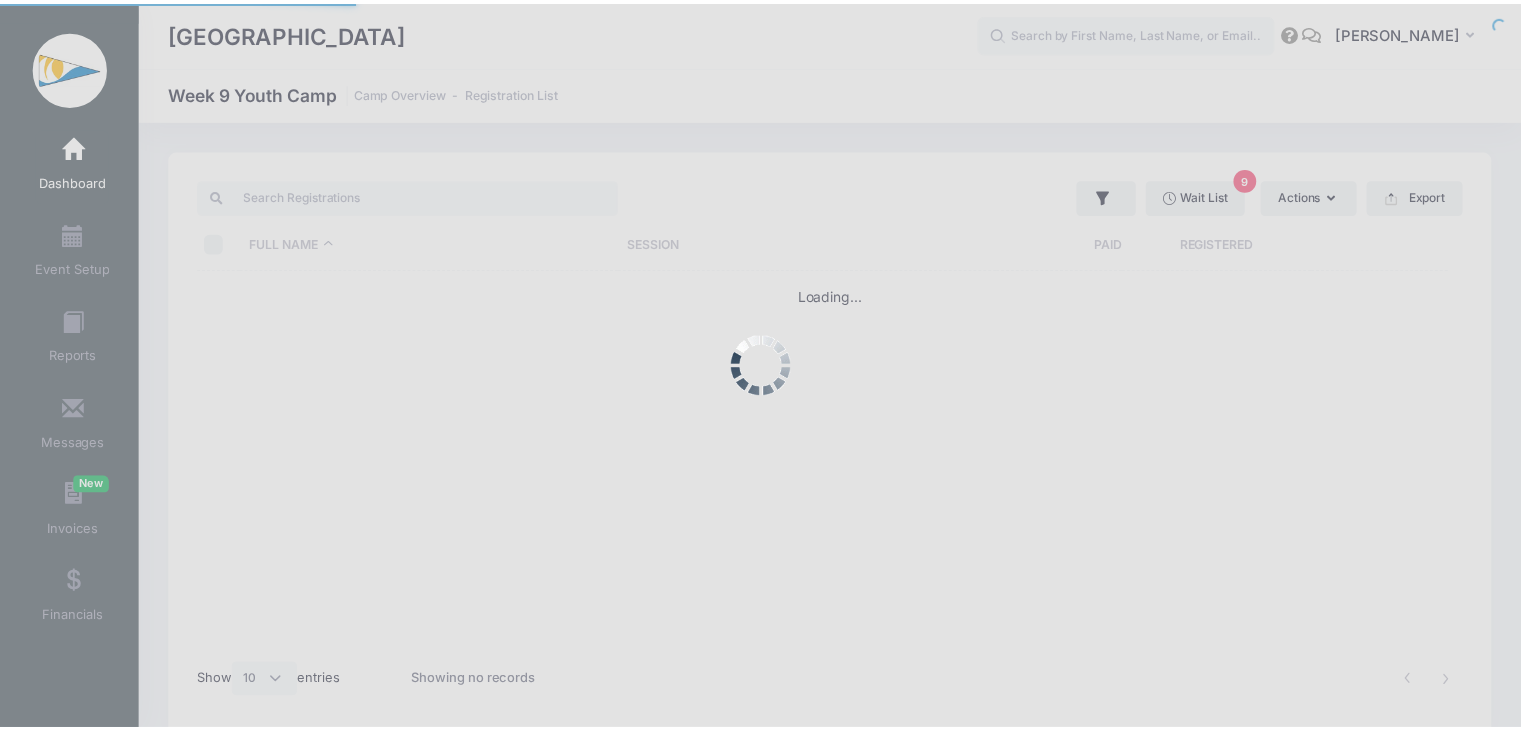 scroll, scrollTop: 0, scrollLeft: 0, axis: both 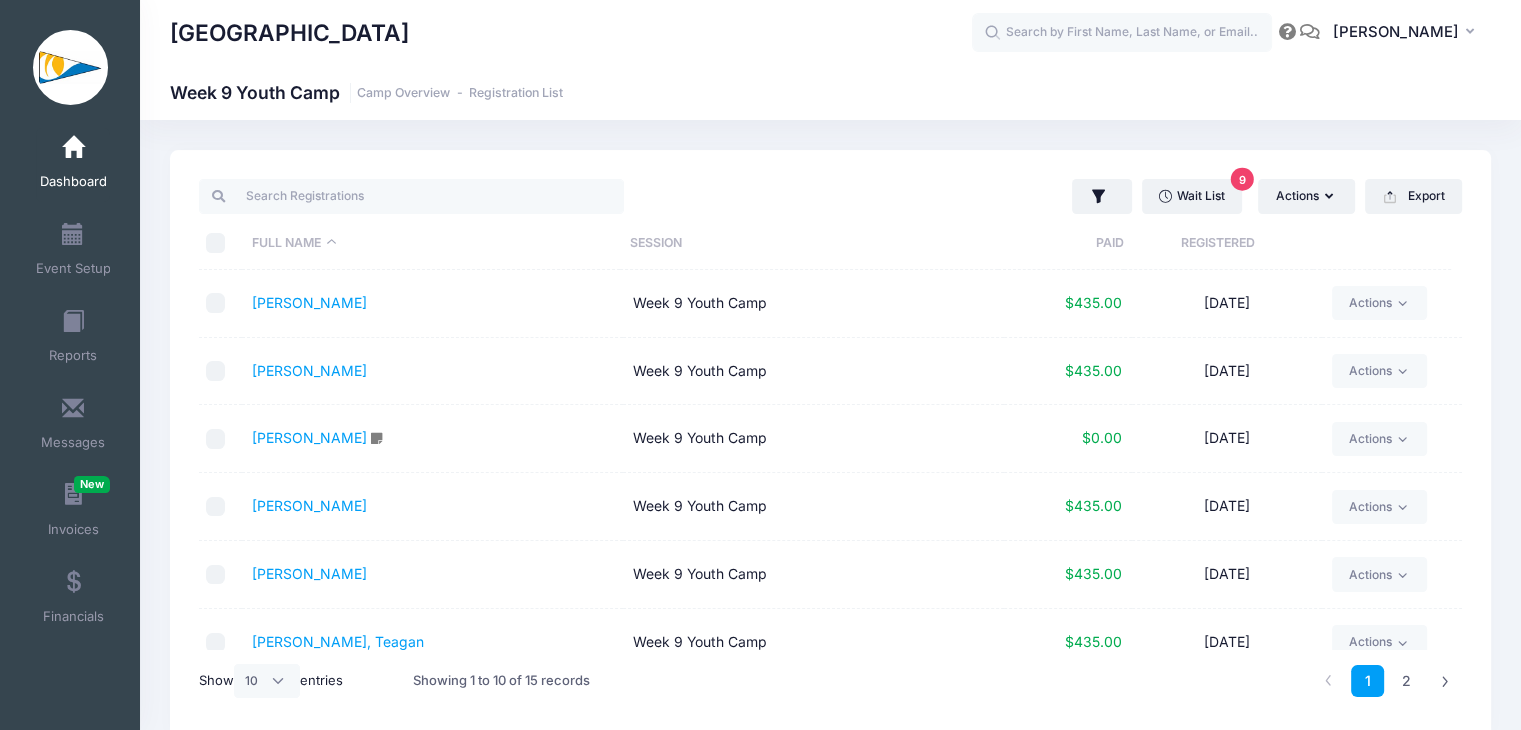 click at bounding box center [216, 439] 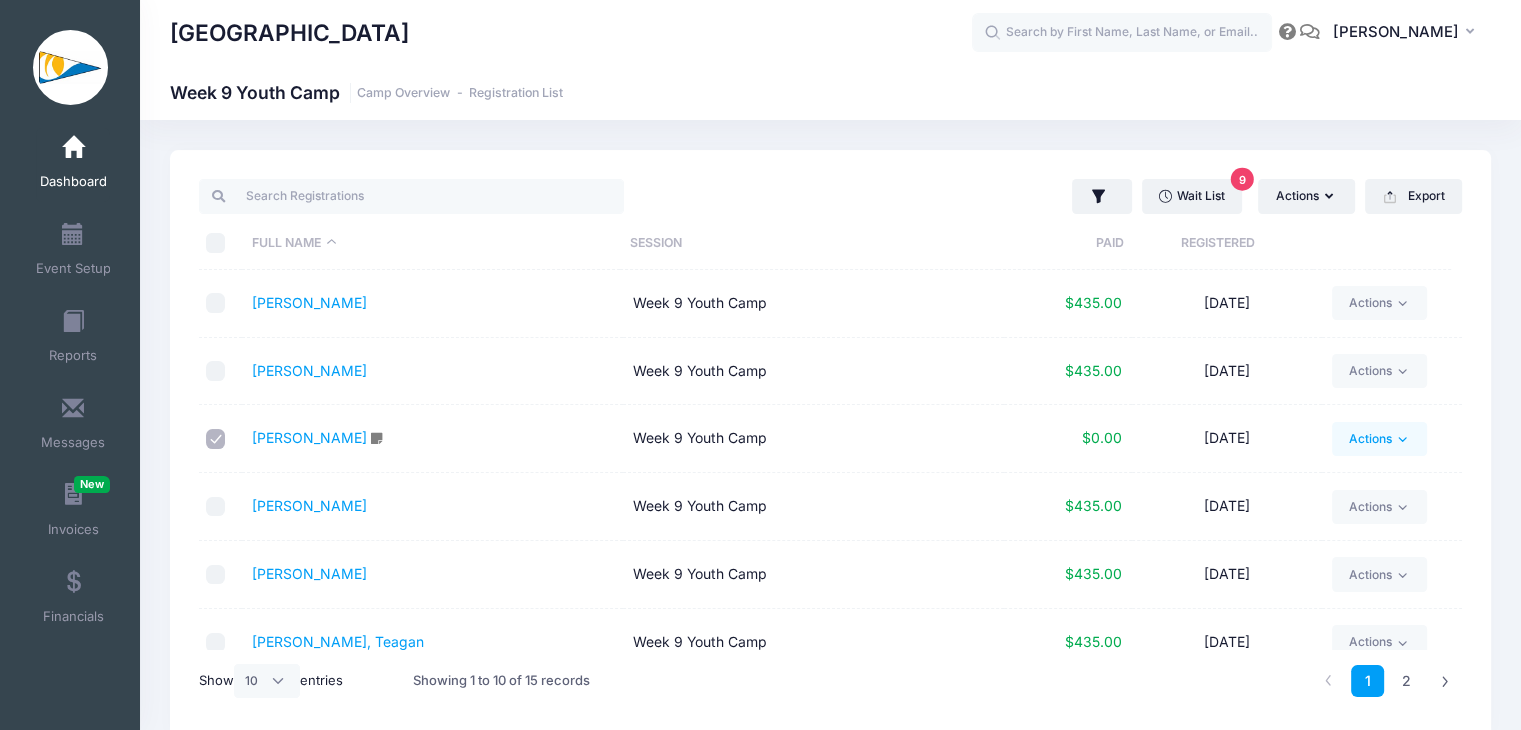 click on "Actions" at bounding box center (1379, 439) 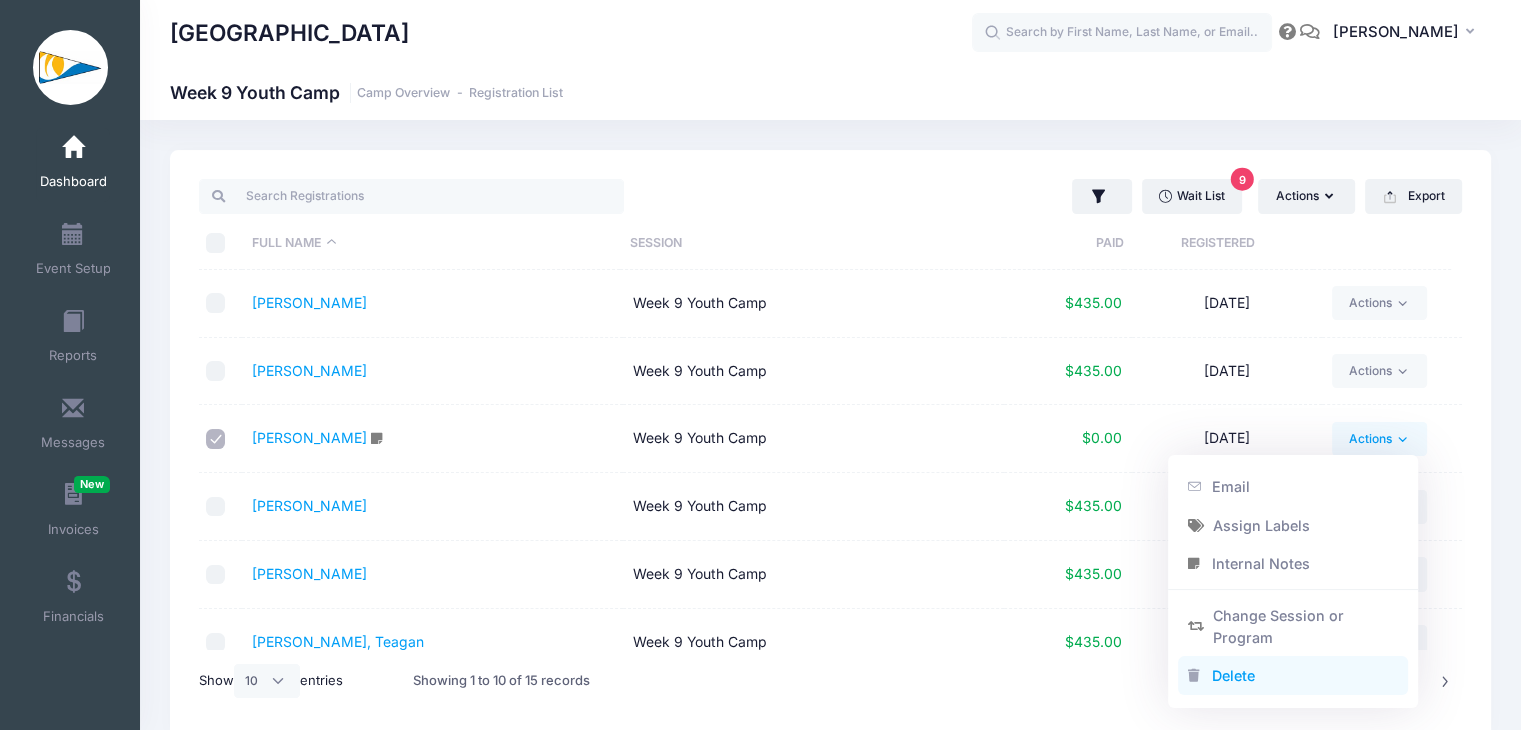 click on "Delete" at bounding box center (1293, 676) 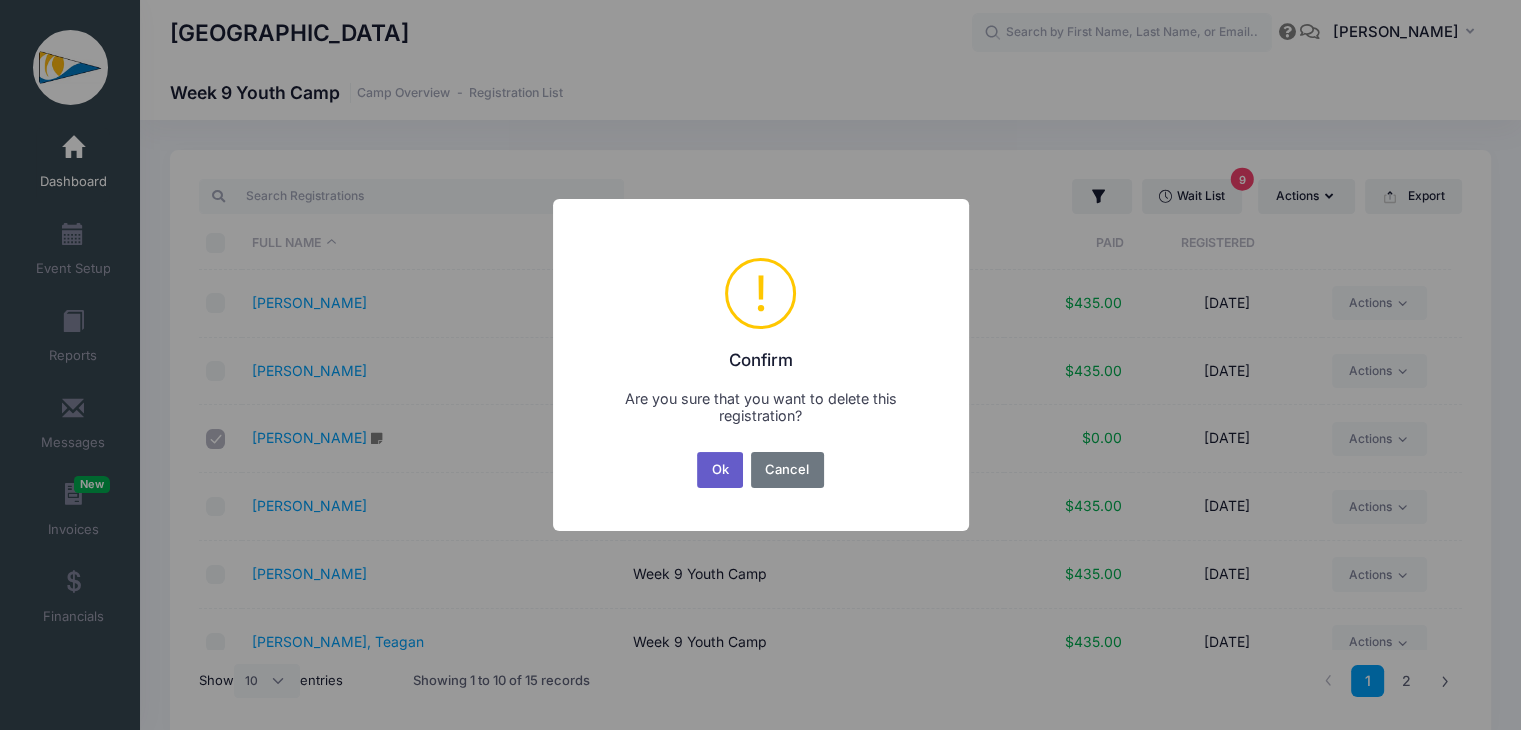 click on "Ok" at bounding box center [720, 470] 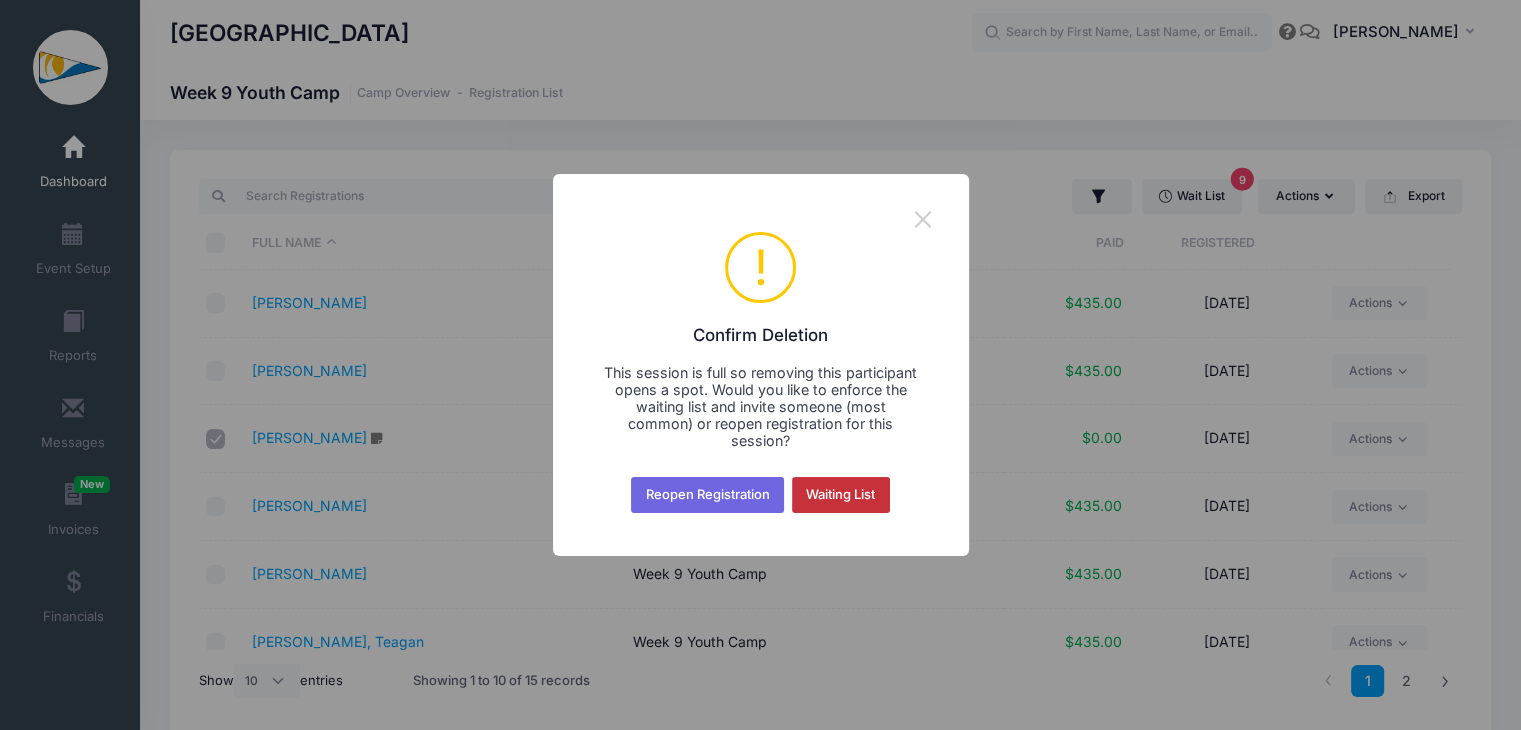click on "Waiting List" at bounding box center (841, 495) 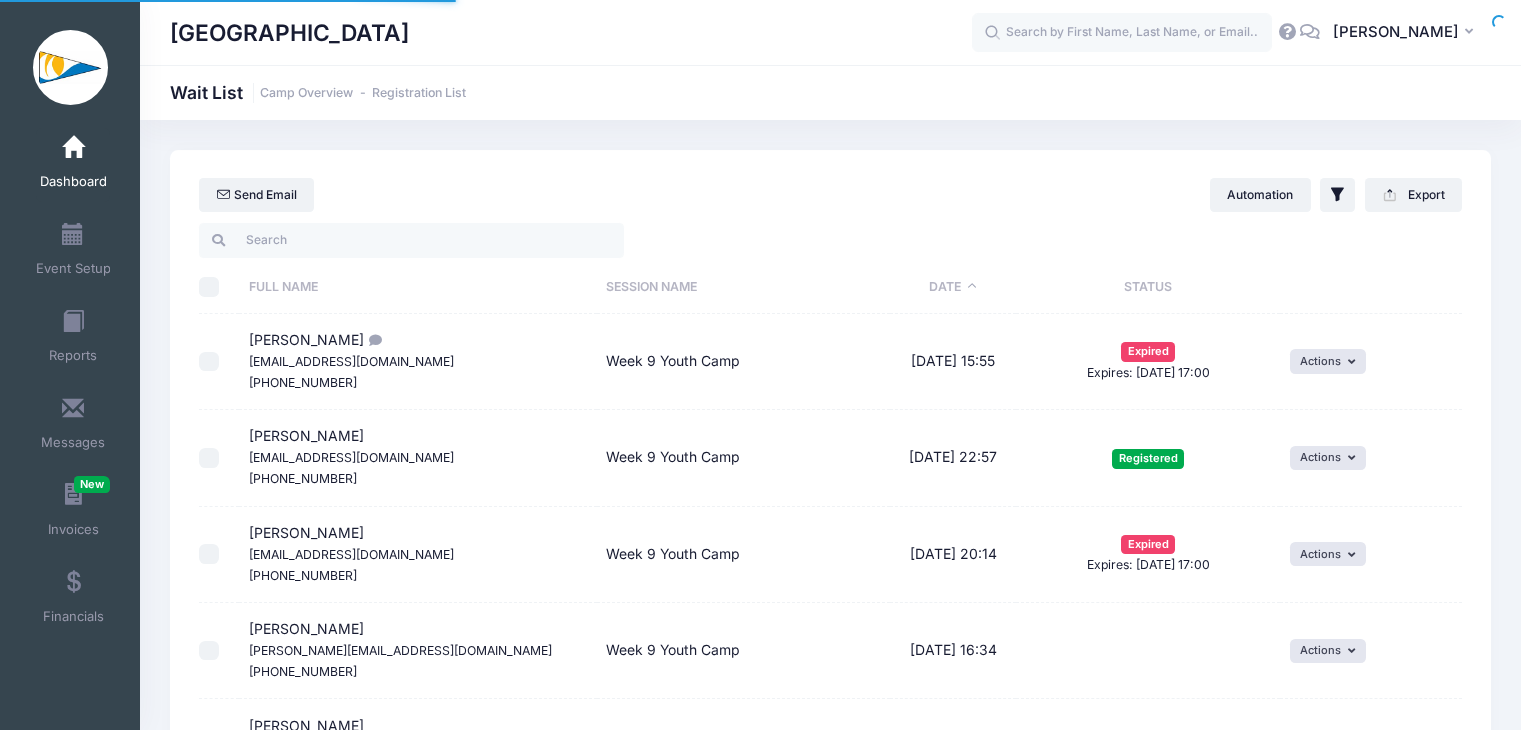 select on "50" 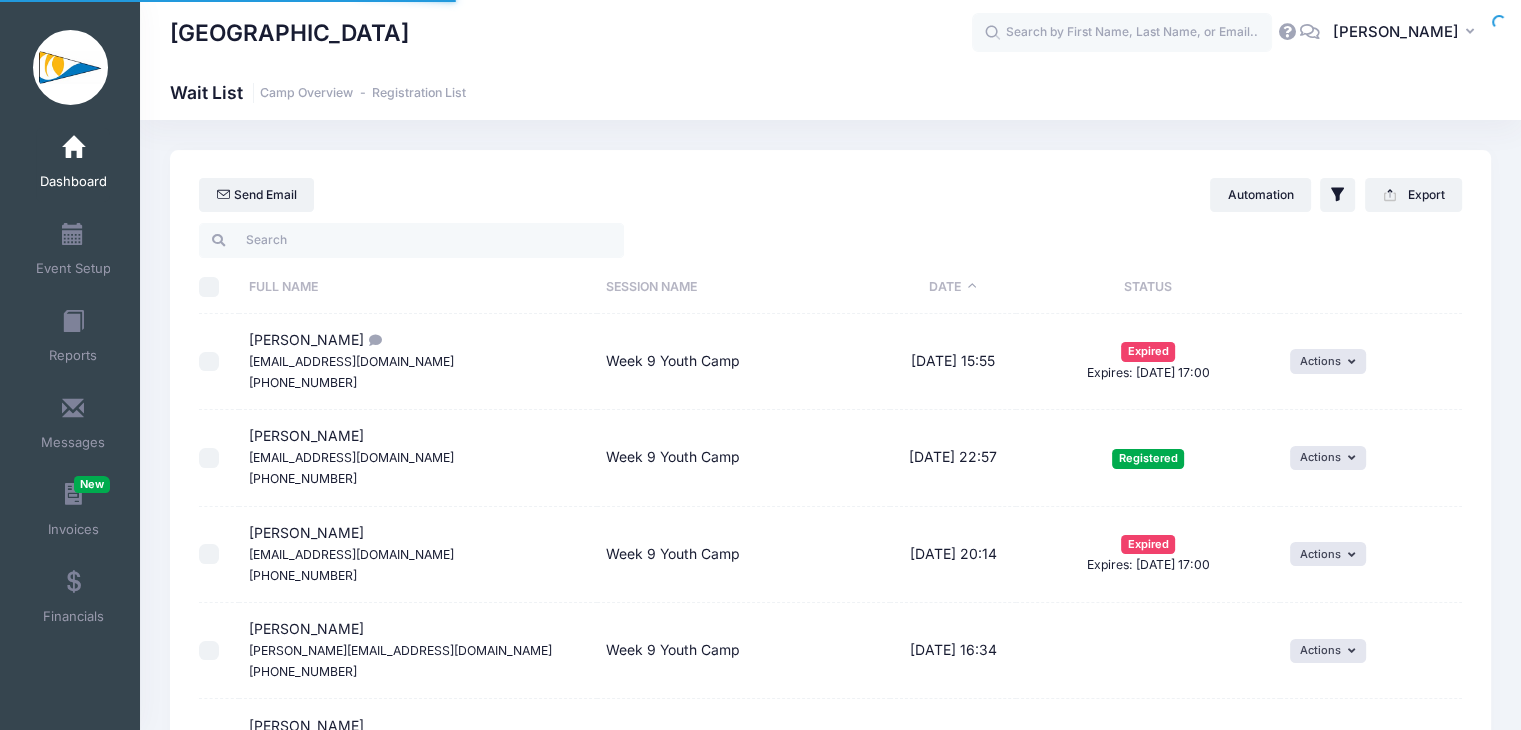 scroll, scrollTop: 0, scrollLeft: 0, axis: both 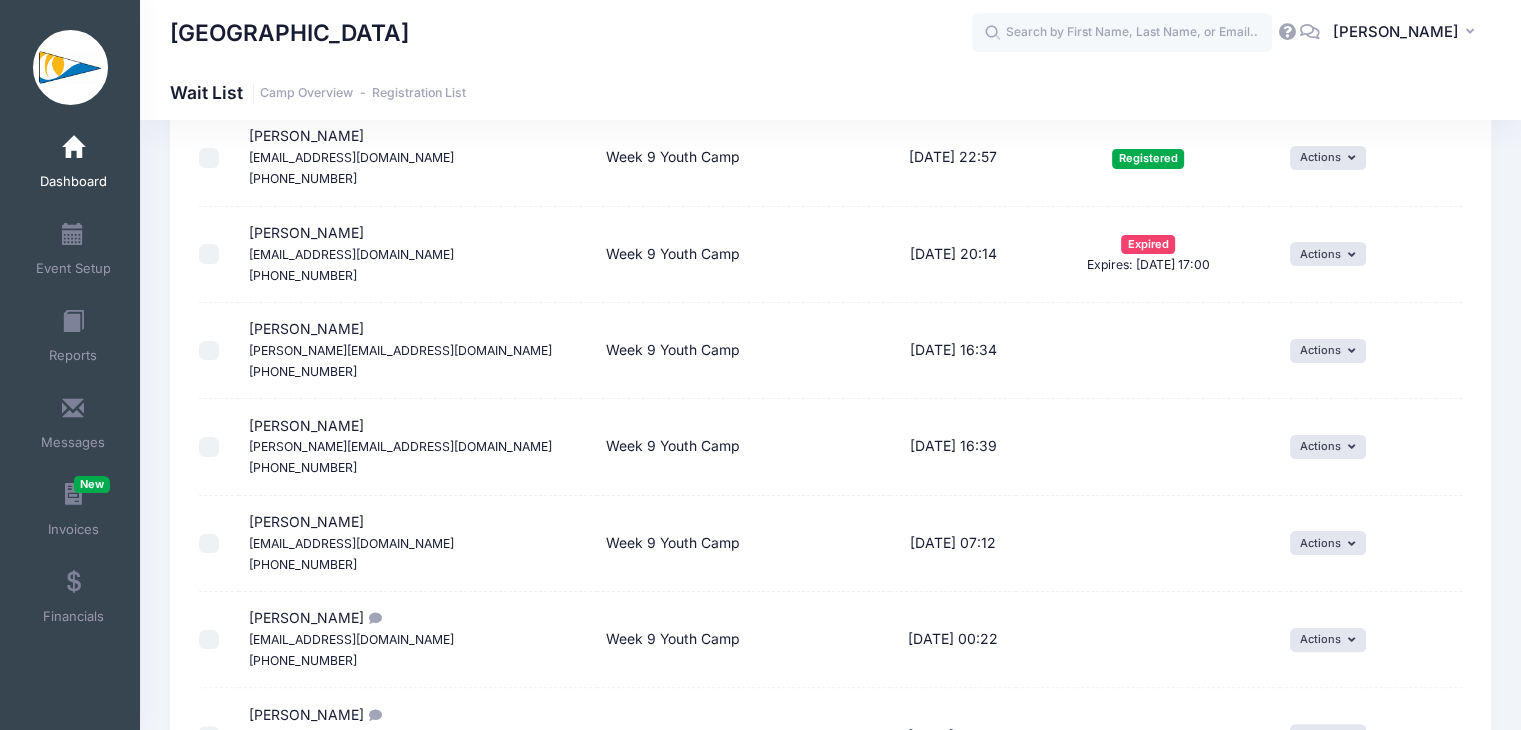 click on "meredith.dimundo@gmail.com" at bounding box center (400, 350) 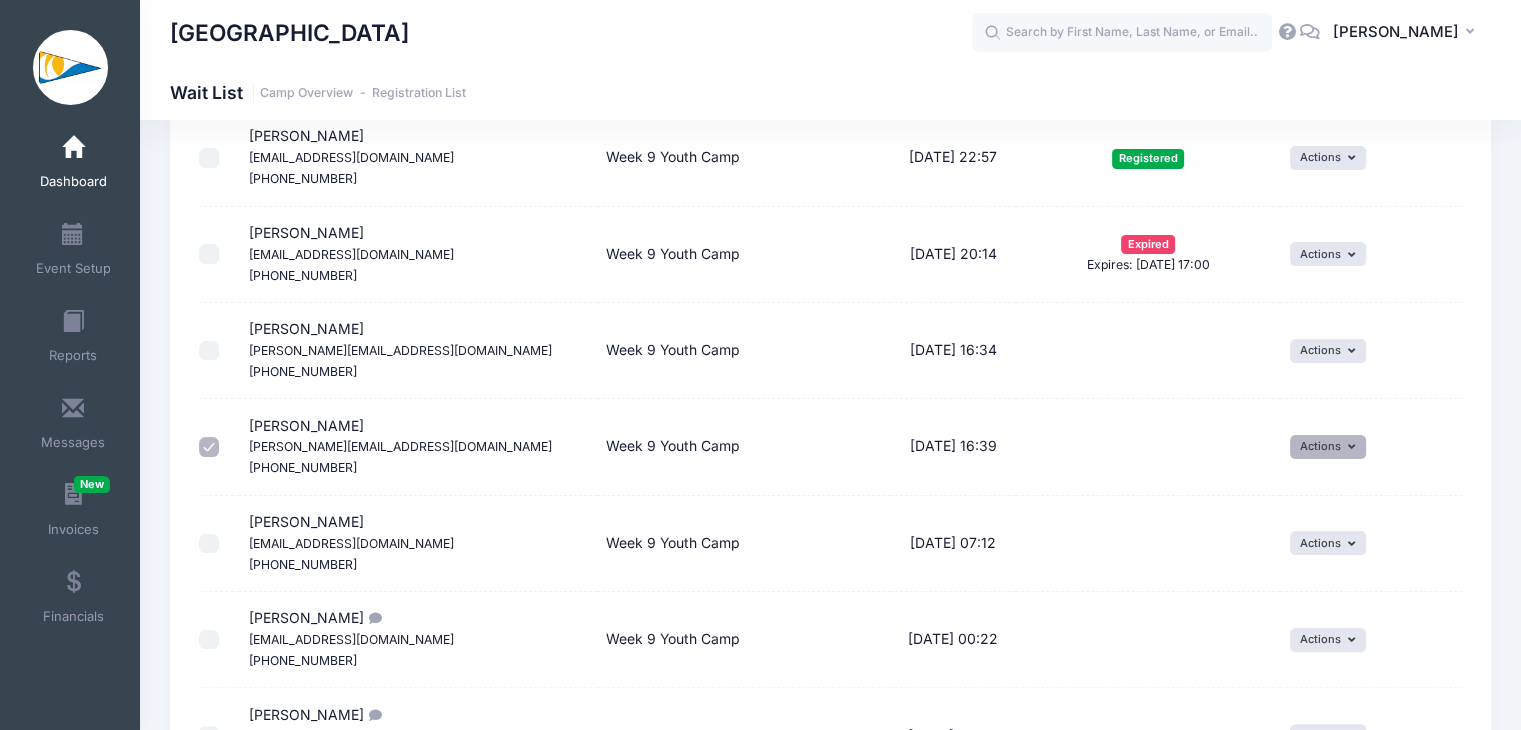 click on "Actions" at bounding box center [1328, 447] 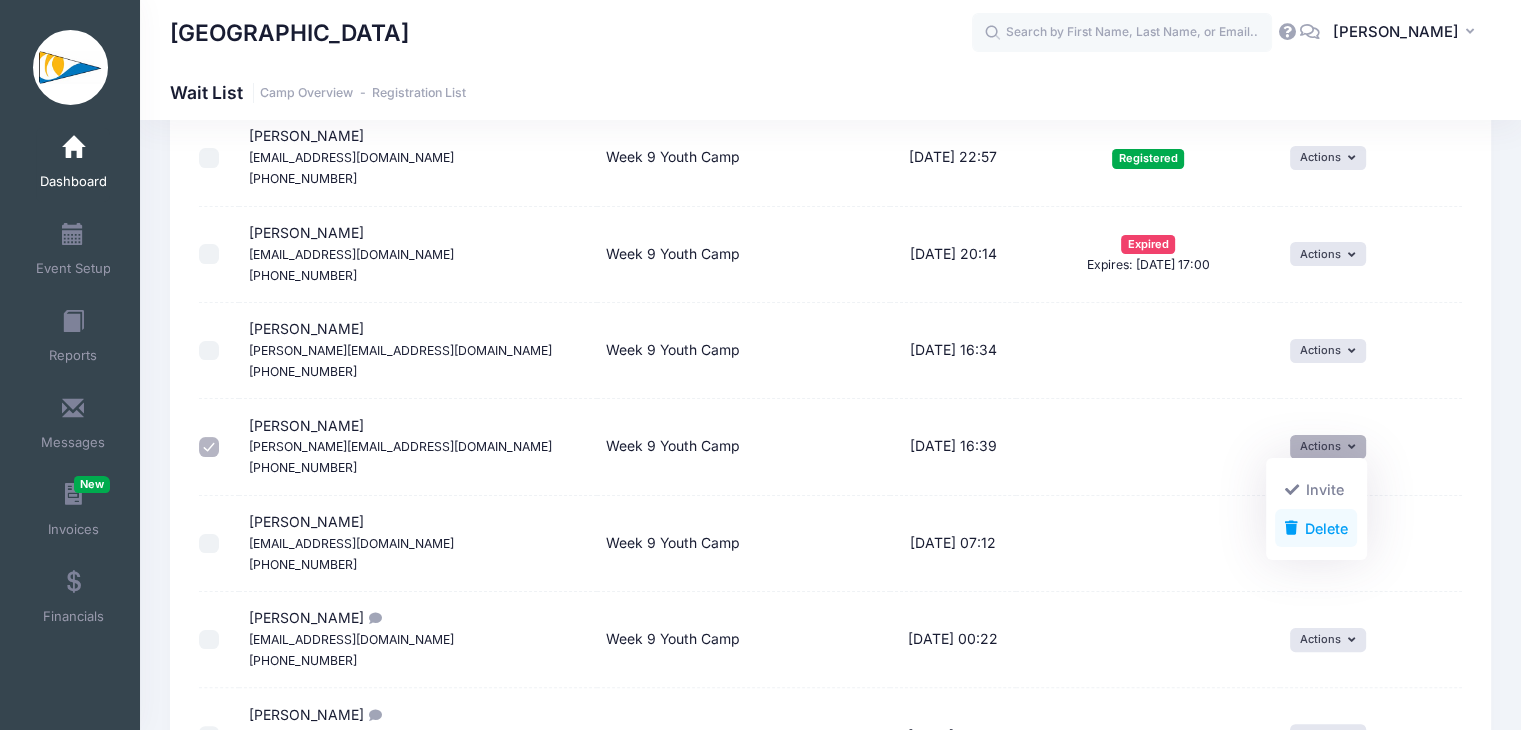 click on "Delete" at bounding box center (1316, 528) 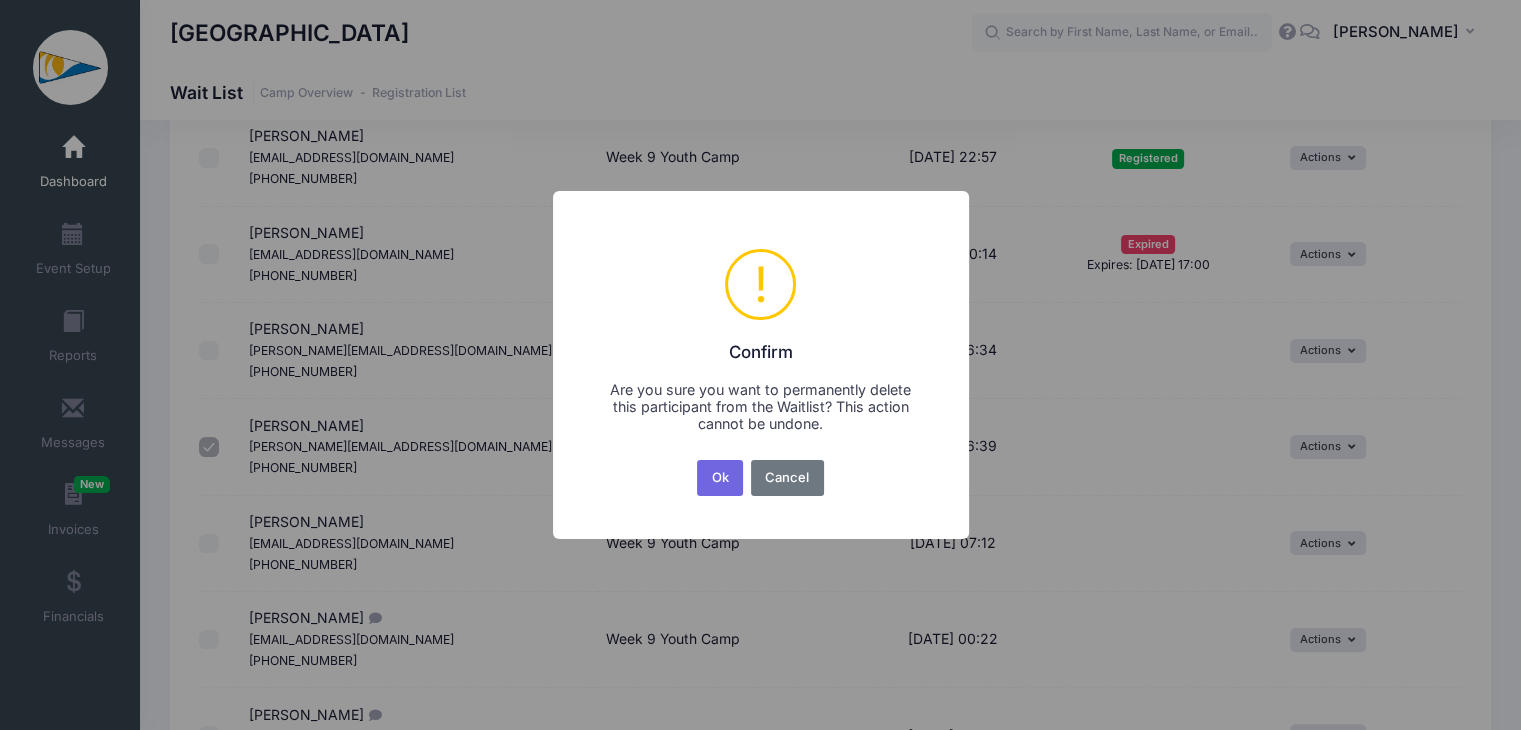 scroll, scrollTop: 0, scrollLeft: 0, axis: both 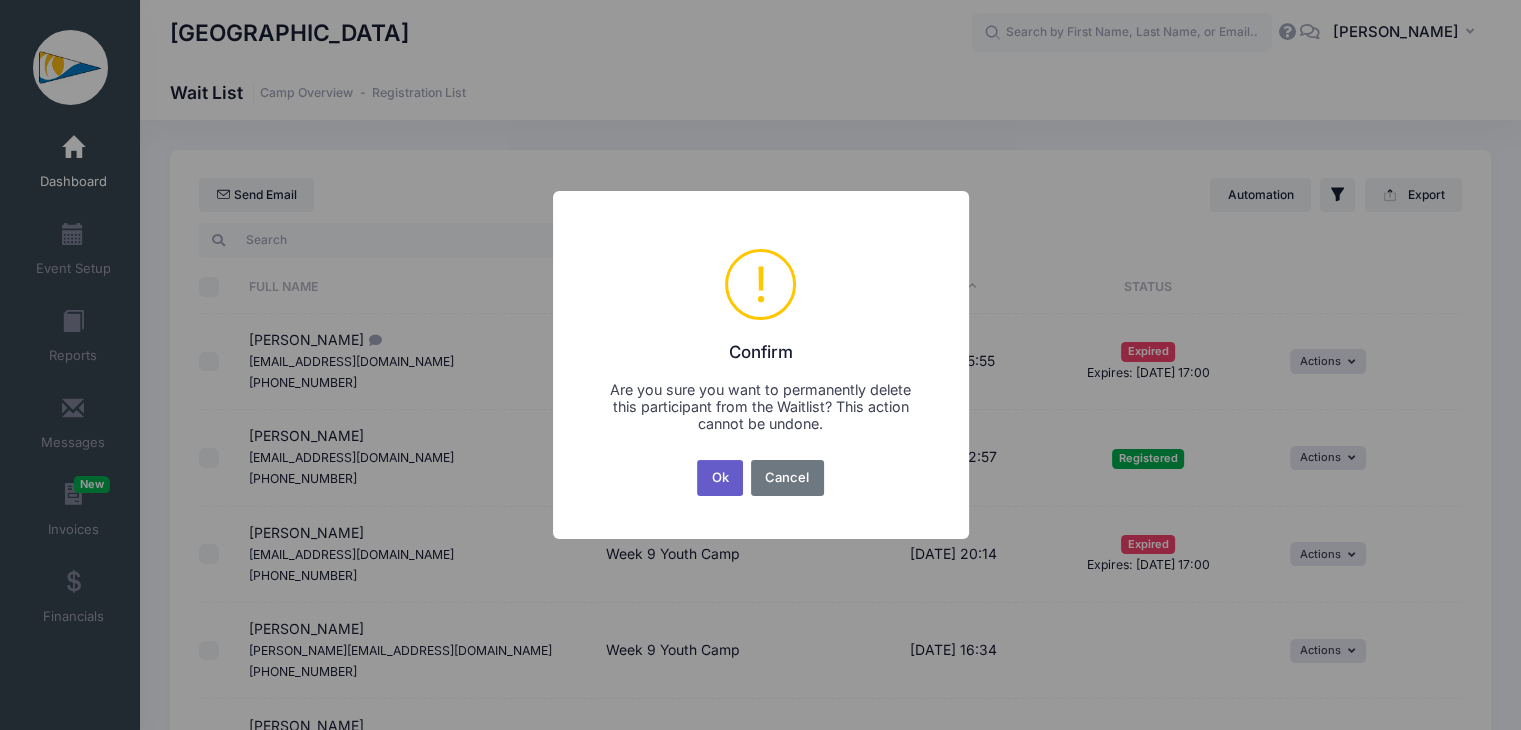 click on "Ok" at bounding box center [720, 478] 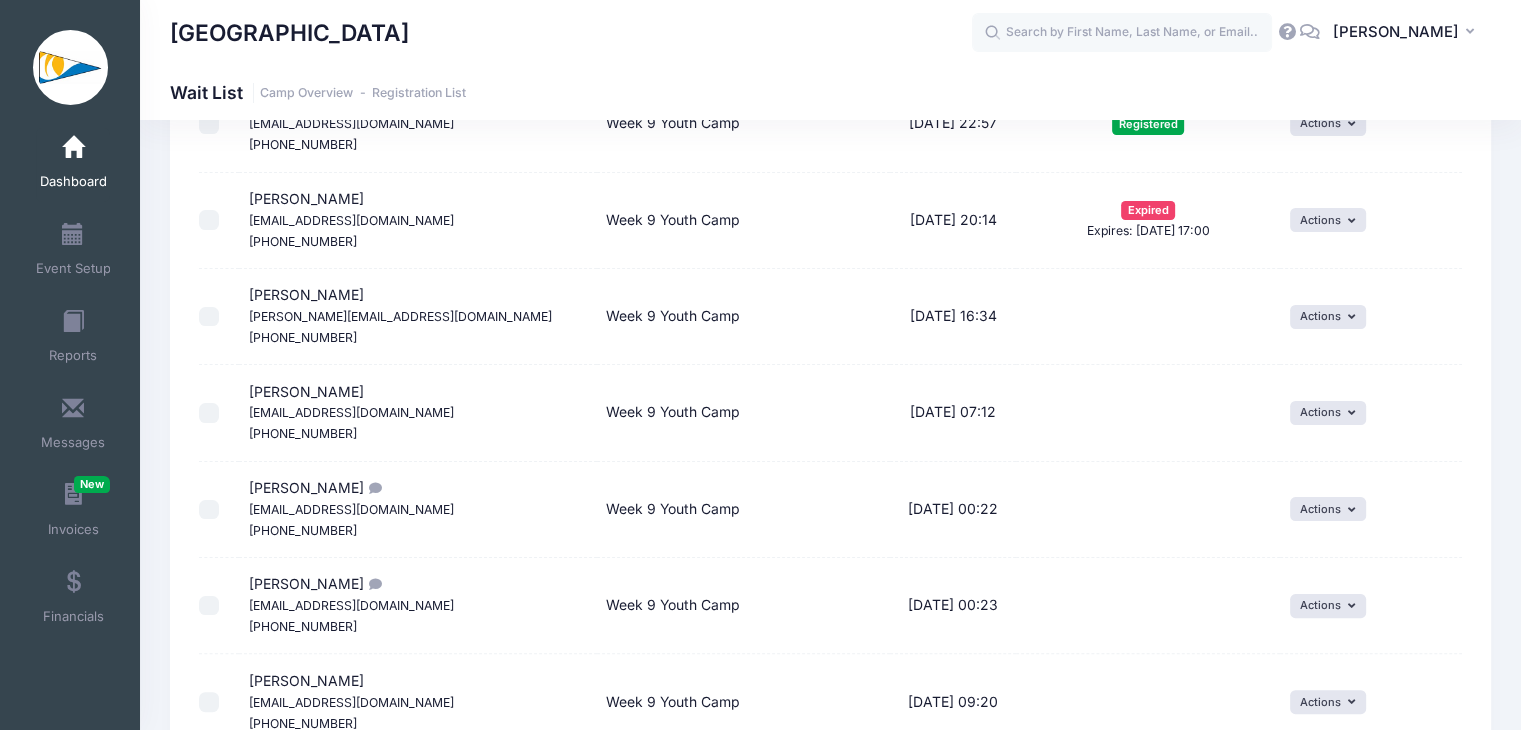 scroll, scrollTop: 300, scrollLeft: 0, axis: vertical 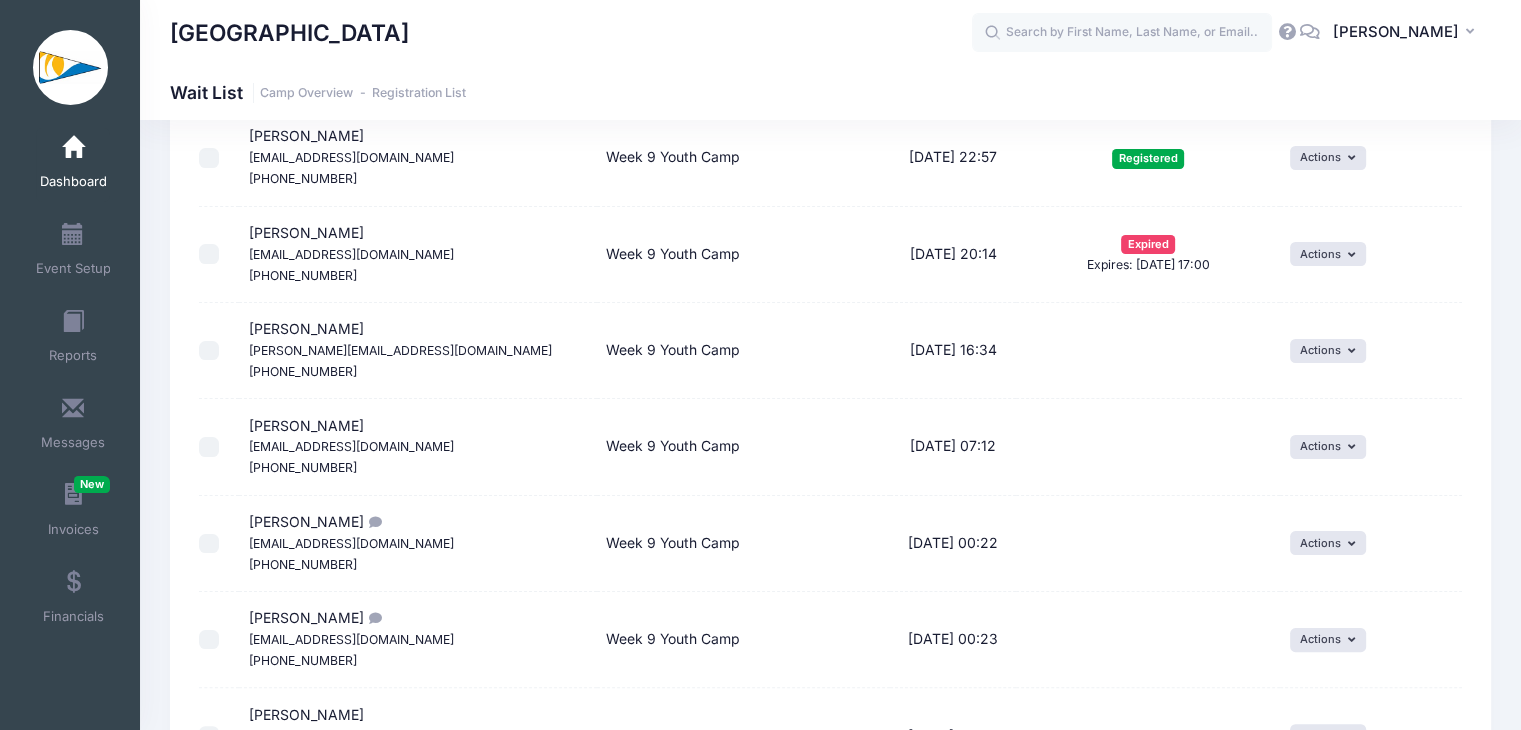 click at bounding box center (209, 351) 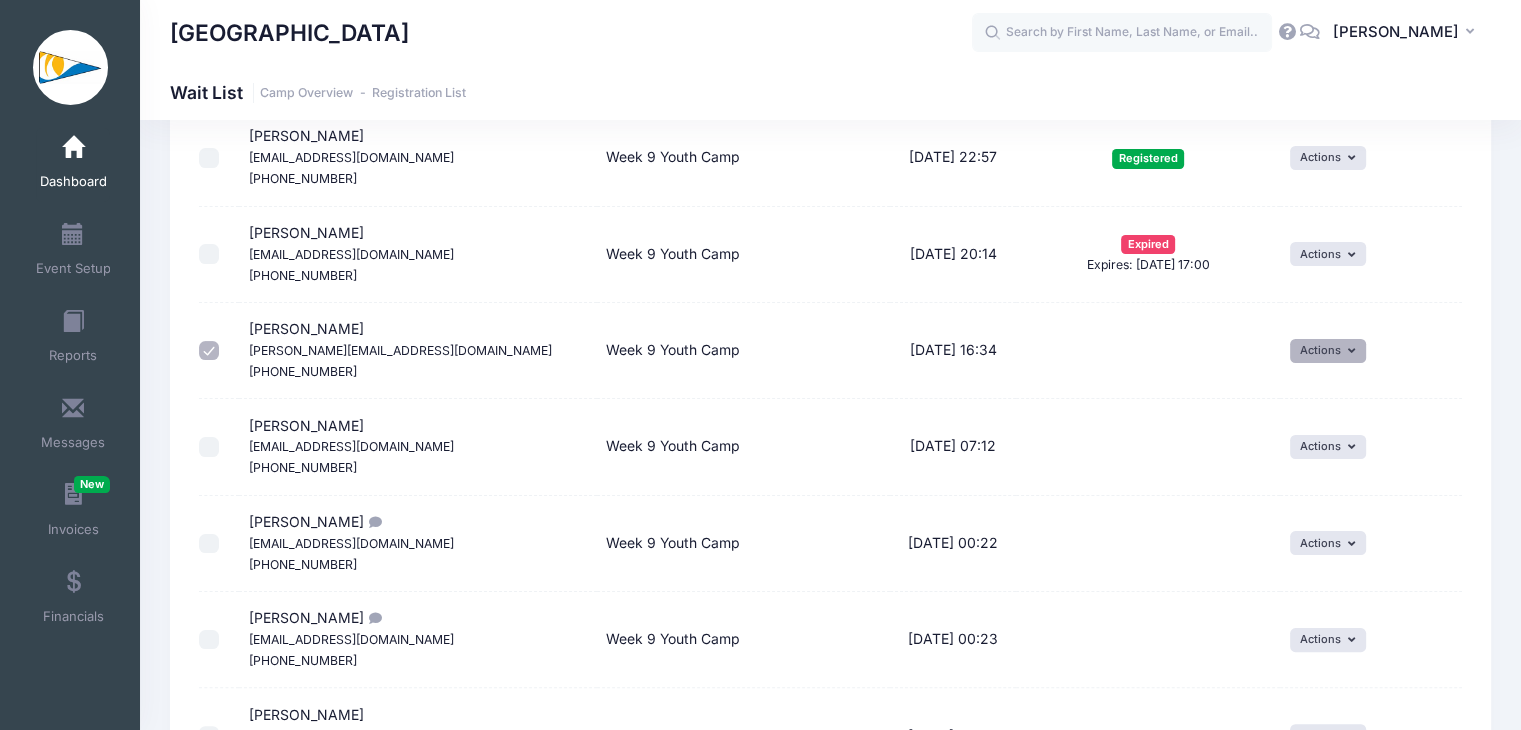 click on "Actions" at bounding box center [1328, 351] 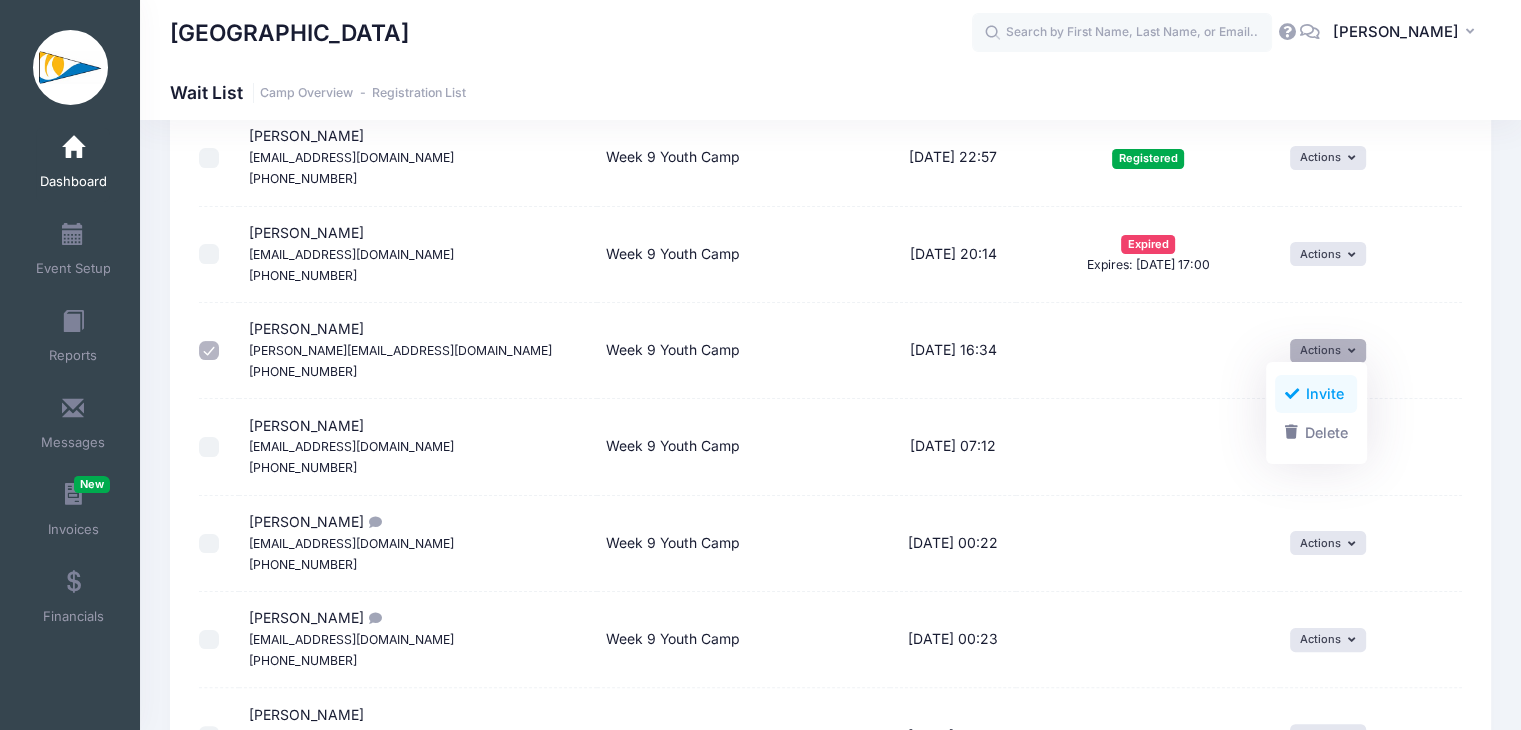click on "Invite" at bounding box center (1316, 394) 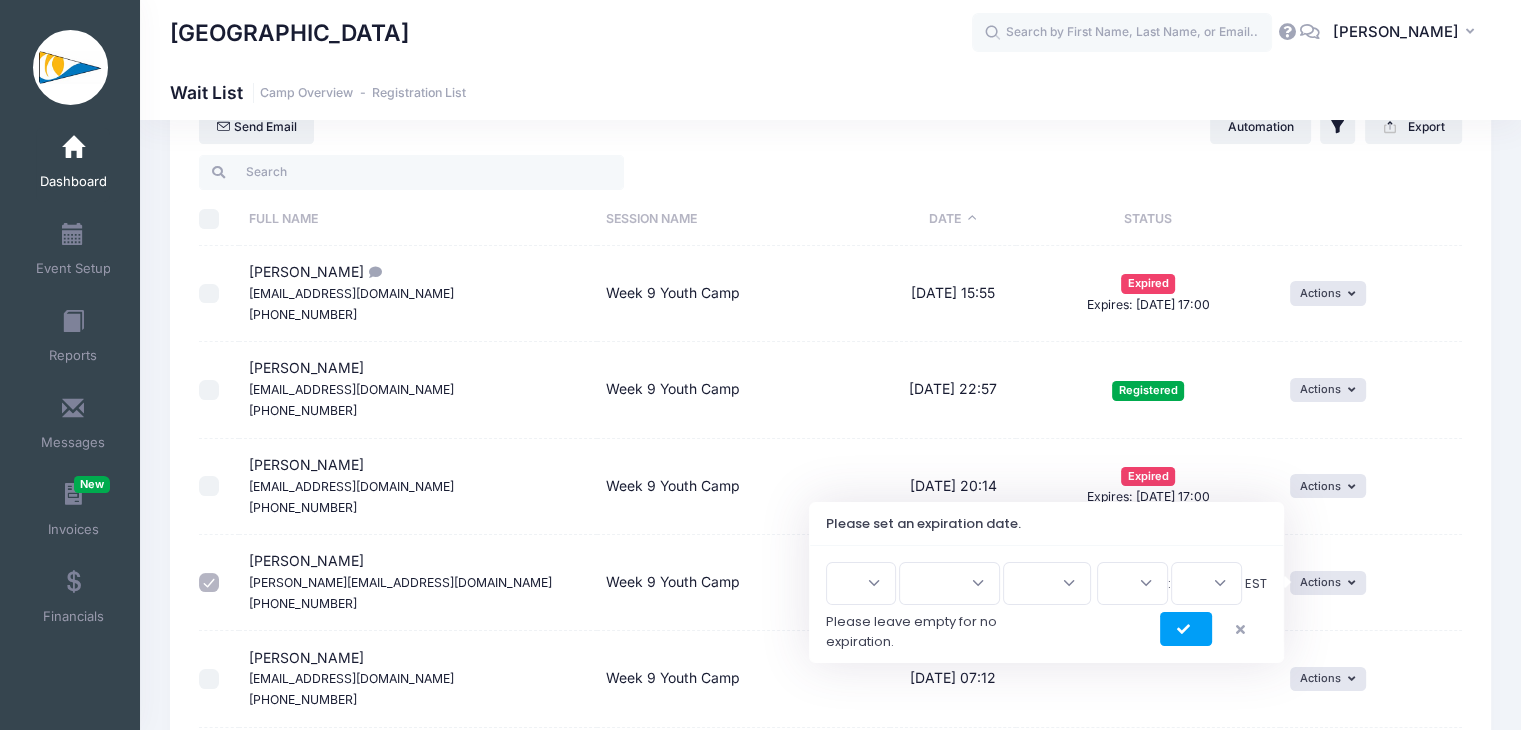 scroll, scrollTop: 100, scrollLeft: 0, axis: vertical 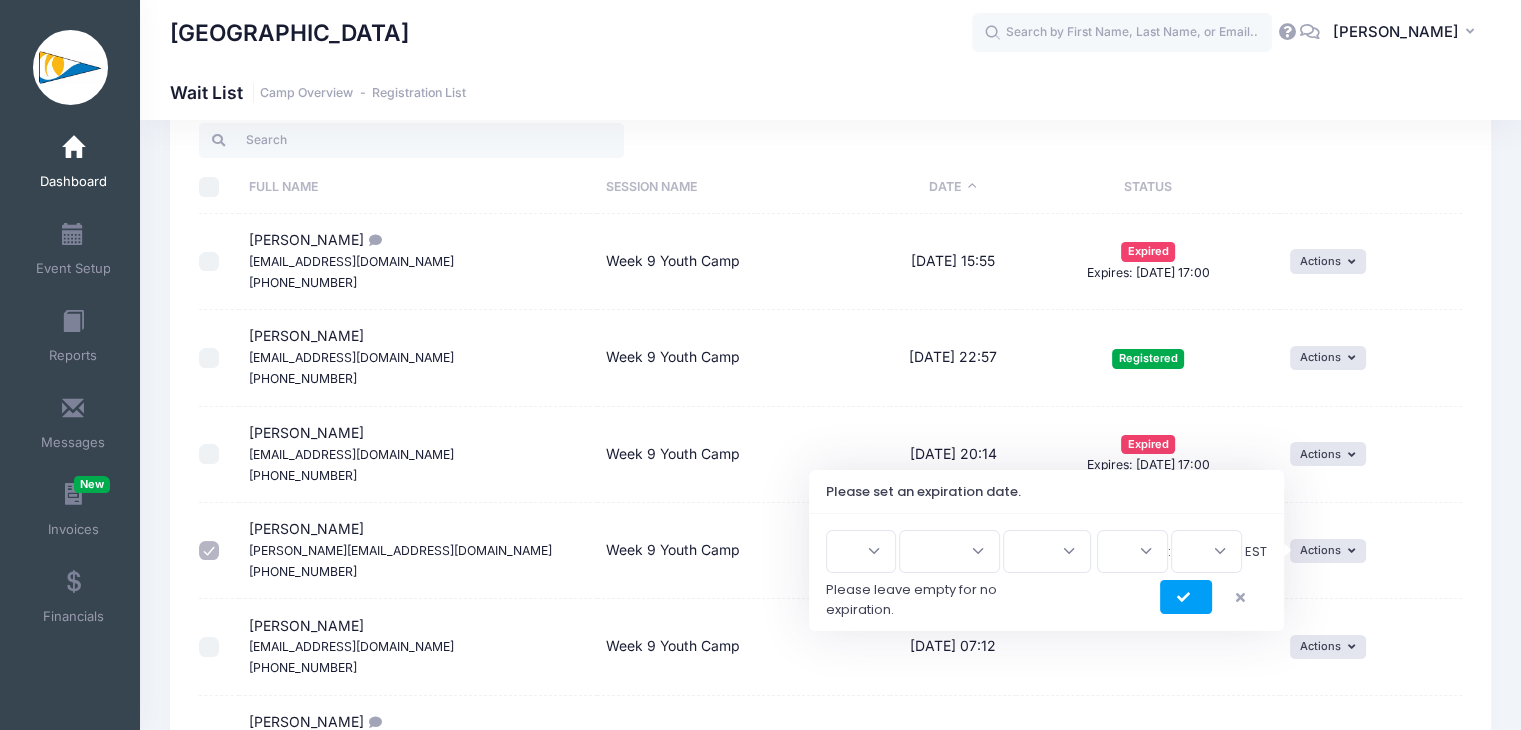 click on "1 2 3 4 5 6 7 8 9 10 11 12 13 14 15 16 17 18 19 20 21 22 23 24 25 26 27 28 29 30 31   Jan Feb Mar Apr May Jun Jul Aug Sep Oct Nov Dec   2026 2025    00 01 02 03 04 05 06 07 08 09 10 11 12 13 14 15 16 17 18 19 20 21 22 23 : 00 15 30 45" at bounding box center [1047, 572] 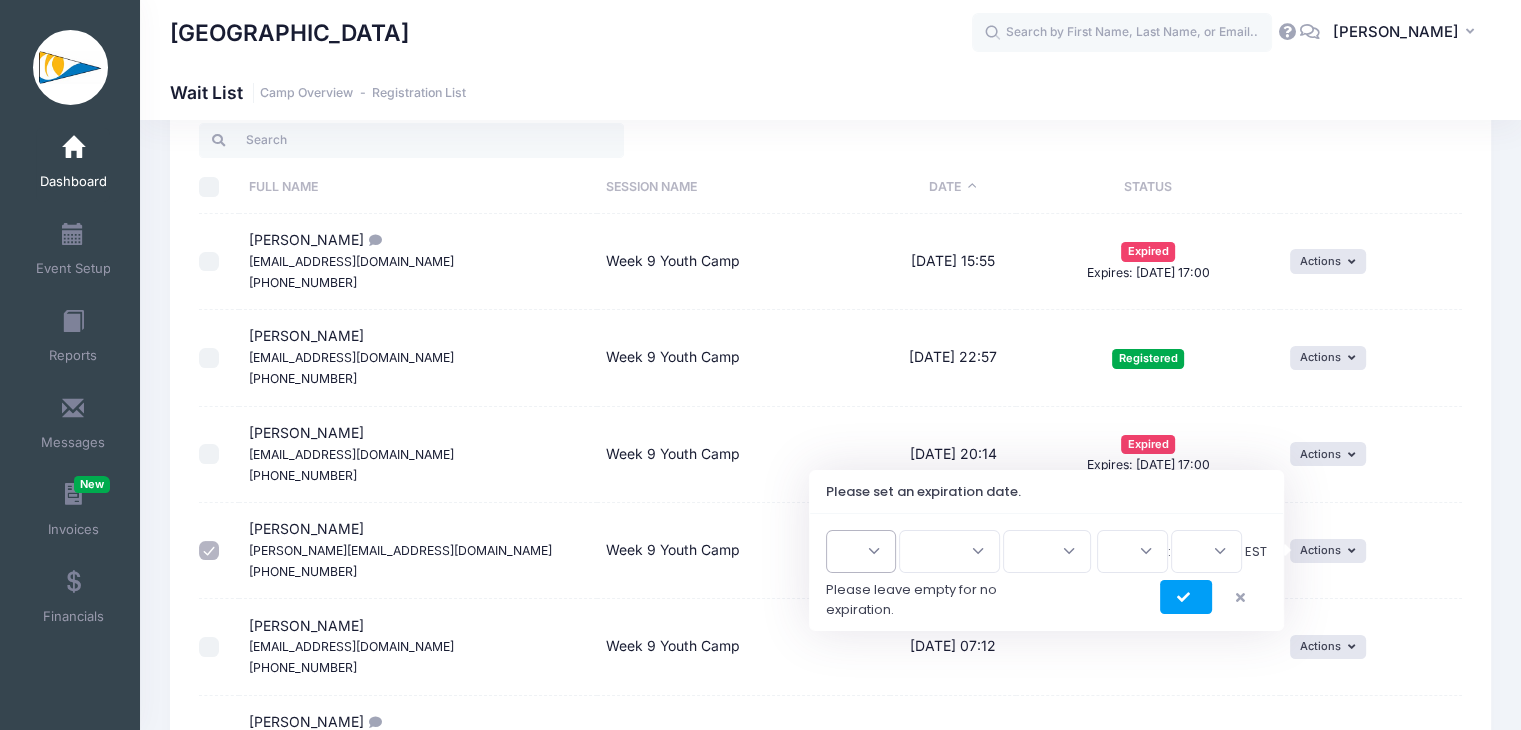 click on "1 2 3 4 5 6 7 8 9 10 11 12 13 14 15 16 17 18 19 20 21 22 23 24 25 26 27 28 29 30 31" at bounding box center (861, 551) 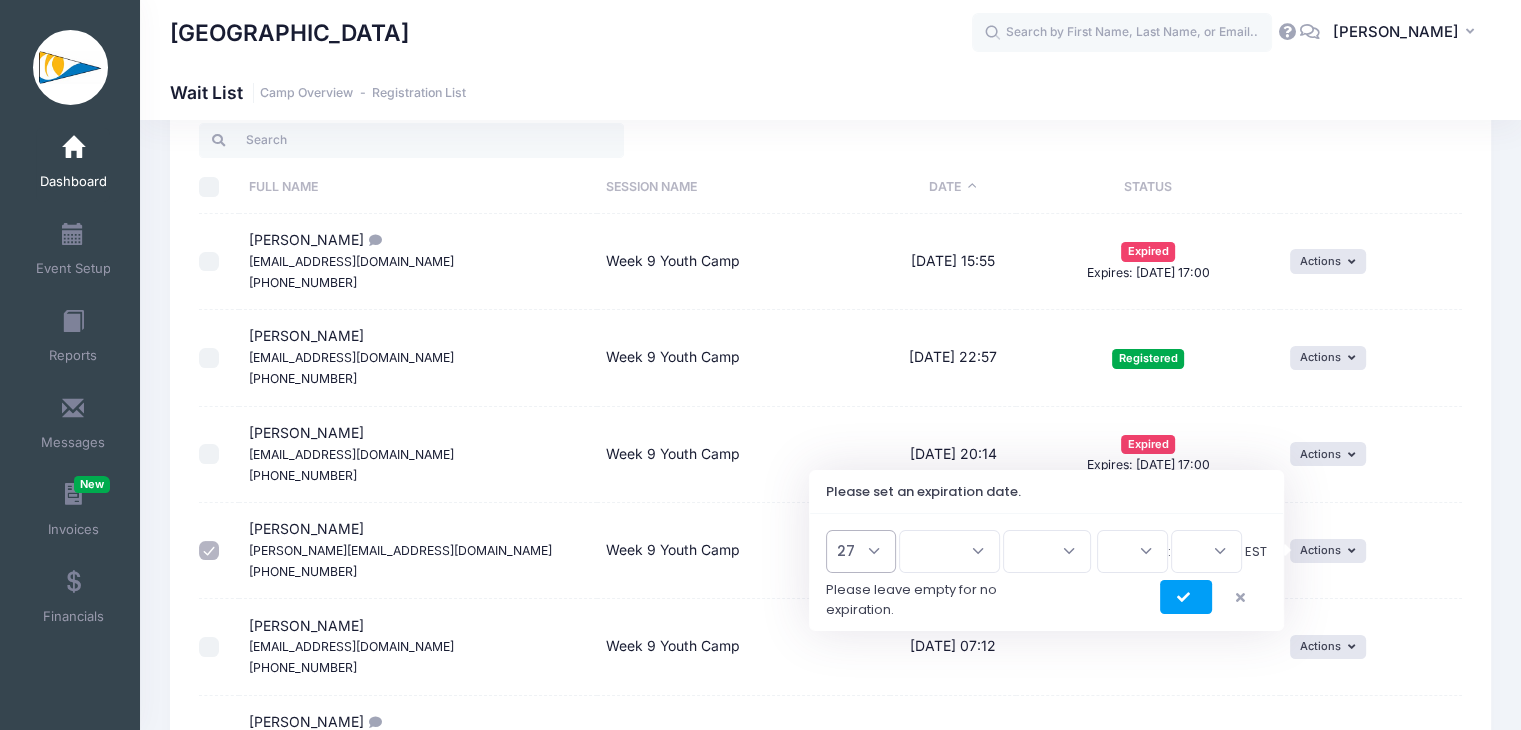 click on "1 2 3 4 5 6 7 8 9 10 11 12 13 14 15 16 17 18 19 20 21 22 23 24 25 26 27 28 29 30 31" at bounding box center (861, 551) 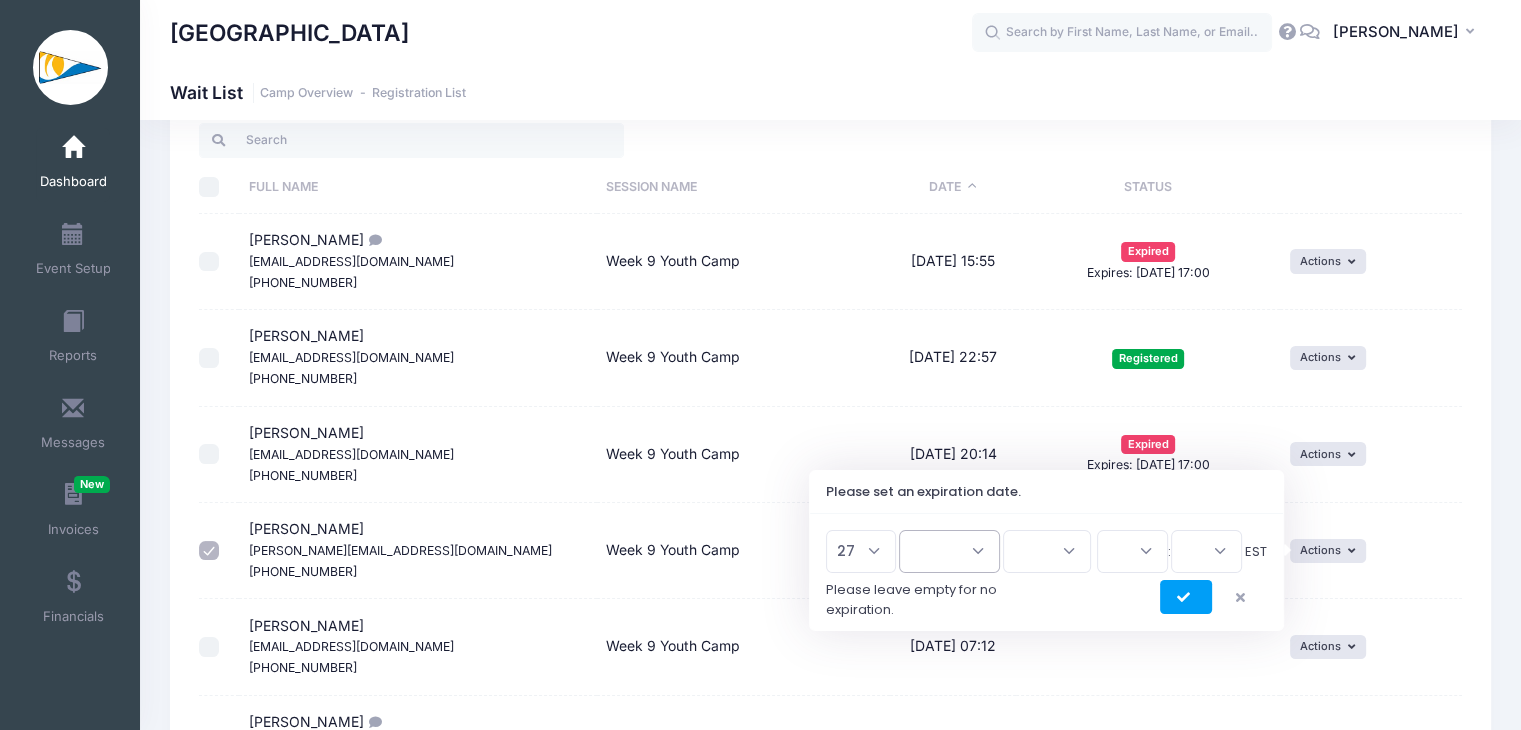 click on "Jan Feb Mar Apr May Jun Jul Aug Sep Oct Nov Dec" at bounding box center (949, 551) 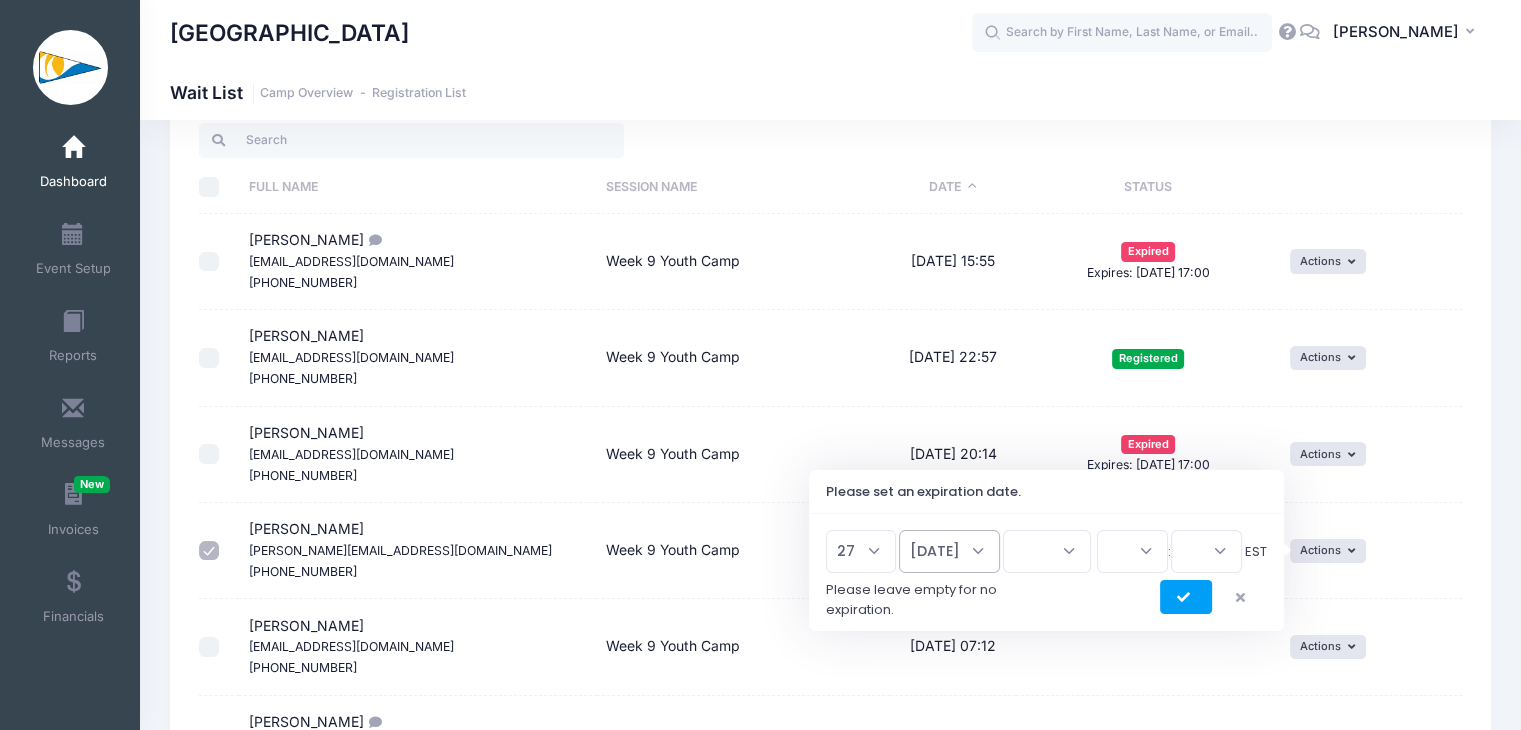 click on "Jan Feb Mar Apr May Jun Jul Aug Sep Oct Nov Dec" at bounding box center (949, 551) 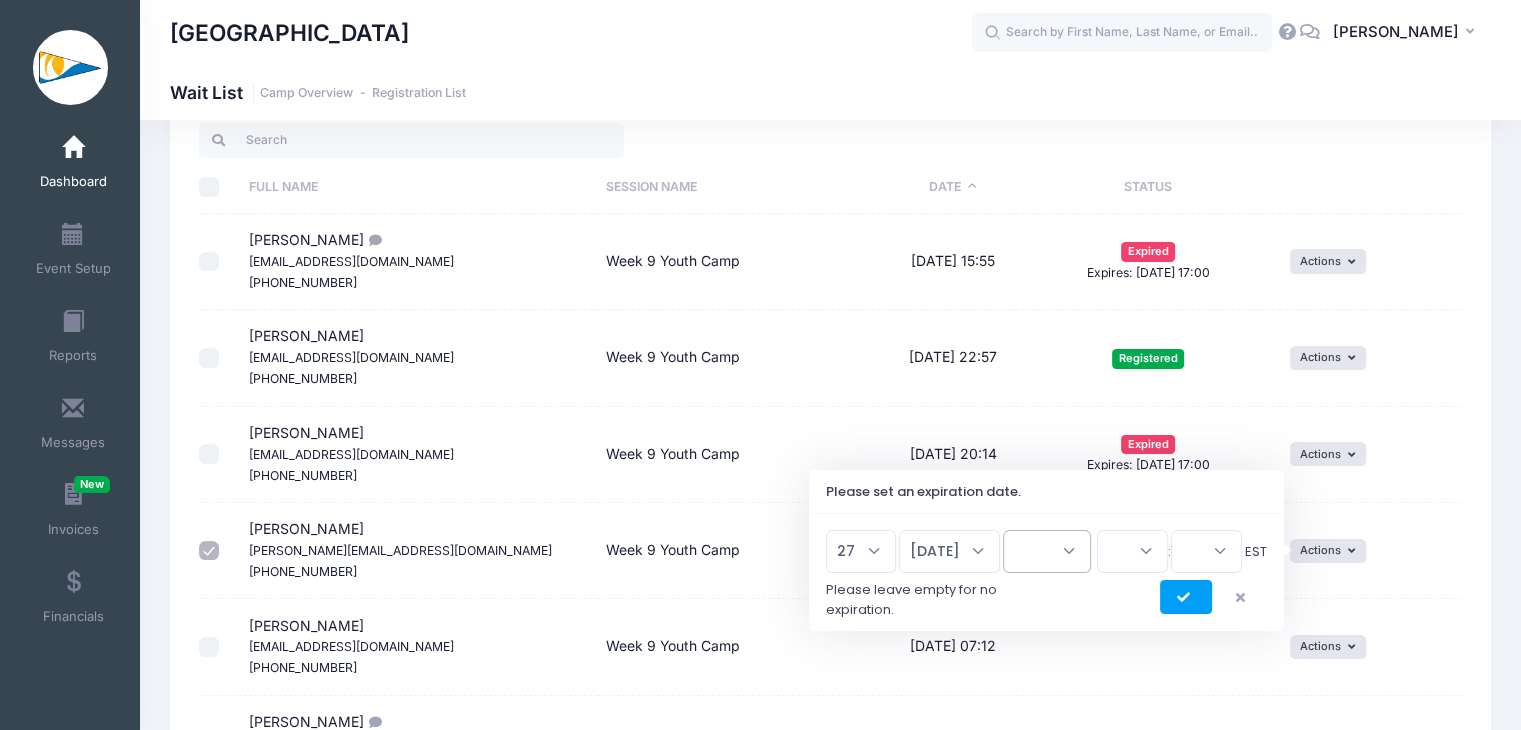 click on "2026 2025" at bounding box center [1047, 551] 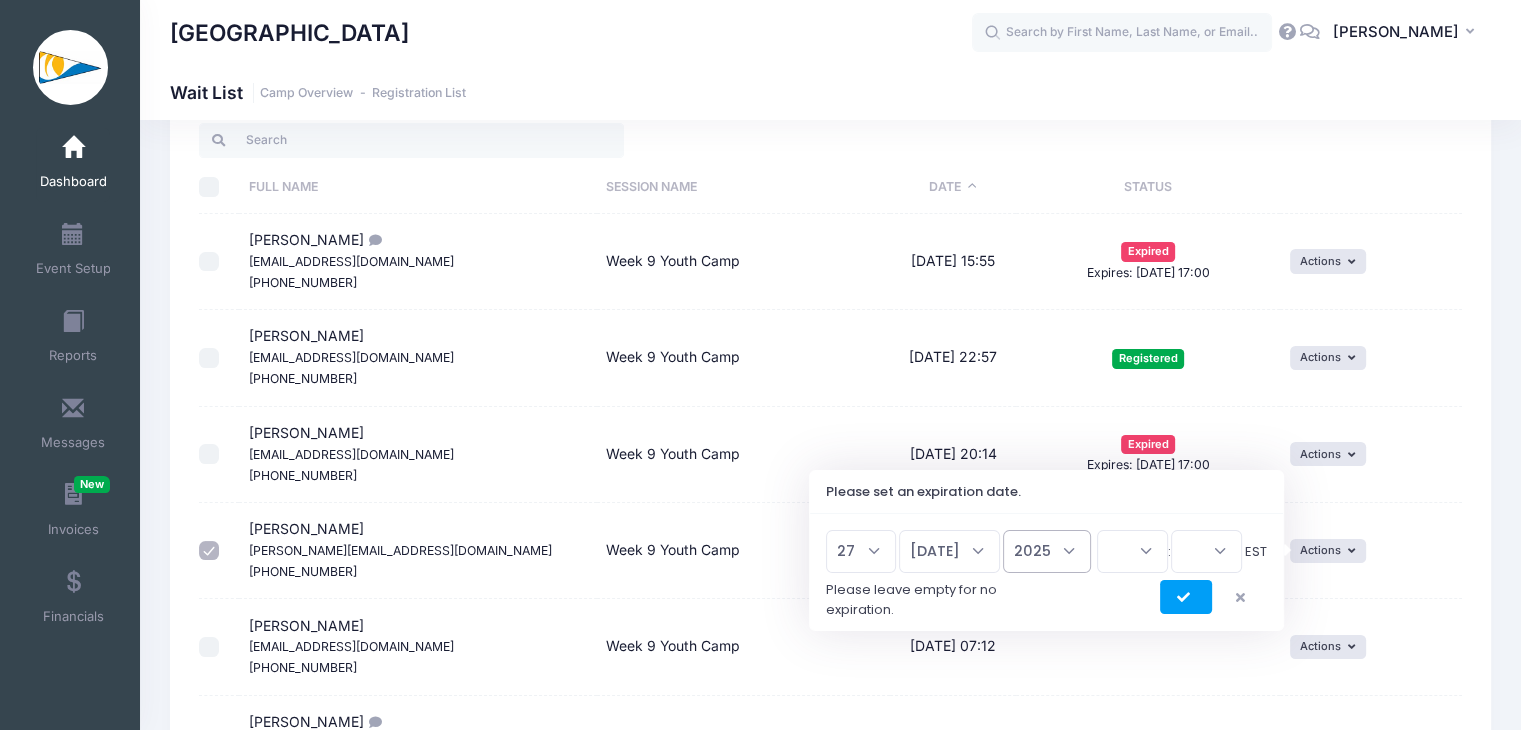 click on "2026 2025" at bounding box center (1047, 551) 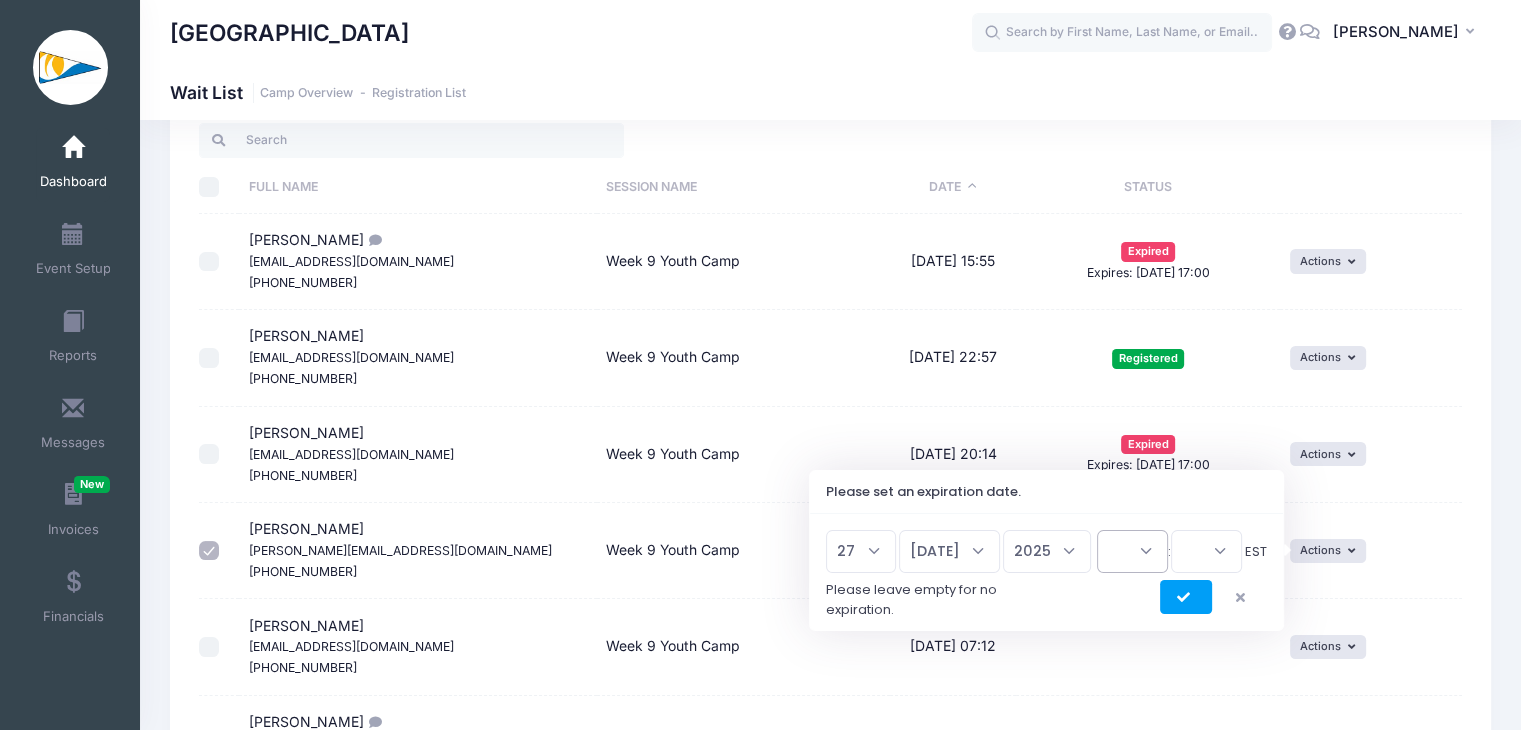 click on "00 01 02 03 04 05 06 07 08 09 10 11 12 13 14 15 16 17 18 19 20 21 22 23" at bounding box center (1132, 551) 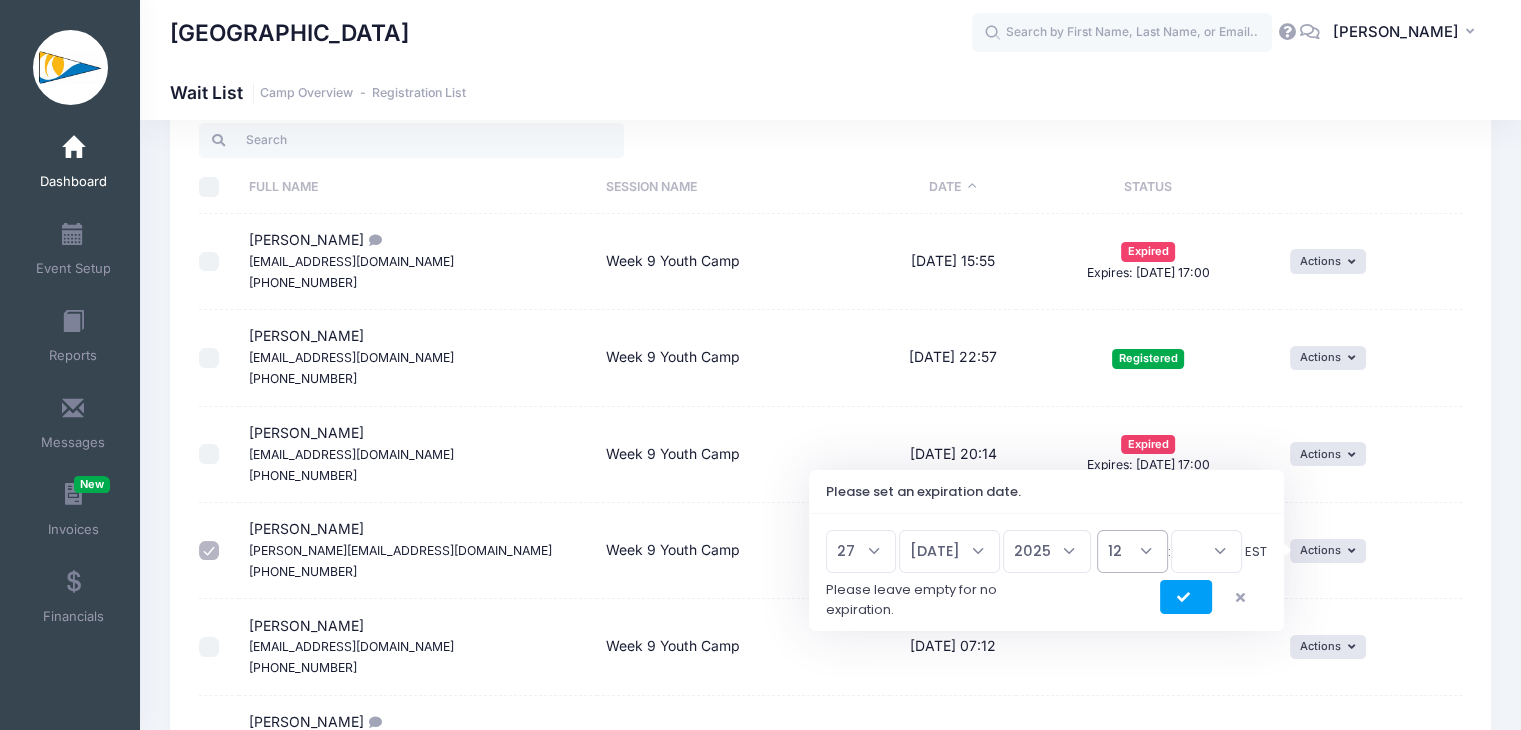 click on "00 01 02 03 04 05 06 07 08 09 10 11 12 13 14 15 16 17 18 19 20 21 22 23" at bounding box center (1132, 551) 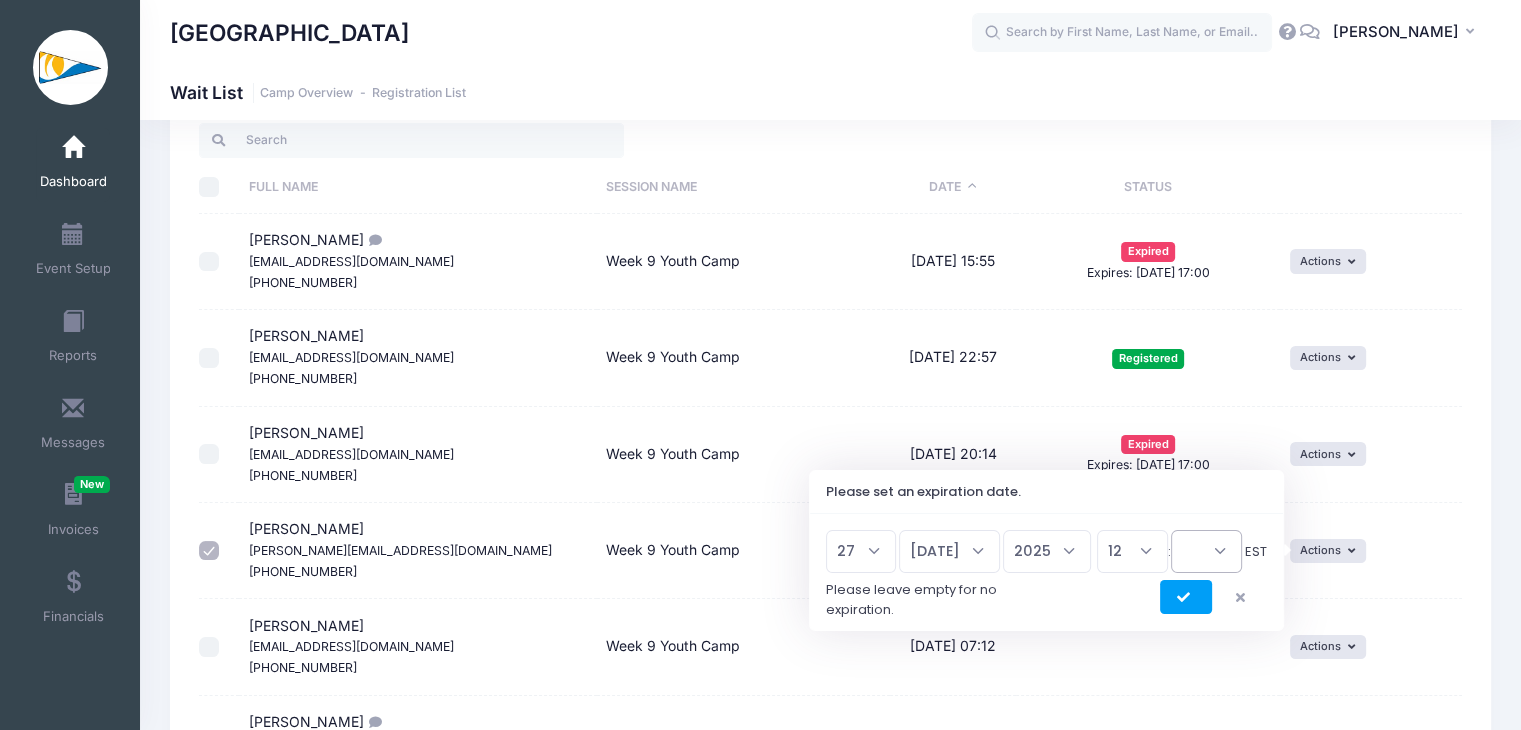 click on "00 15 30 45" at bounding box center [1206, 551] 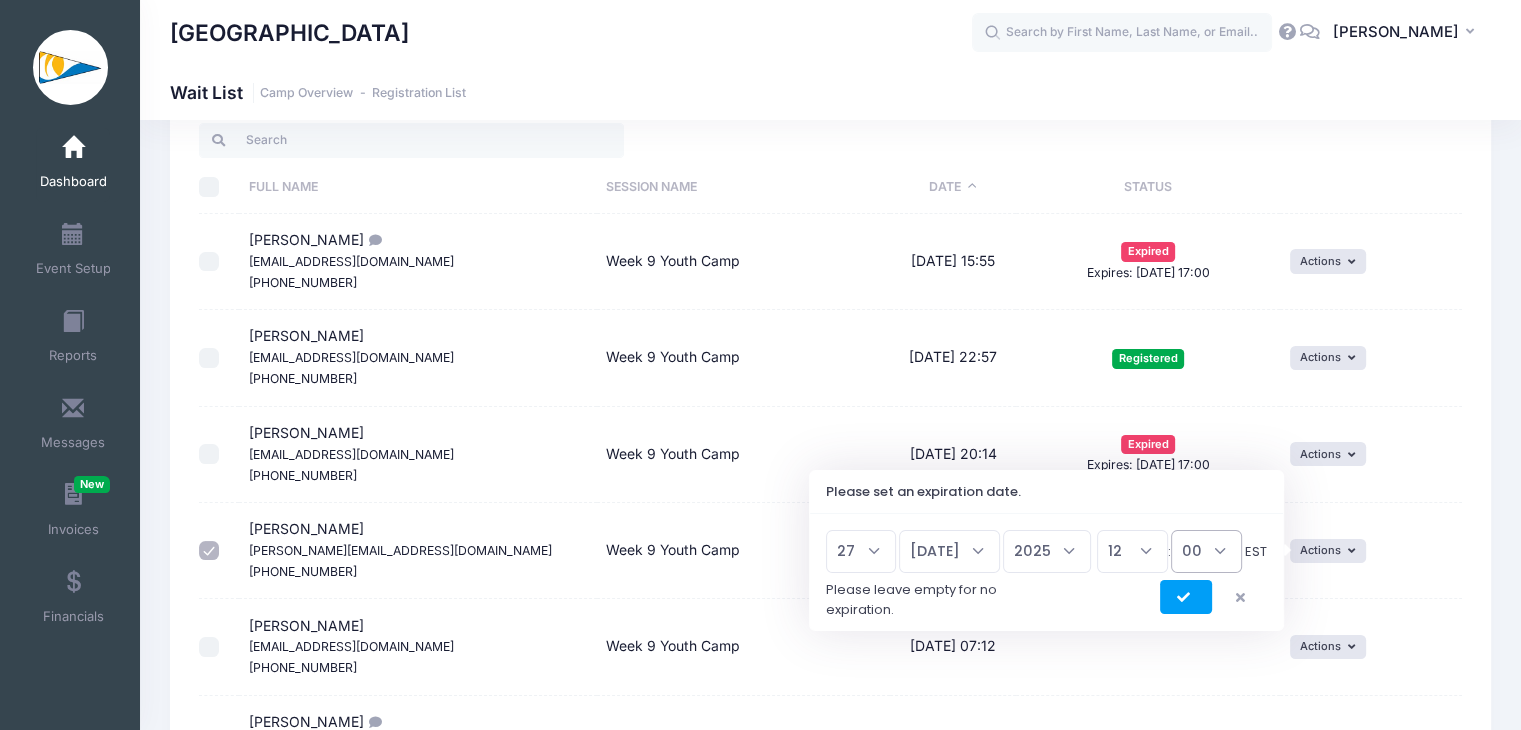 click on "00 15 30 45" at bounding box center (1206, 551) 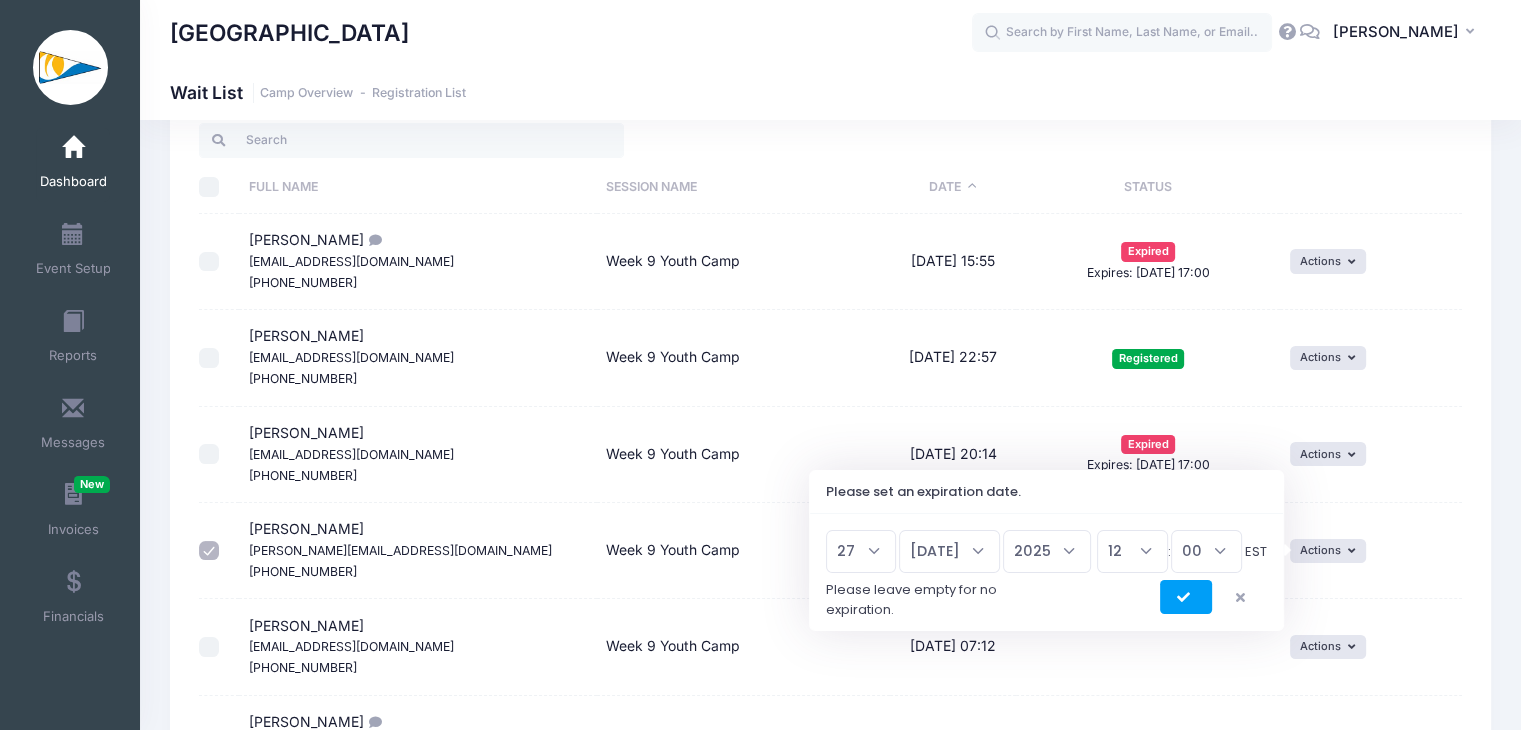 click at bounding box center (1046, 597) 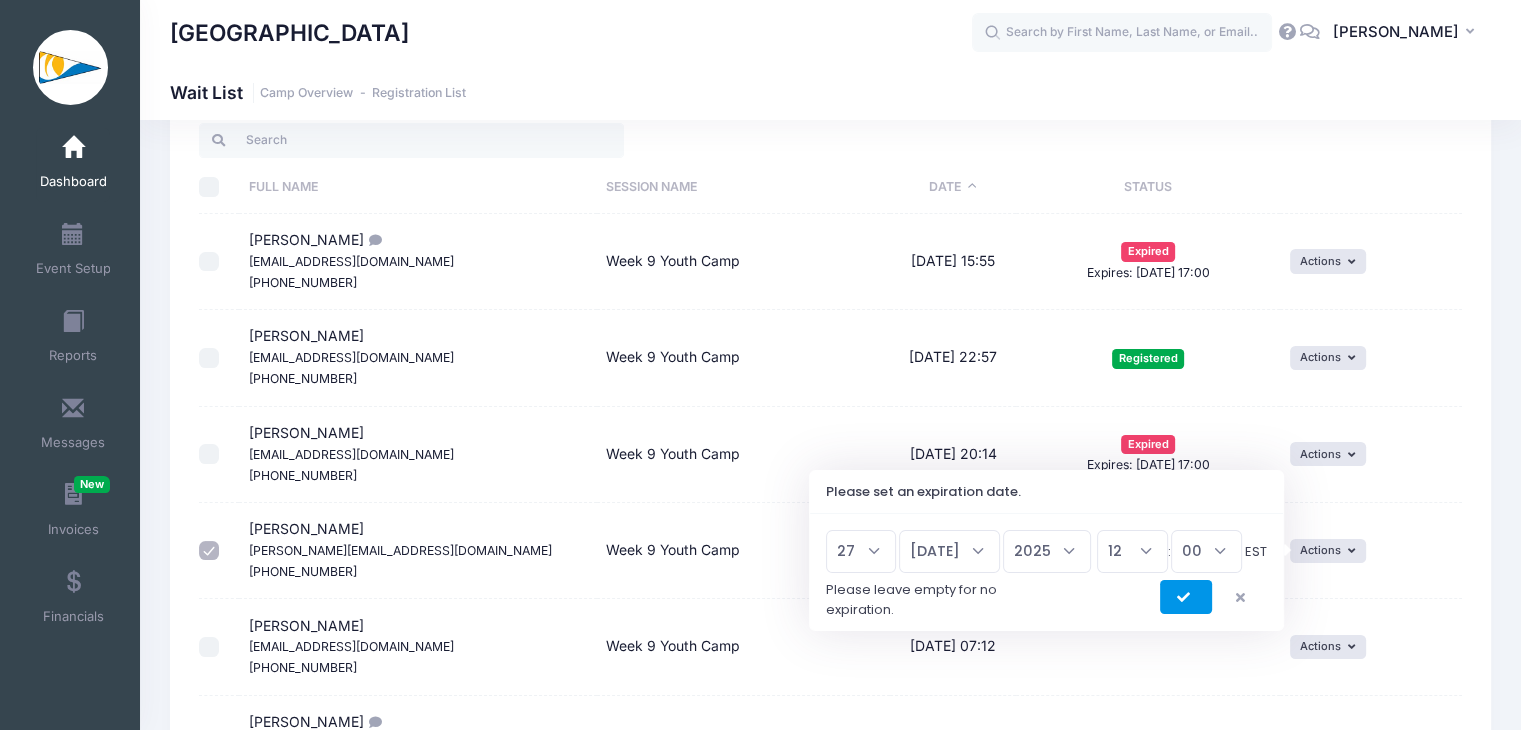 click at bounding box center [1186, 598] 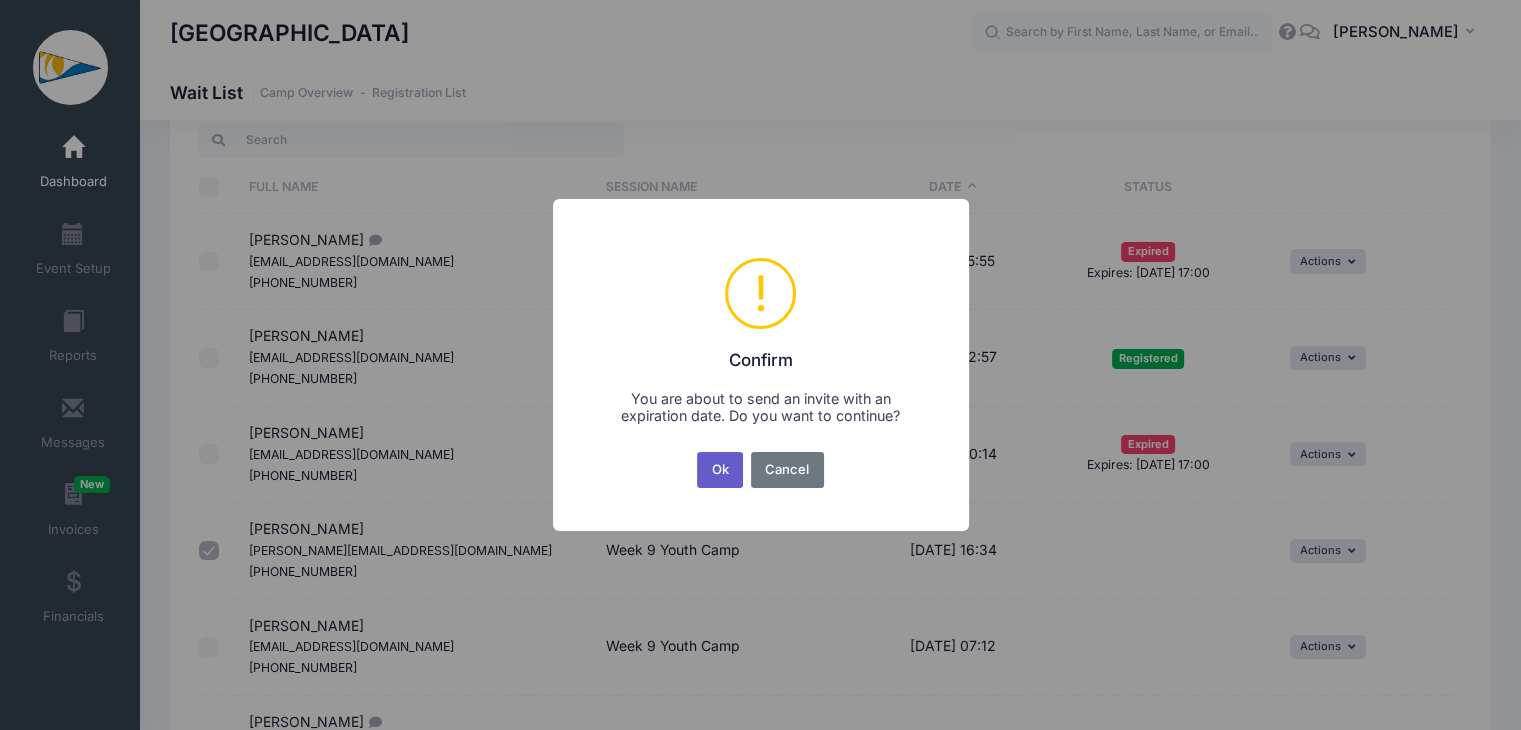 click on "Ok" at bounding box center (720, 470) 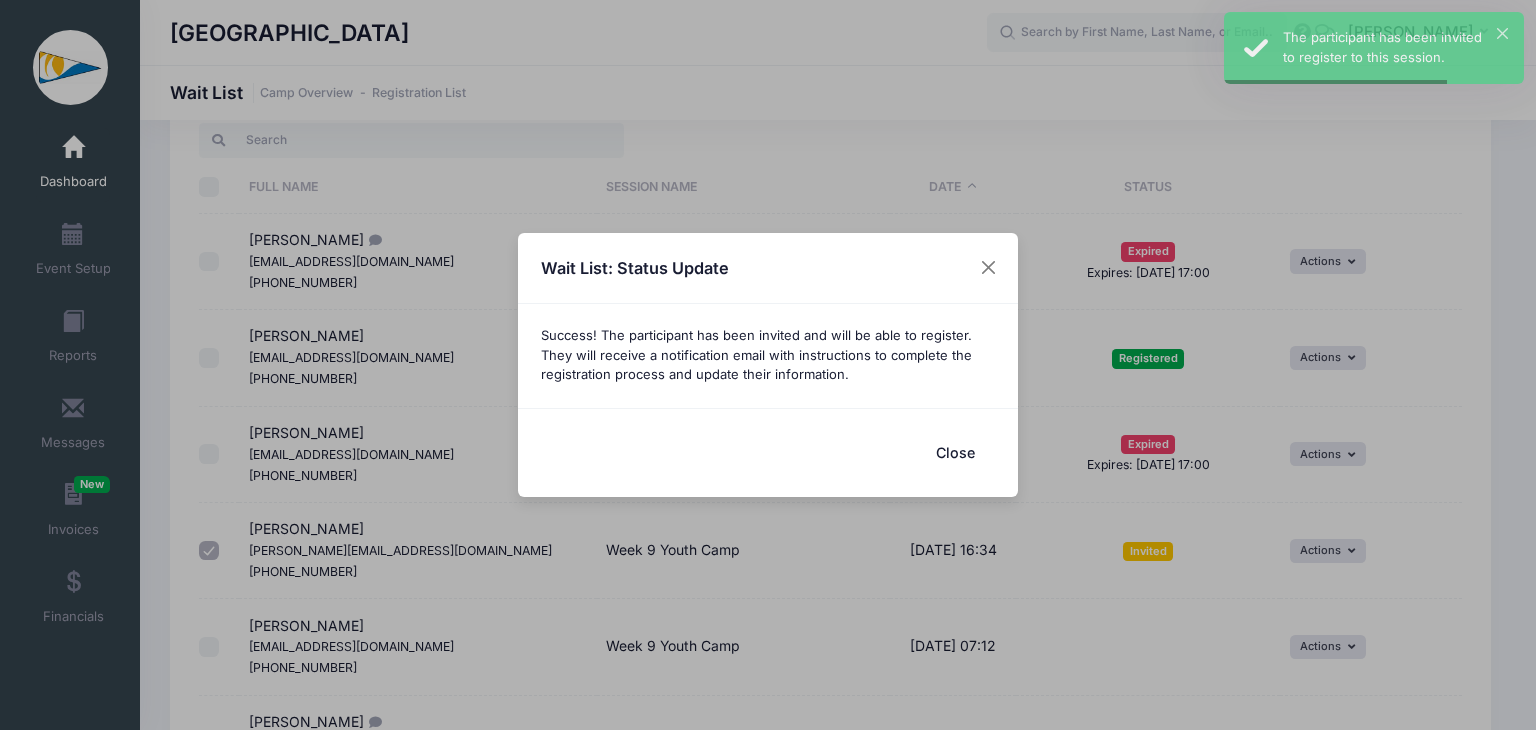 click on "Close" at bounding box center [955, 452] 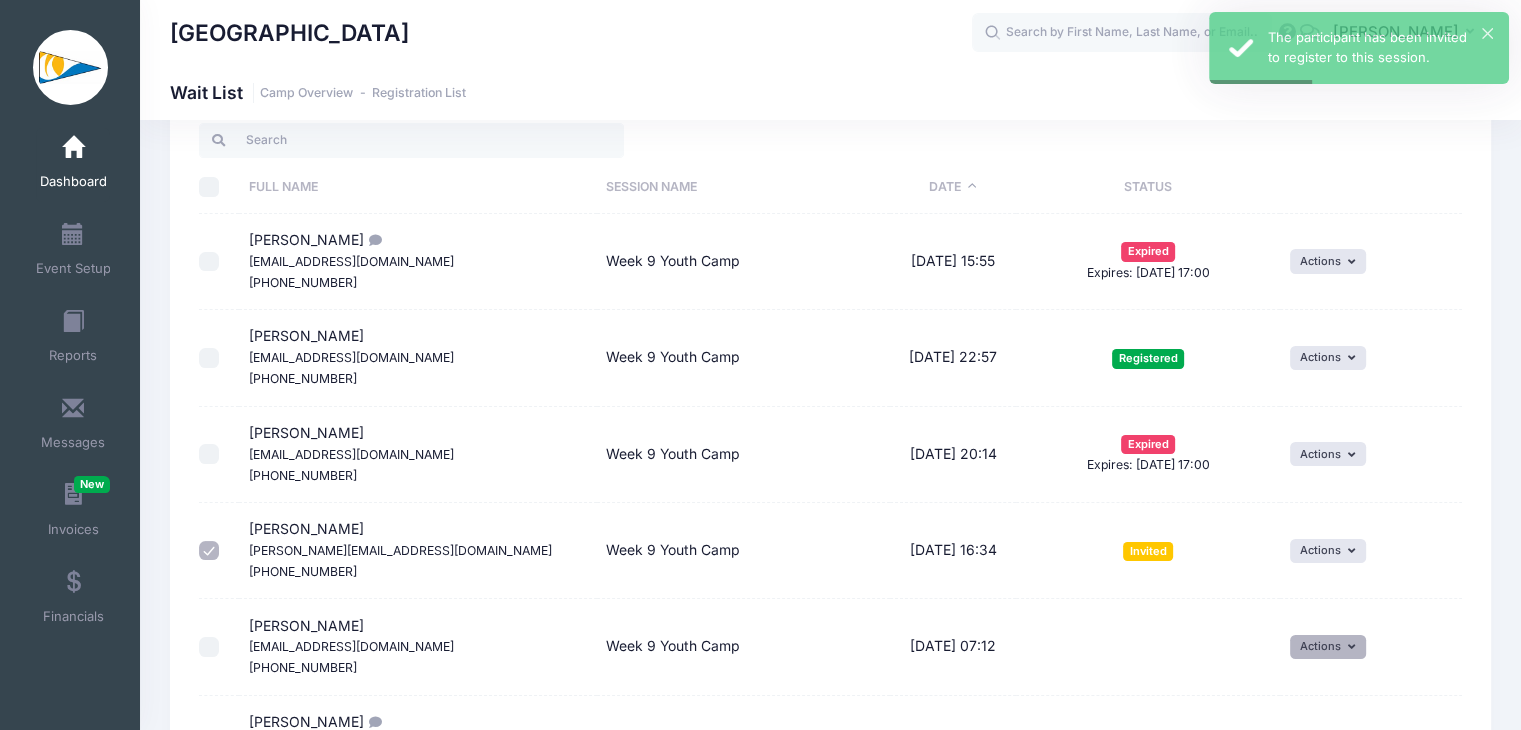click on "Actions" at bounding box center [1328, 647] 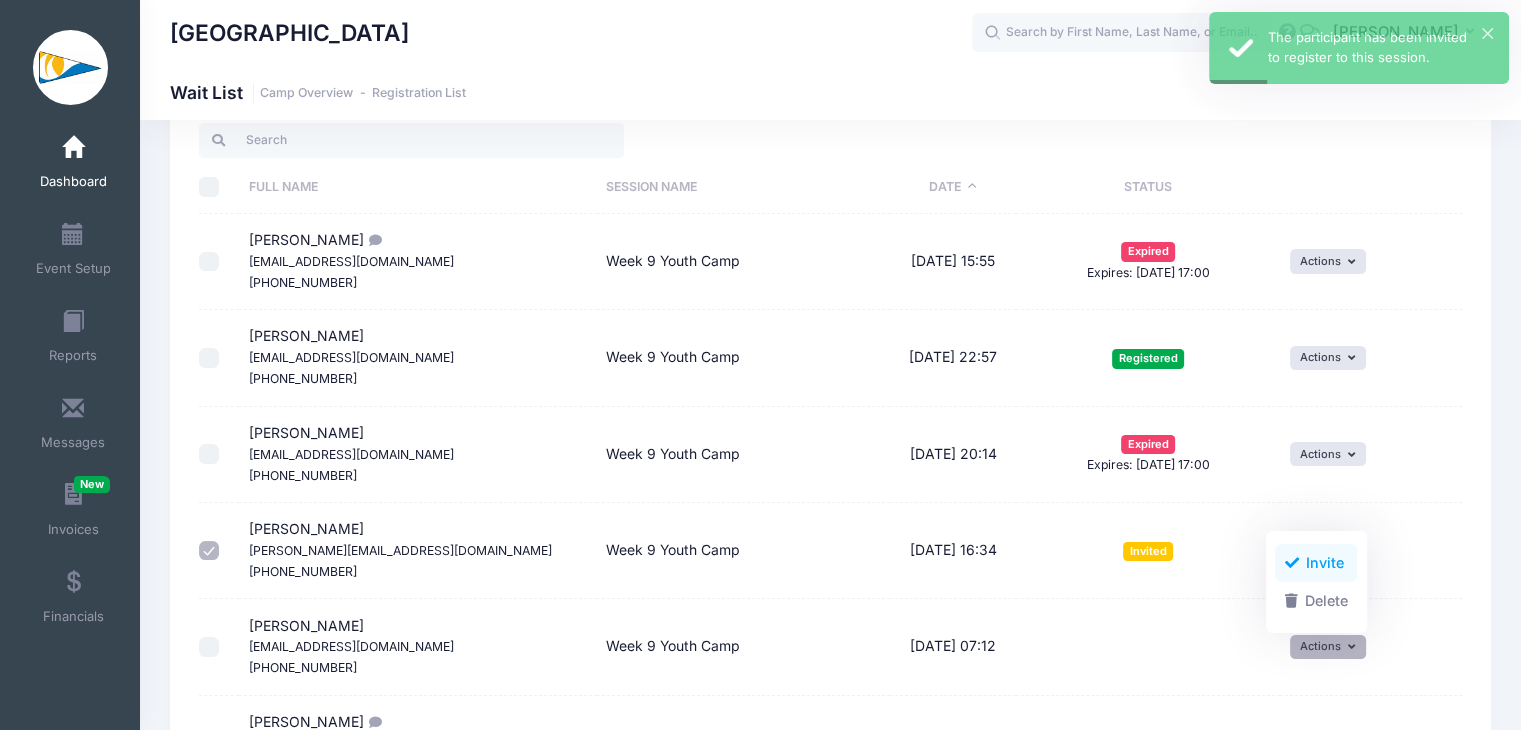 click on "Invite" at bounding box center [1316, 563] 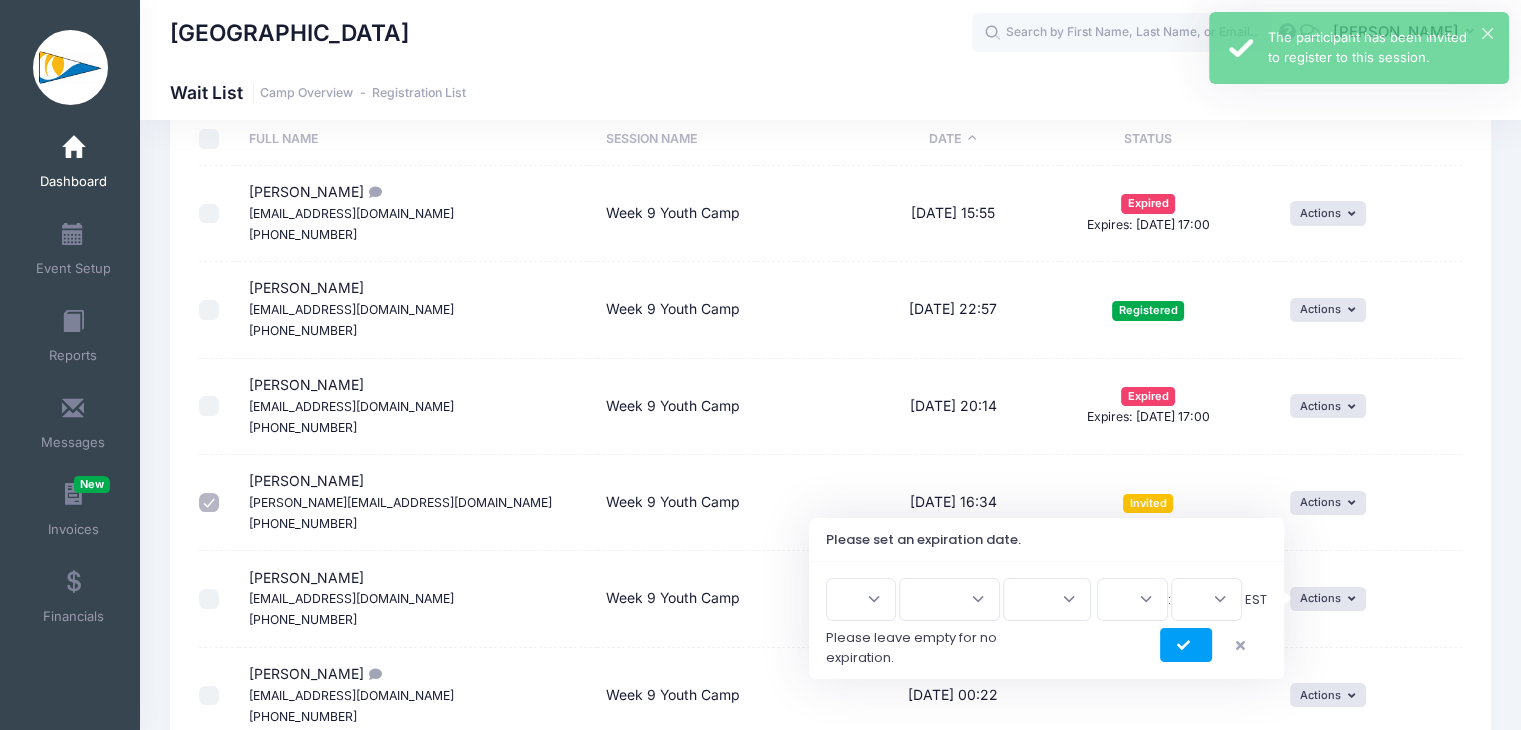 scroll, scrollTop: 300, scrollLeft: 0, axis: vertical 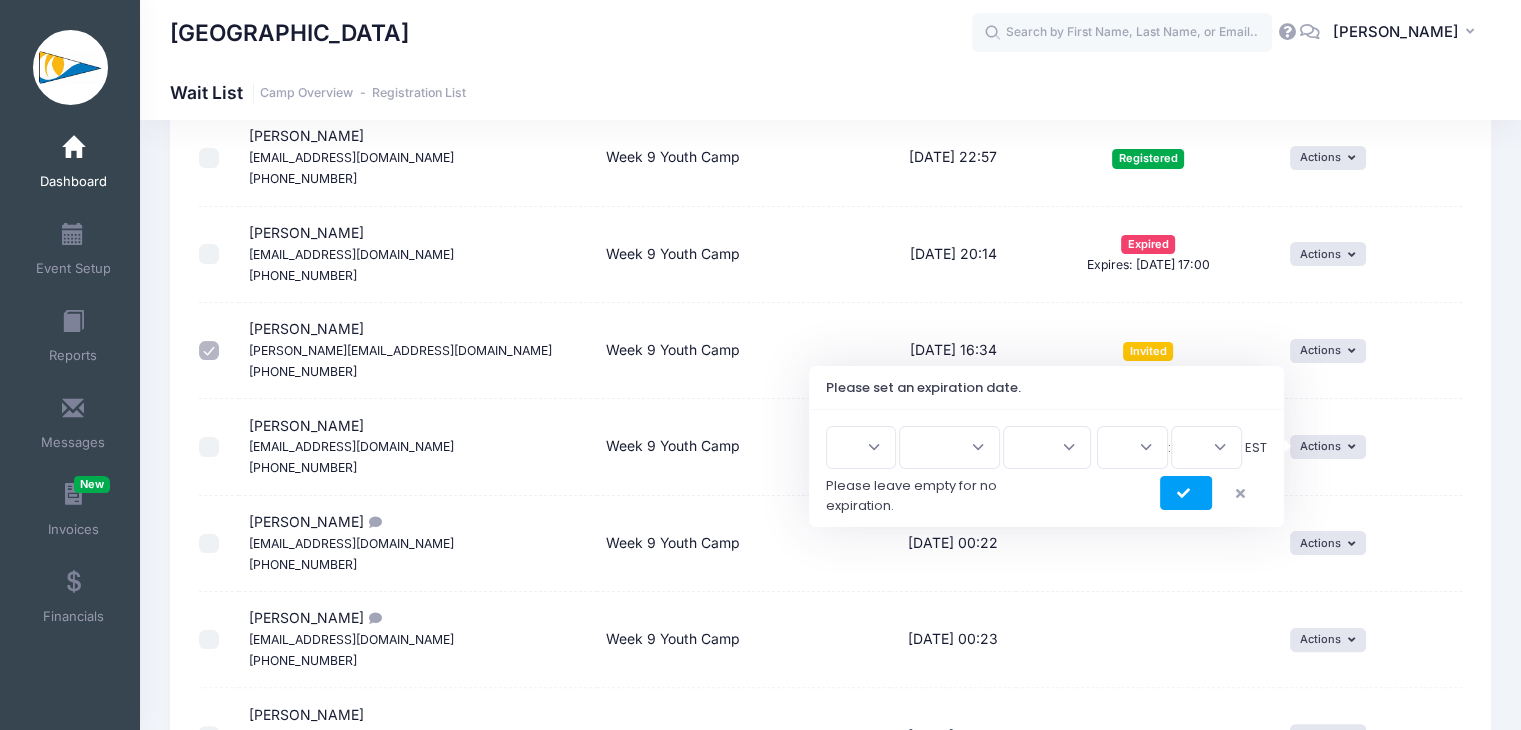 click on "1 2 3 4 5 6 7 8 9 10 11 12 13 14 15 16 17 18 19 20 21 22 23 24 25 26 27 28 29 30 31" at bounding box center [861, 447] 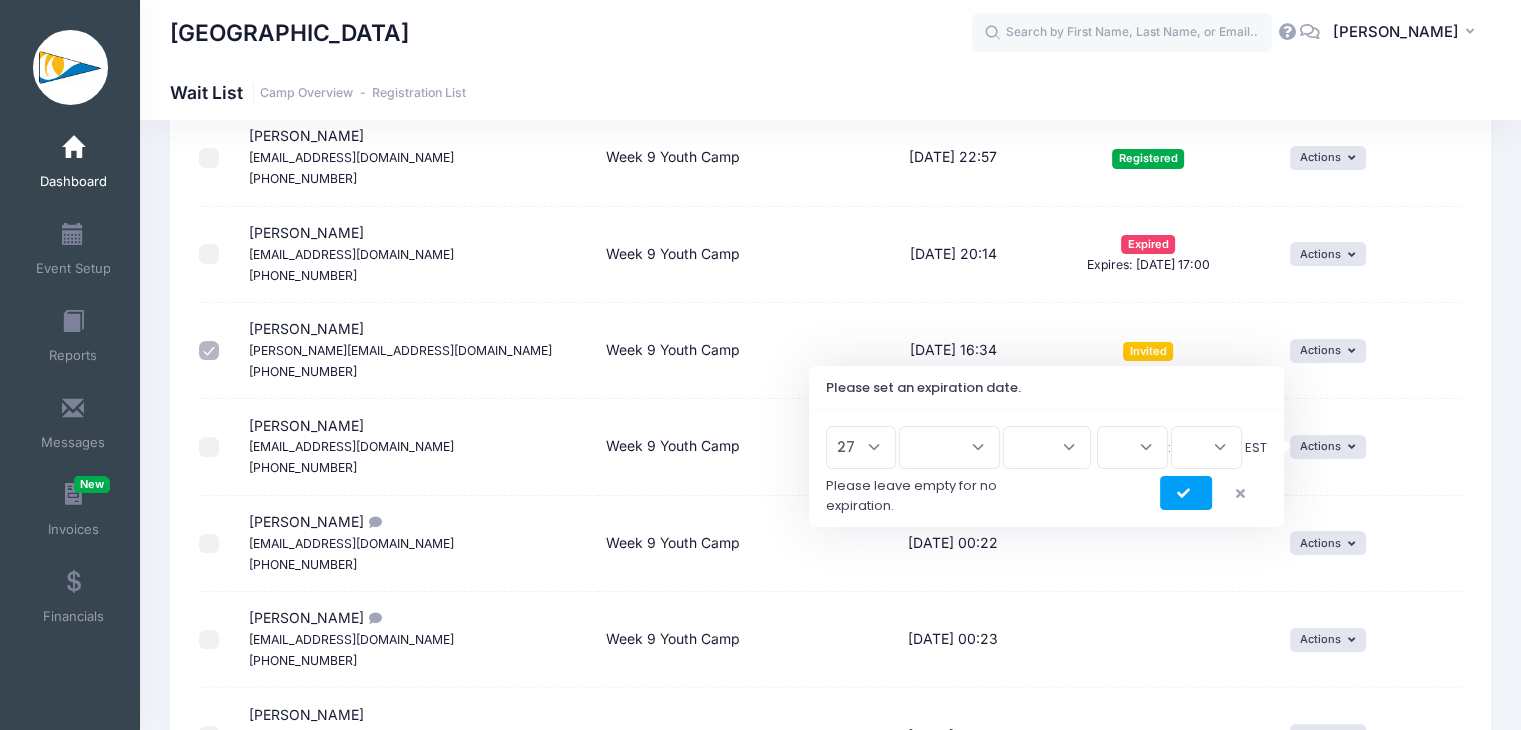click on "1 2 3 4 5 6 7 8 9 10 11 12 13 14 15 16 17 18 19 20 21 22 23 24 25 26 27 28 29 30 31" at bounding box center [861, 447] 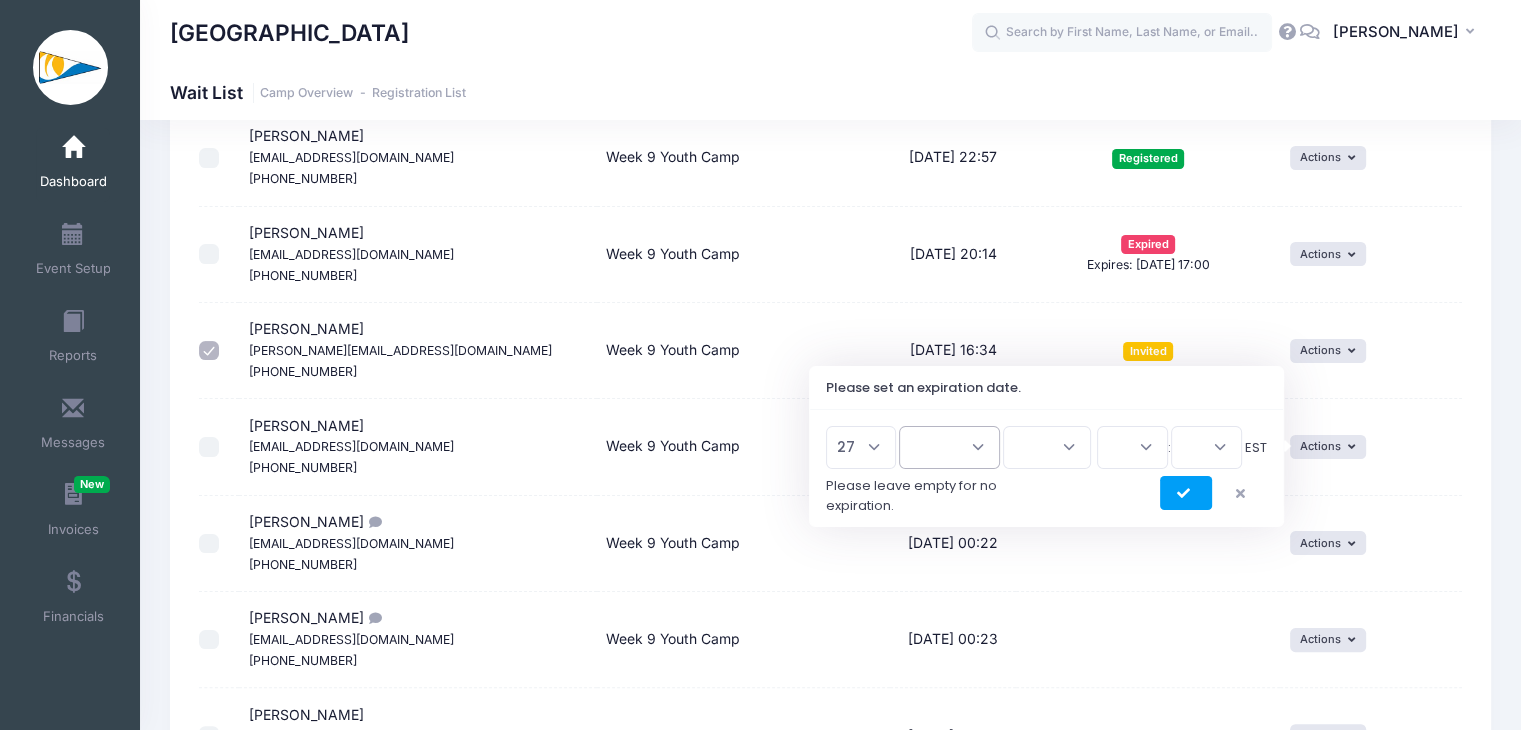 click on "Jan Feb Mar Apr May Jun Jul Aug Sep Oct Nov Dec" at bounding box center [949, 447] 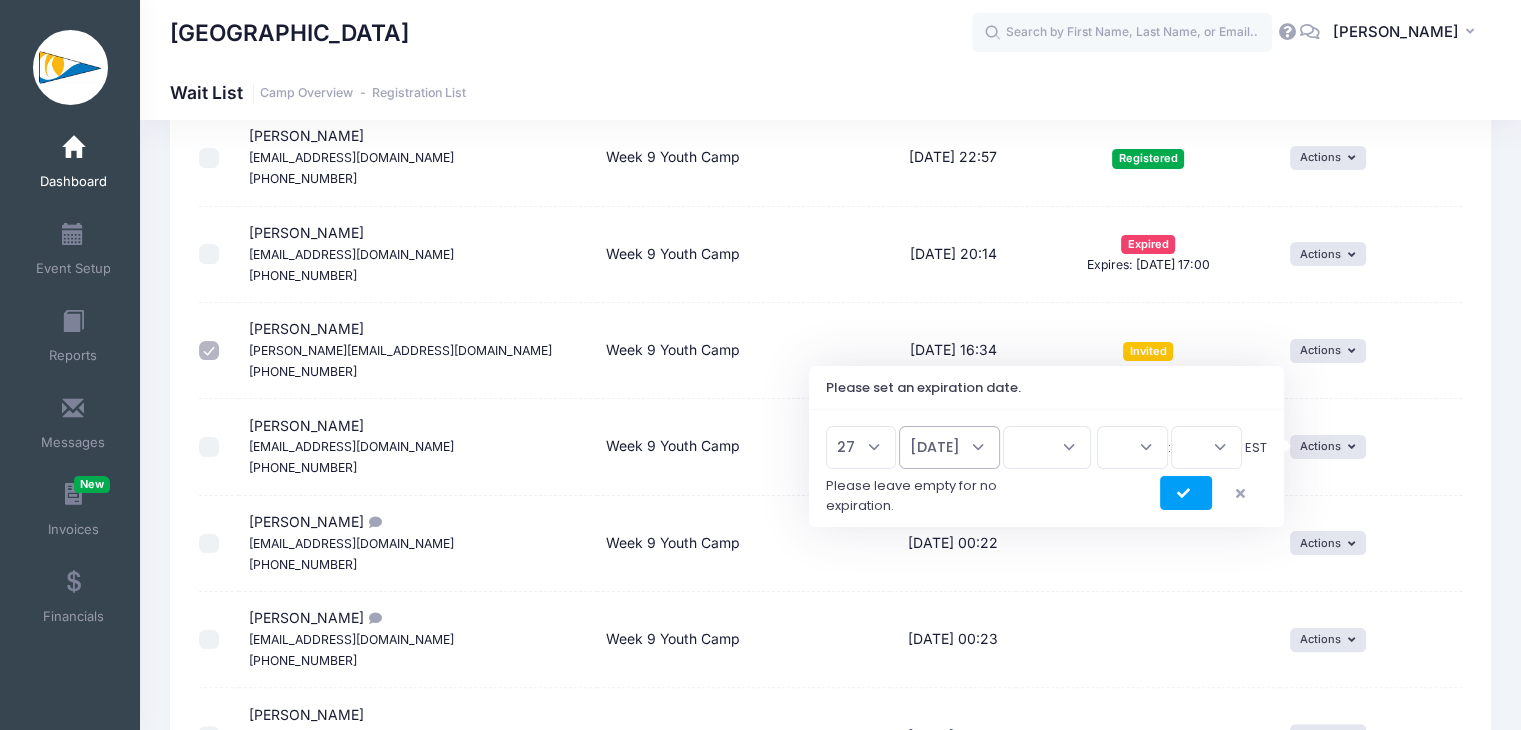 click on "Jan Feb Mar Apr May Jun Jul Aug Sep Oct Nov Dec" at bounding box center (949, 447) 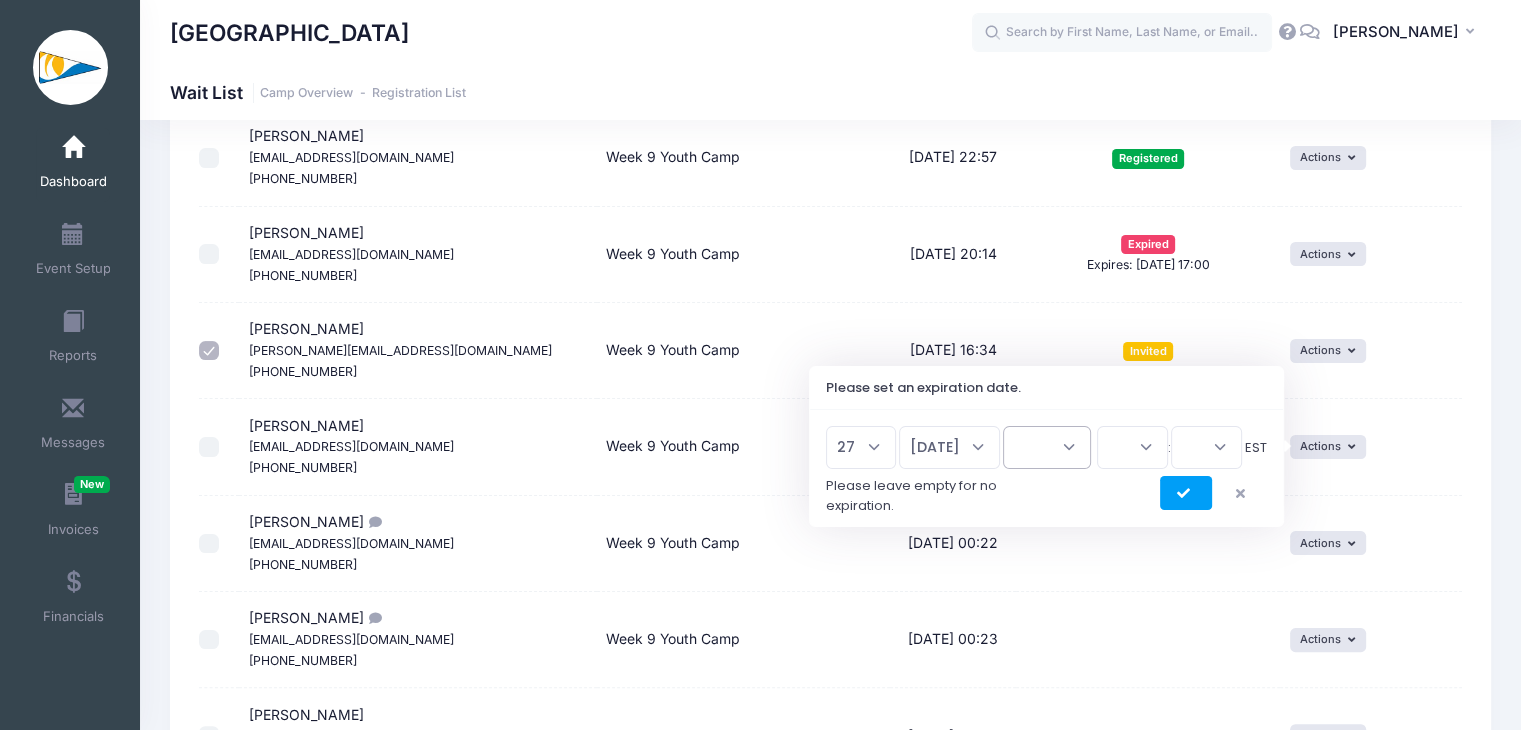 click on "2026 2025" at bounding box center [1047, 447] 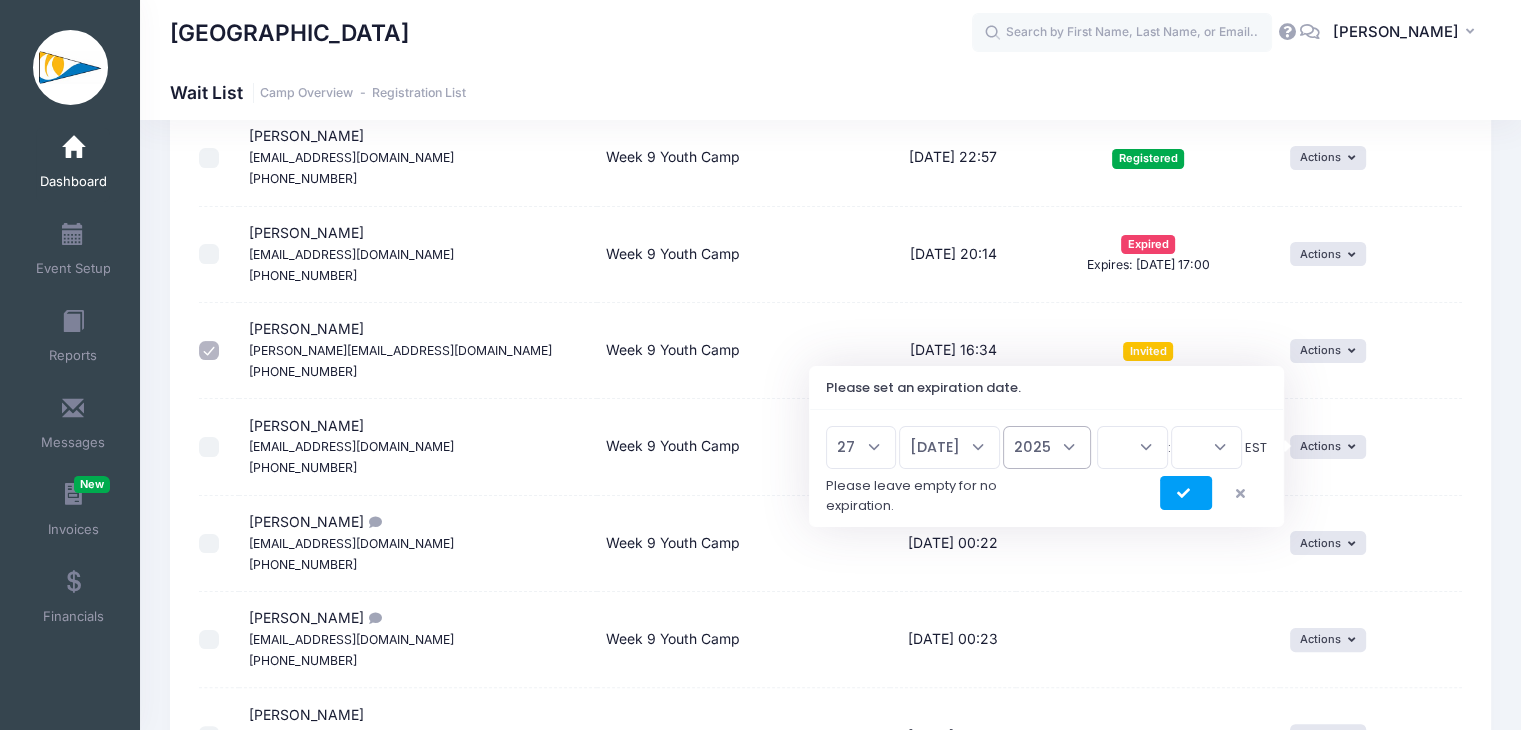click on "2026 2025" at bounding box center (1047, 447) 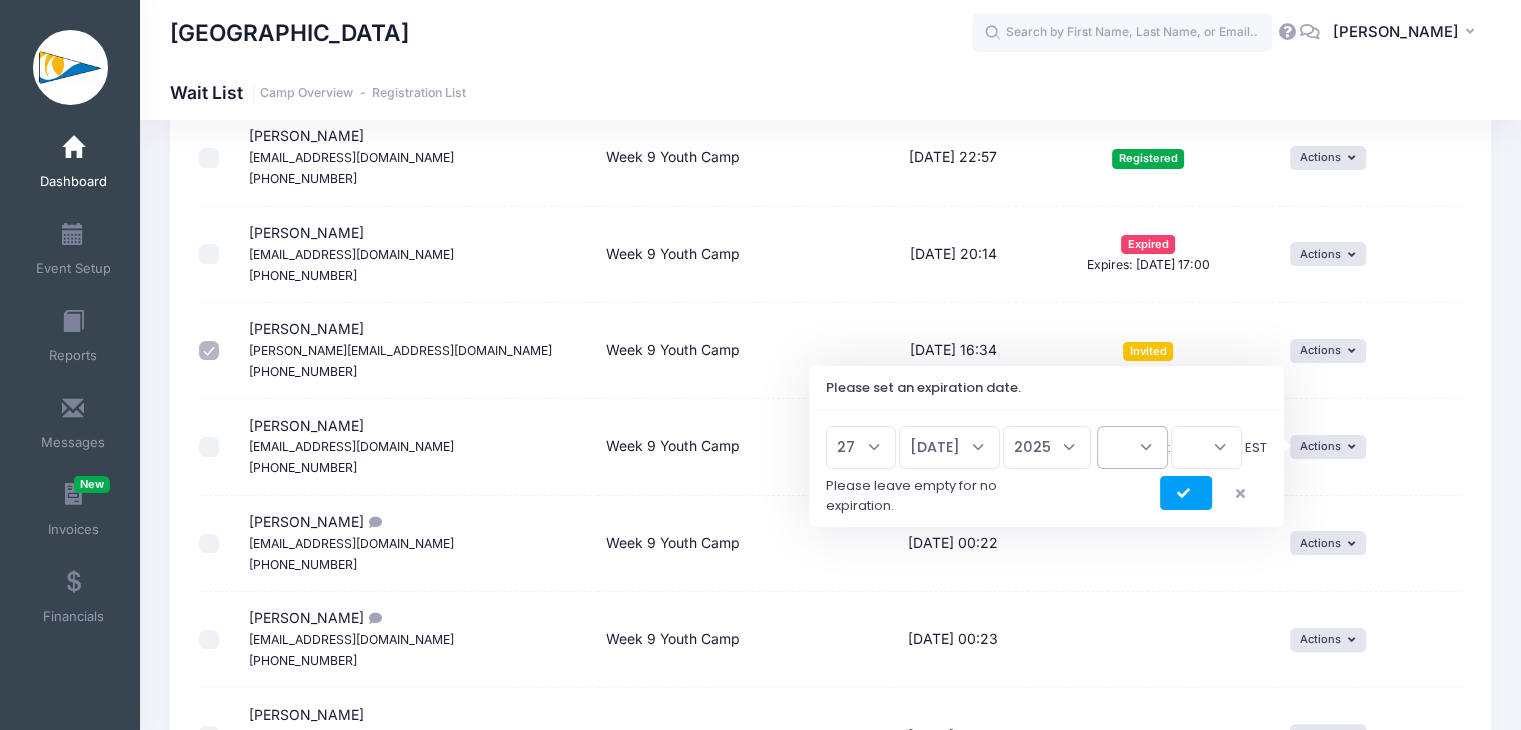 click on "00 01 02 03 04 05 06 07 08 09 10 11 12 13 14 15 16 17 18 19 20 21 22 23" at bounding box center (1132, 447) 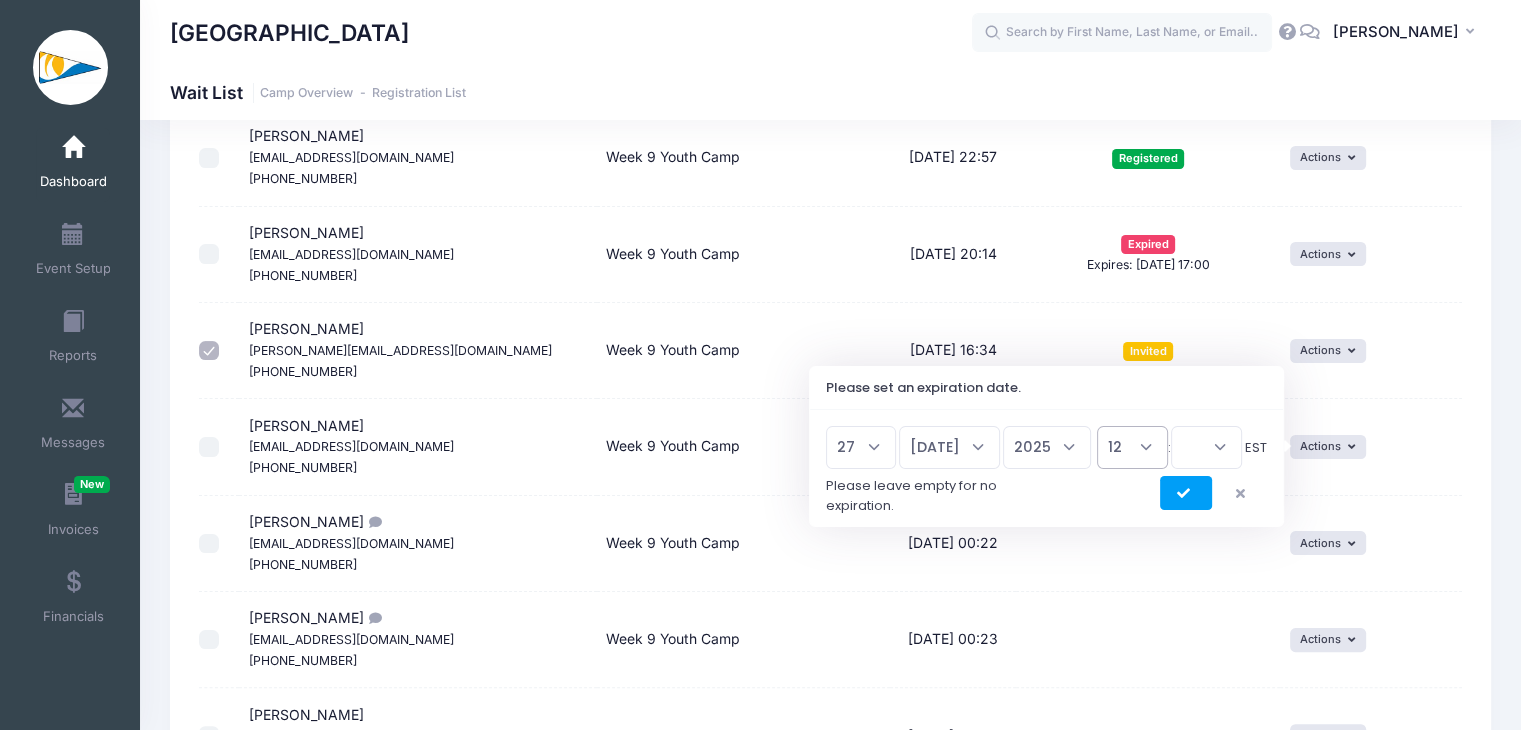 click on "00 01 02 03 04 05 06 07 08 09 10 11 12 13 14 15 16 17 18 19 20 21 22 23" at bounding box center (1132, 447) 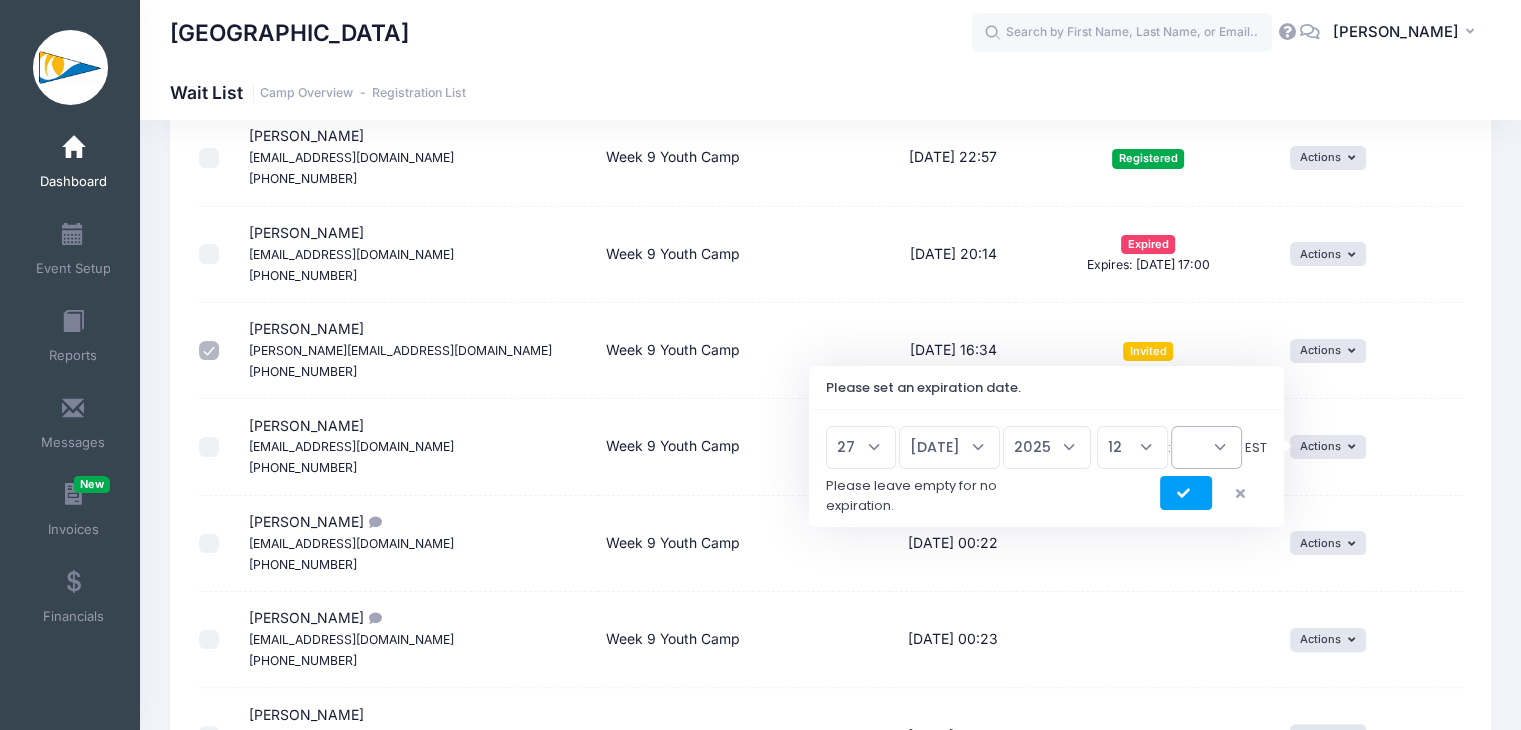 click on "00 15 30 45" at bounding box center (1206, 447) 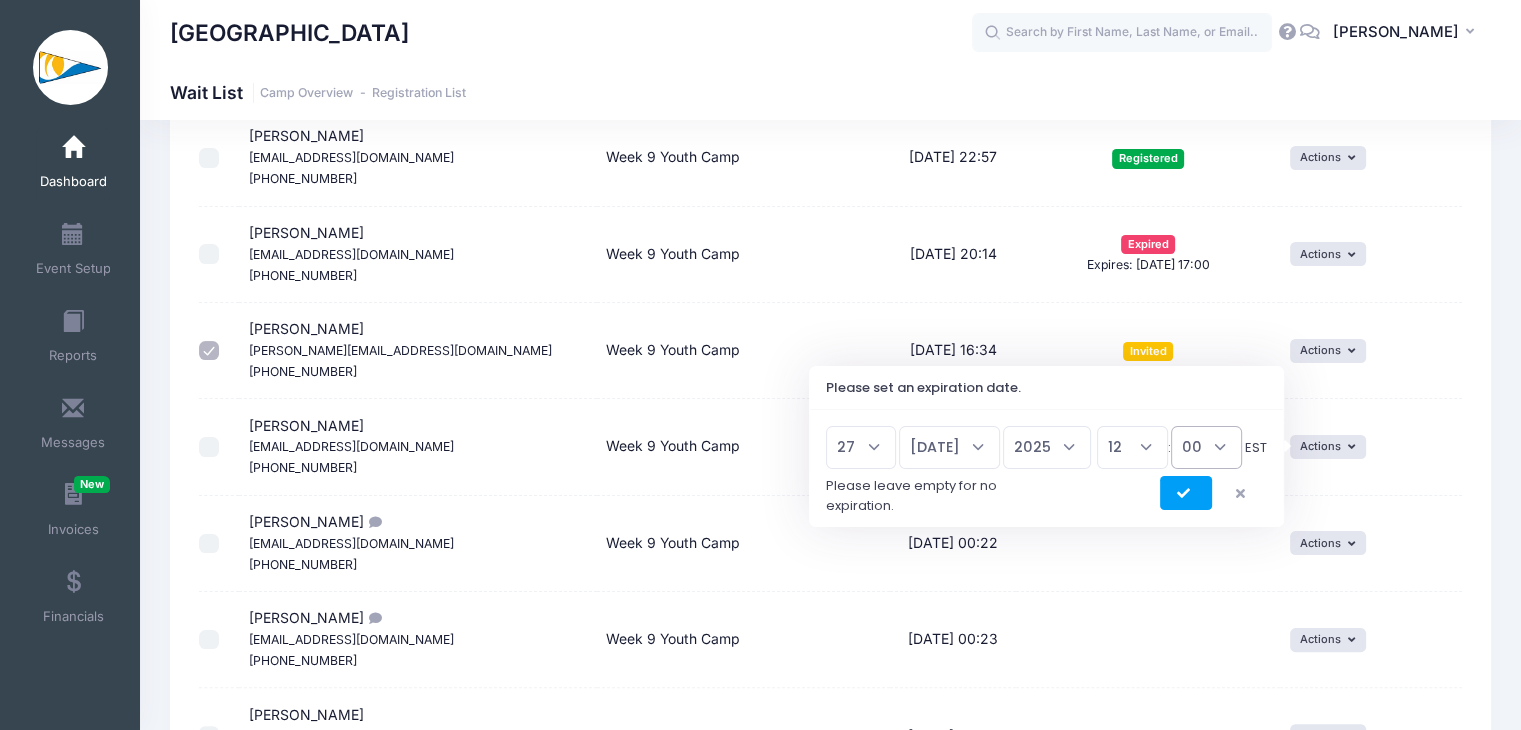 click on "00 15 30 45" at bounding box center (1206, 447) 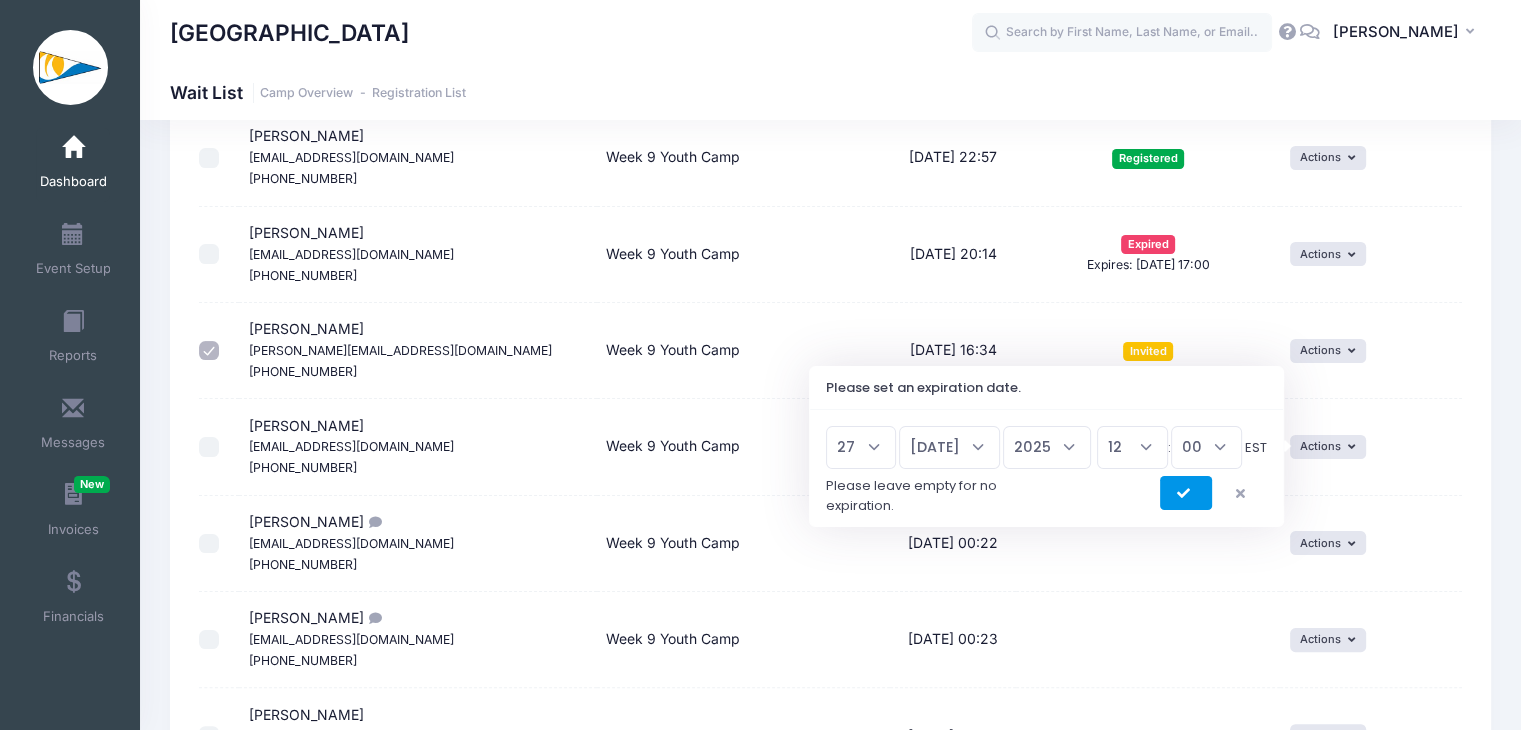 click at bounding box center (1186, 493) 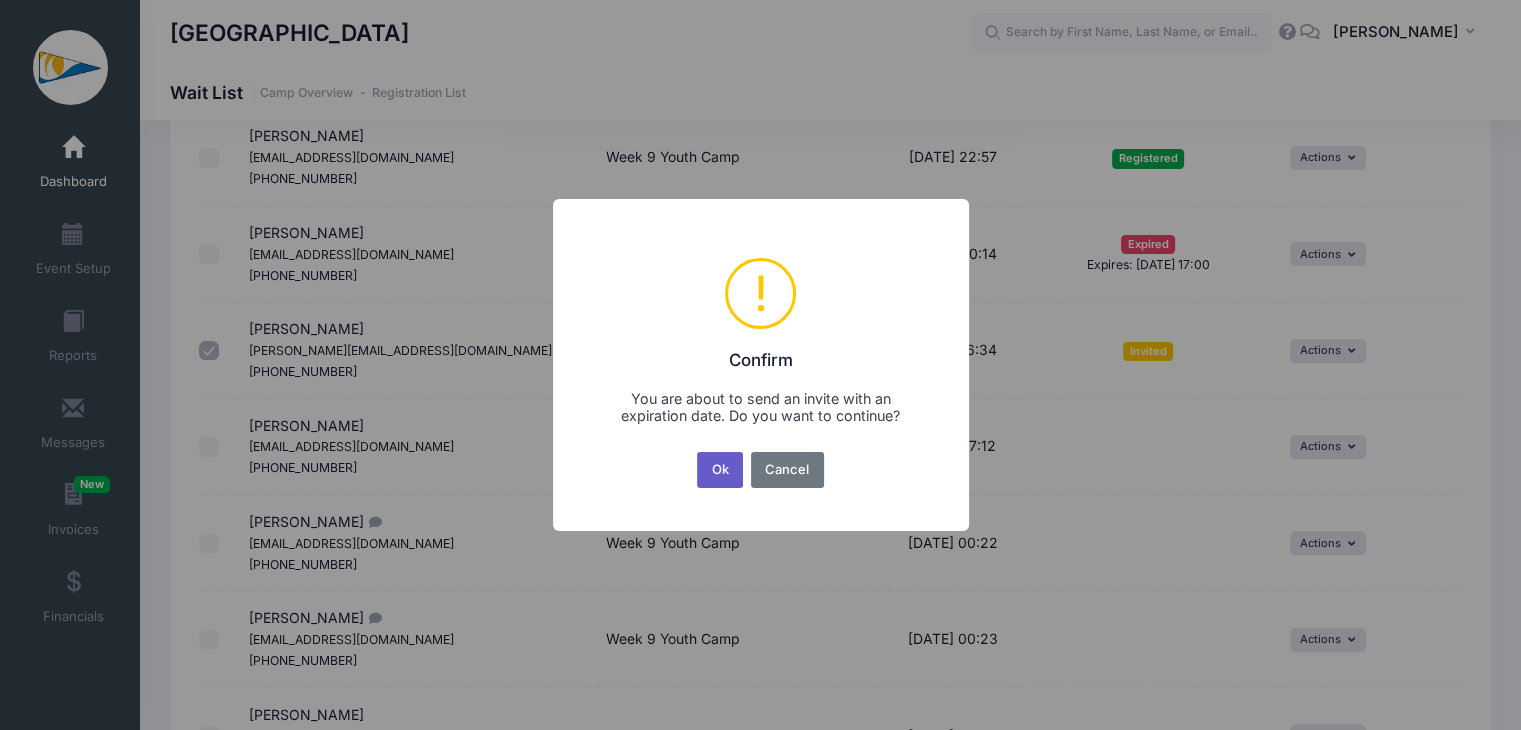 click on "Ok" at bounding box center (720, 470) 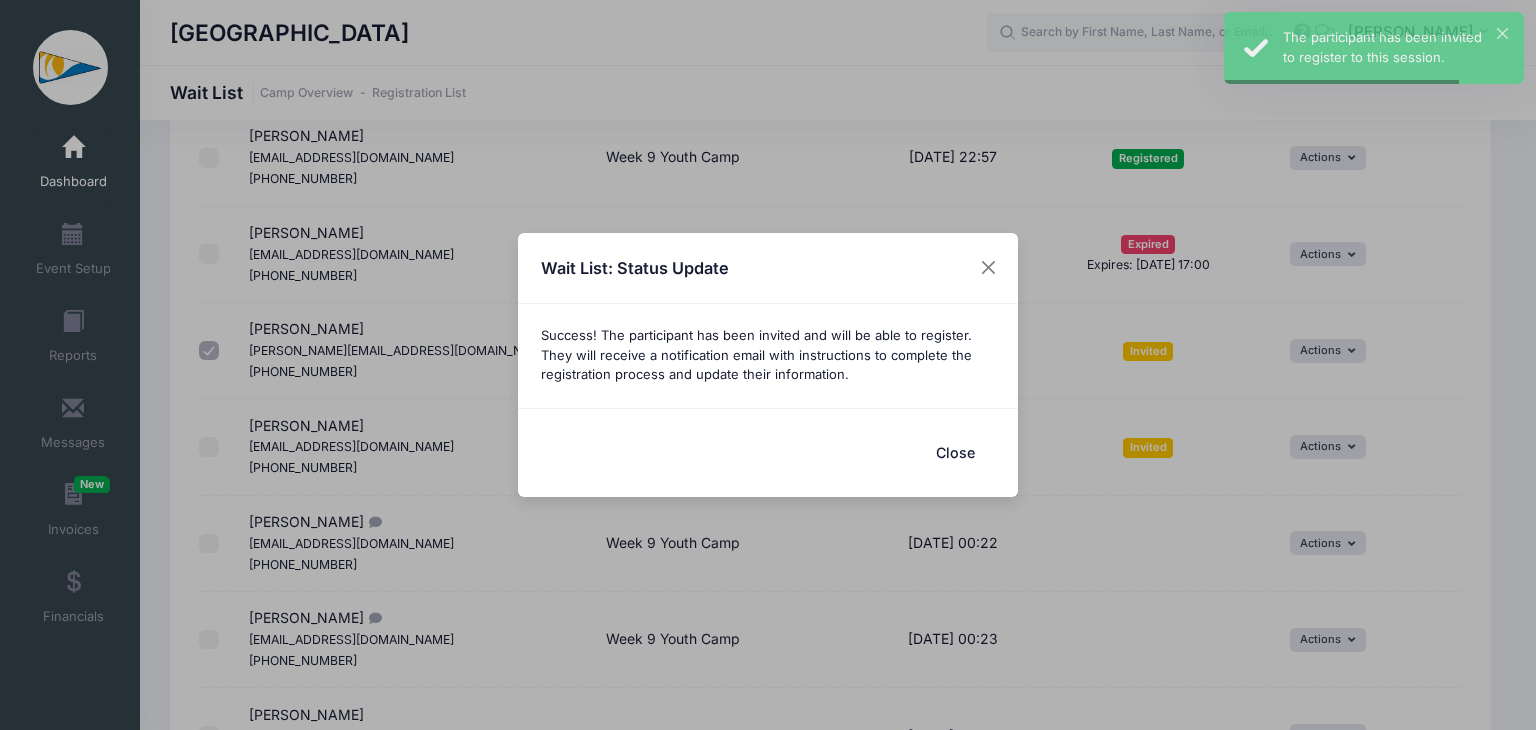 click on "Close" at bounding box center [955, 452] 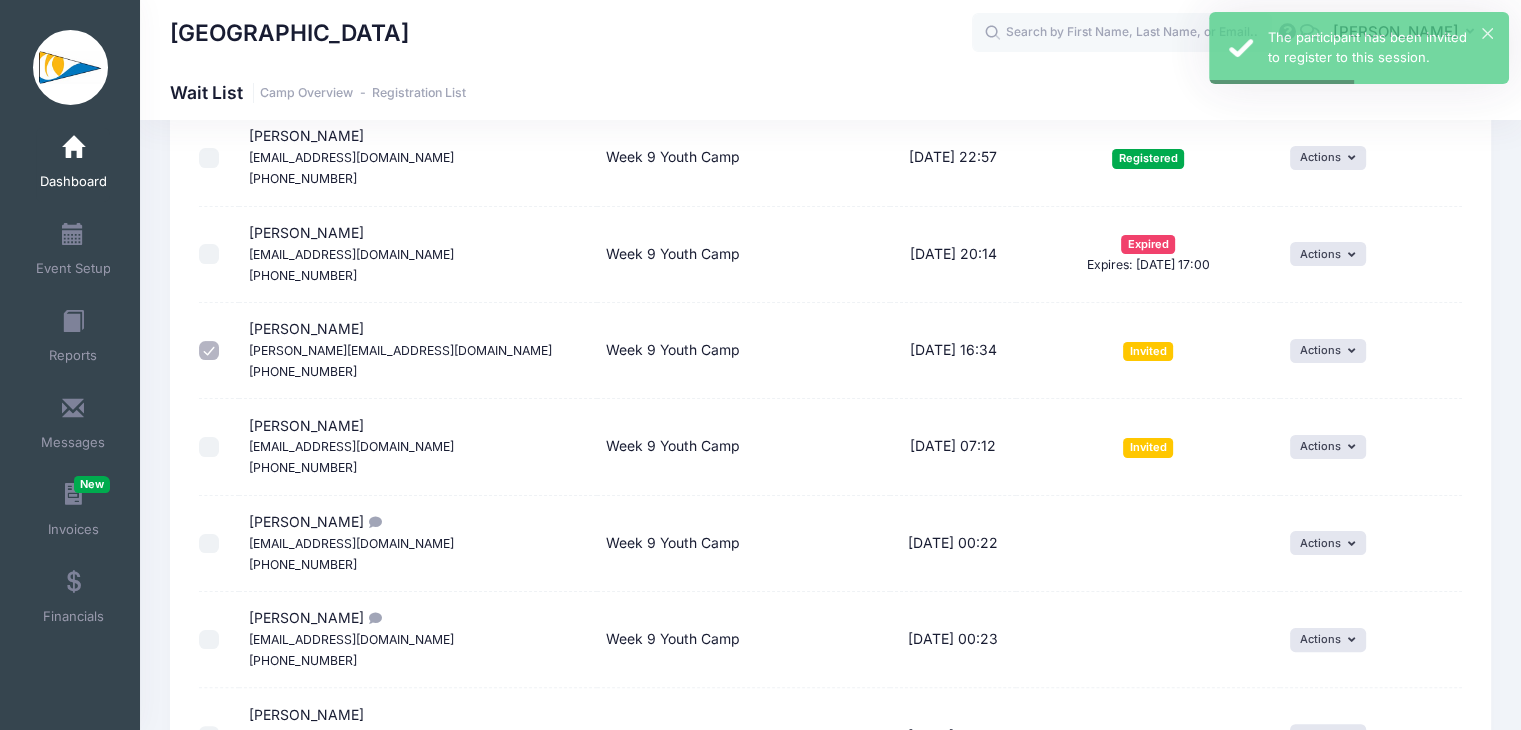 click at bounding box center [209, 351] 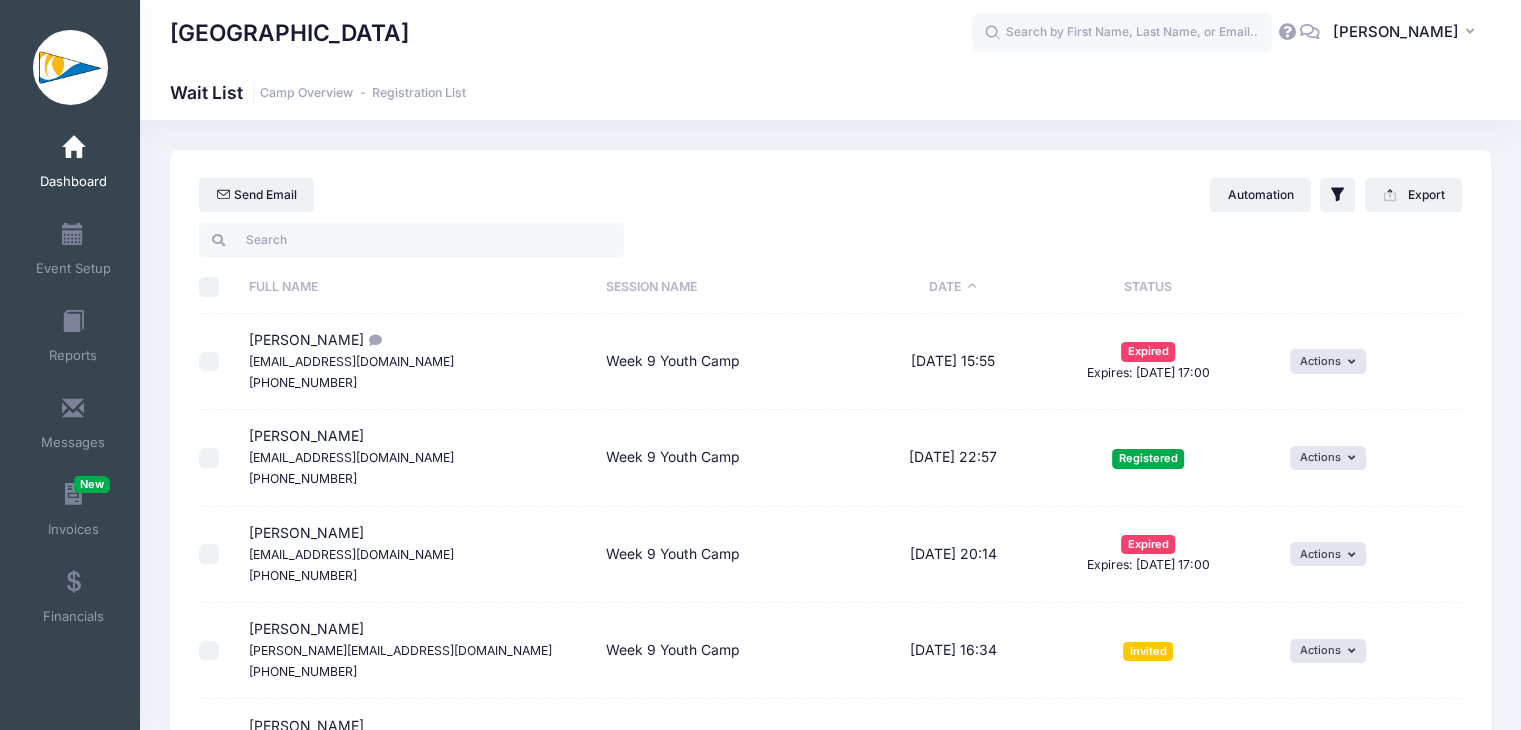scroll, scrollTop: 0, scrollLeft: 0, axis: both 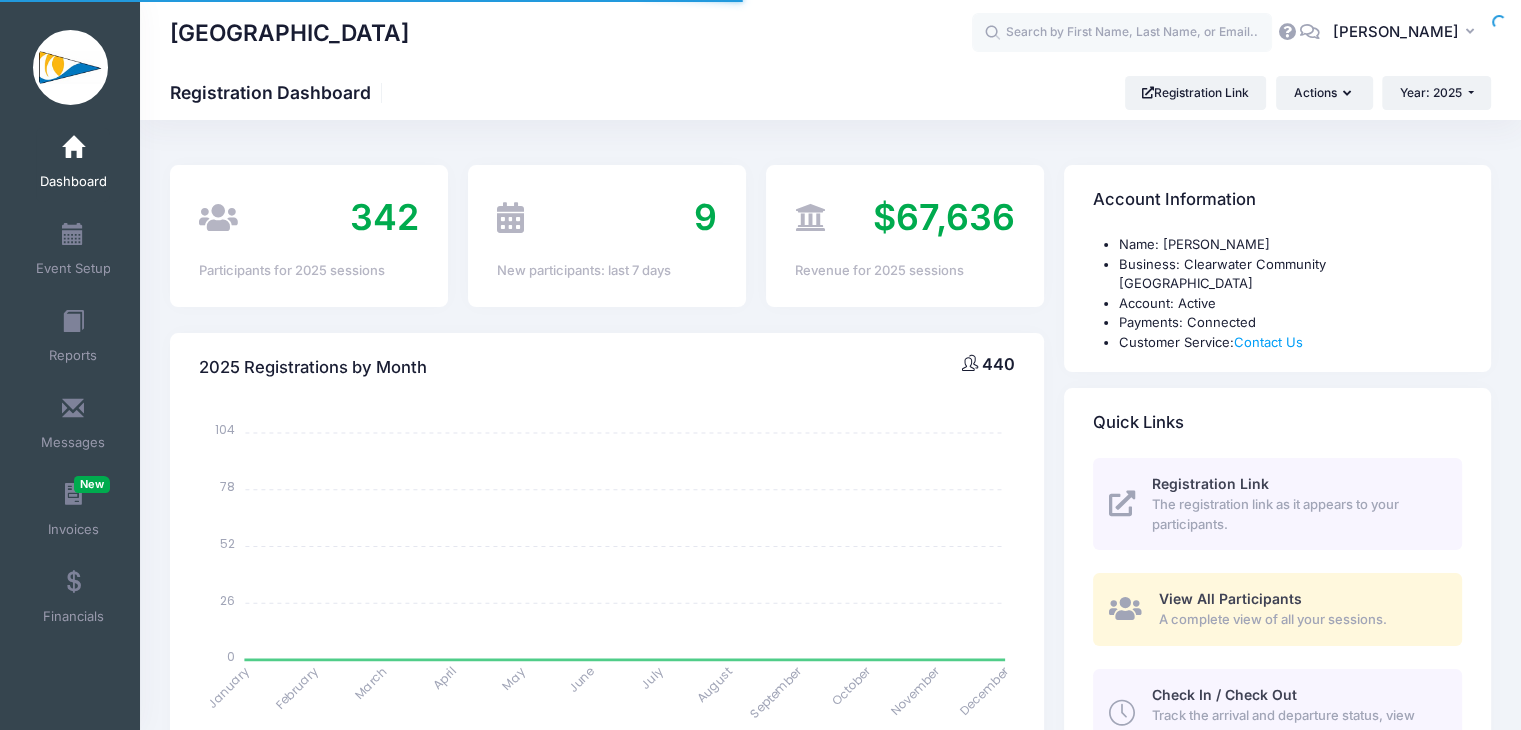 select 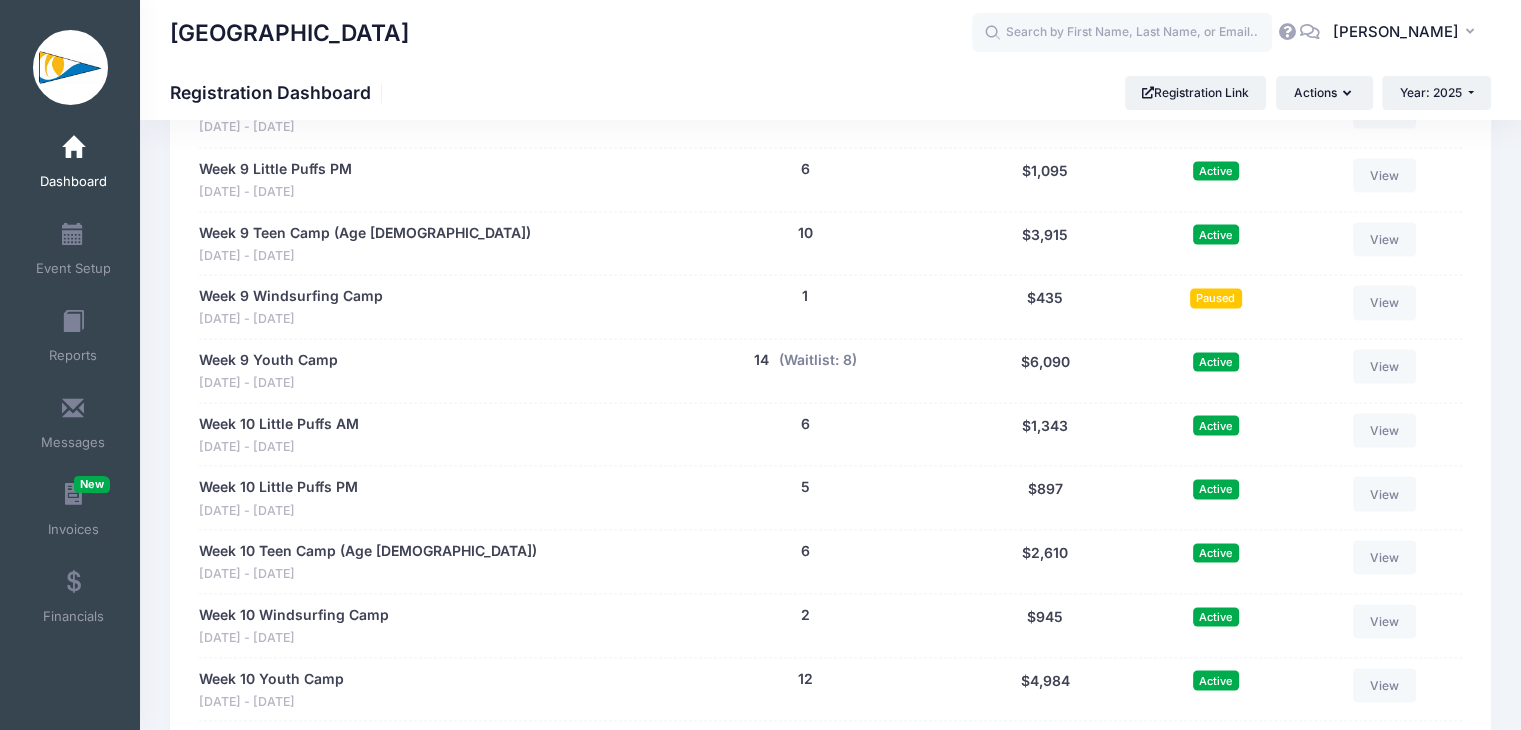 scroll, scrollTop: 3700, scrollLeft: 0, axis: vertical 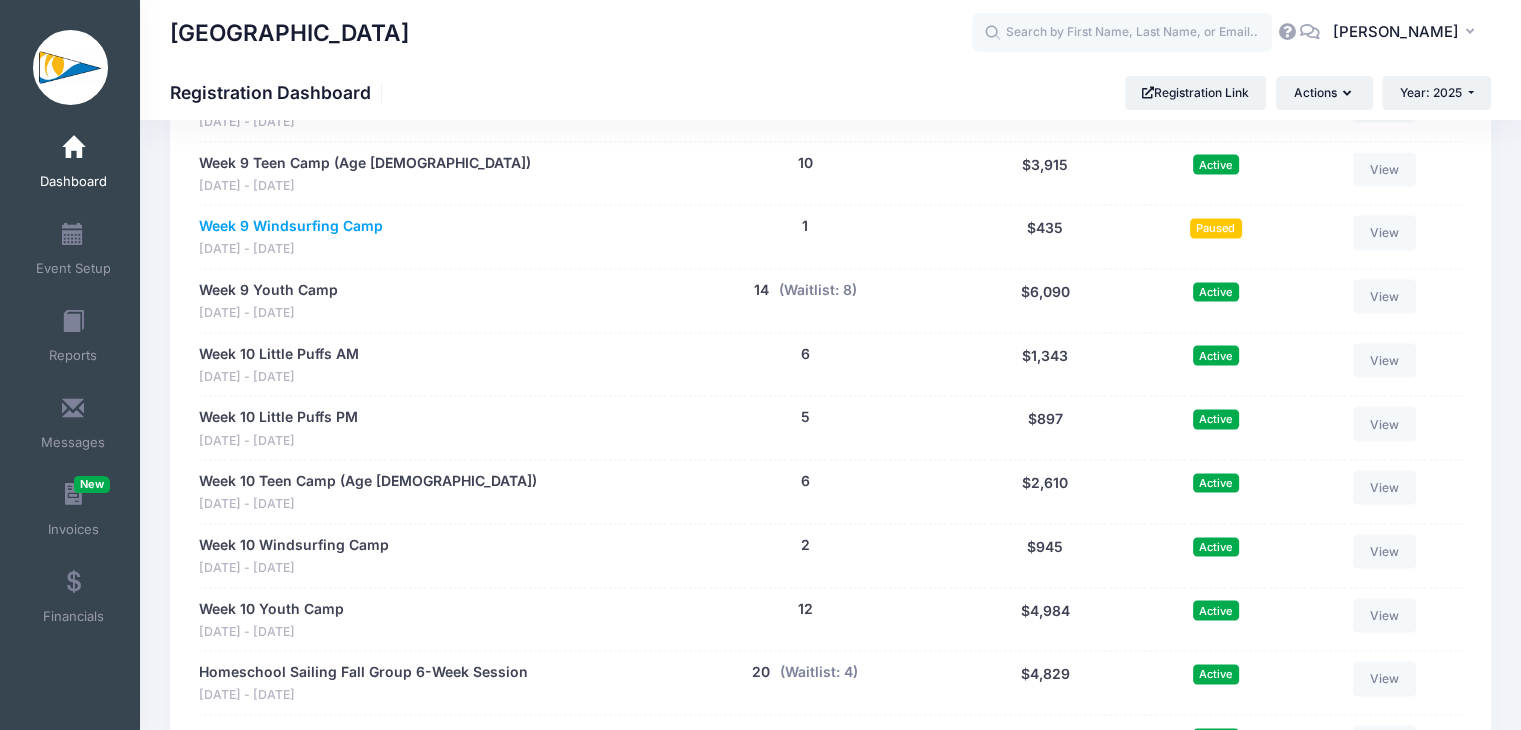 click on "Week 9 Windsurfing Camp" at bounding box center (291, 225) 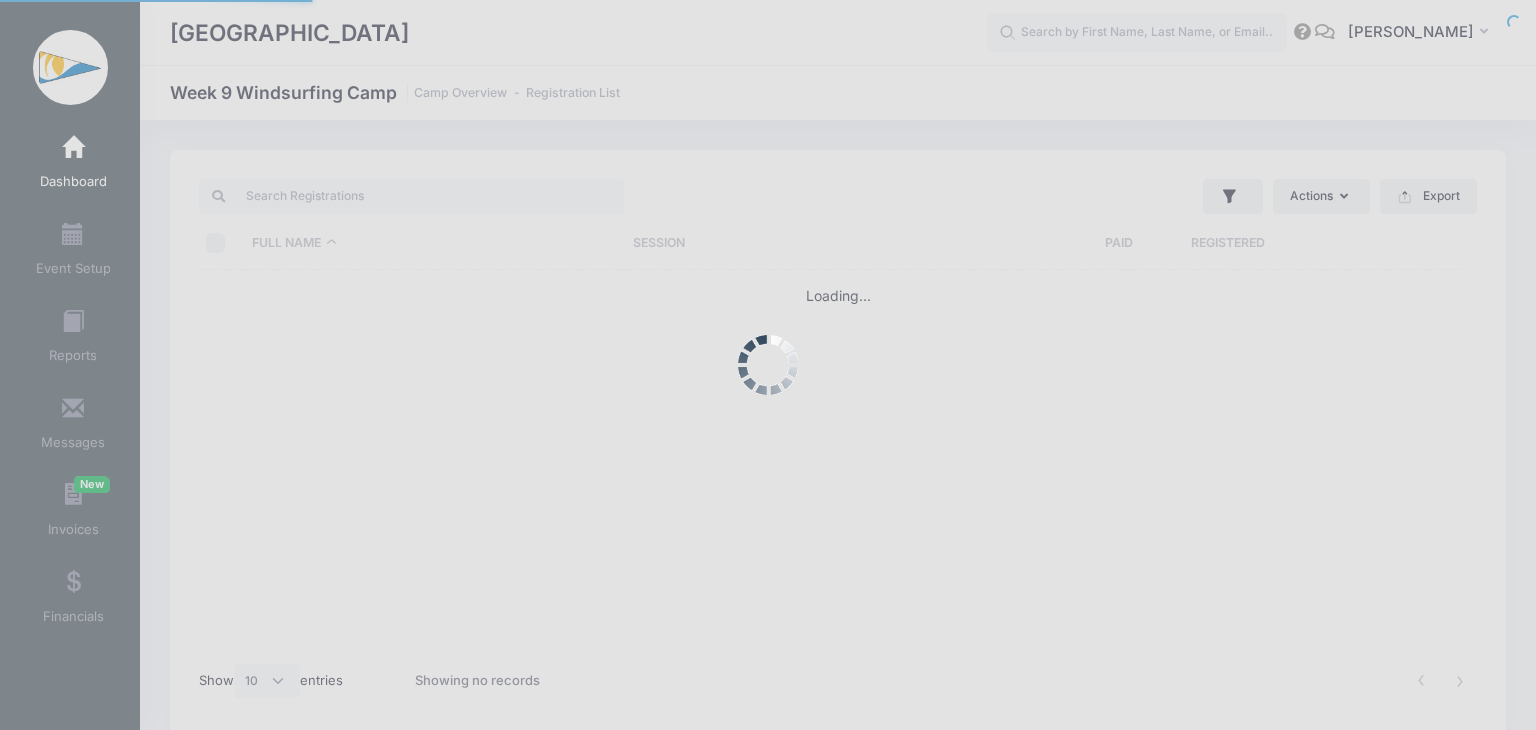 select on "10" 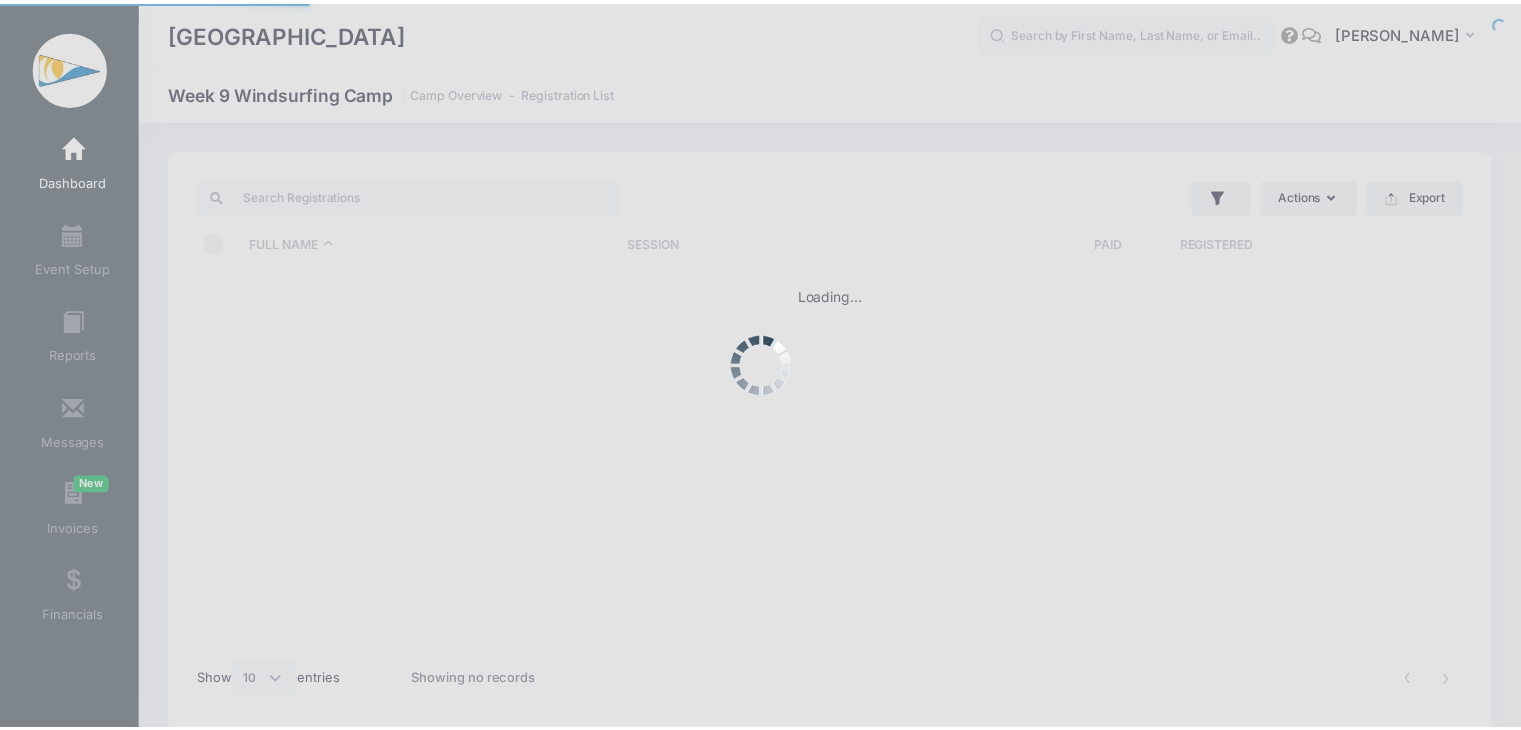 scroll, scrollTop: 0, scrollLeft: 0, axis: both 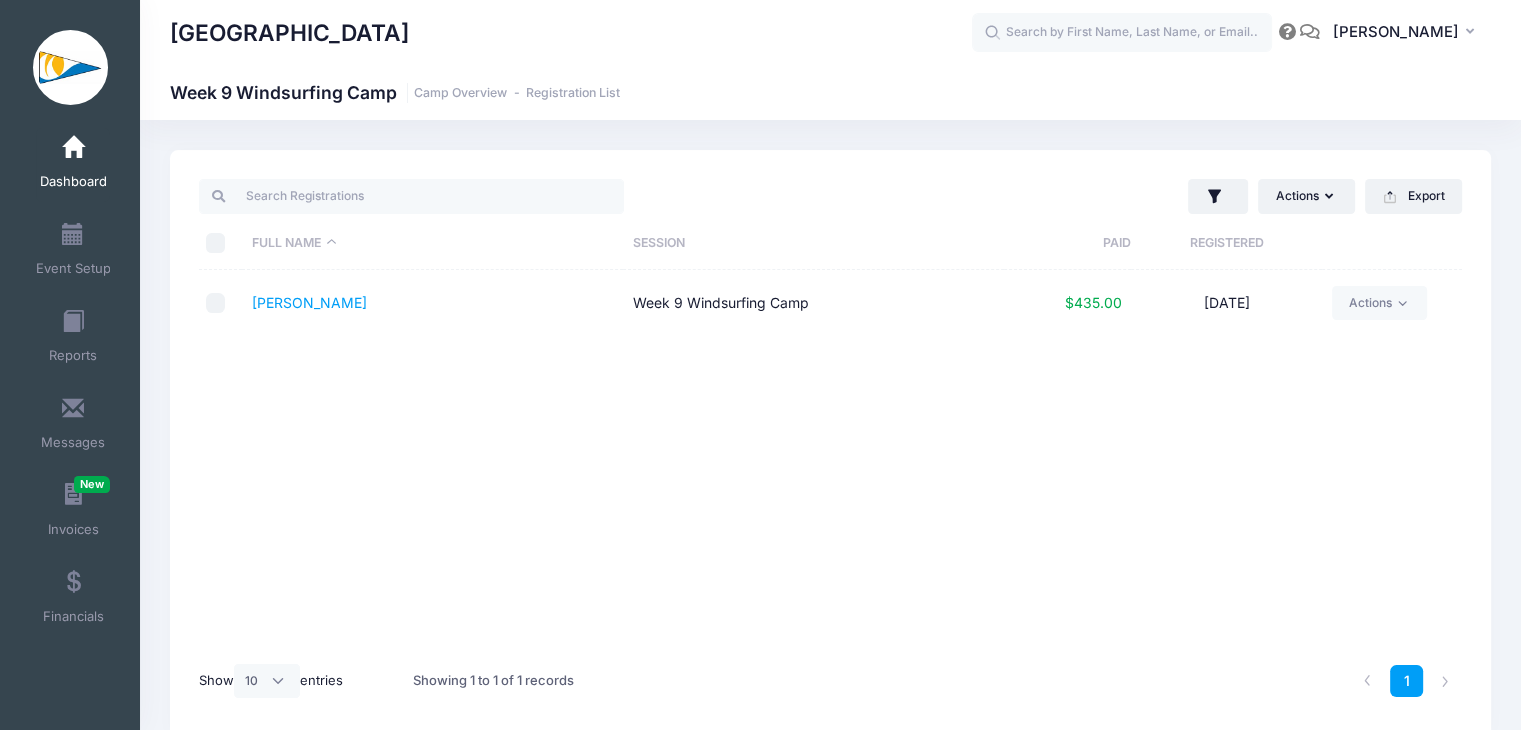 click on "Full Name" at bounding box center [432, 243] 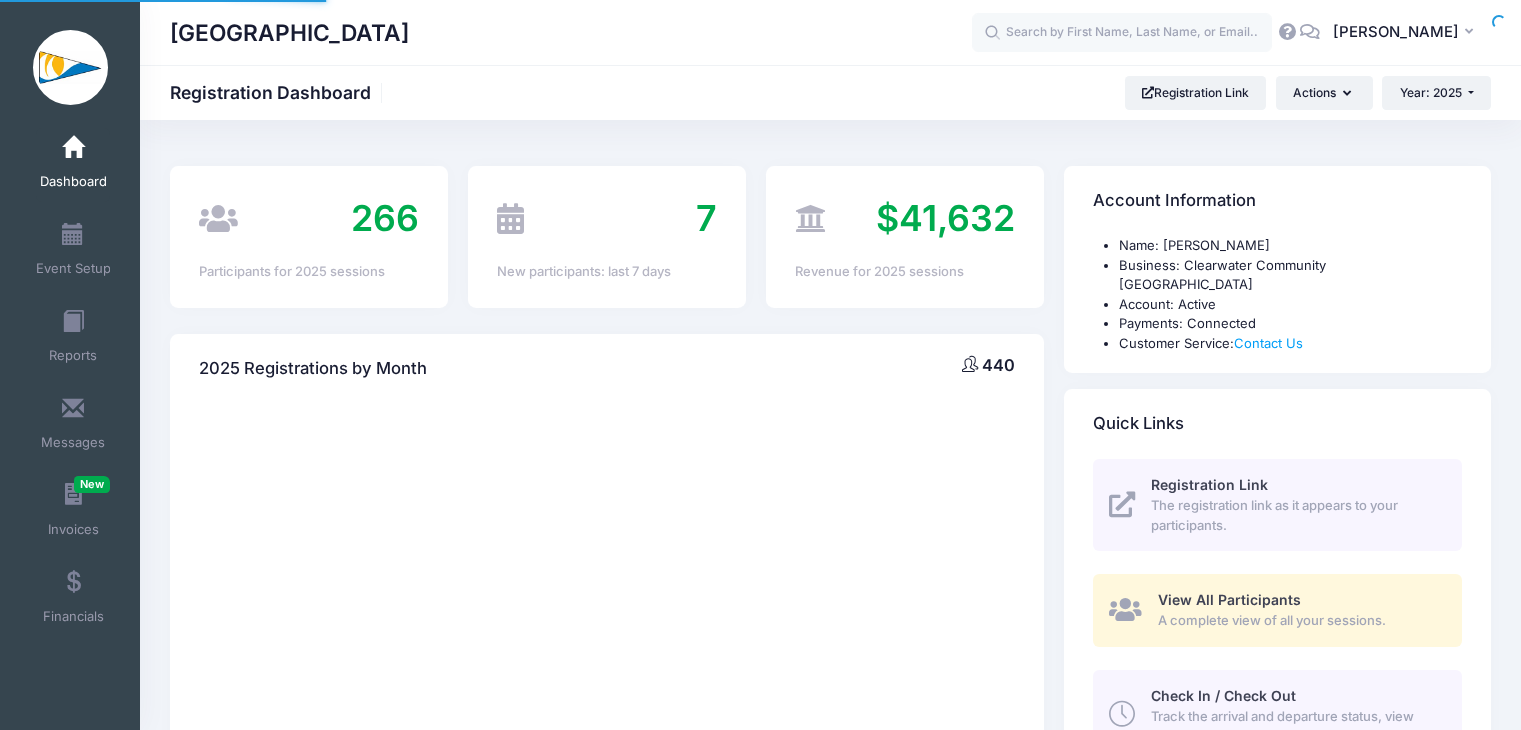 scroll, scrollTop: 949, scrollLeft: 0, axis: vertical 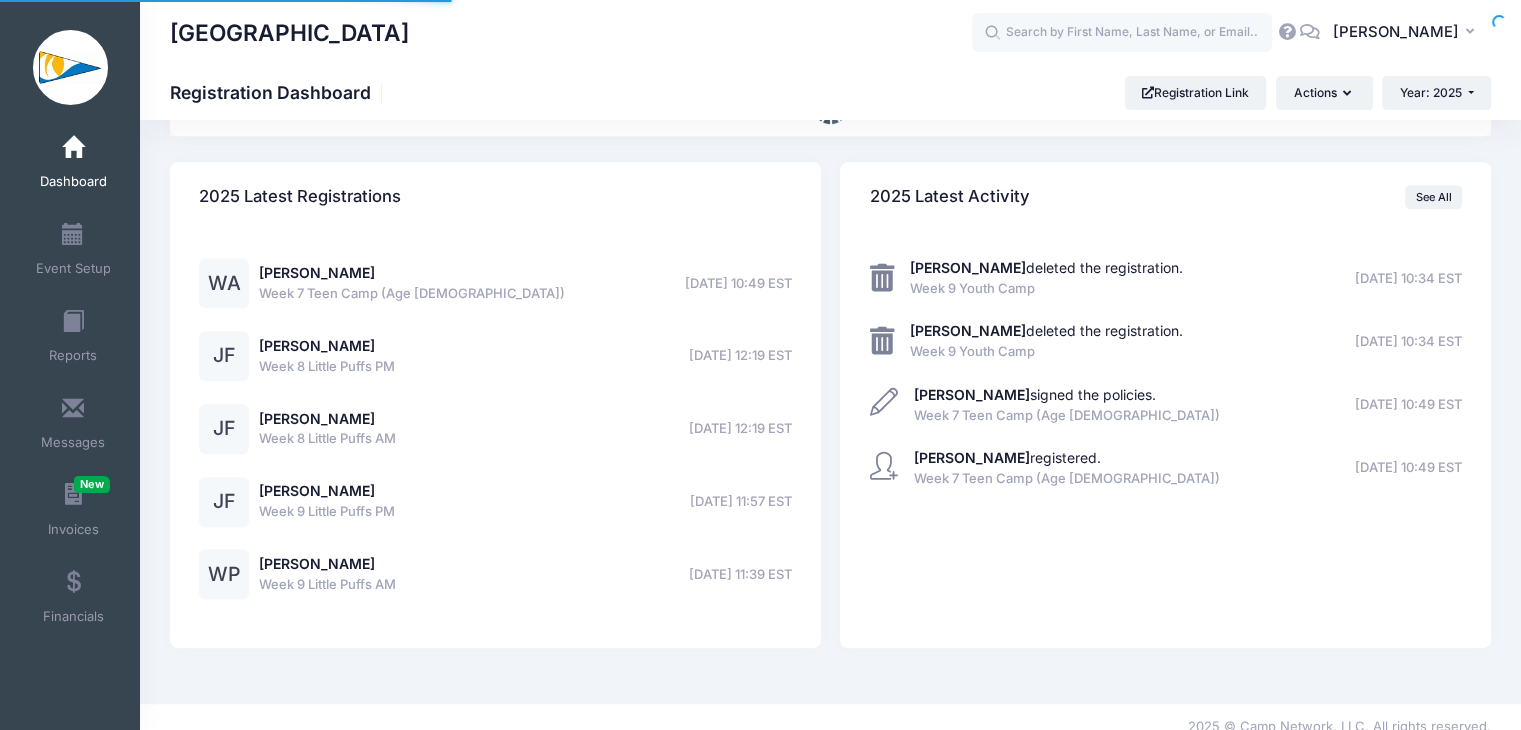 select 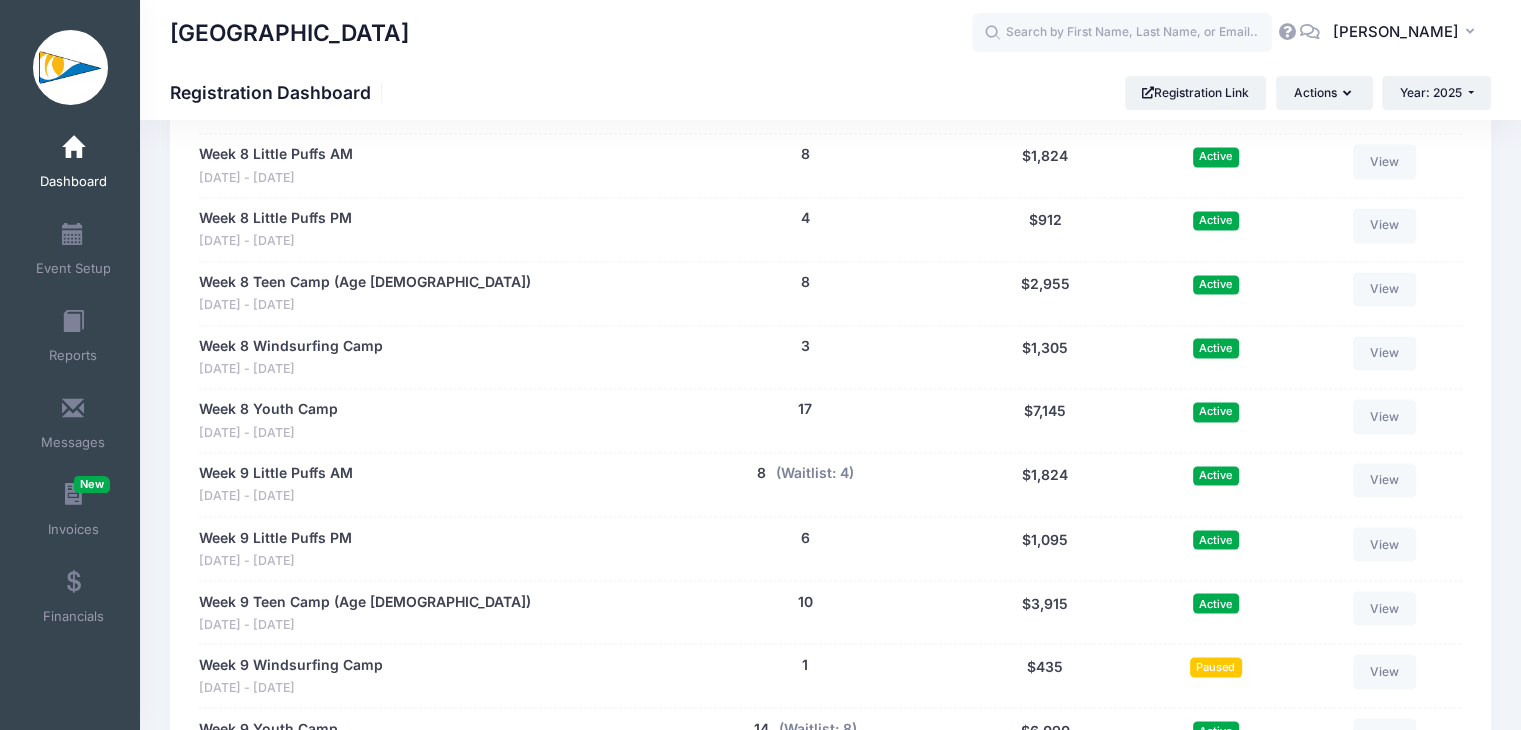 scroll, scrollTop: 3049, scrollLeft: 0, axis: vertical 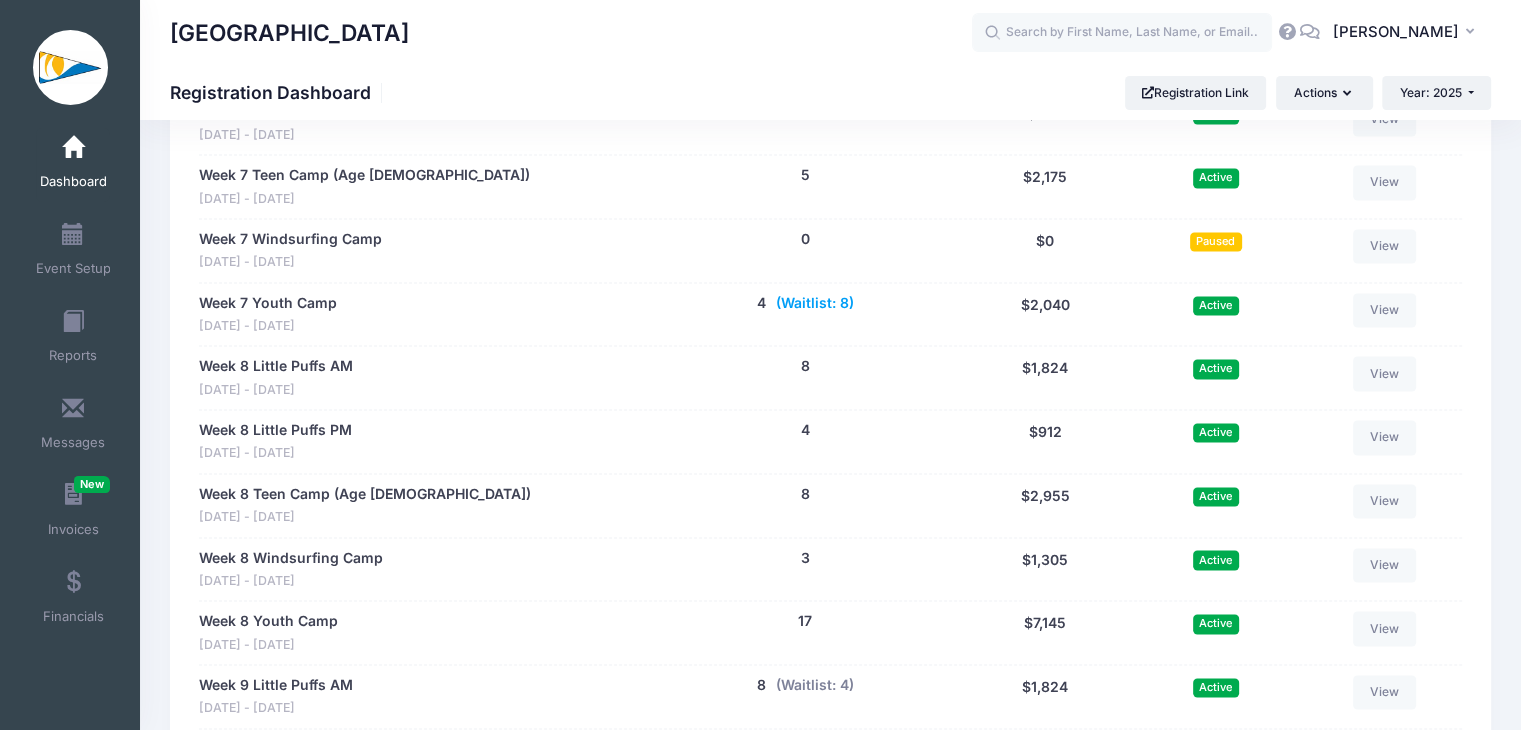 click on "(Waitlist: 8)" at bounding box center [815, 303] 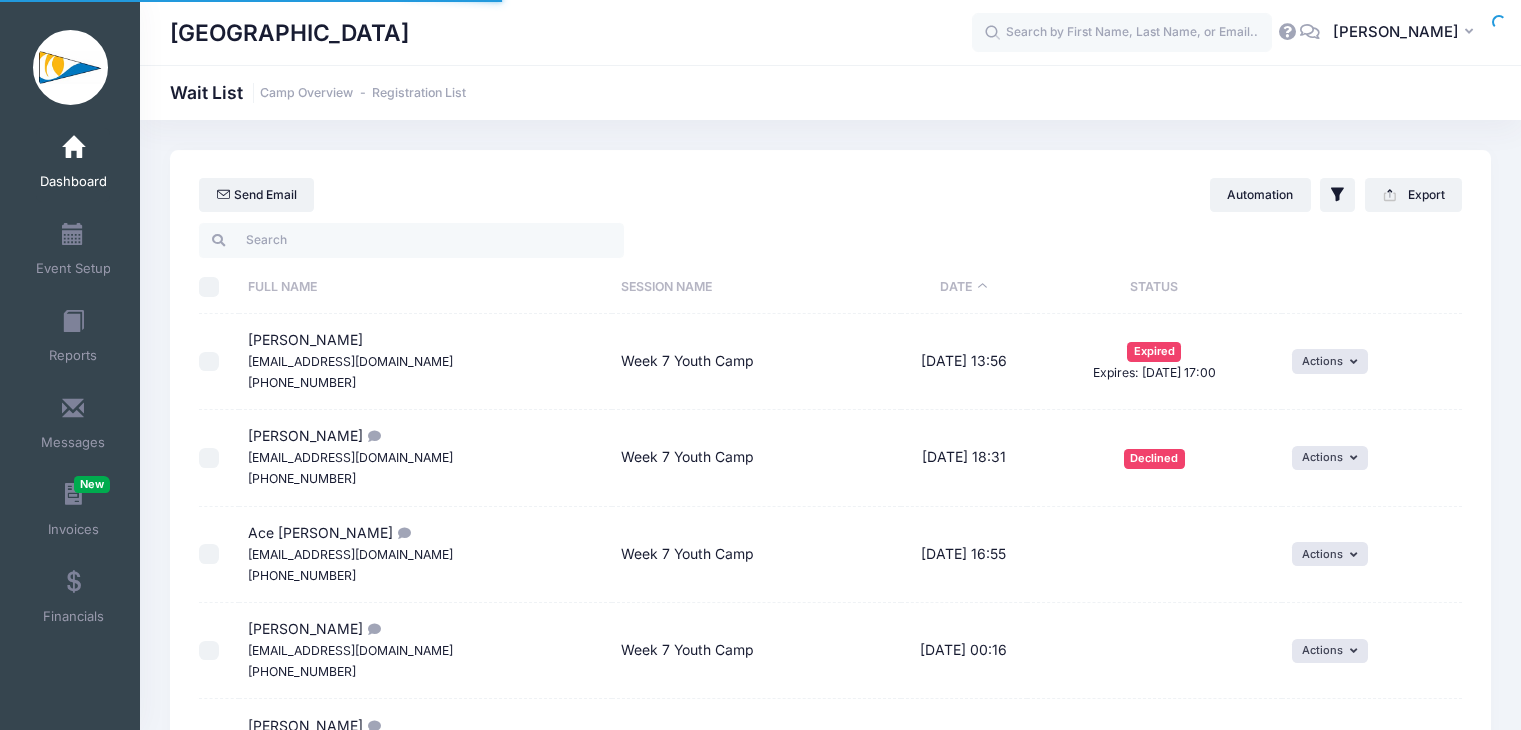 select on "50" 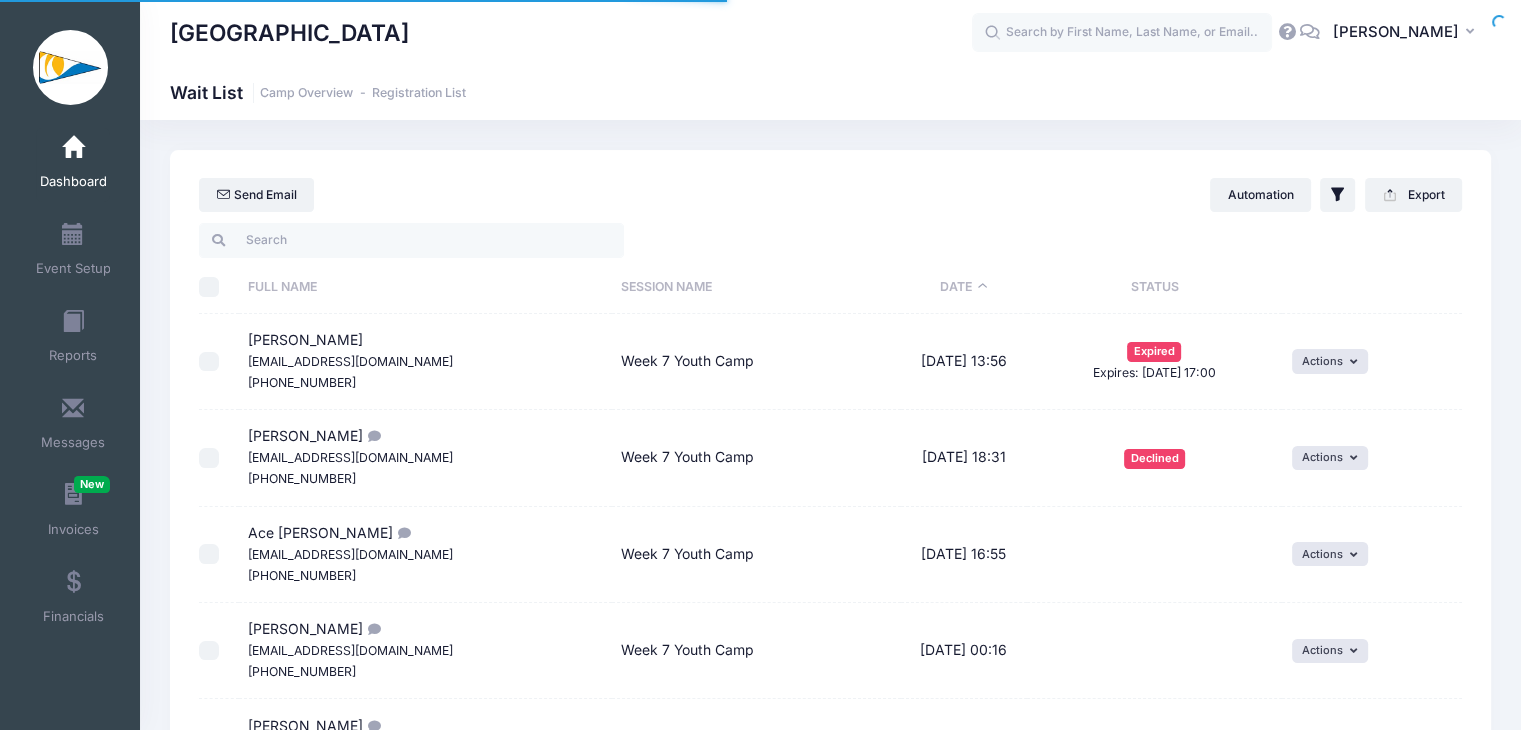 scroll, scrollTop: 0, scrollLeft: 0, axis: both 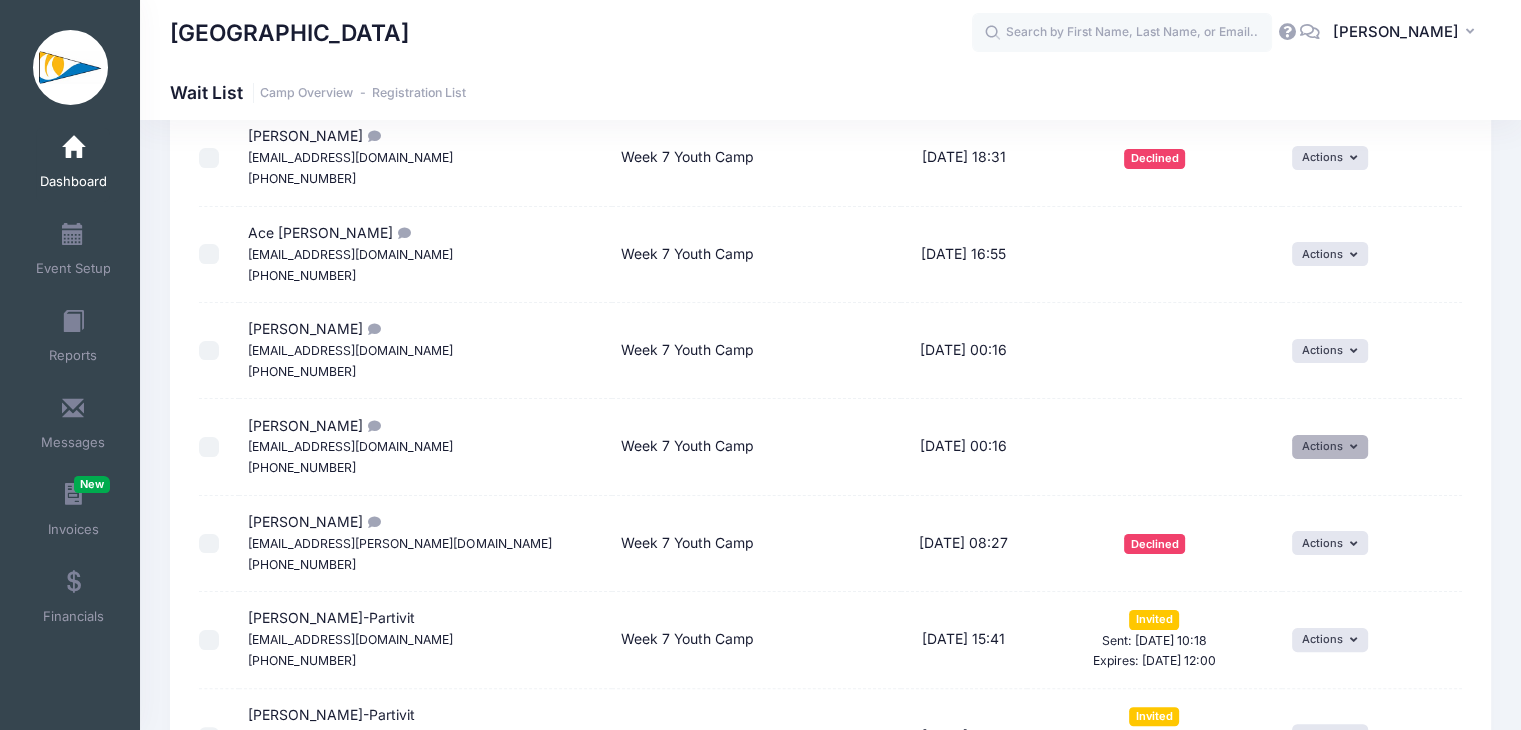 click on "Actions" at bounding box center (1330, 447) 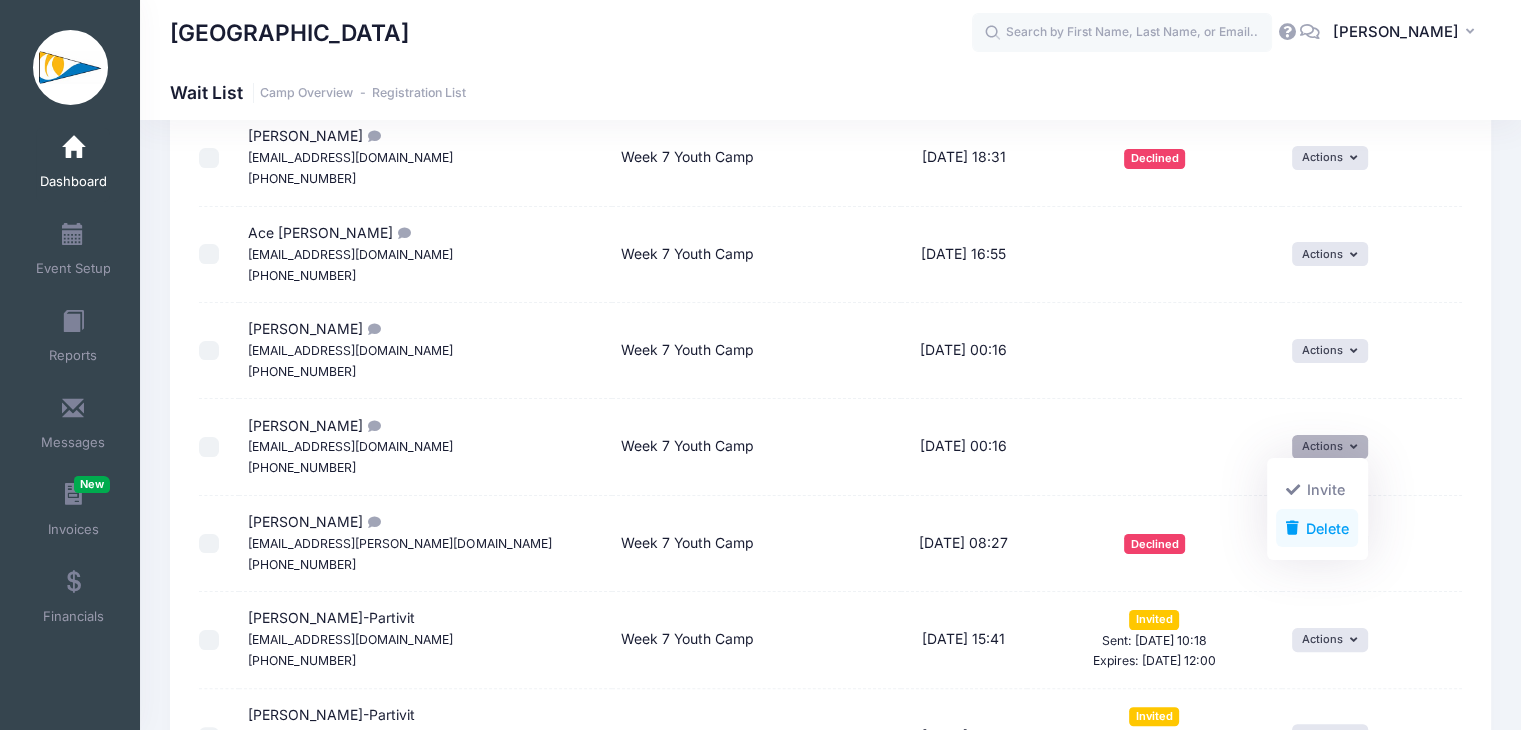 click on "Delete" at bounding box center (1317, 528) 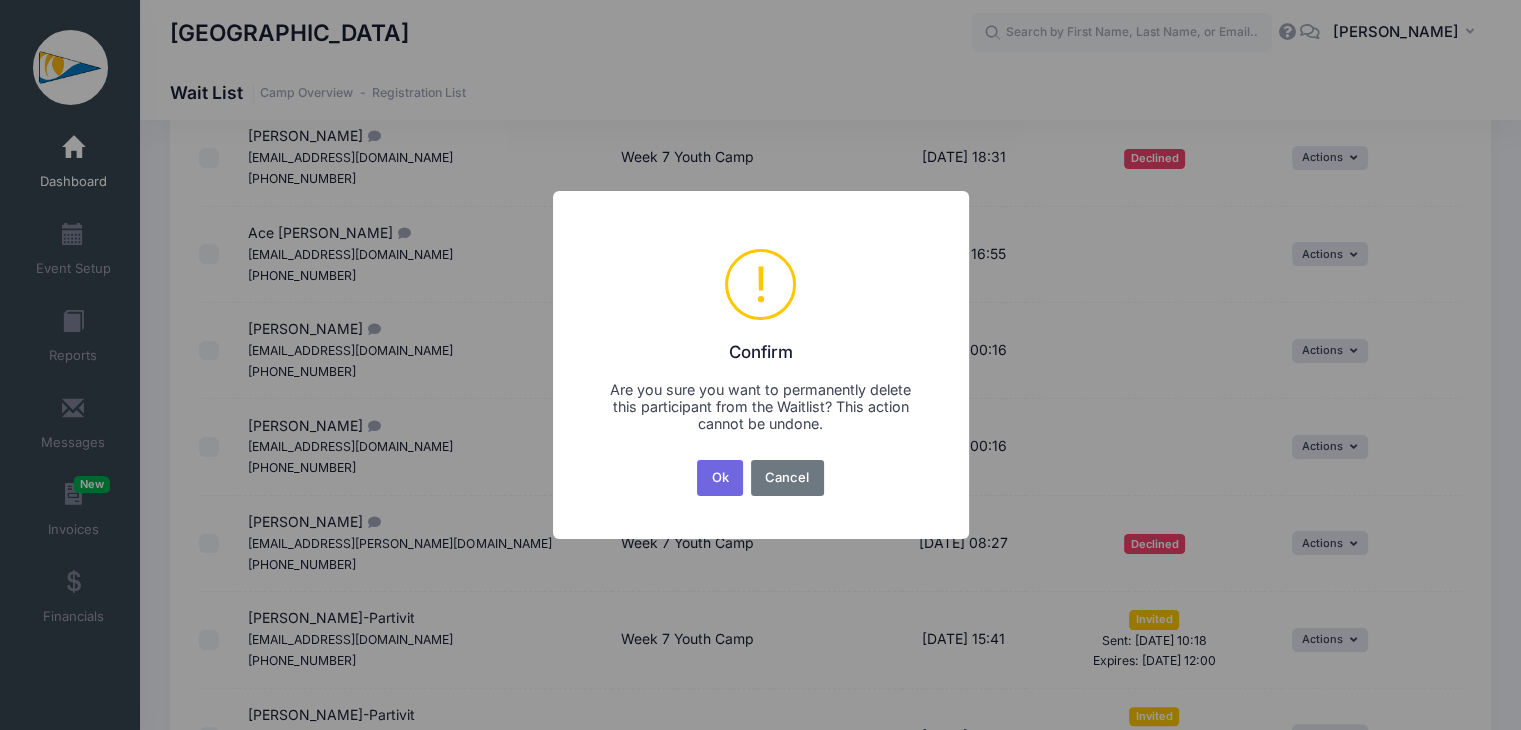 scroll, scrollTop: 0, scrollLeft: 0, axis: both 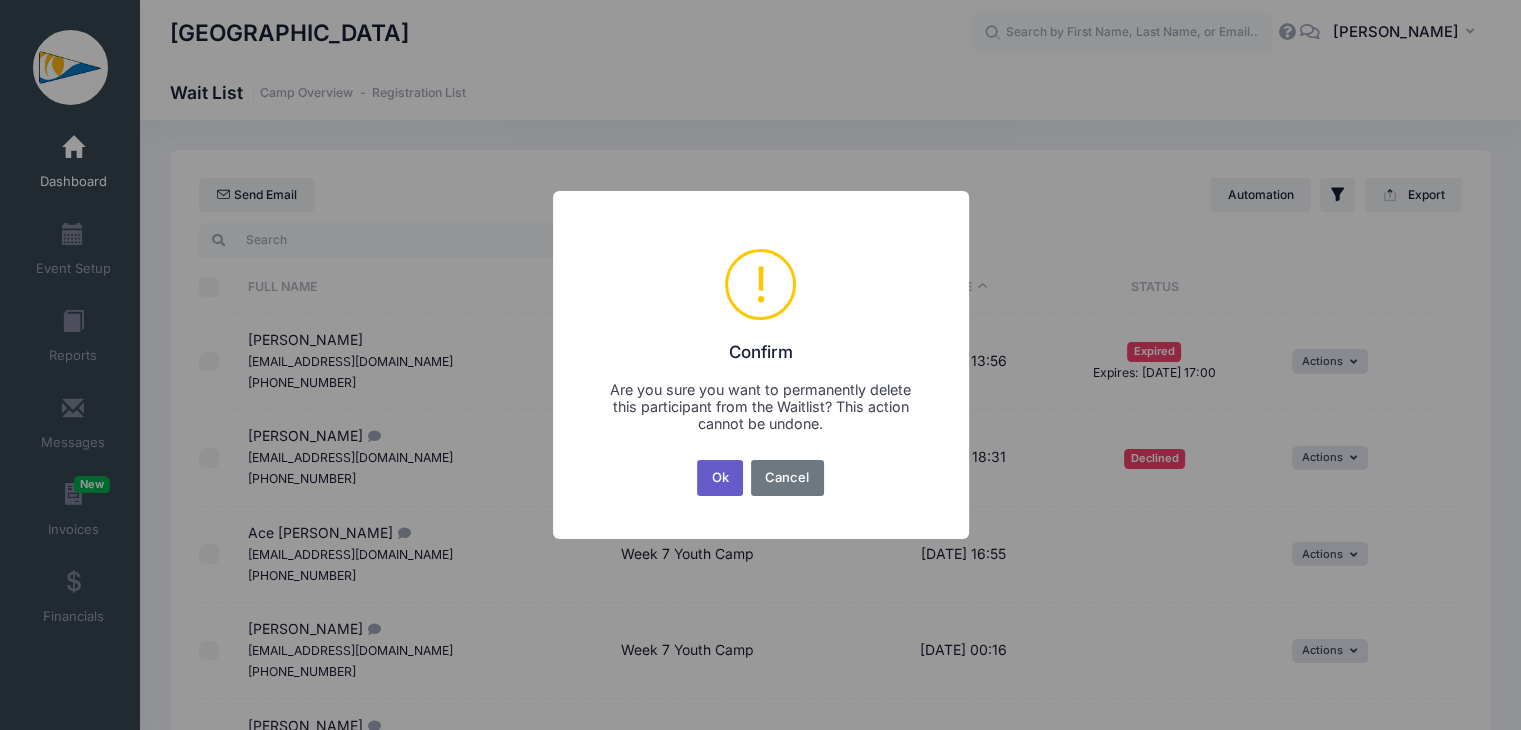 click on "Ok" at bounding box center (720, 478) 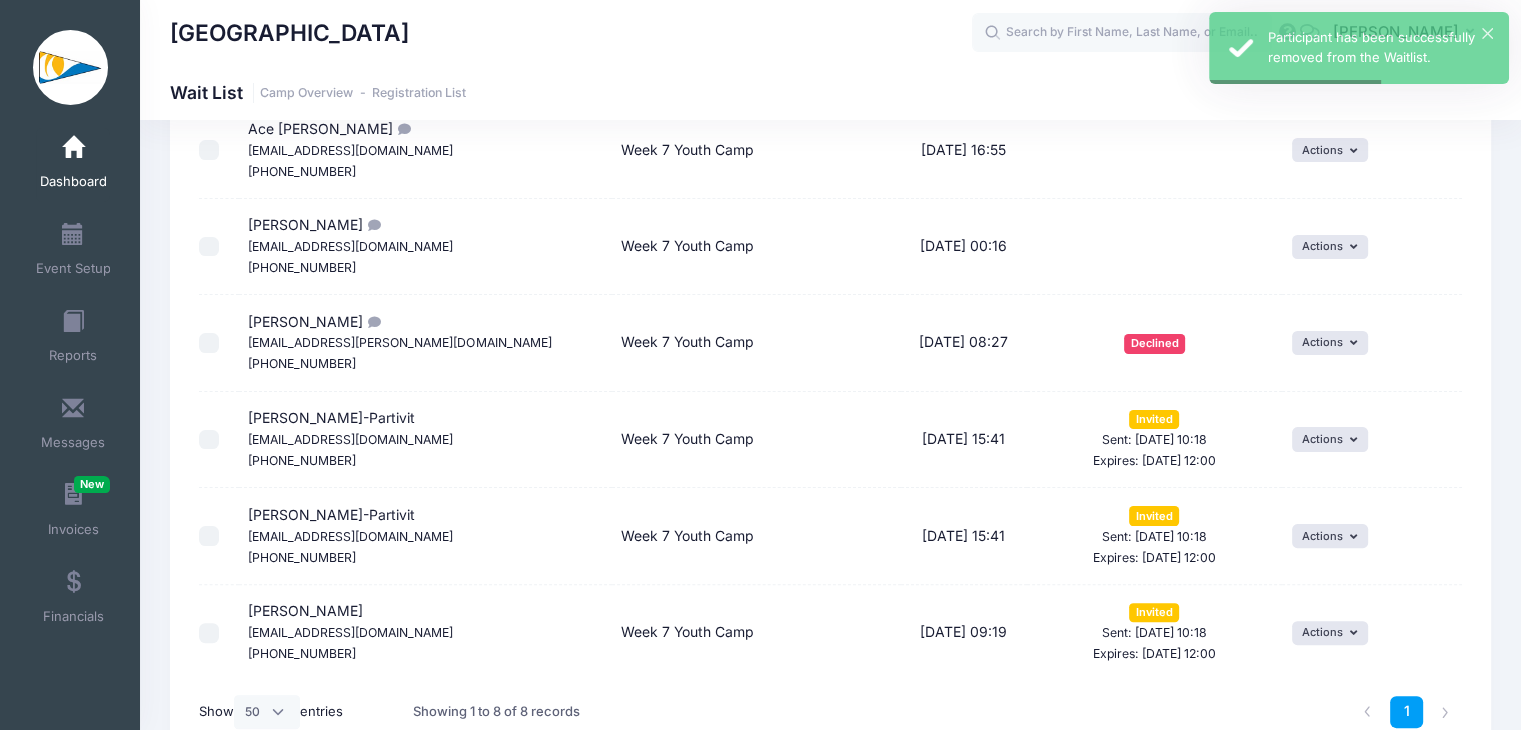 scroll, scrollTop: 300, scrollLeft: 0, axis: vertical 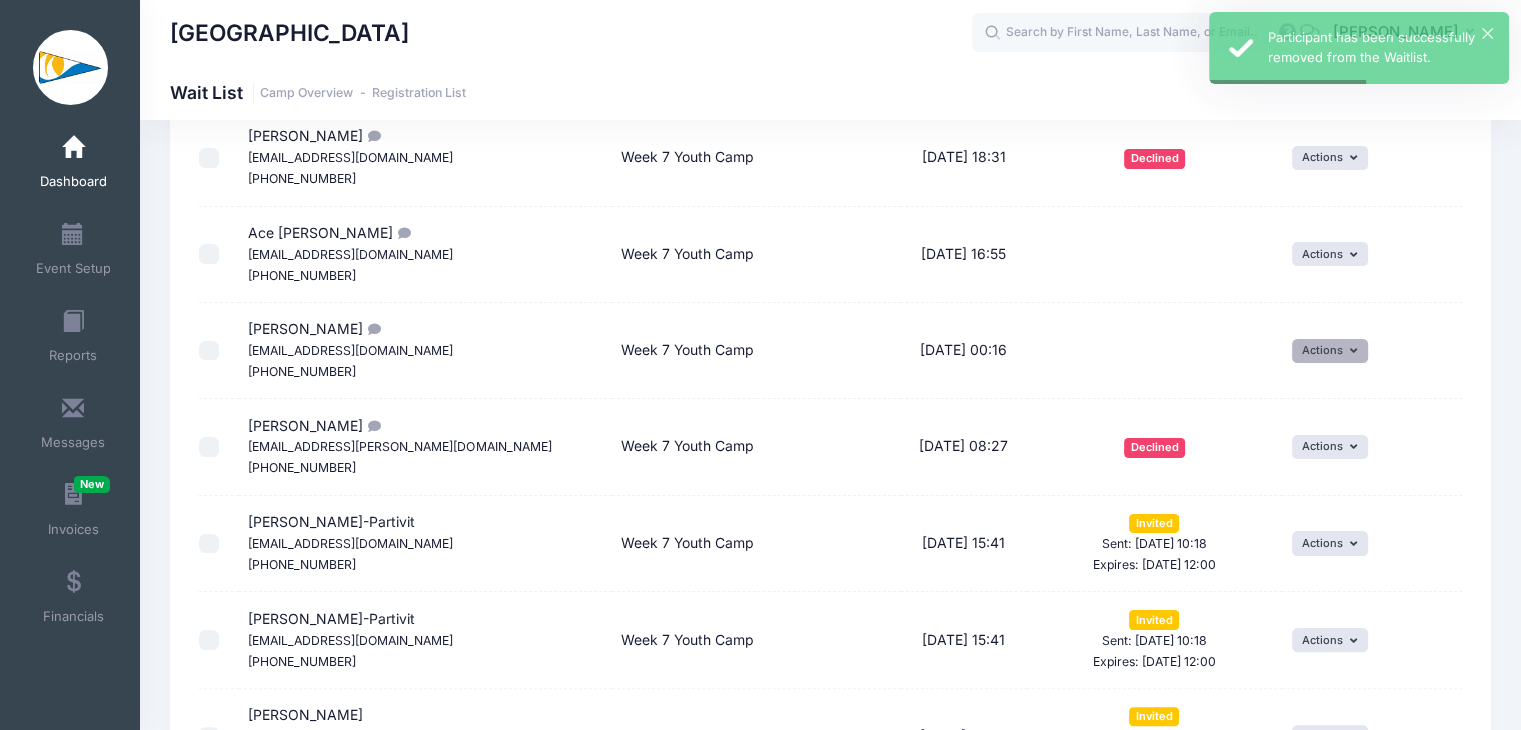 click on "Actions" at bounding box center (1330, 351) 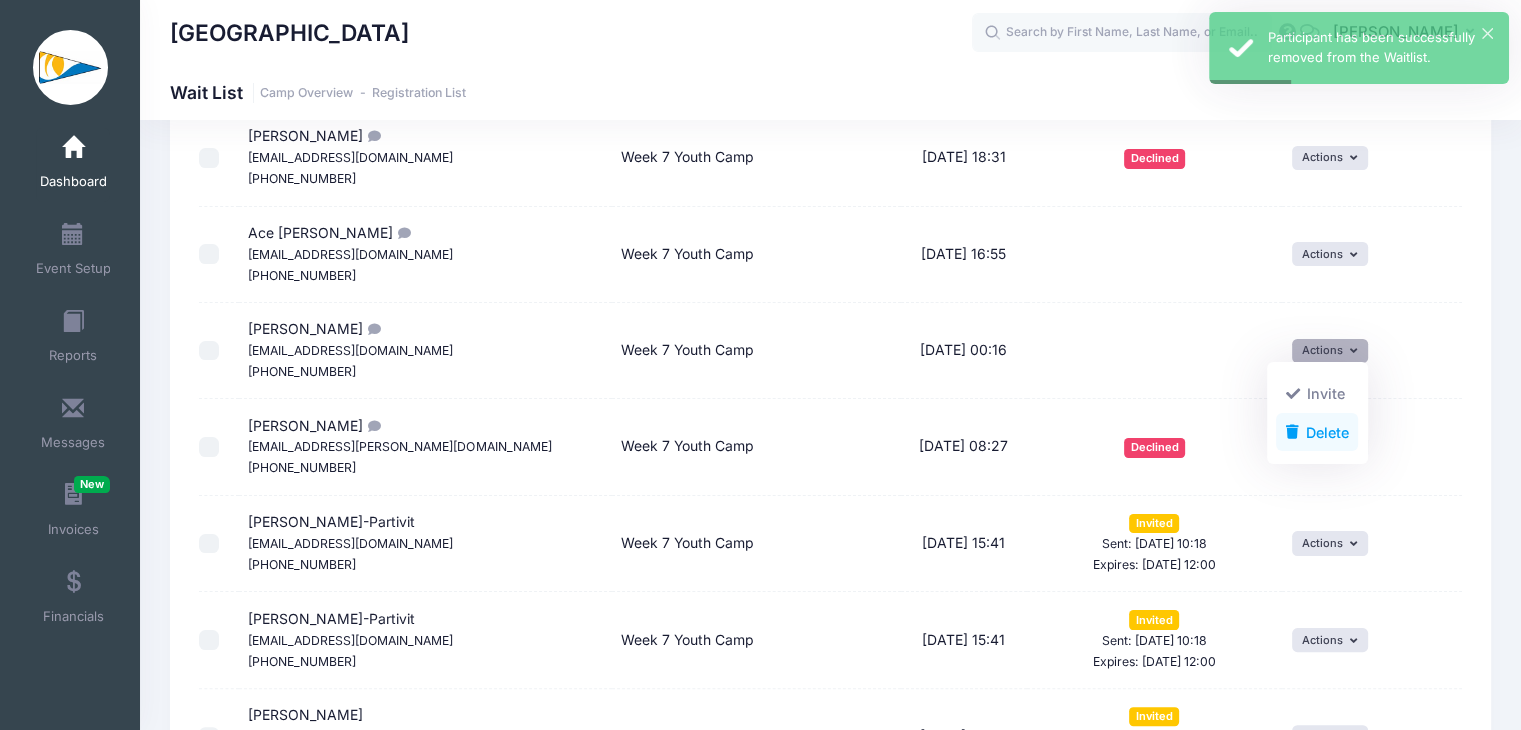click on "Delete" at bounding box center [1317, 432] 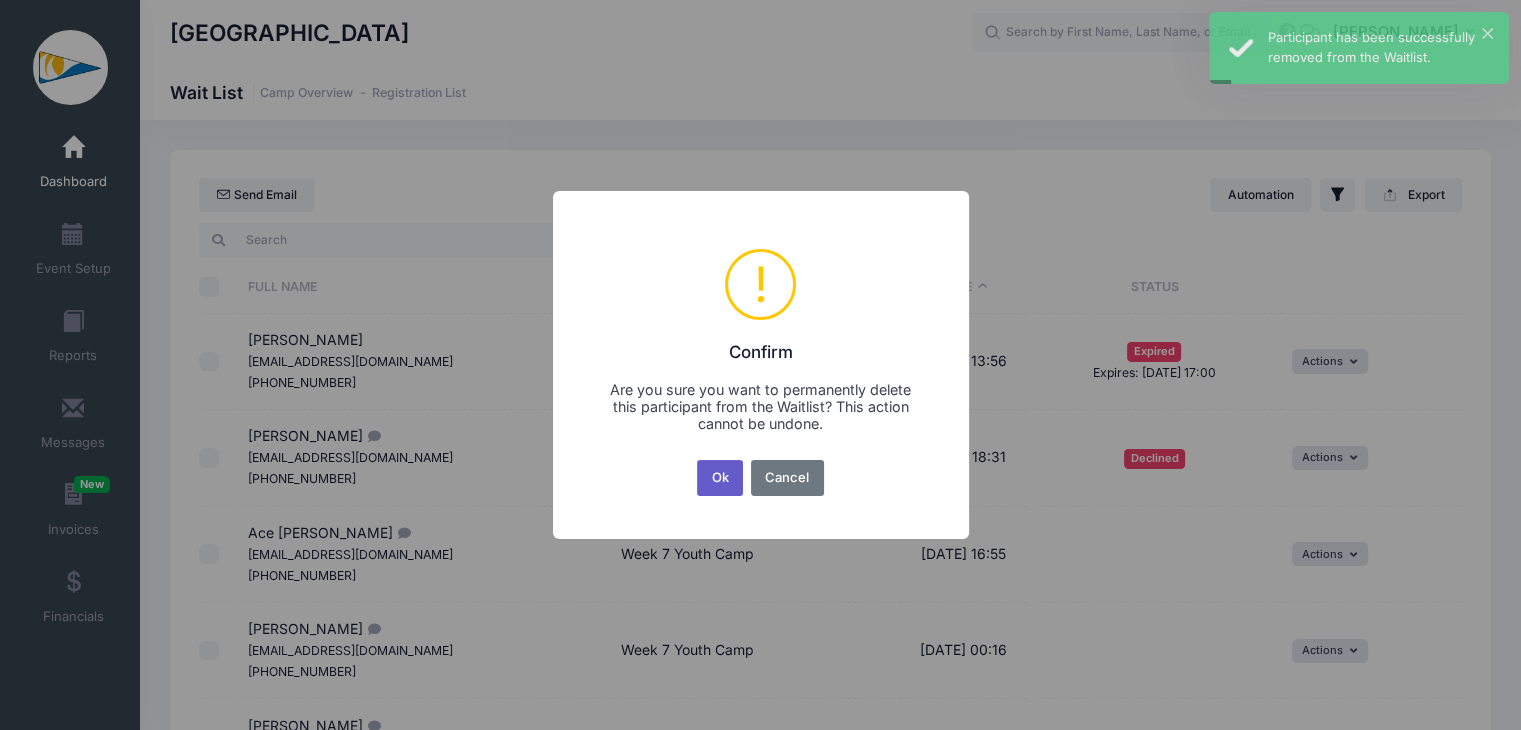 click on "Ok" at bounding box center [720, 478] 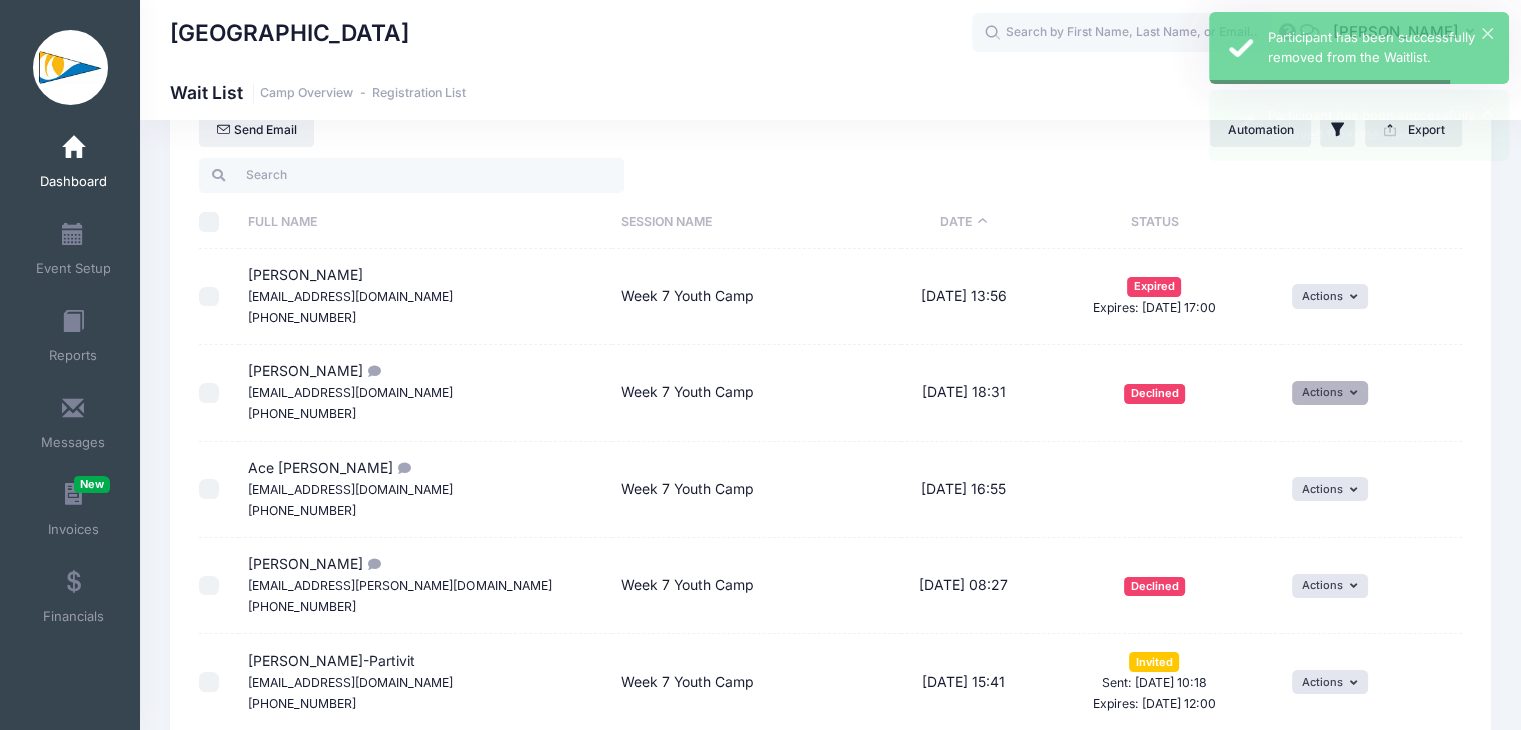 scroll, scrollTop: 100, scrollLeft: 0, axis: vertical 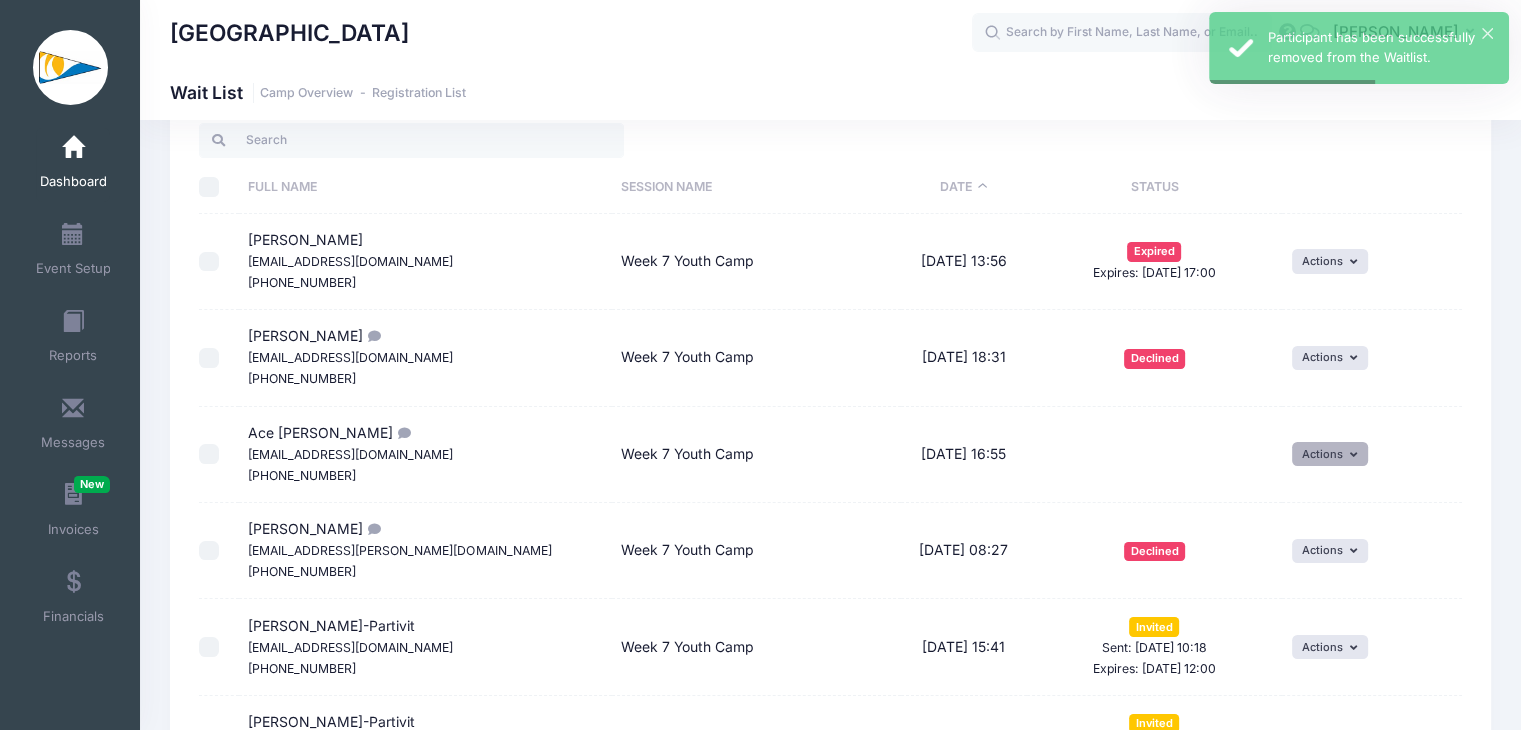 click on "Actions" at bounding box center [1330, 454] 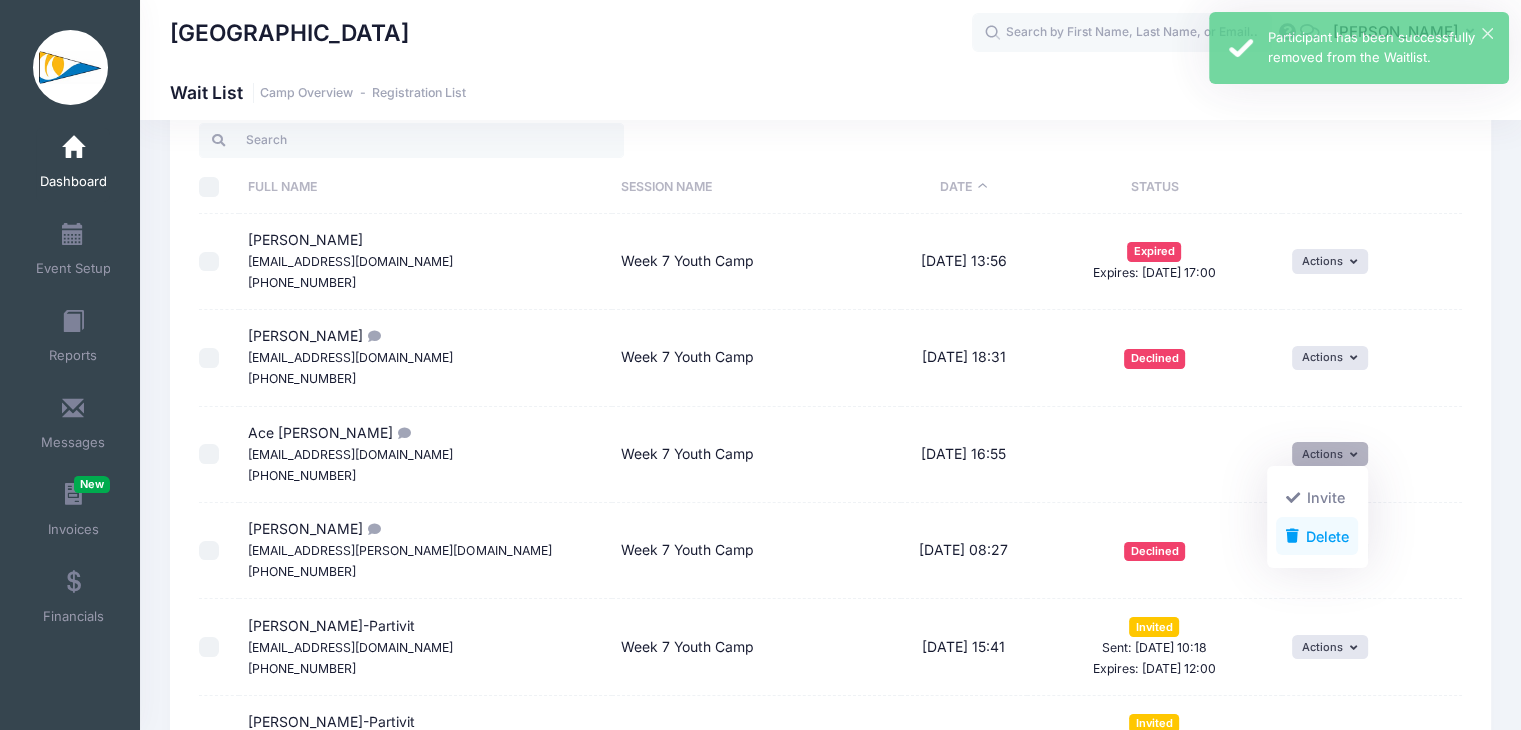 click on "Delete" at bounding box center (1317, 536) 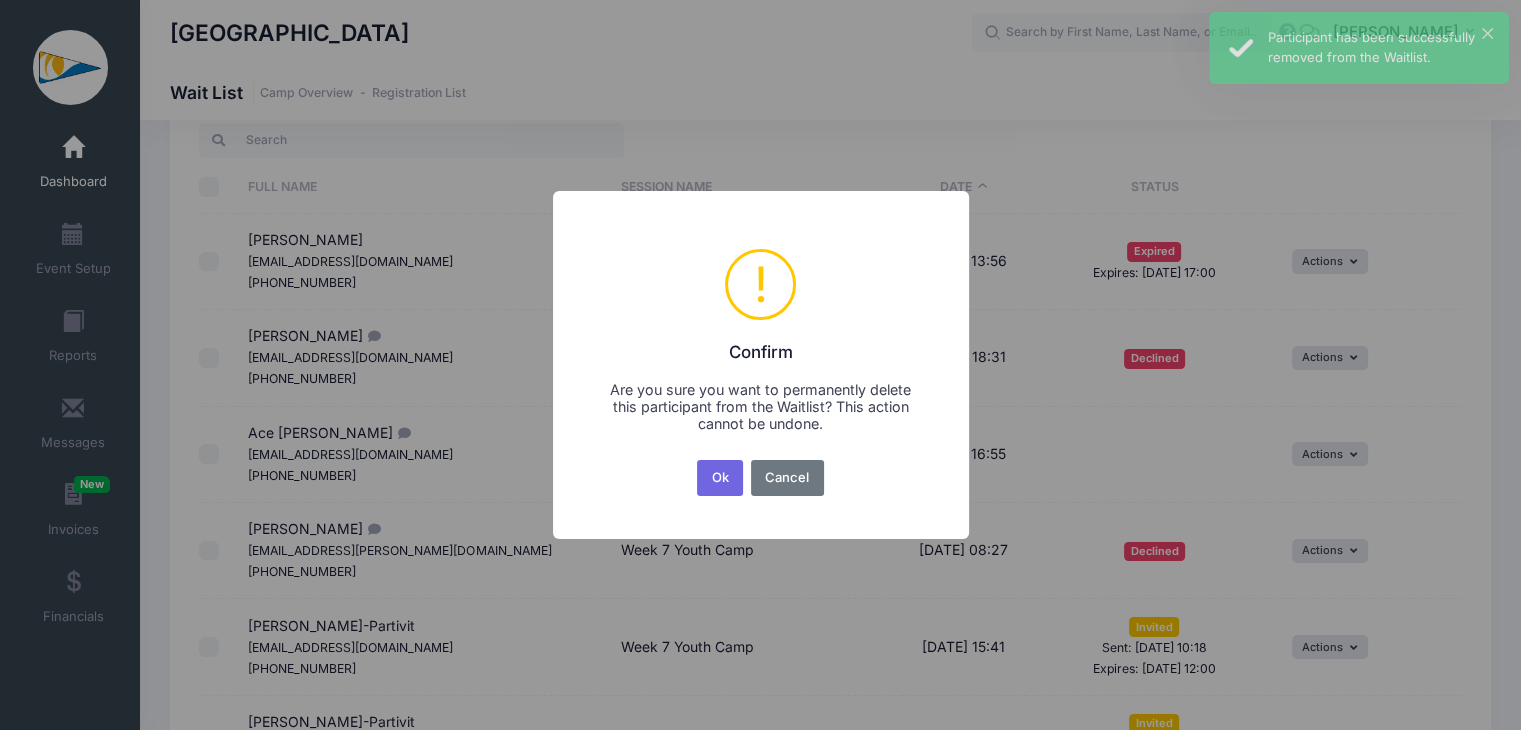 scroll, scrollTop: 0, scrollLeft: 0, axis: both 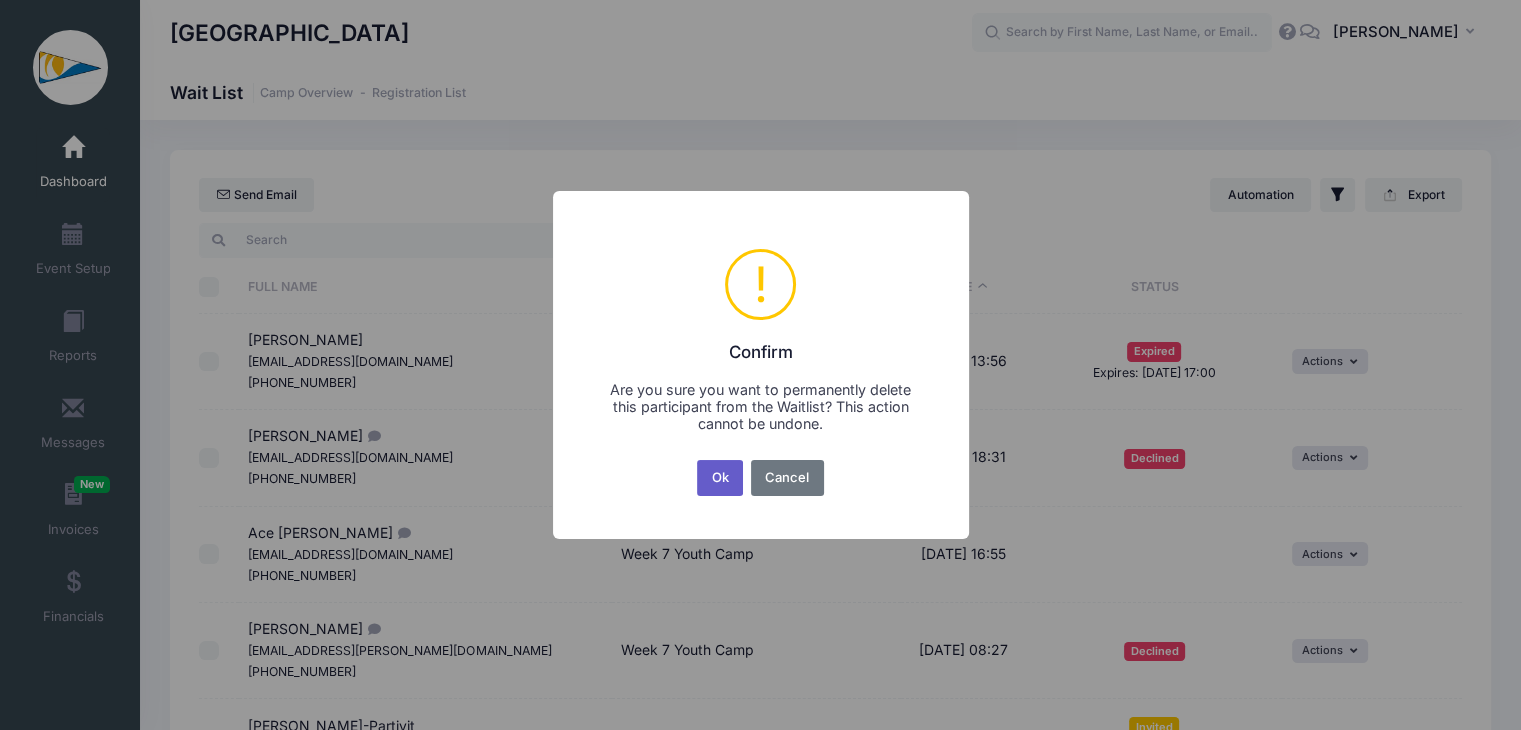 click on "Ok" at bounding box center (720, 478) 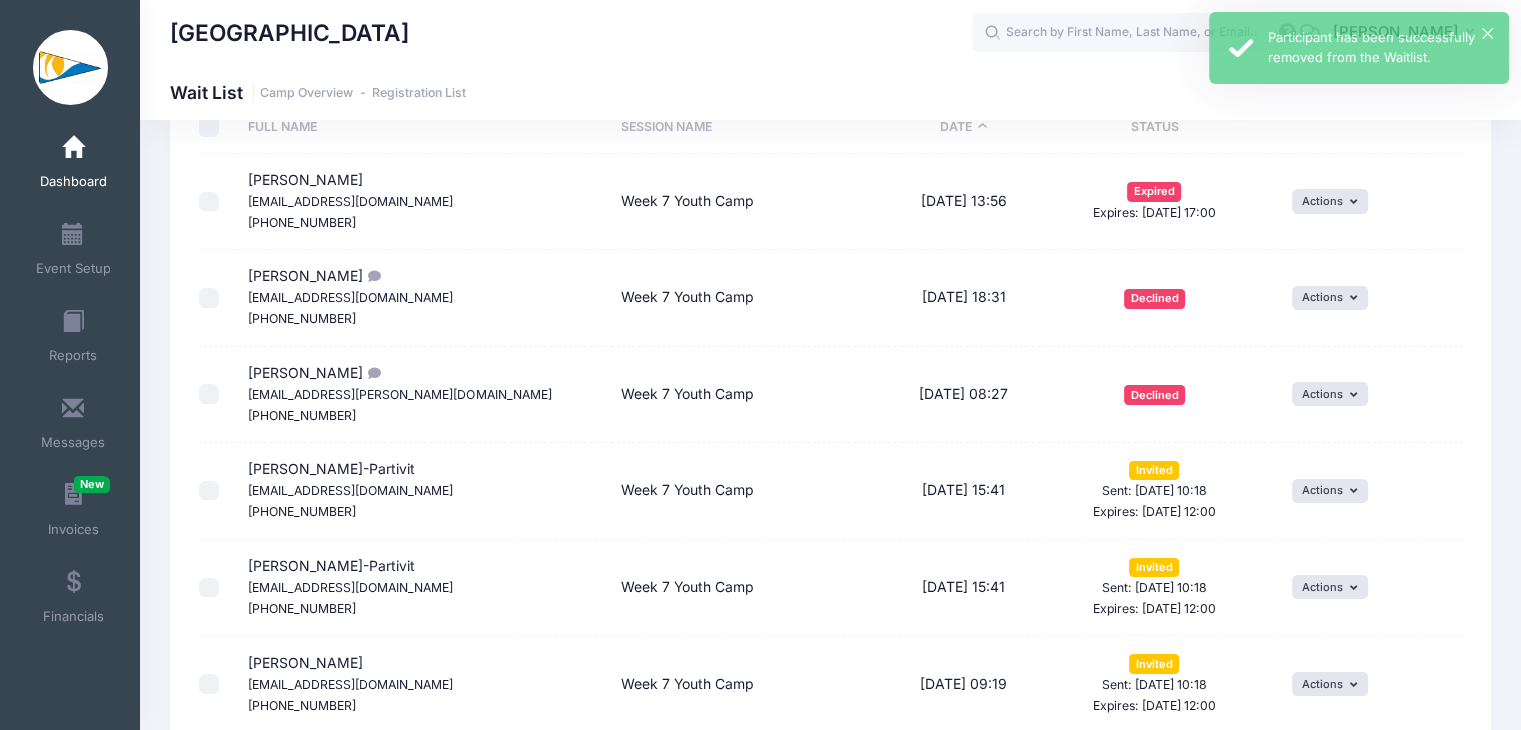 scroll, scrollTop: 126, scrollLeft: 0, axis: vertical 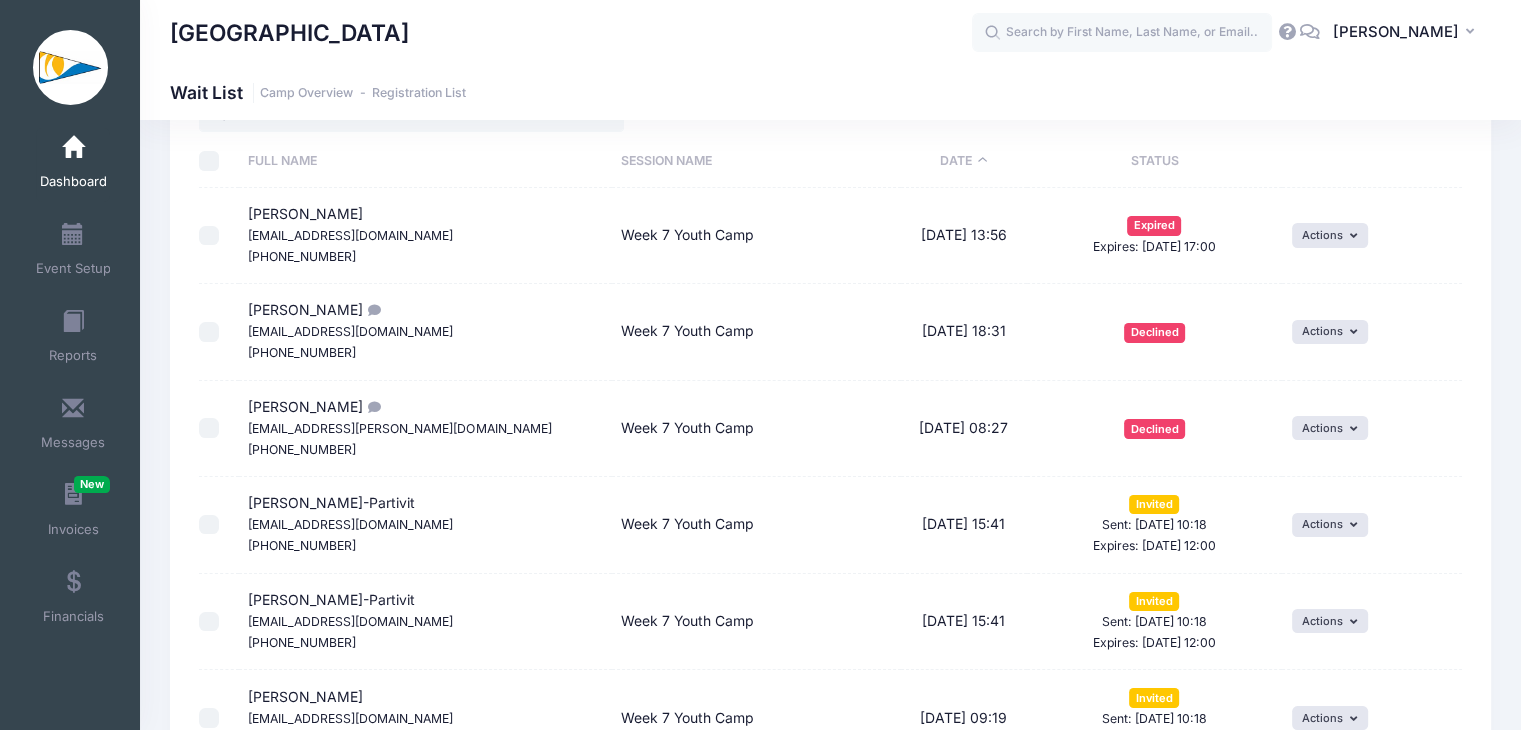 click on "[EMAIL_ADDRESS][DOMAIN_NAME]" at bounding box center (350, 235) 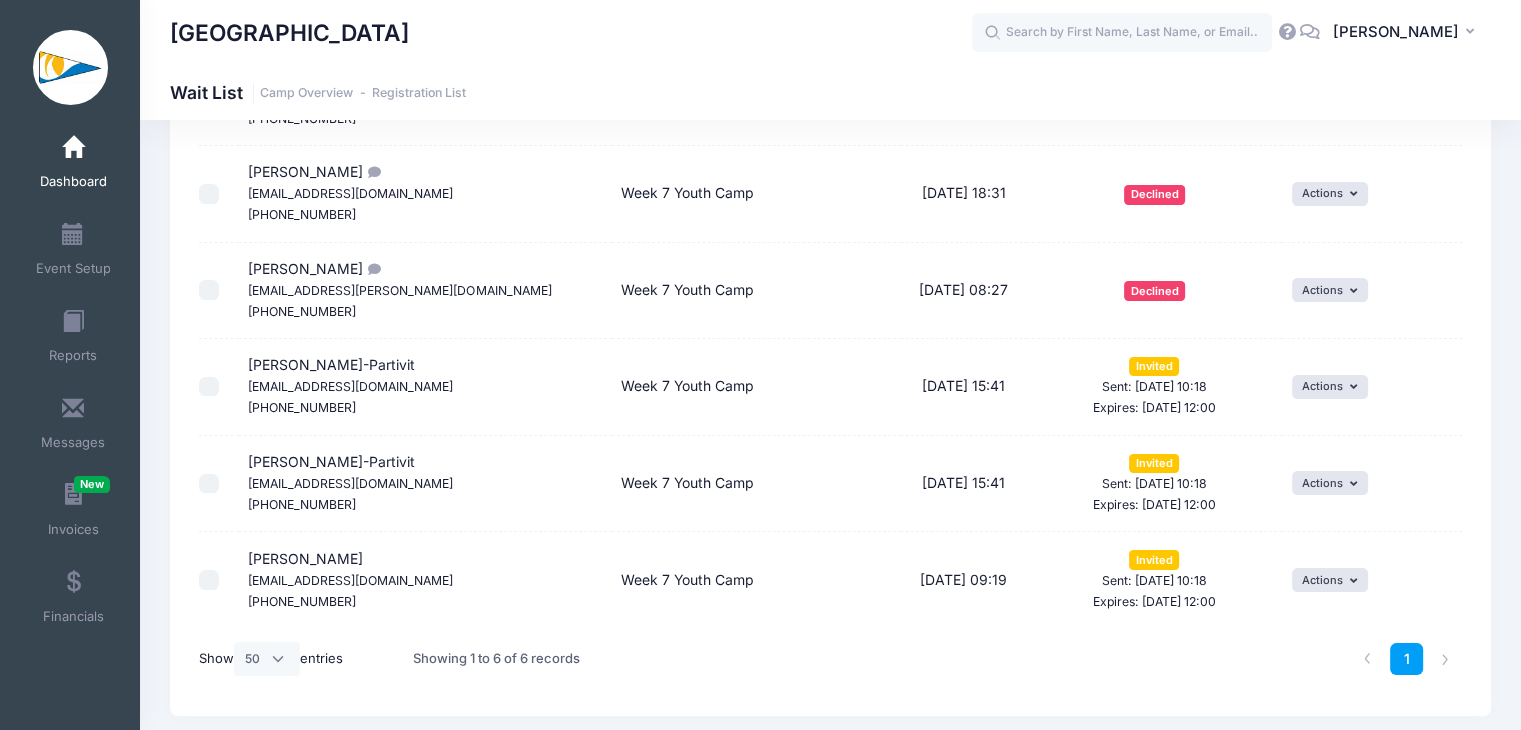 scroll, scrollTop: 226, scrollLeft: 0, axis: vertical 